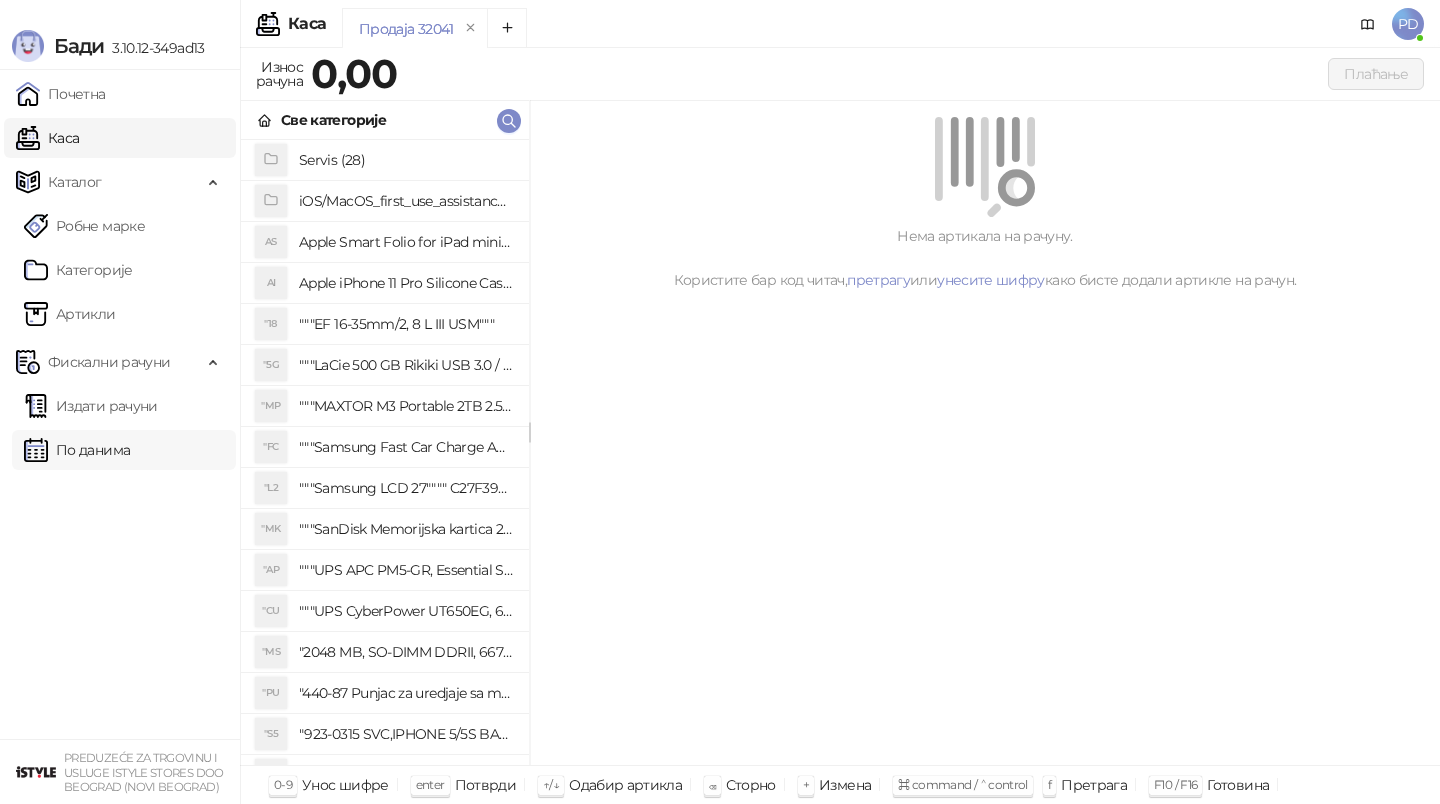 scroll, scrollTop: 0, scrollLeft: 0, axis: both 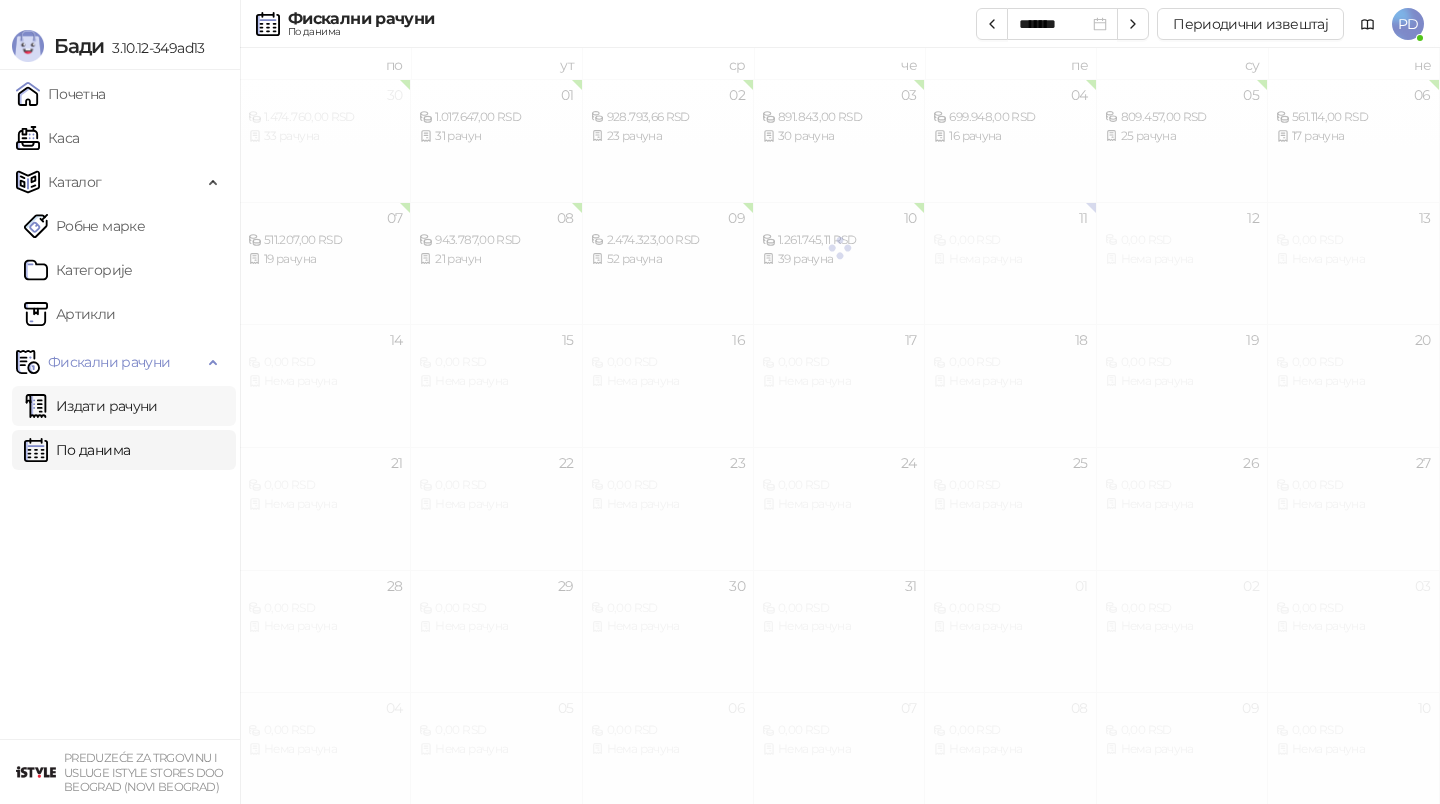 click on "Издати рачуни" at bounding box center (91, 406) 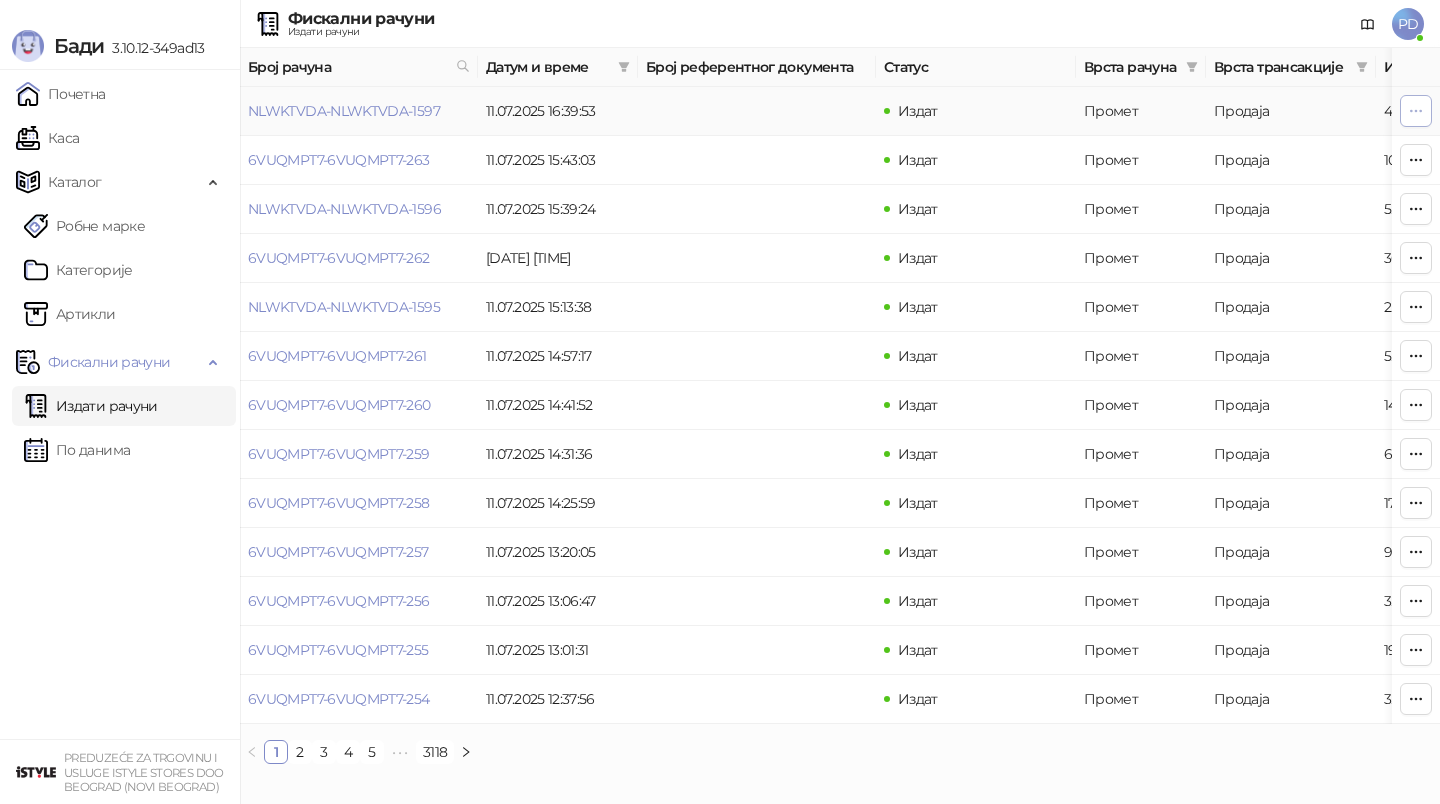 click 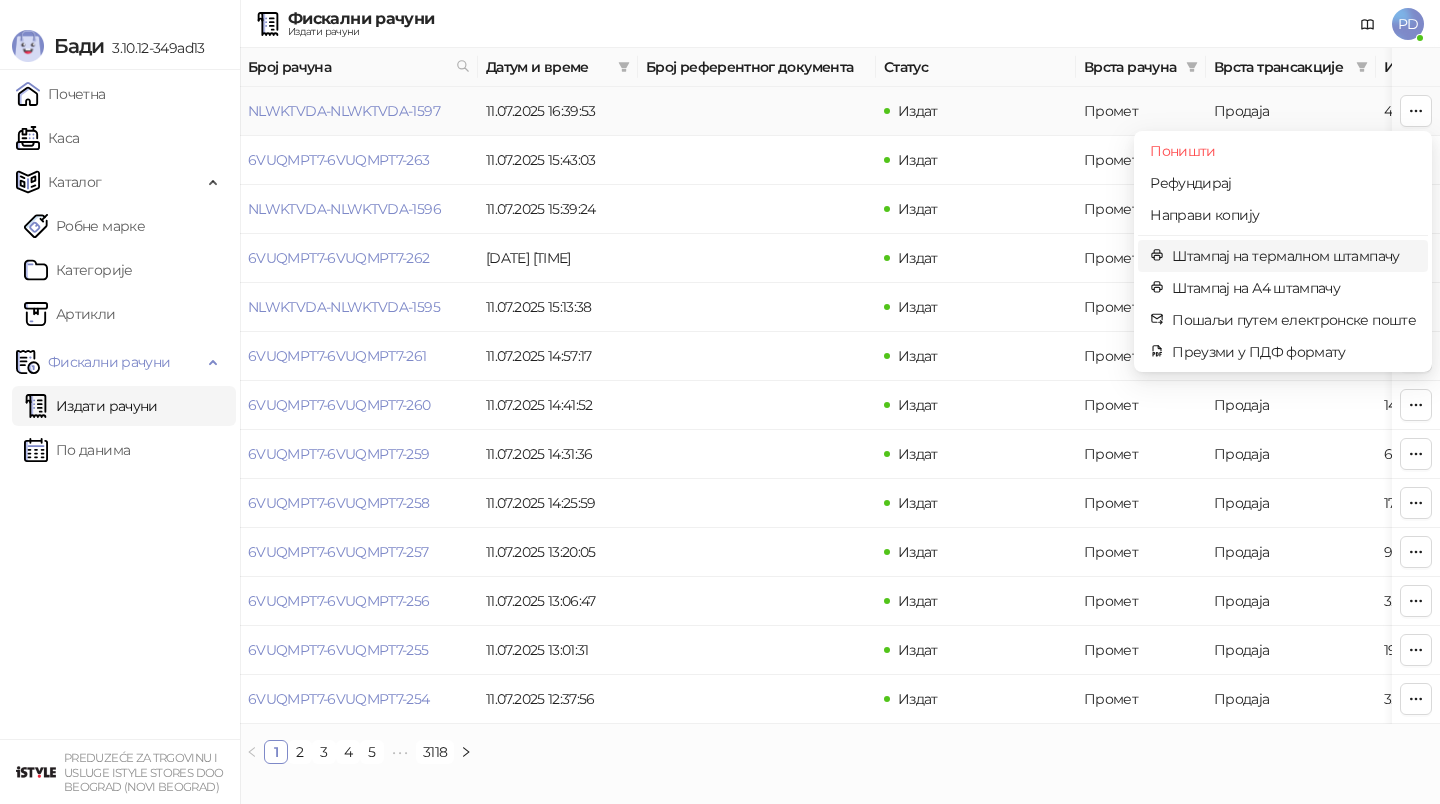 click on "Штампај на термалном штампачу" at bounding box center (1294, 256) 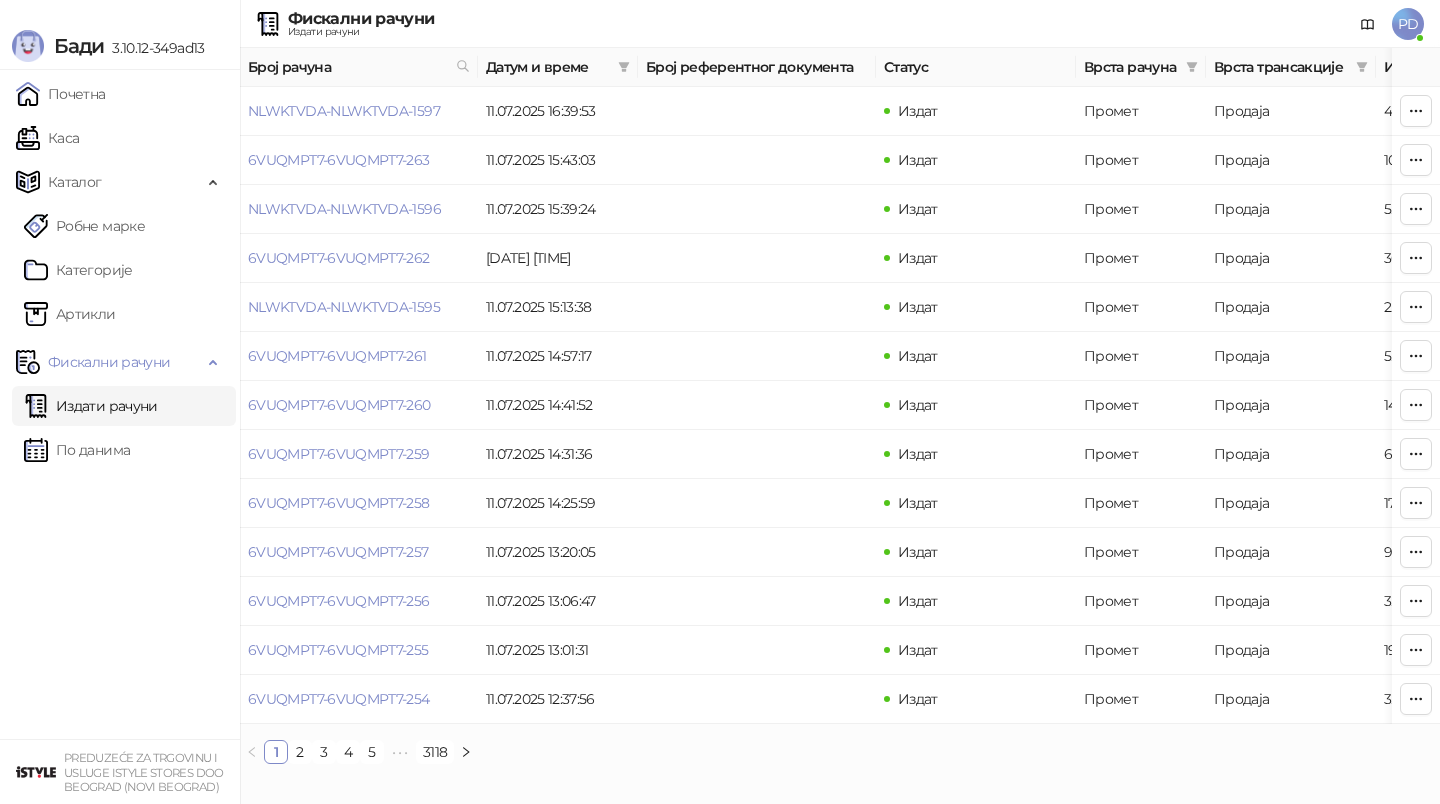 click on "Издати рачуни По данима" at bounding box center [120, 428] 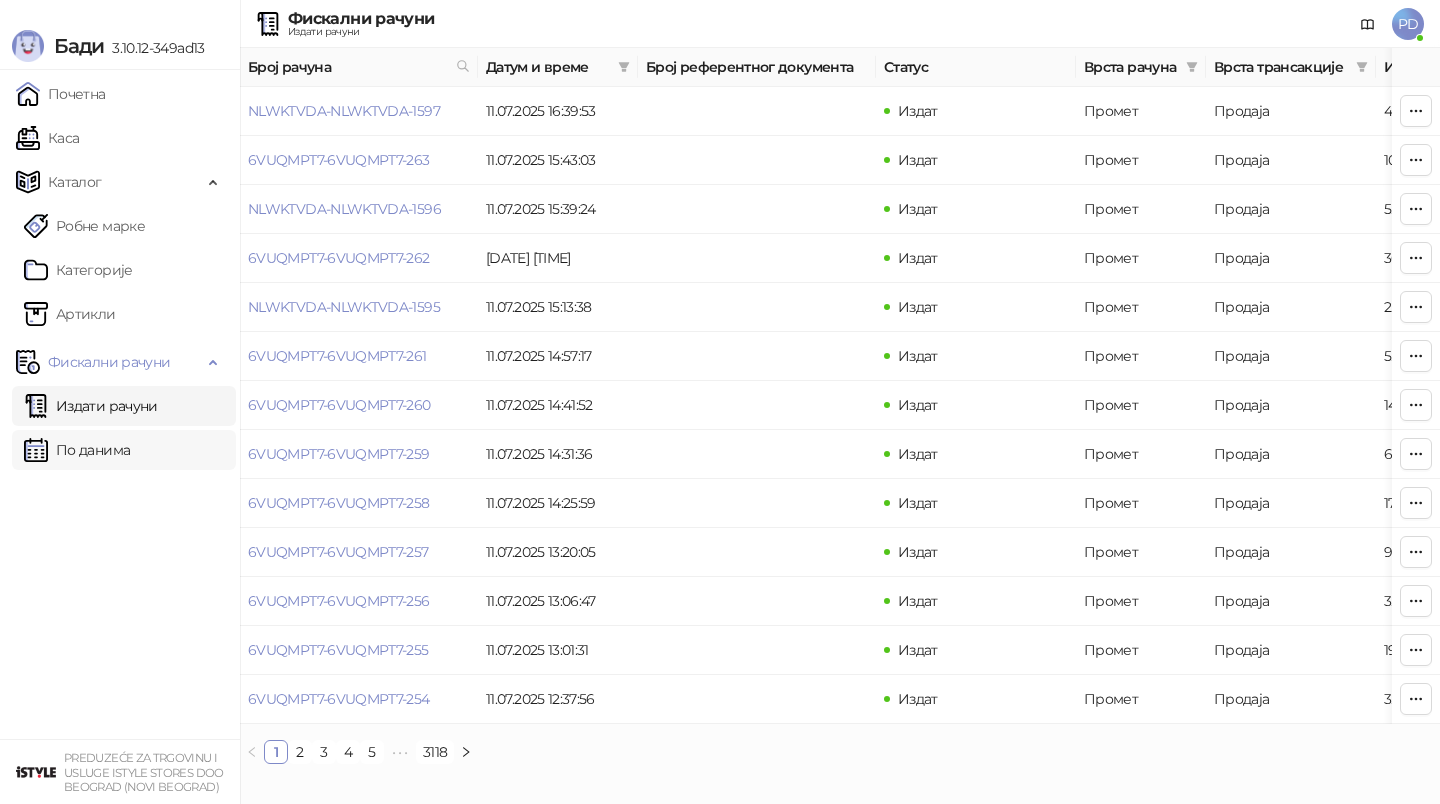 click on "По данима" at bounding box center (77, 450) 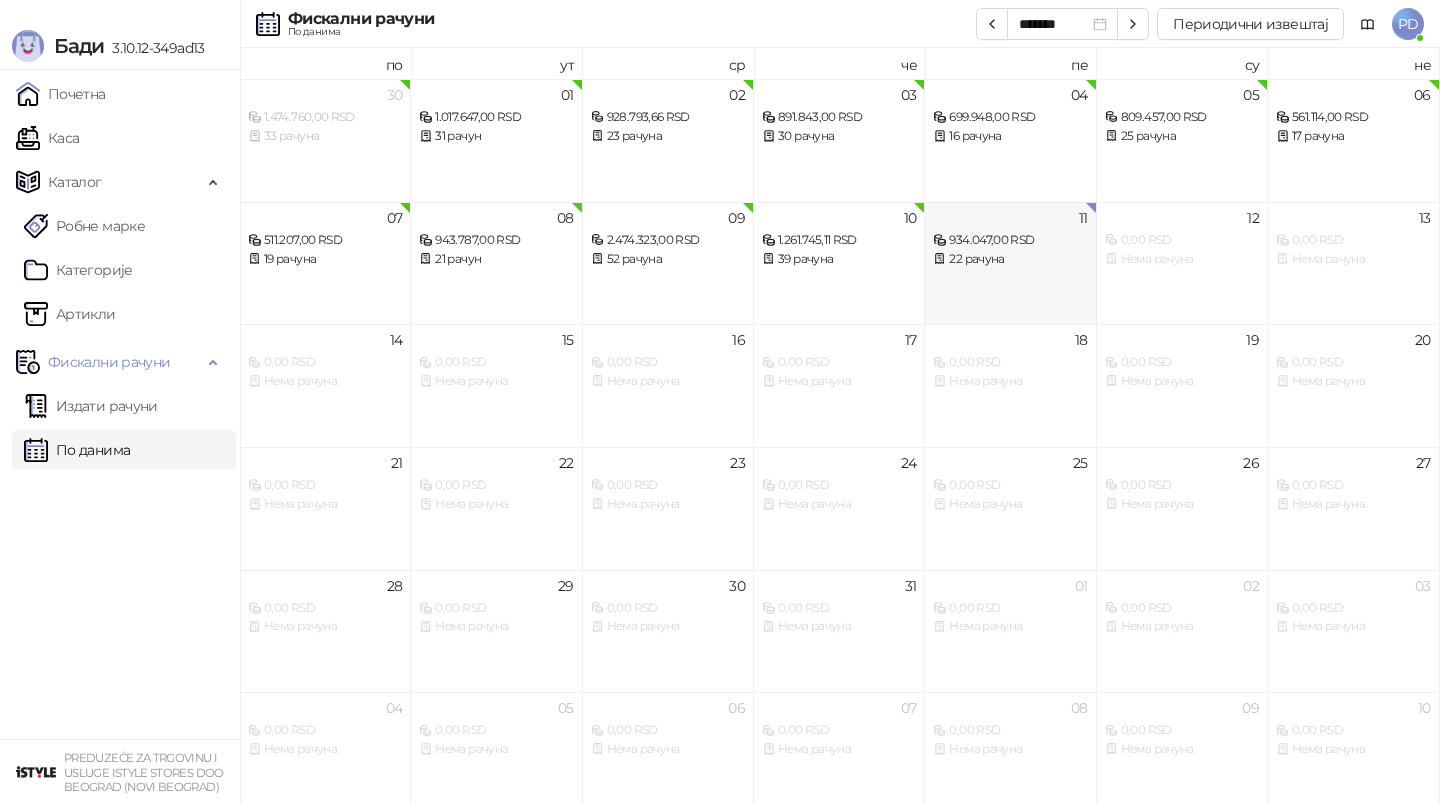 click on "11   934.047,00 RSD   22 рачуна" at bounding box center [1010, 263] 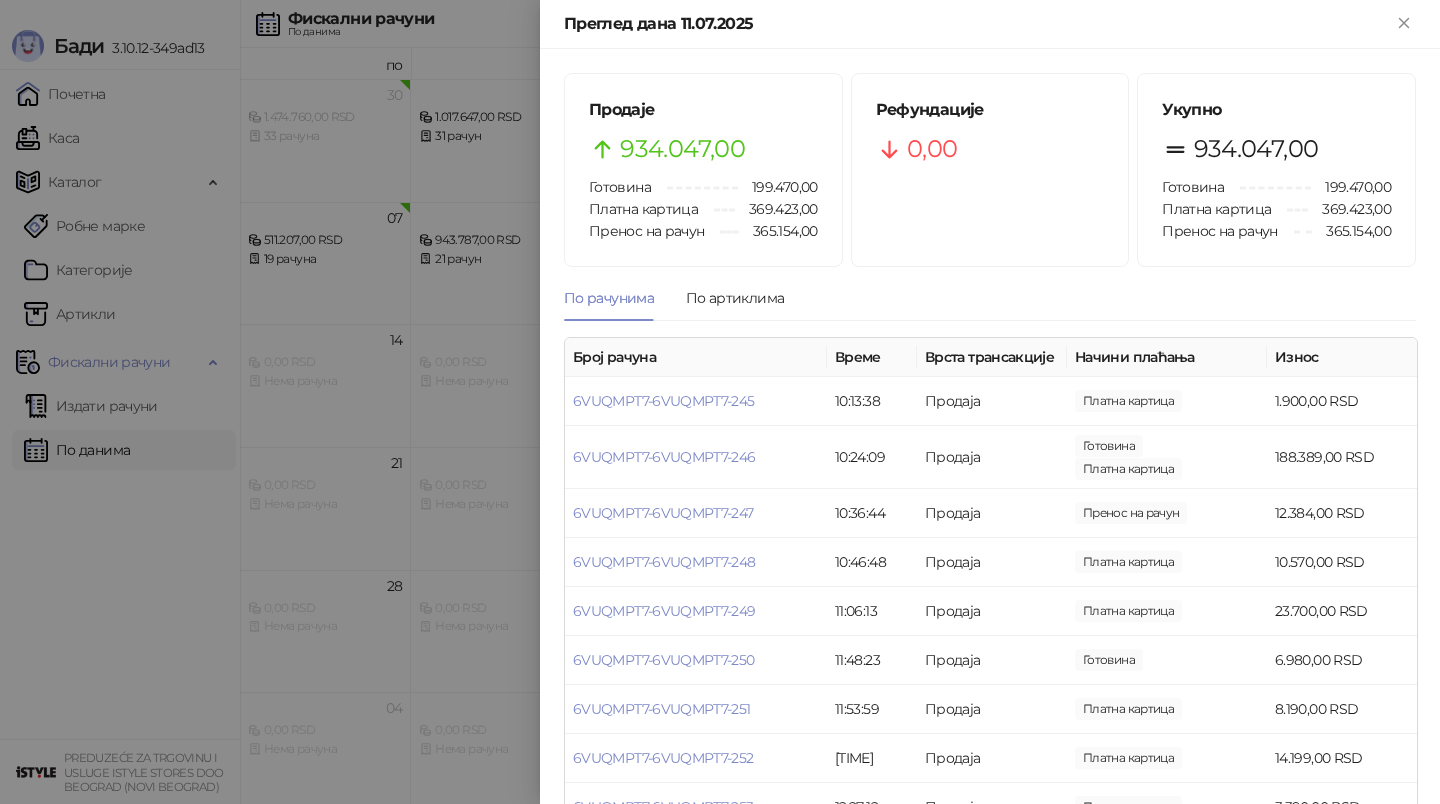 click at bounding box center [720, 402] 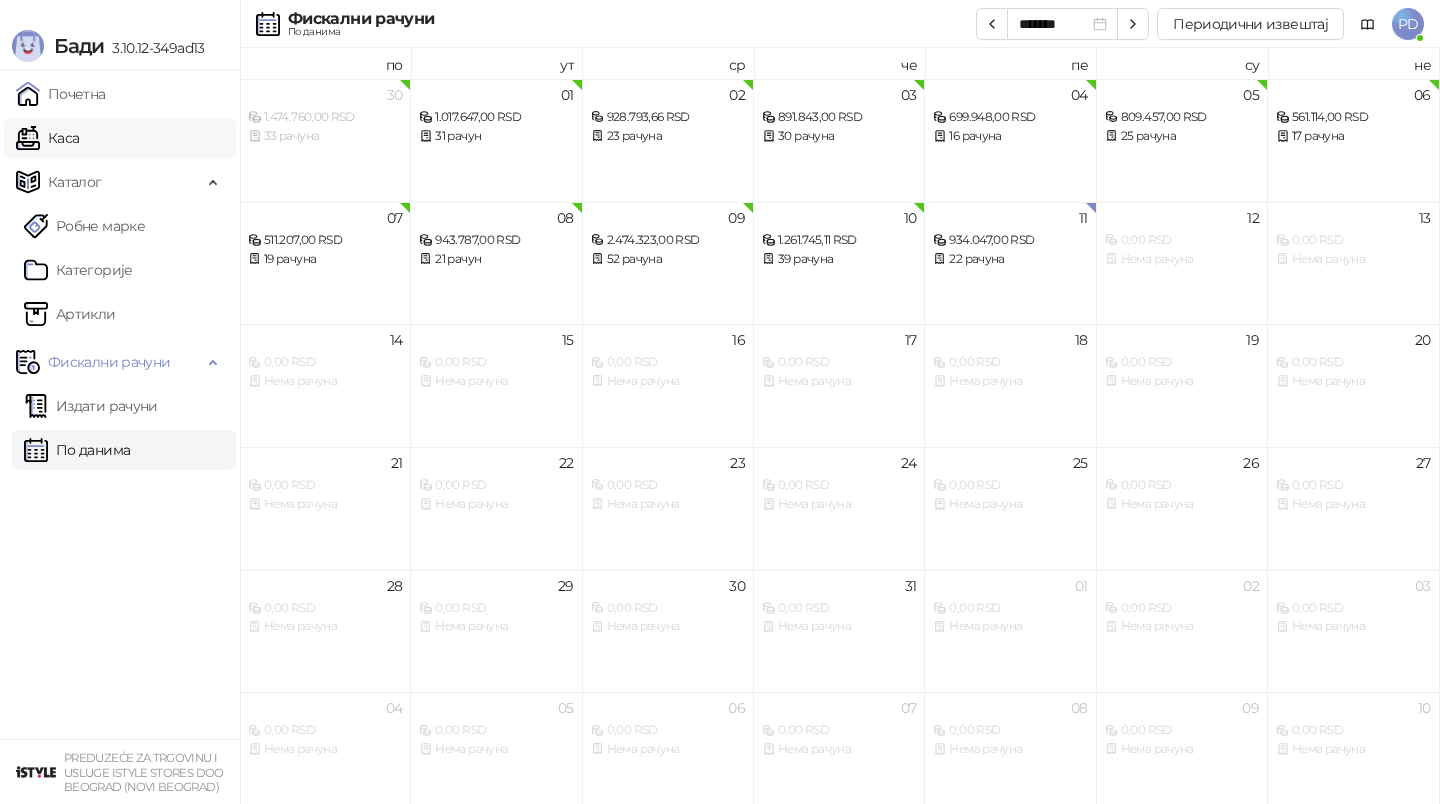 click on "Каса" at bounding box center [47, 138] 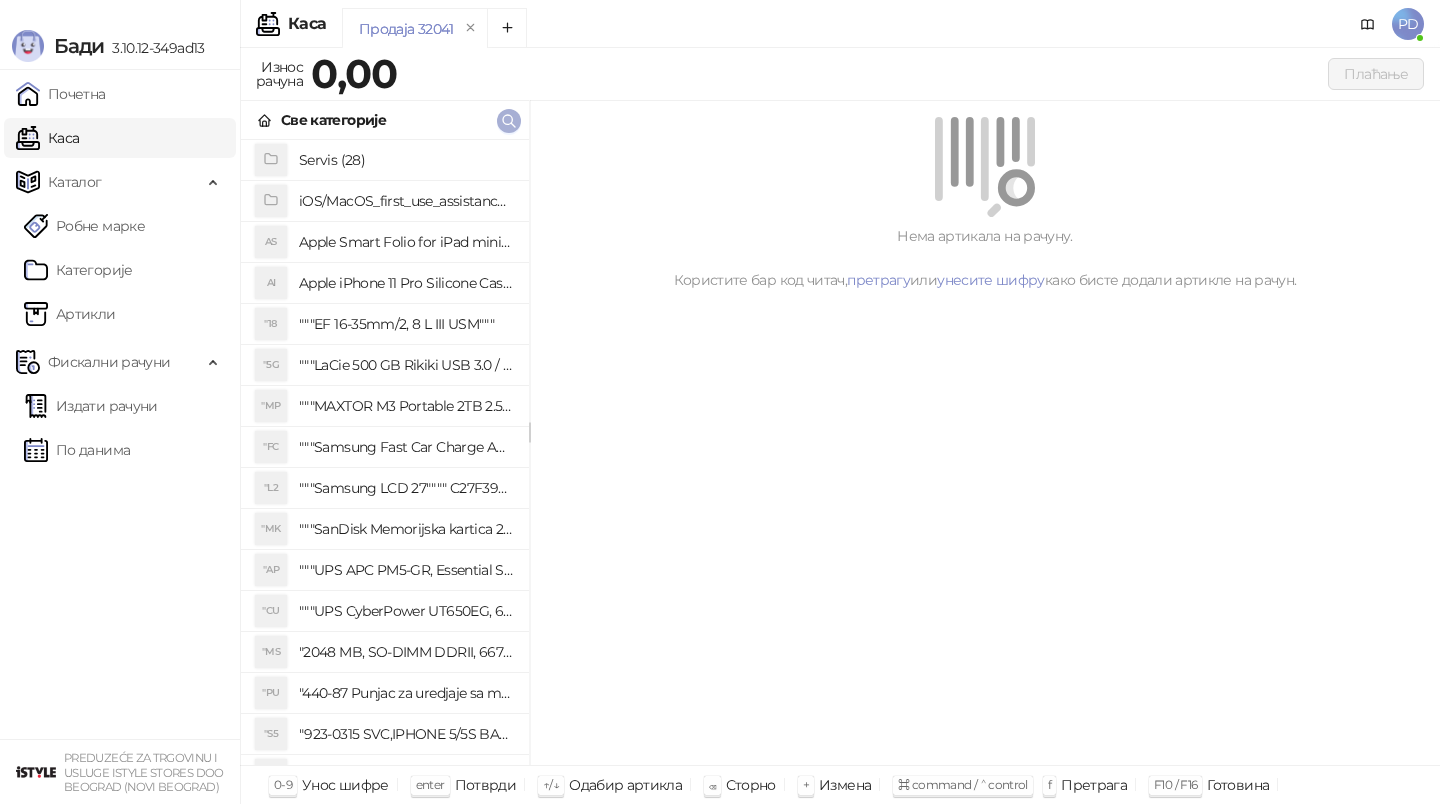 click 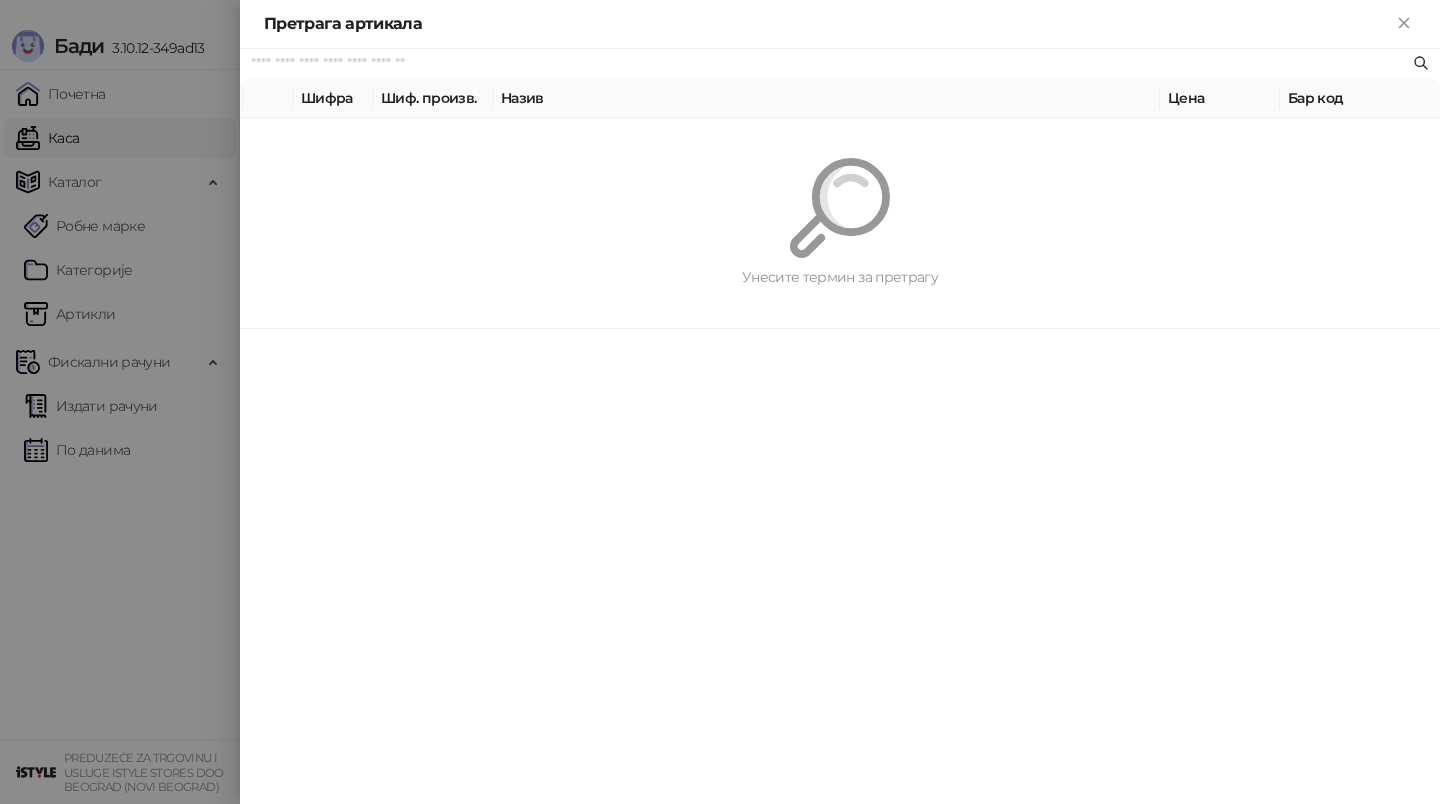paste on "*********" 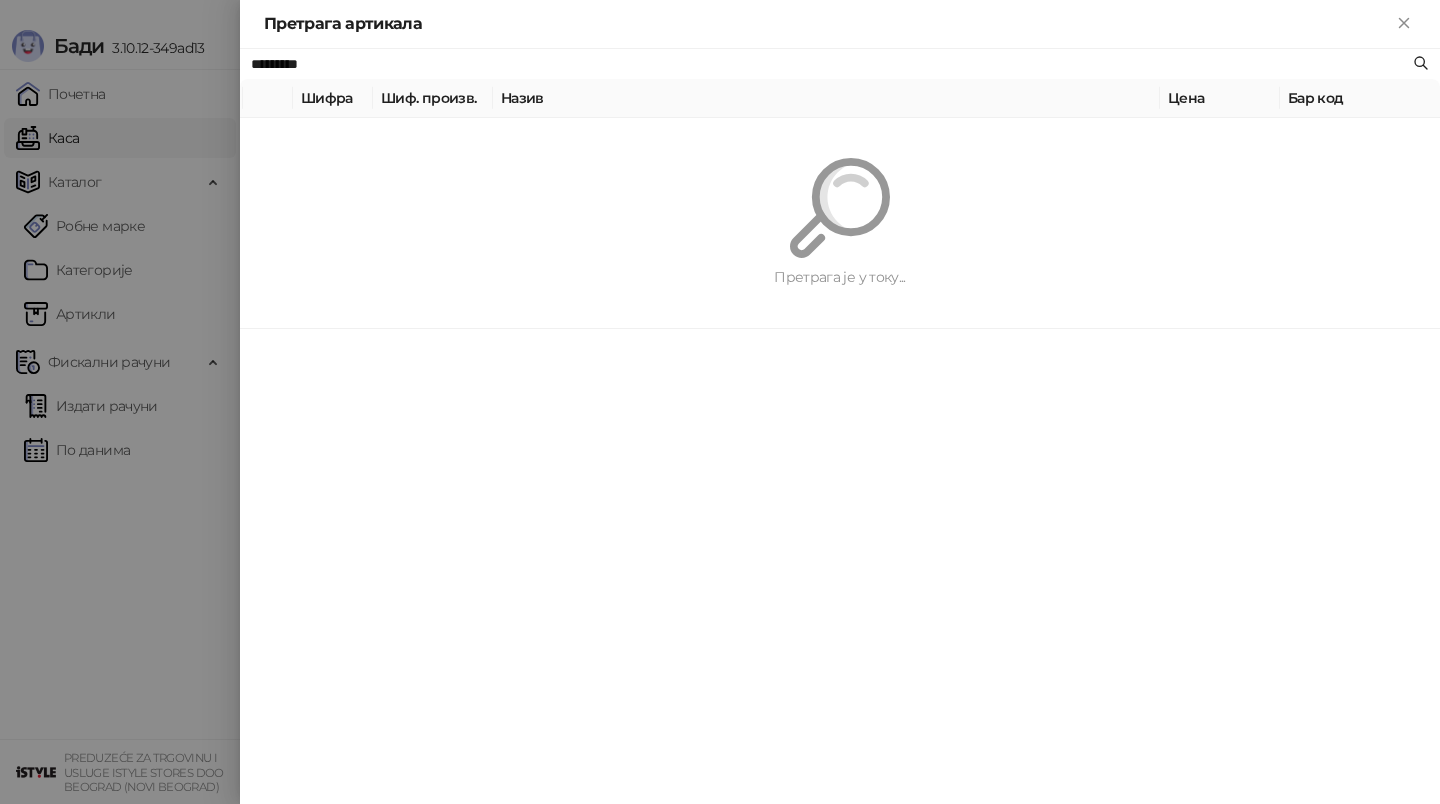 type on "*********" 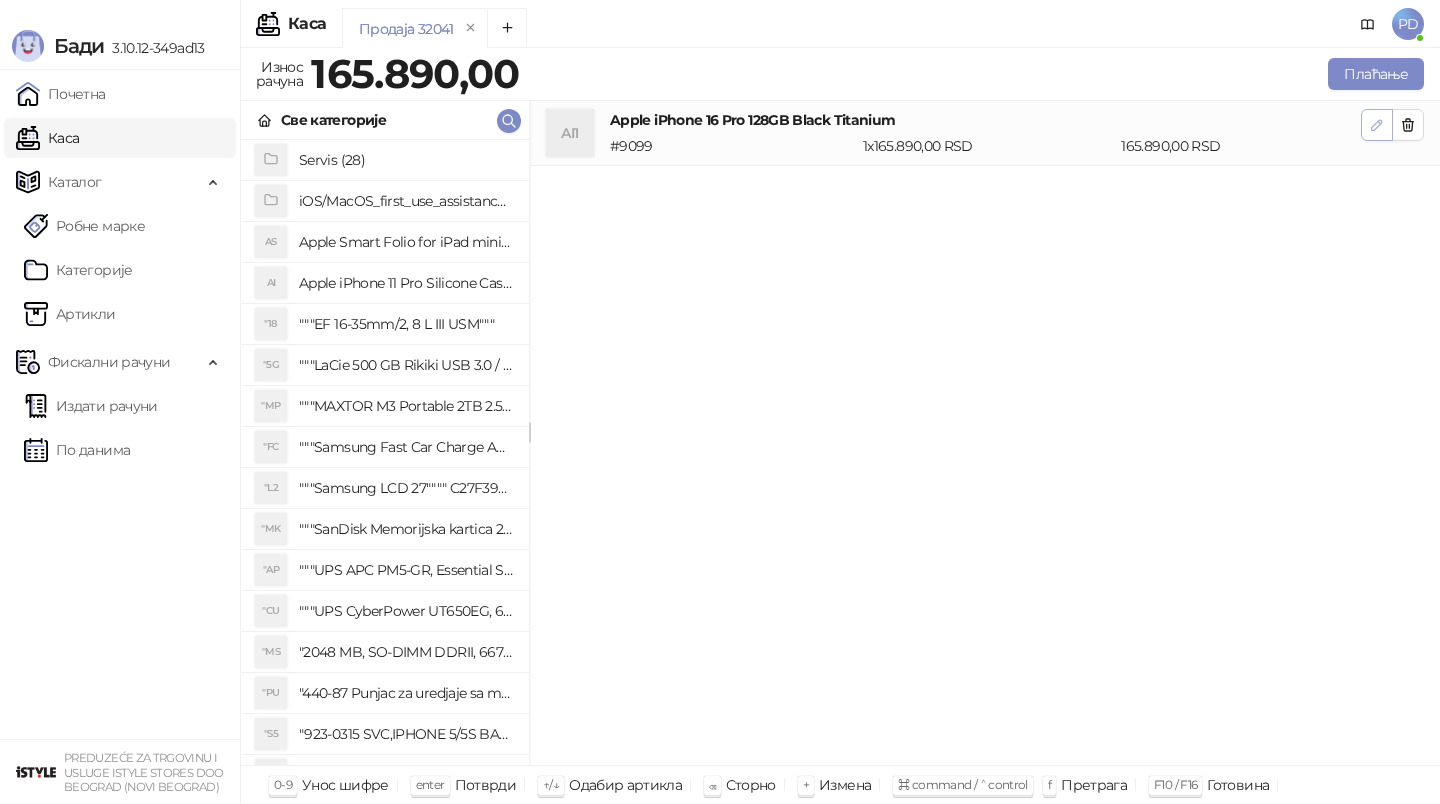 click at bounding box center (1377, 125) 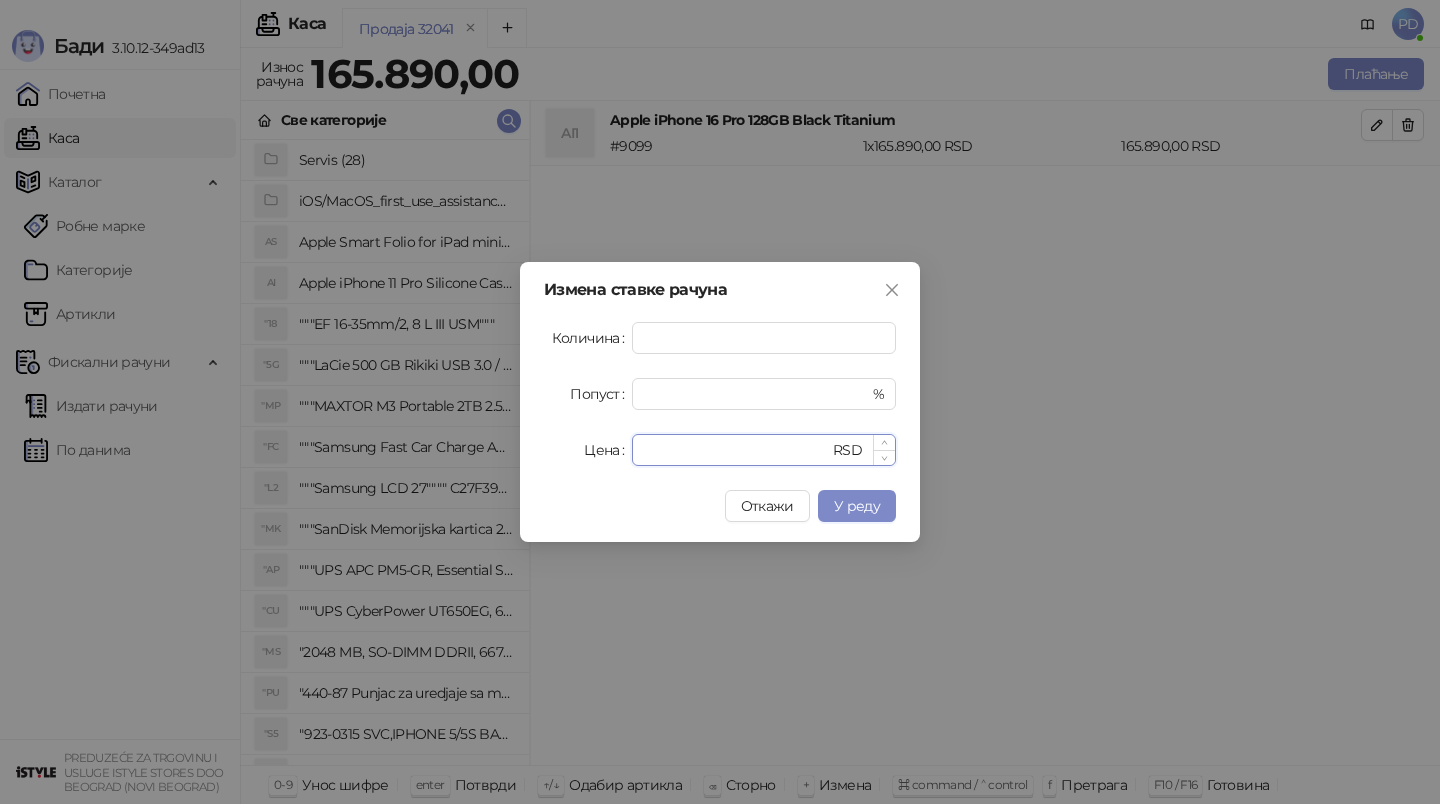 click on "******" at bounding box center [736, 450] 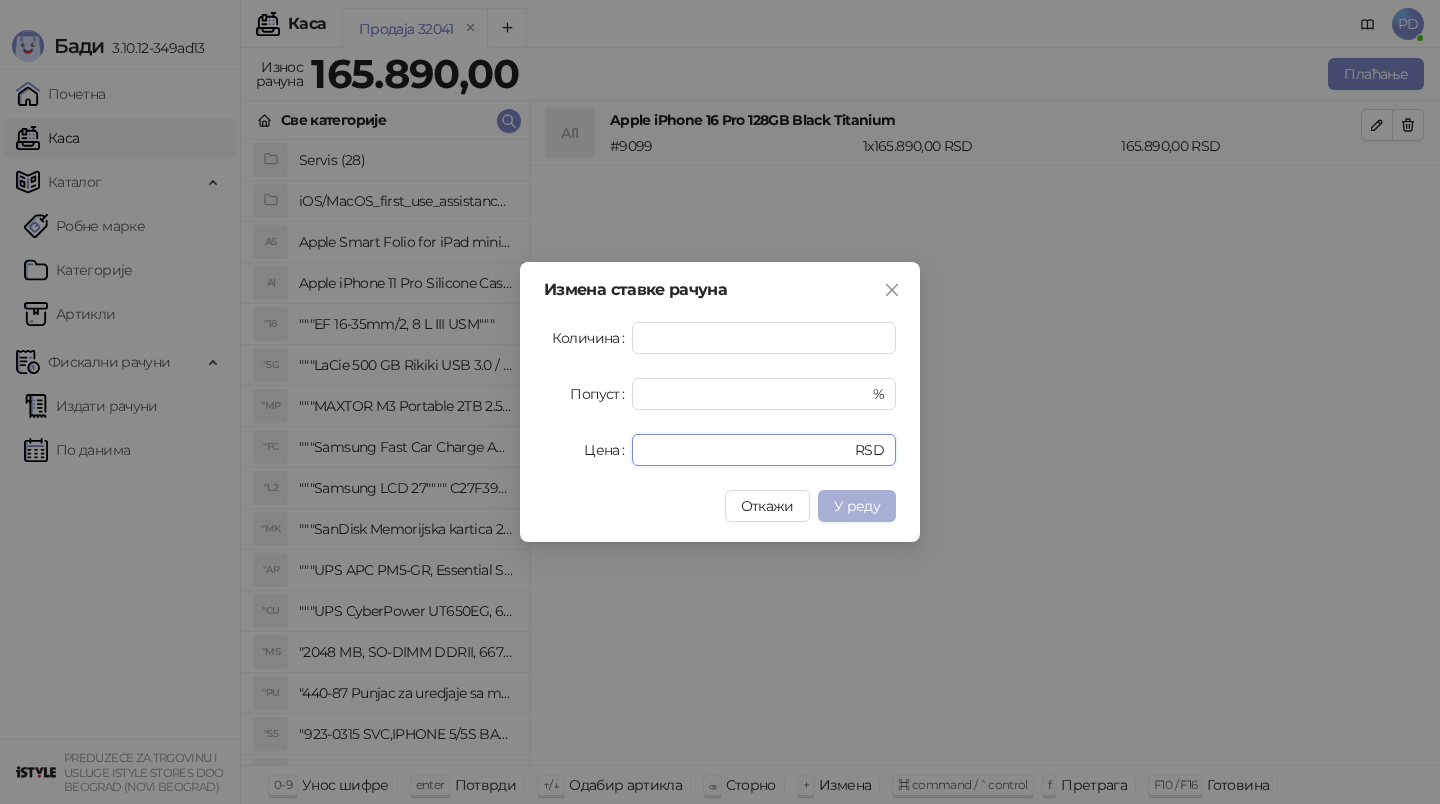 type on "******" 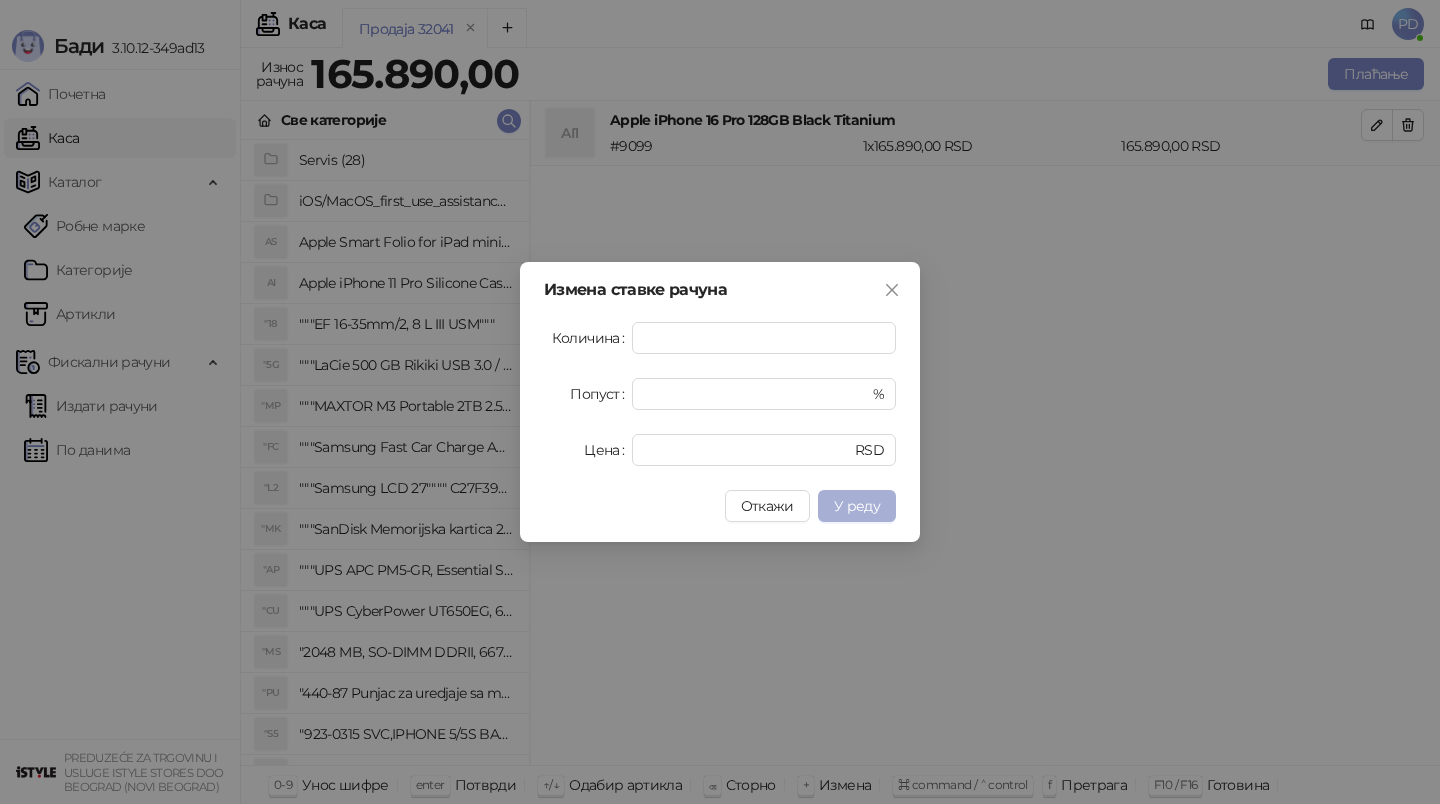 click on "У реду" at bounding box center [857, 506] 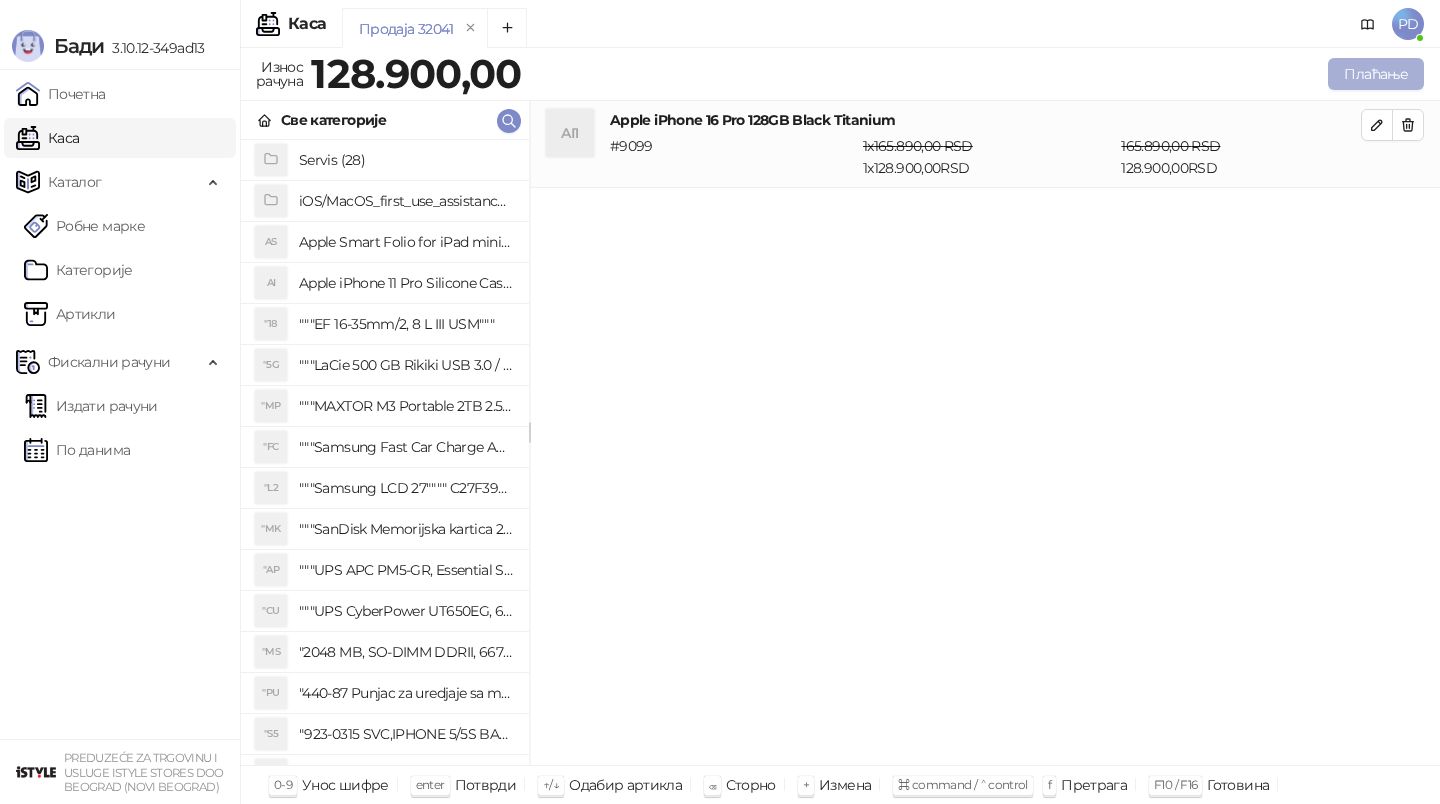click on "Плаћање" at bounding box center [1376, 74] 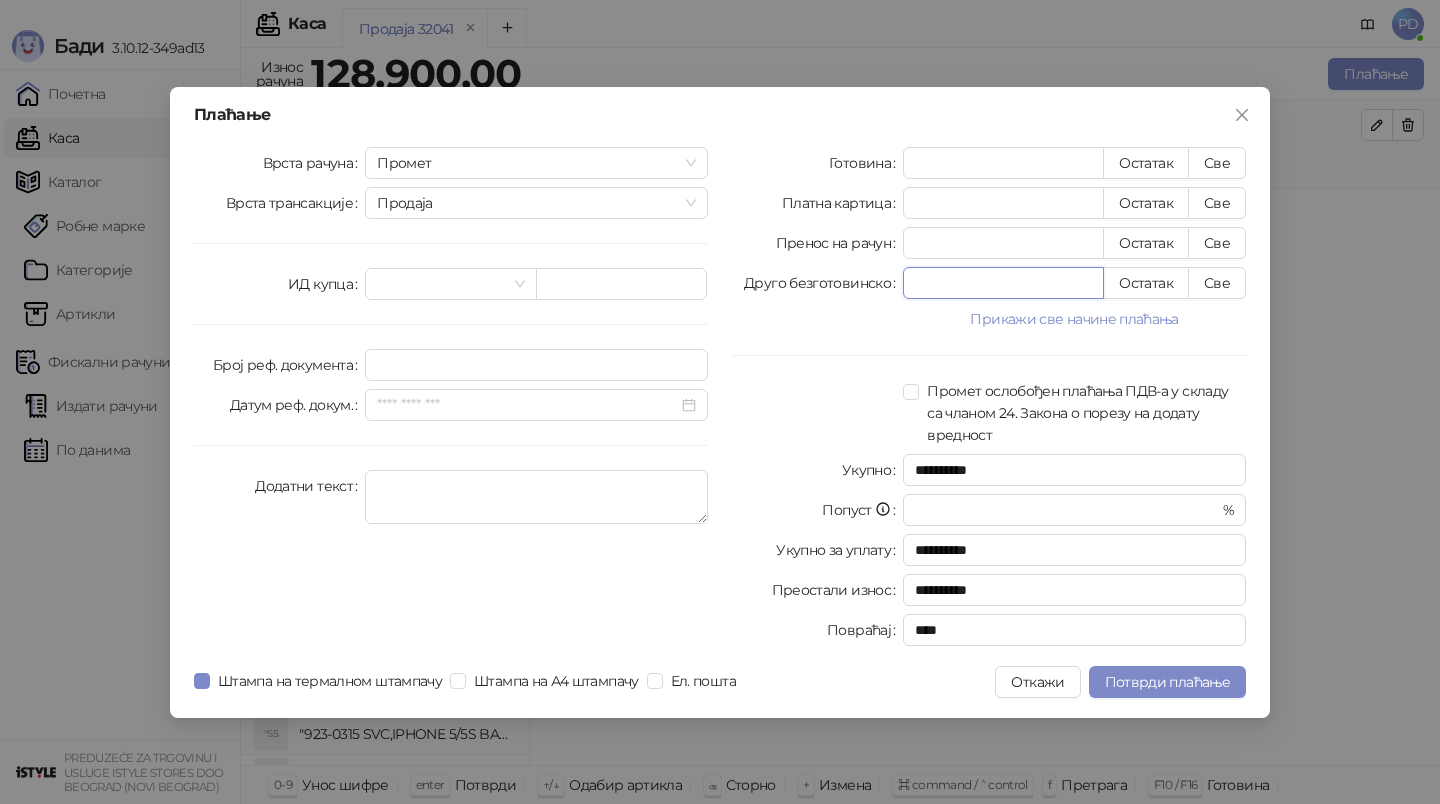 click on "*" at bounding box center (1003, 283) 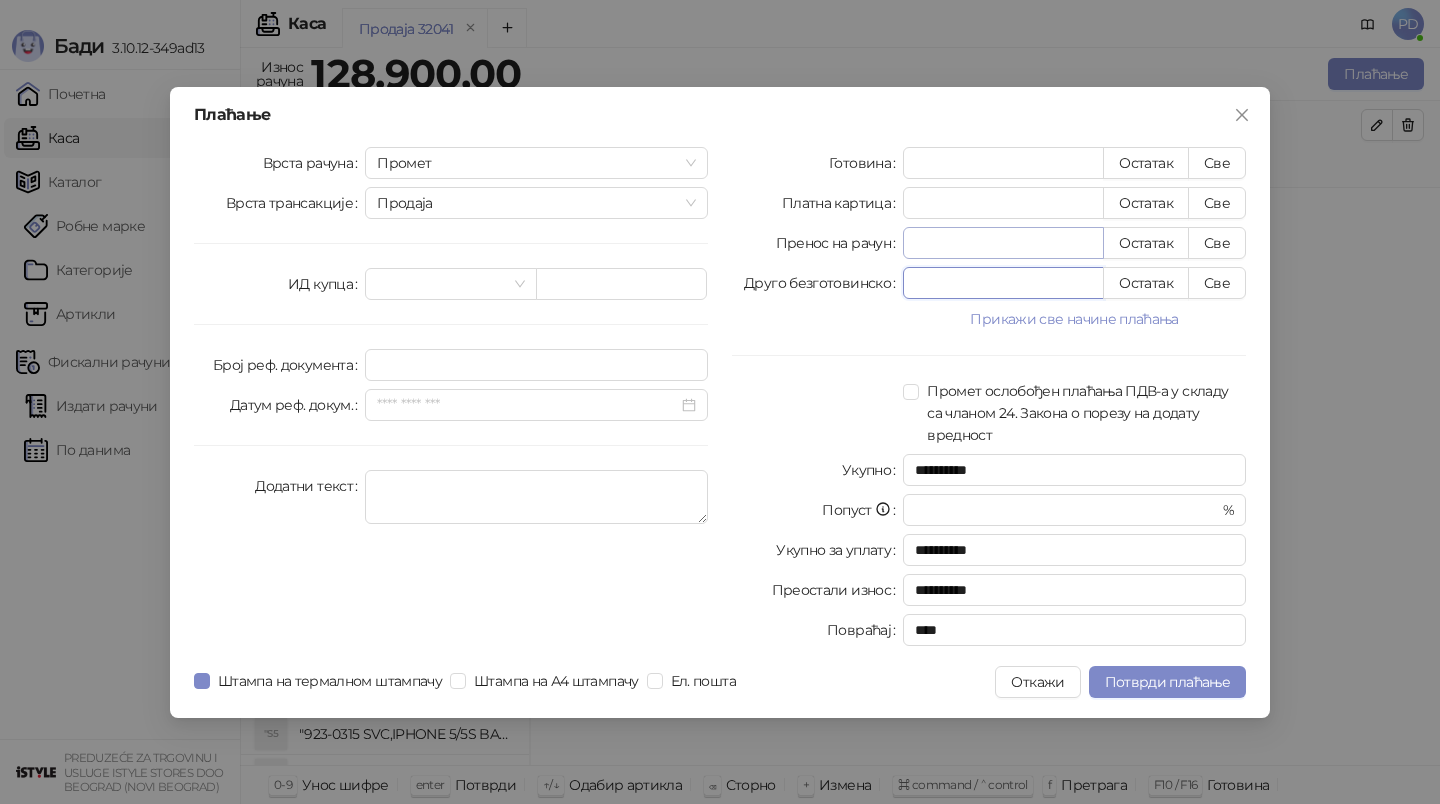 type on "*****" 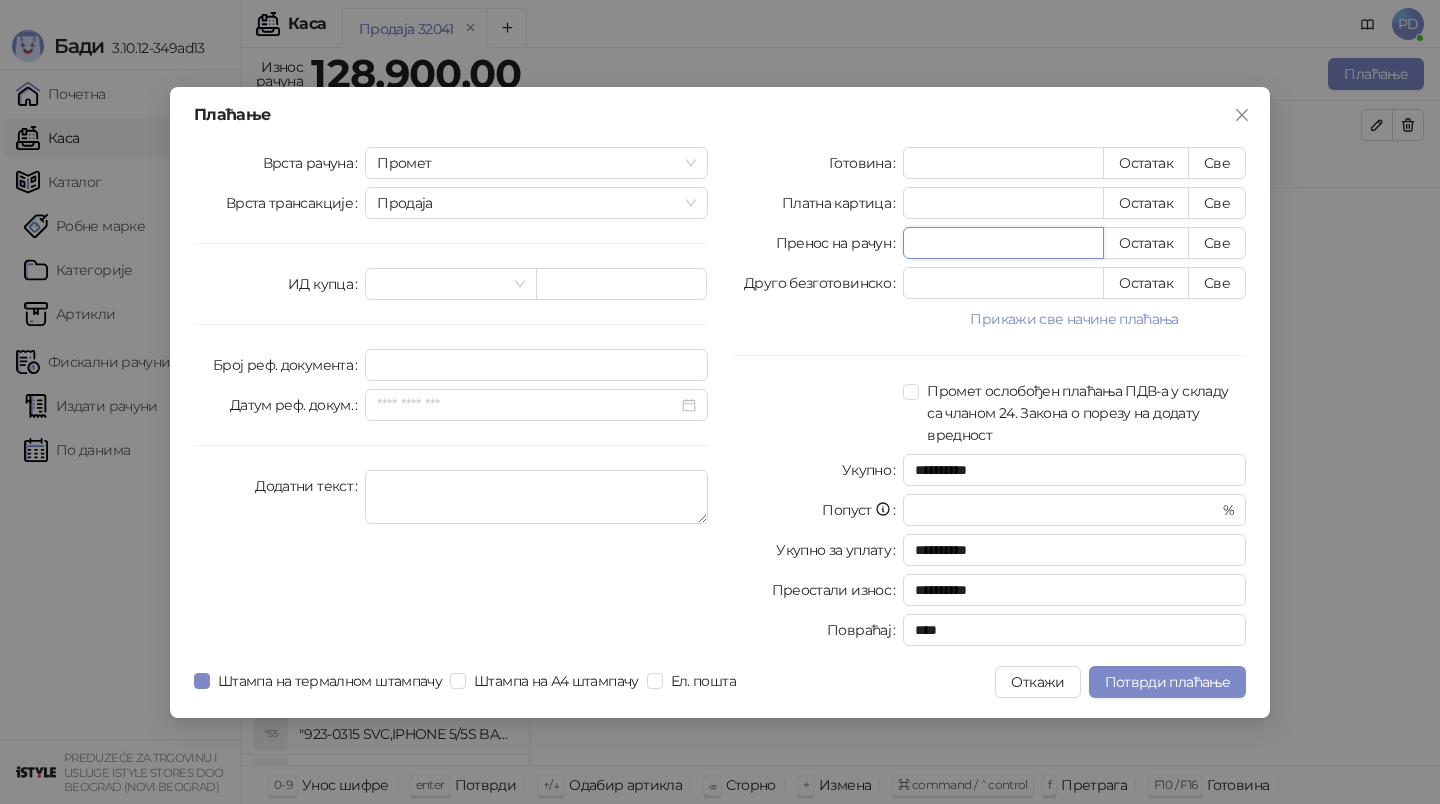 click on "*" at bounding box center (1003, 243) 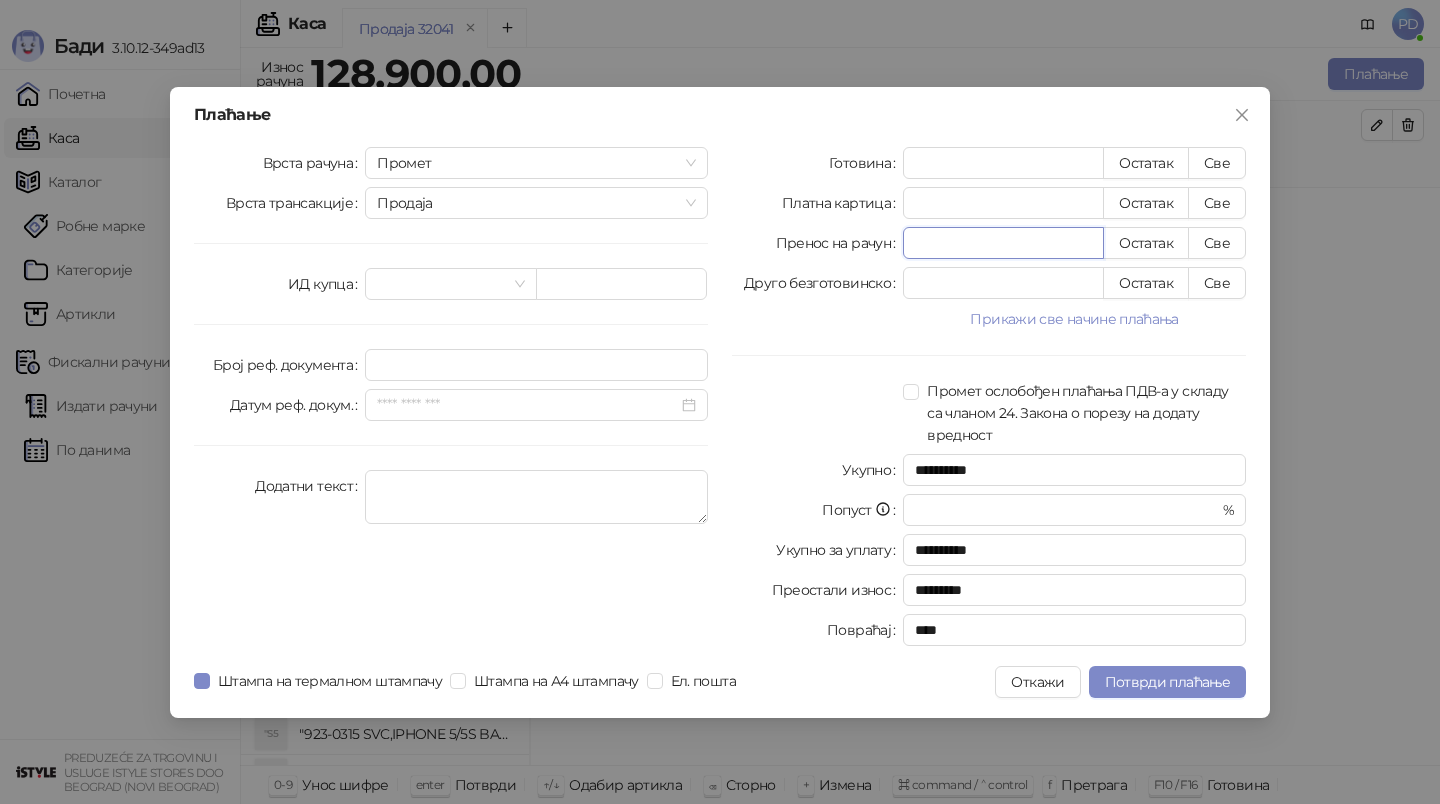 type on "******" 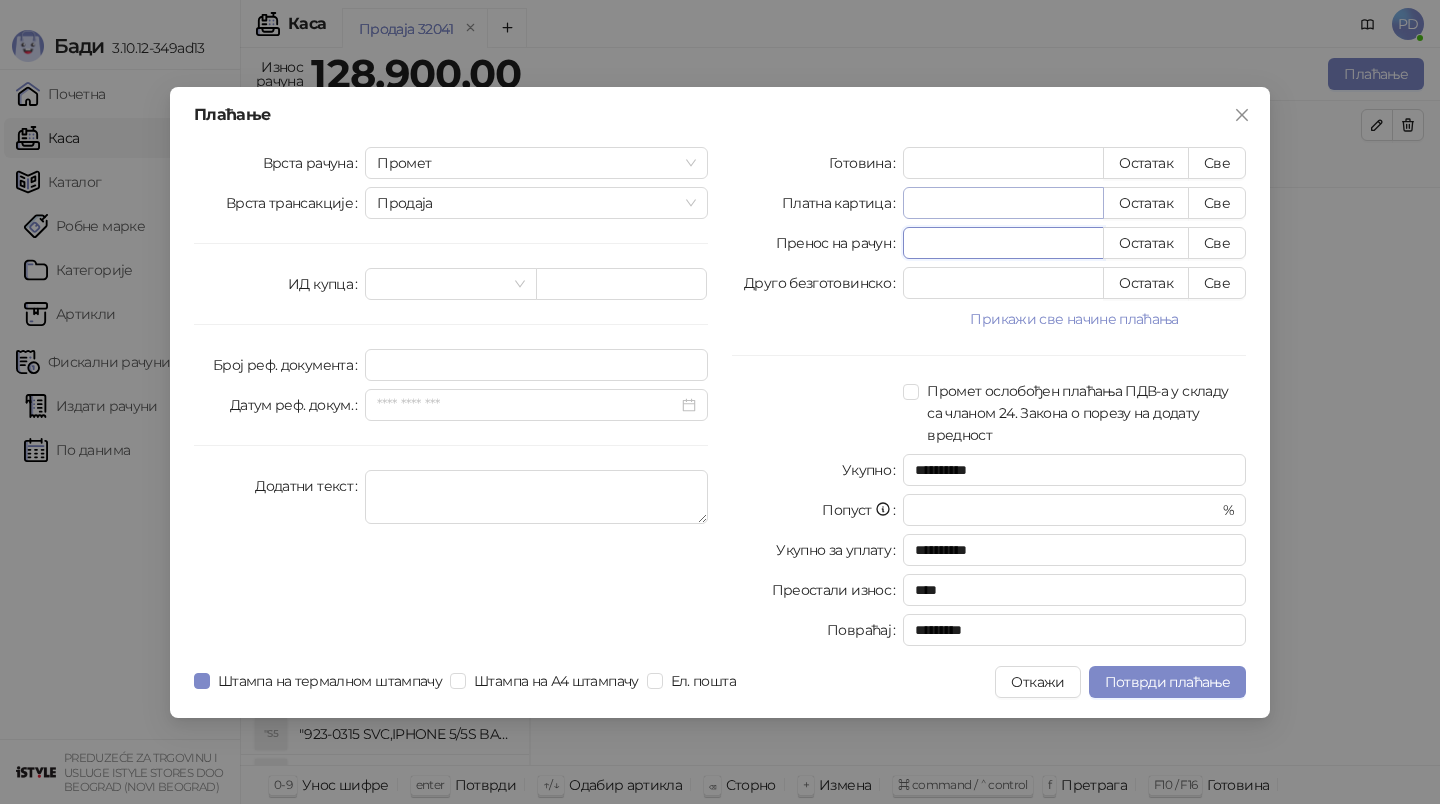 type on "******" 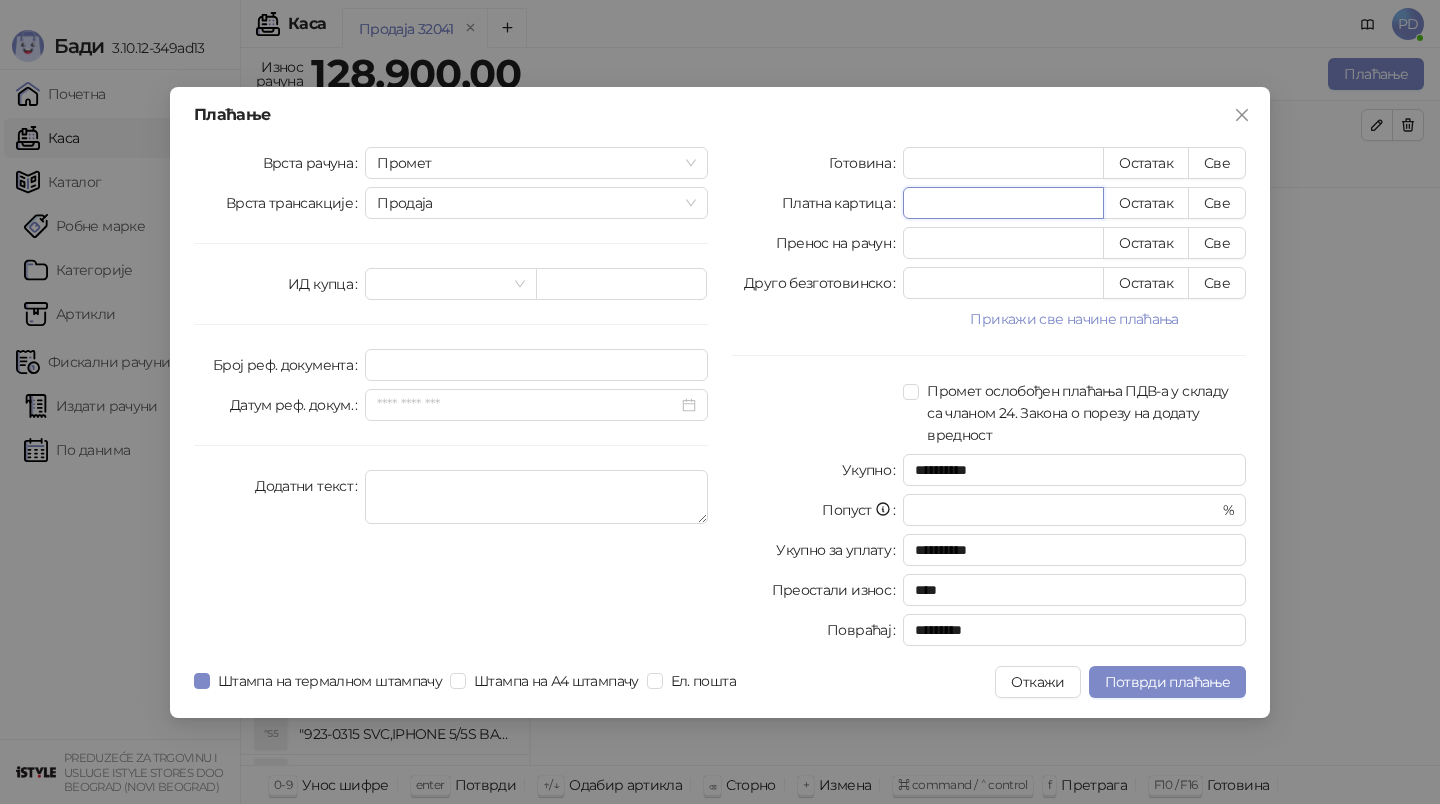 click on "*" at bounding box center (1003, 203) 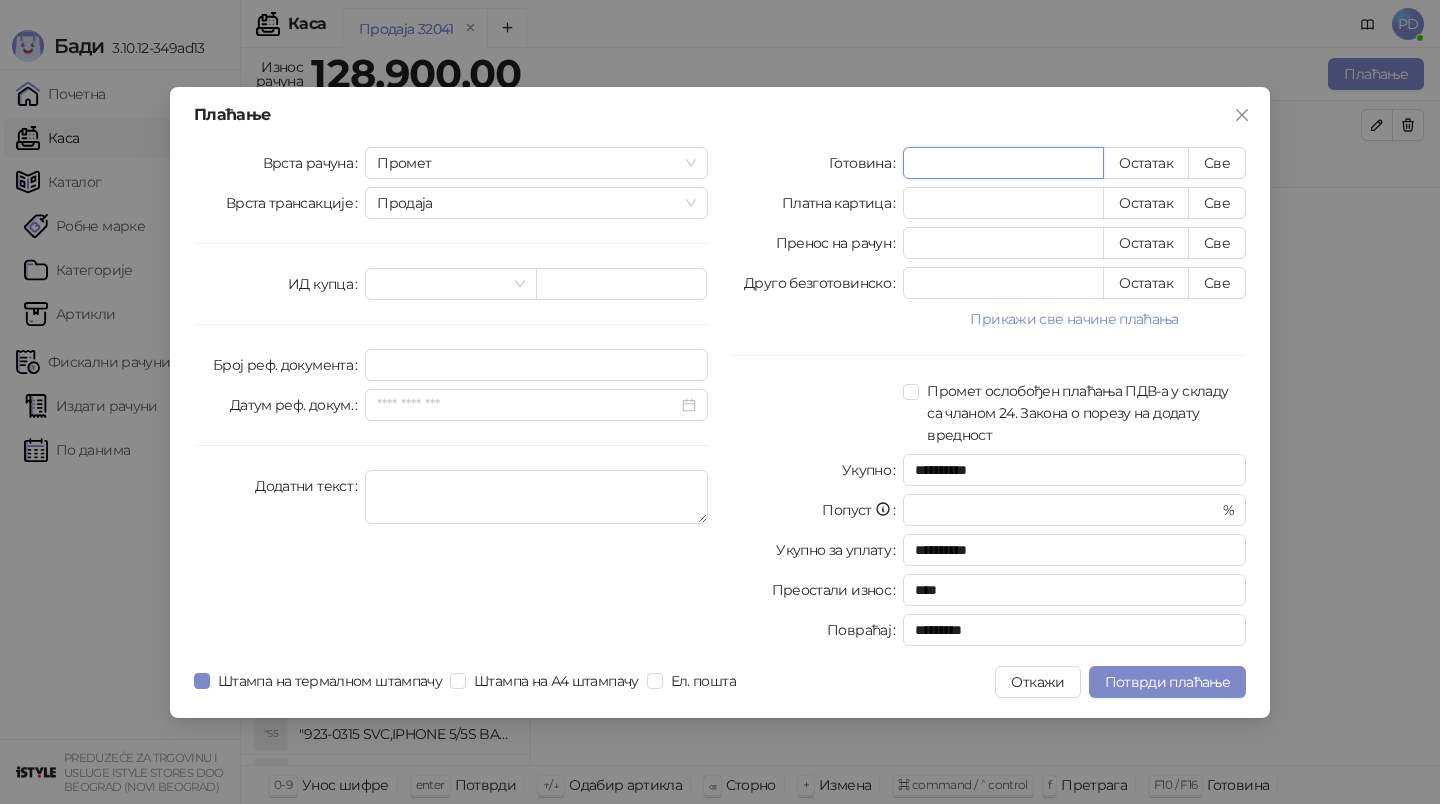 click on "*" at bounding box center [1003, 163] 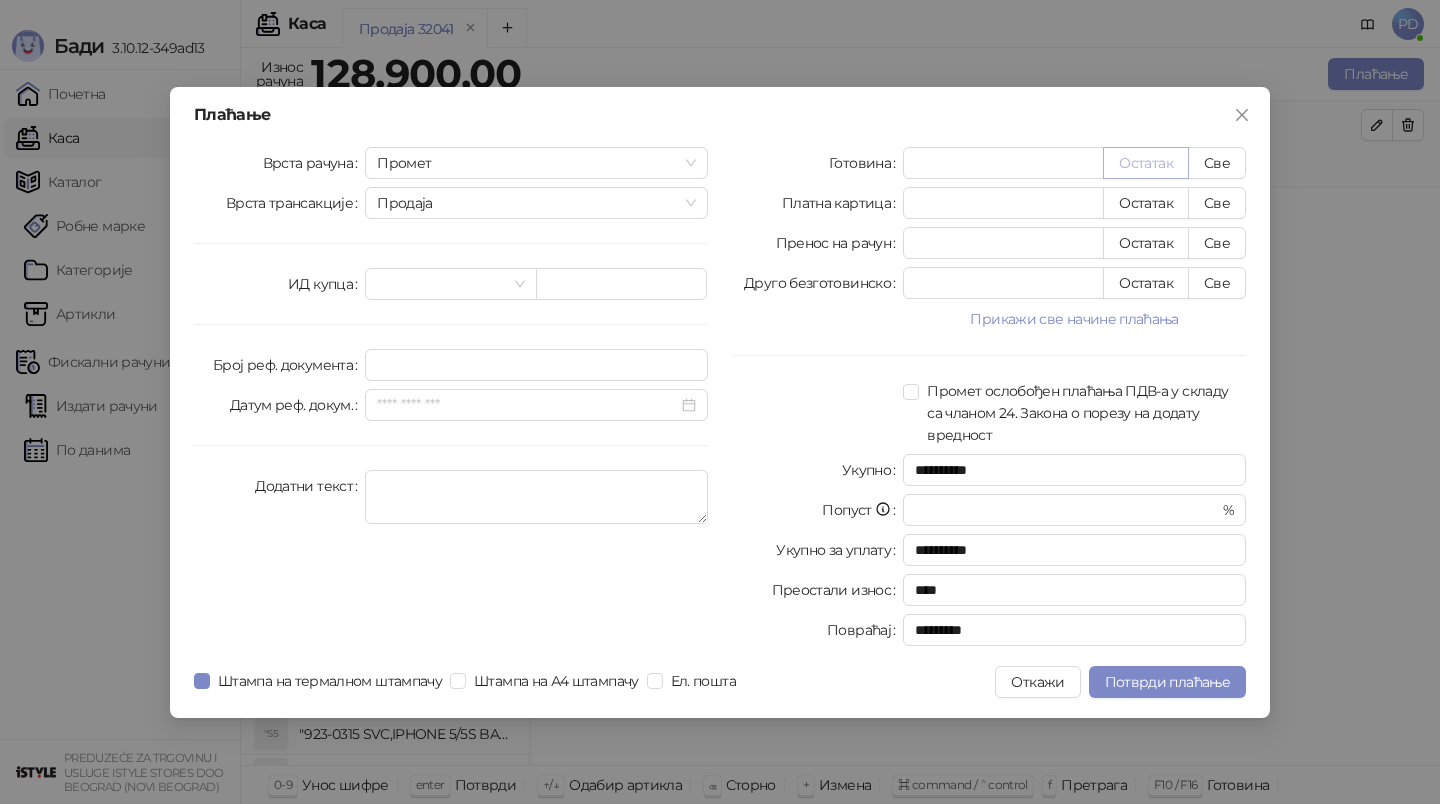 click on "Остатак" at bounding box center [1146, 163] 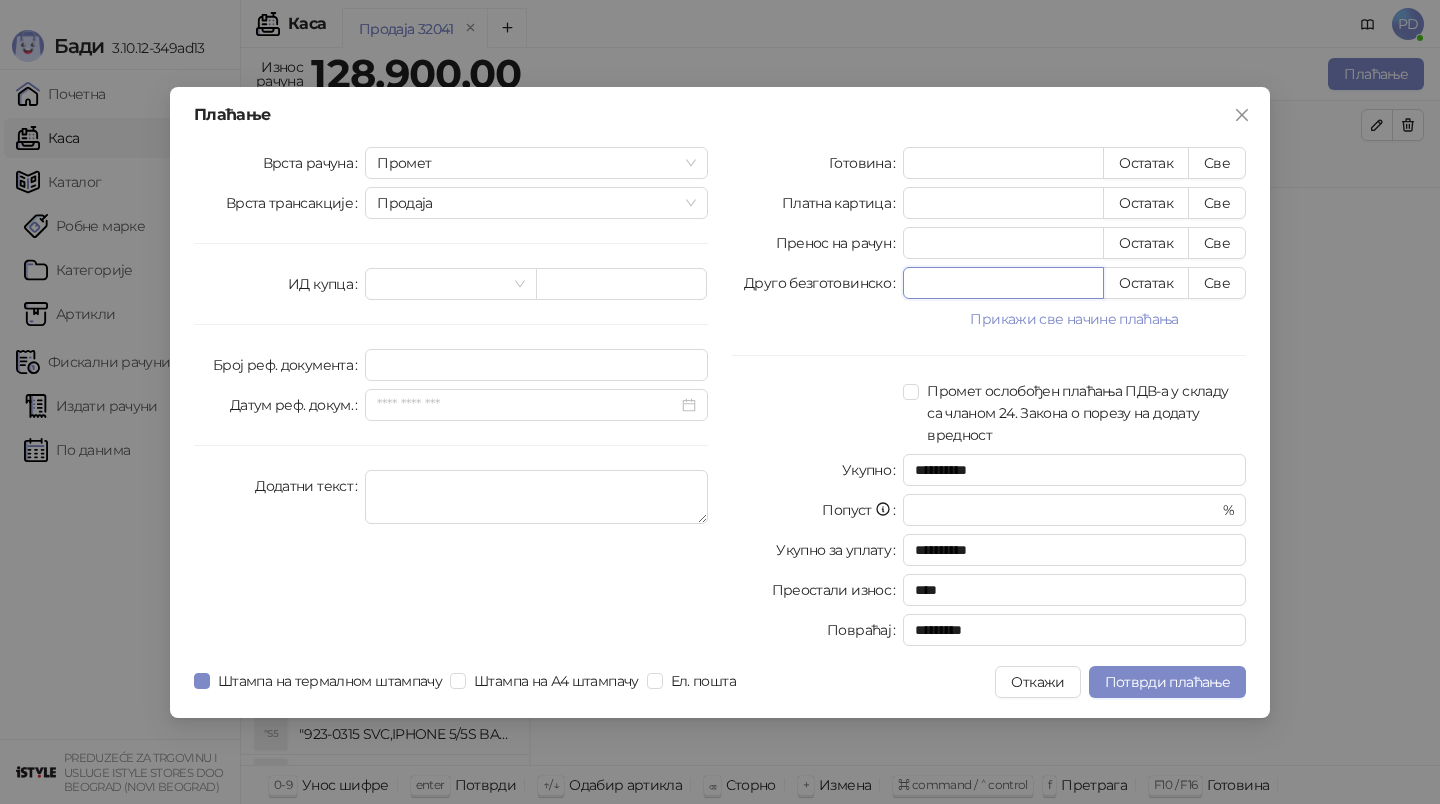 click on "*****" at bounding box center [1003, 283] 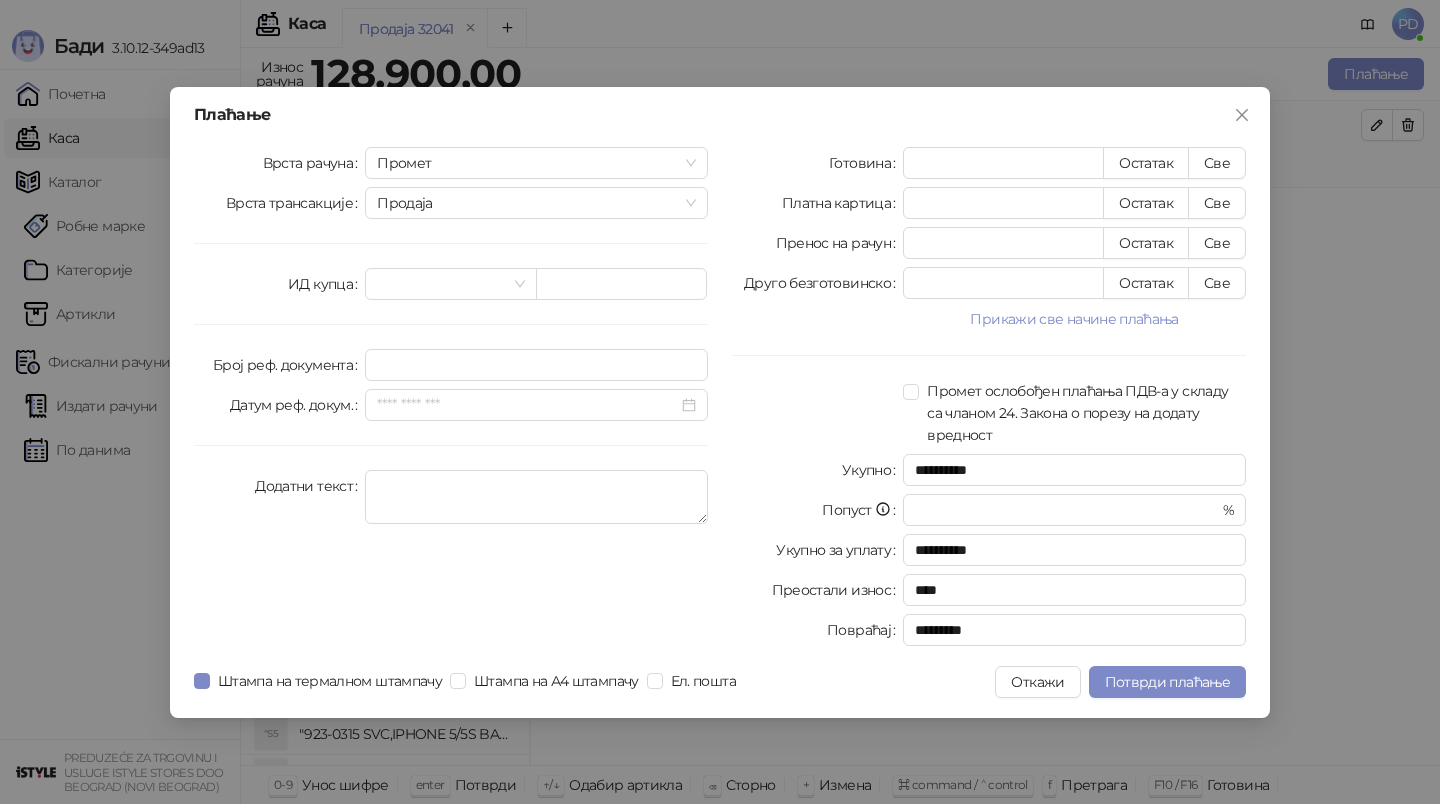 click on "**********" at bounding box center (989, 400) 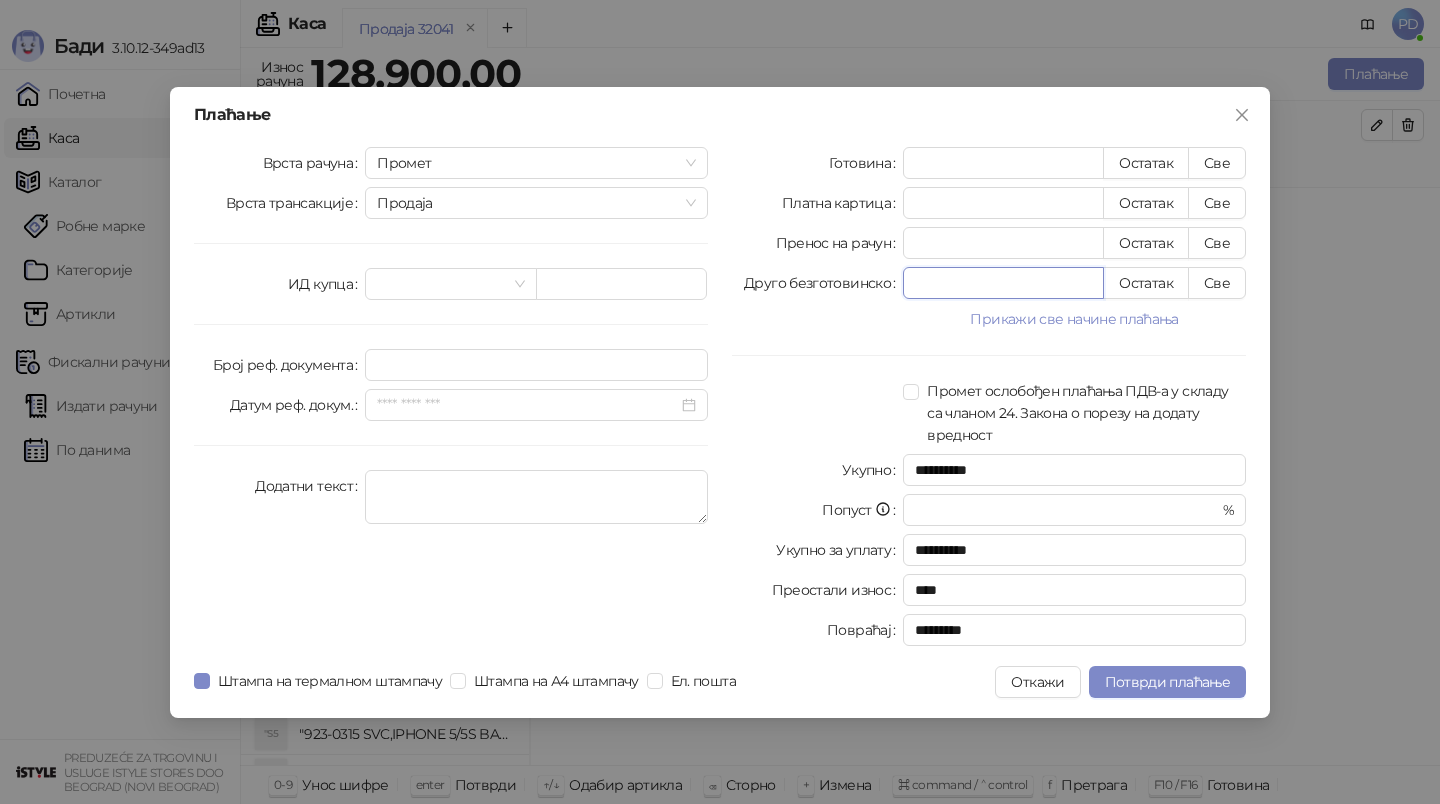 click on "*****" at bounding box center (1003, 283) 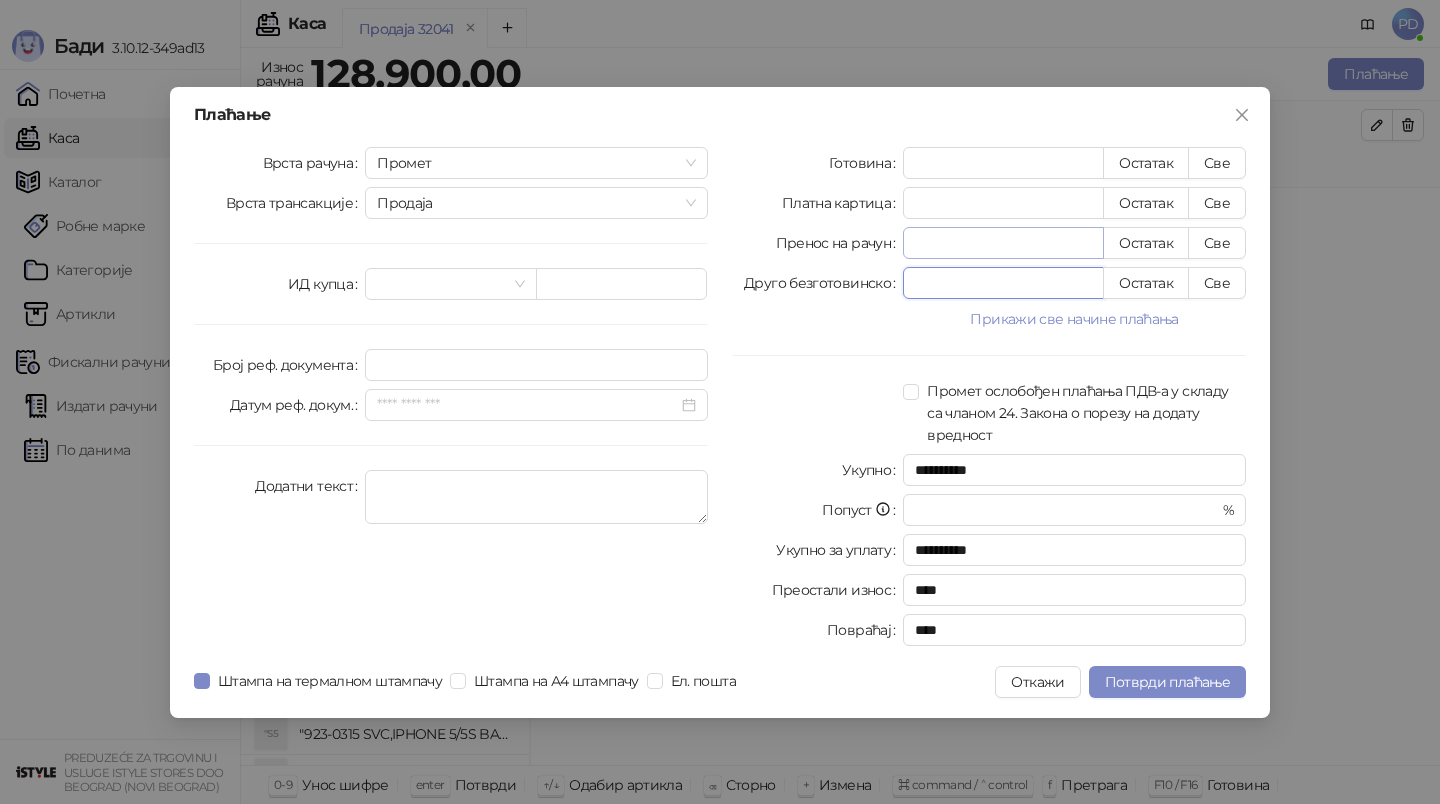 type 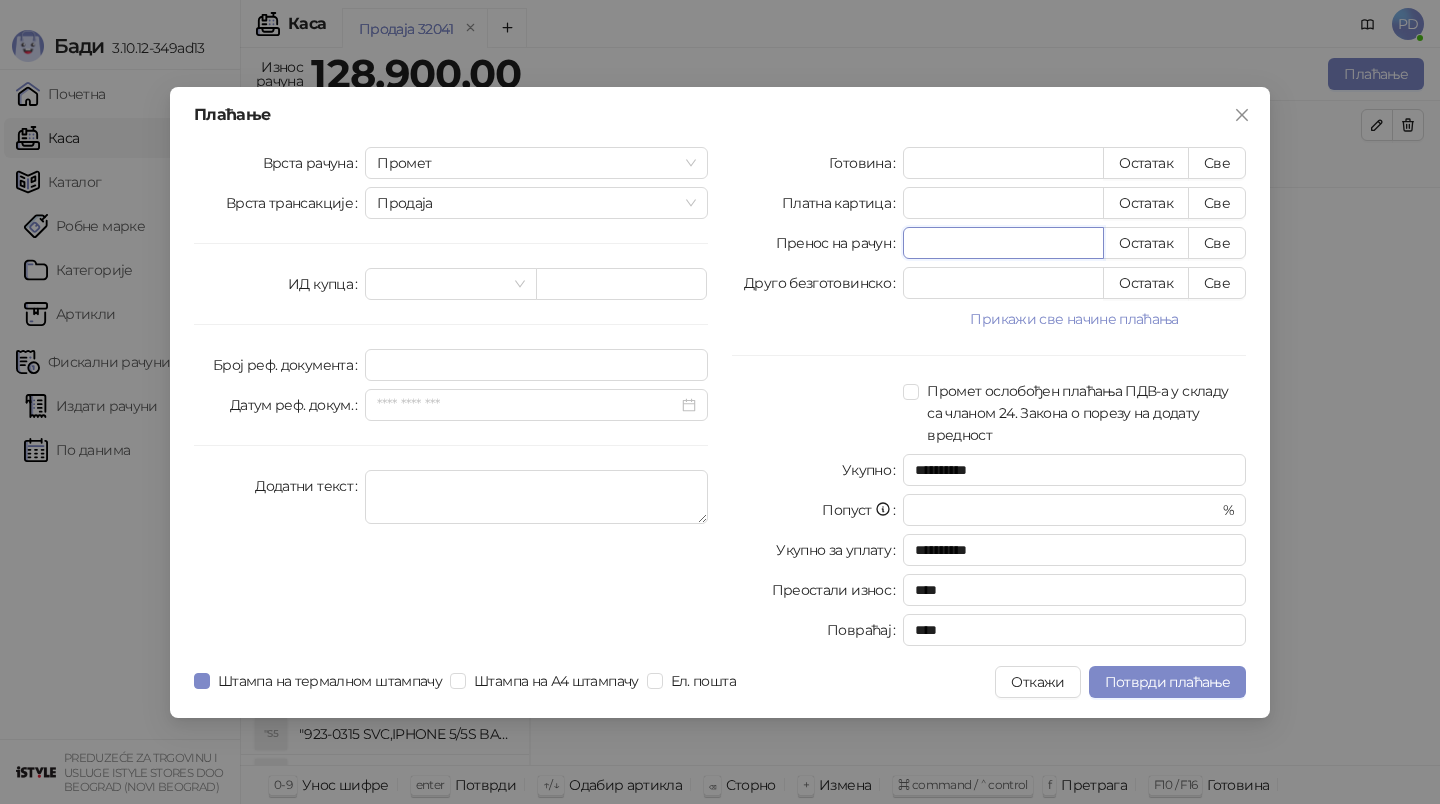 click on "******" at bounding box center (1003, 243) 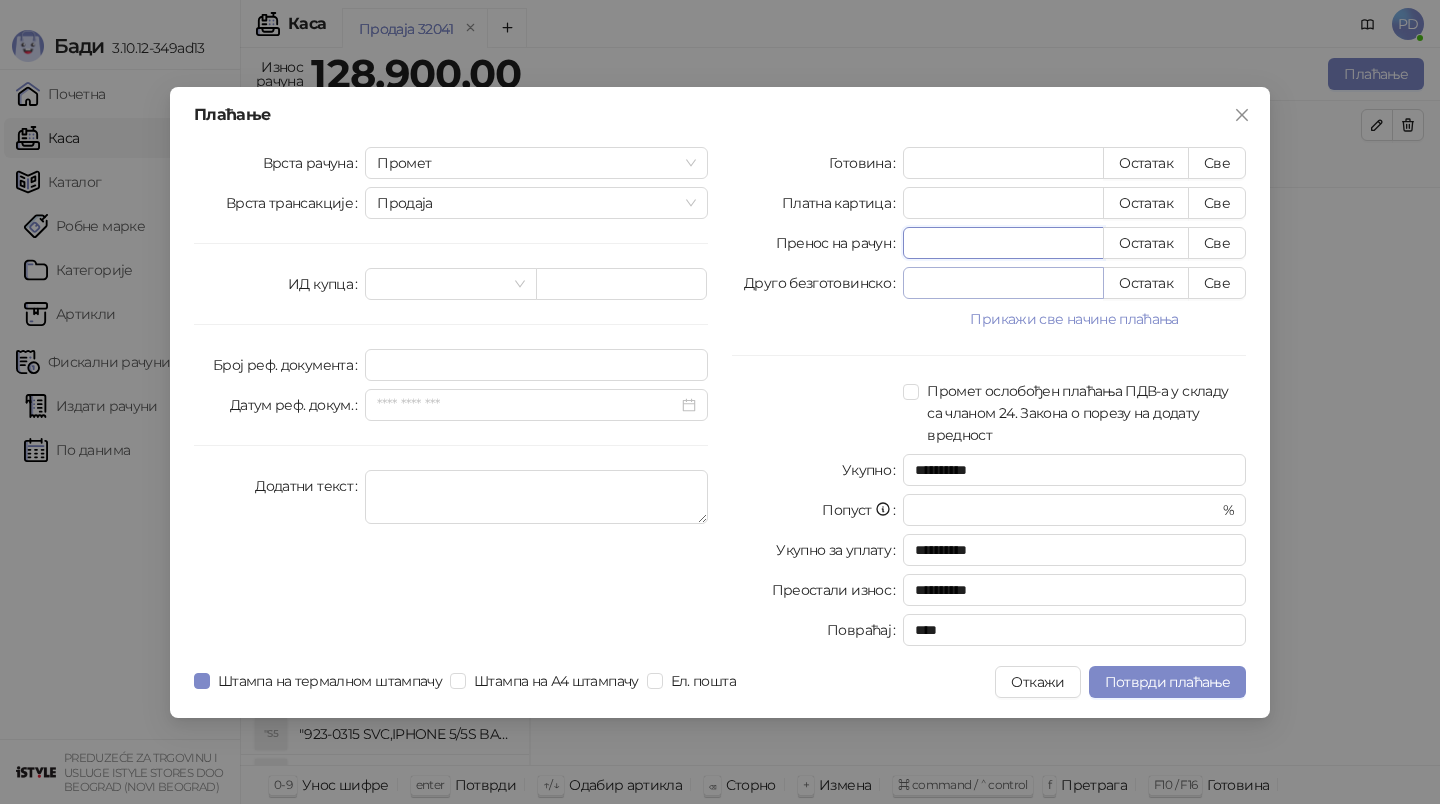 type 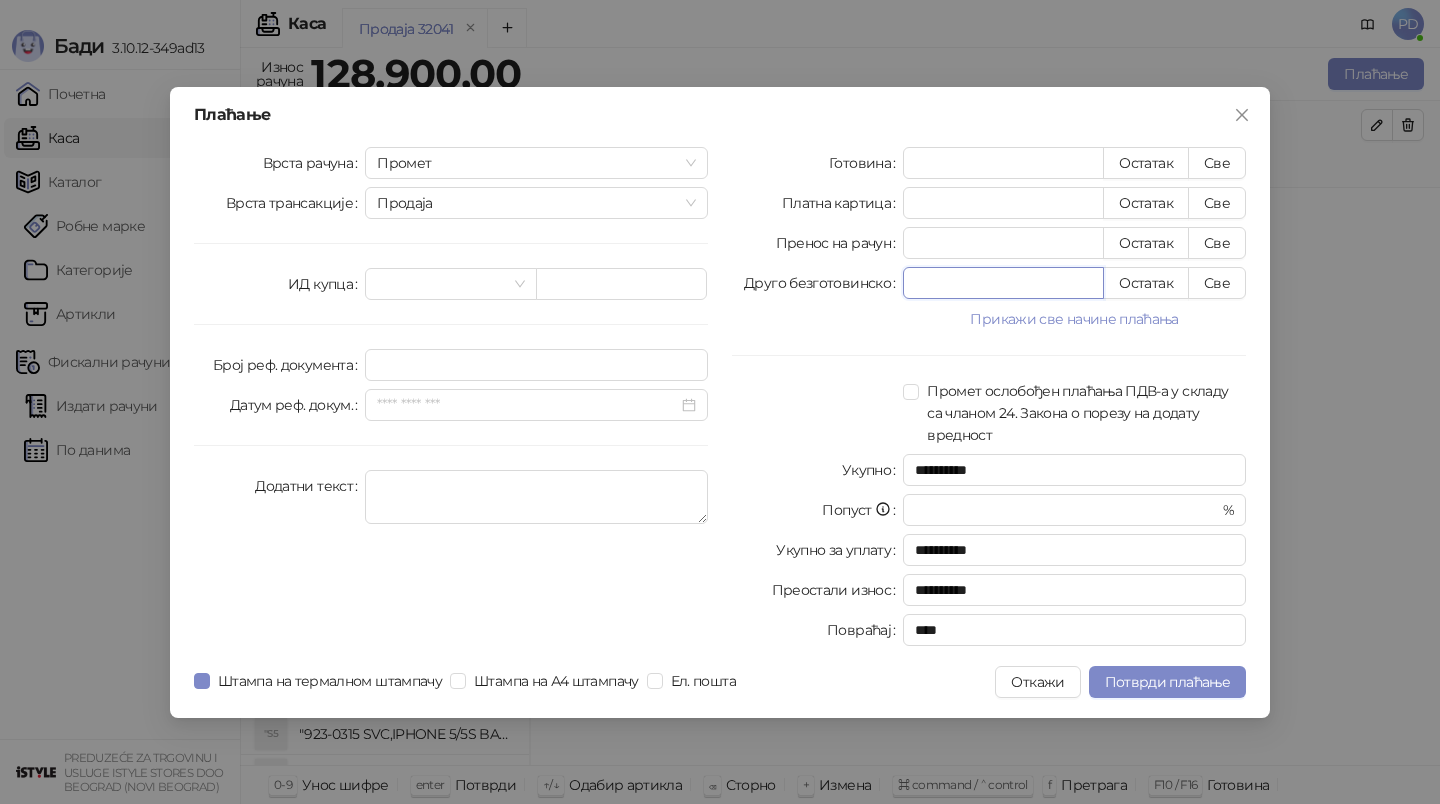 click at bounding box center [1003, 283] 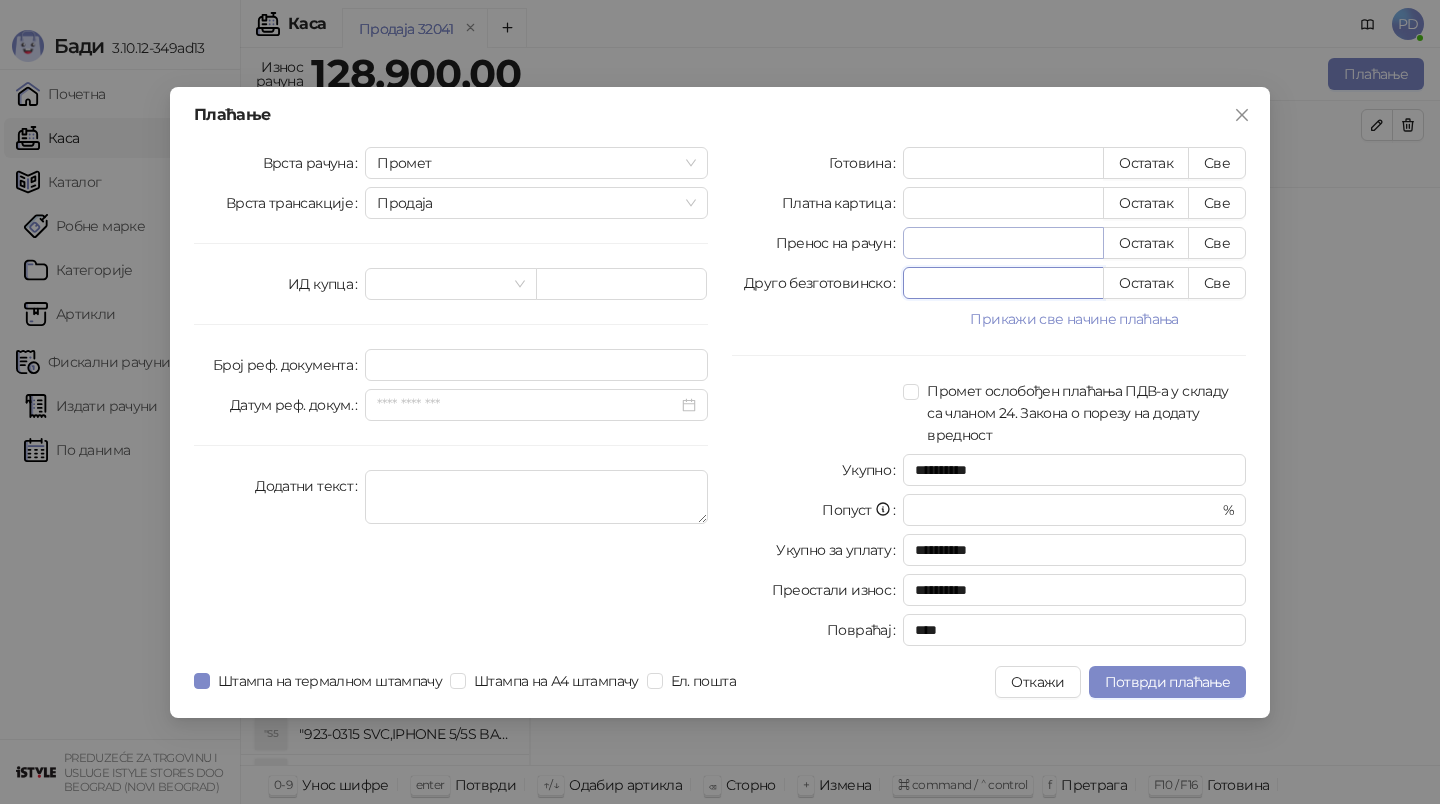 type on "*****" 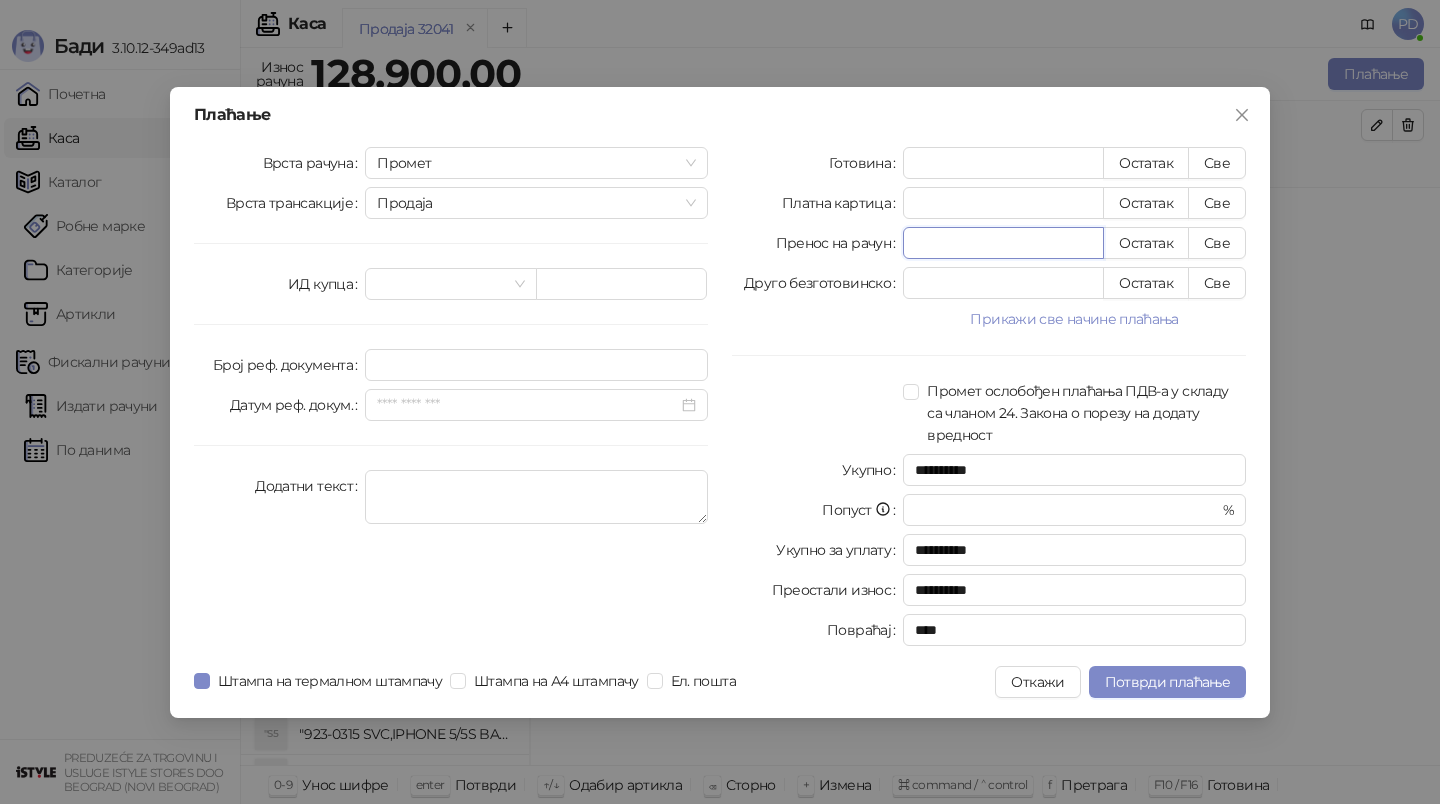 click at bounding box center (1003, 243) 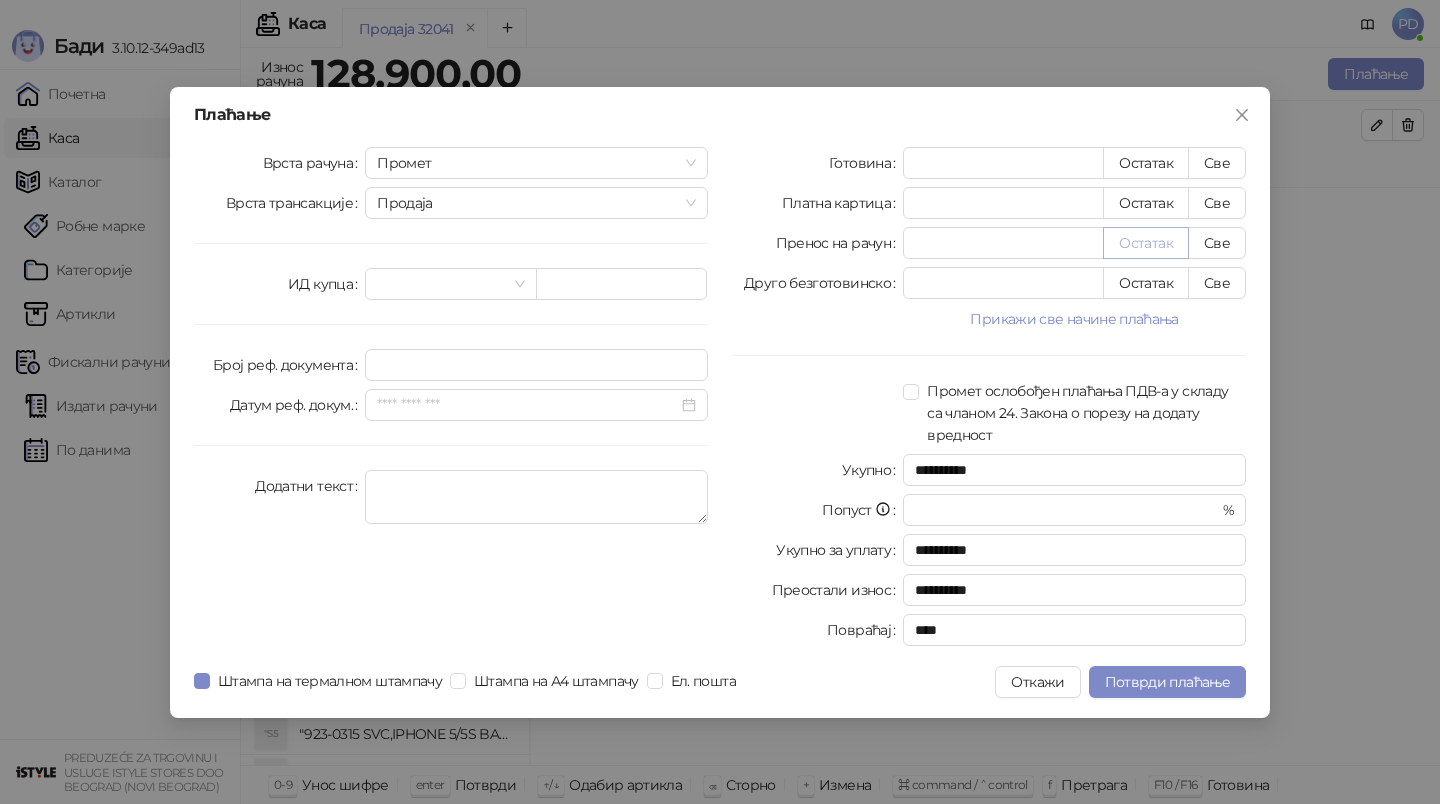 click on "Остатак" at bounding box center (1146, 243) 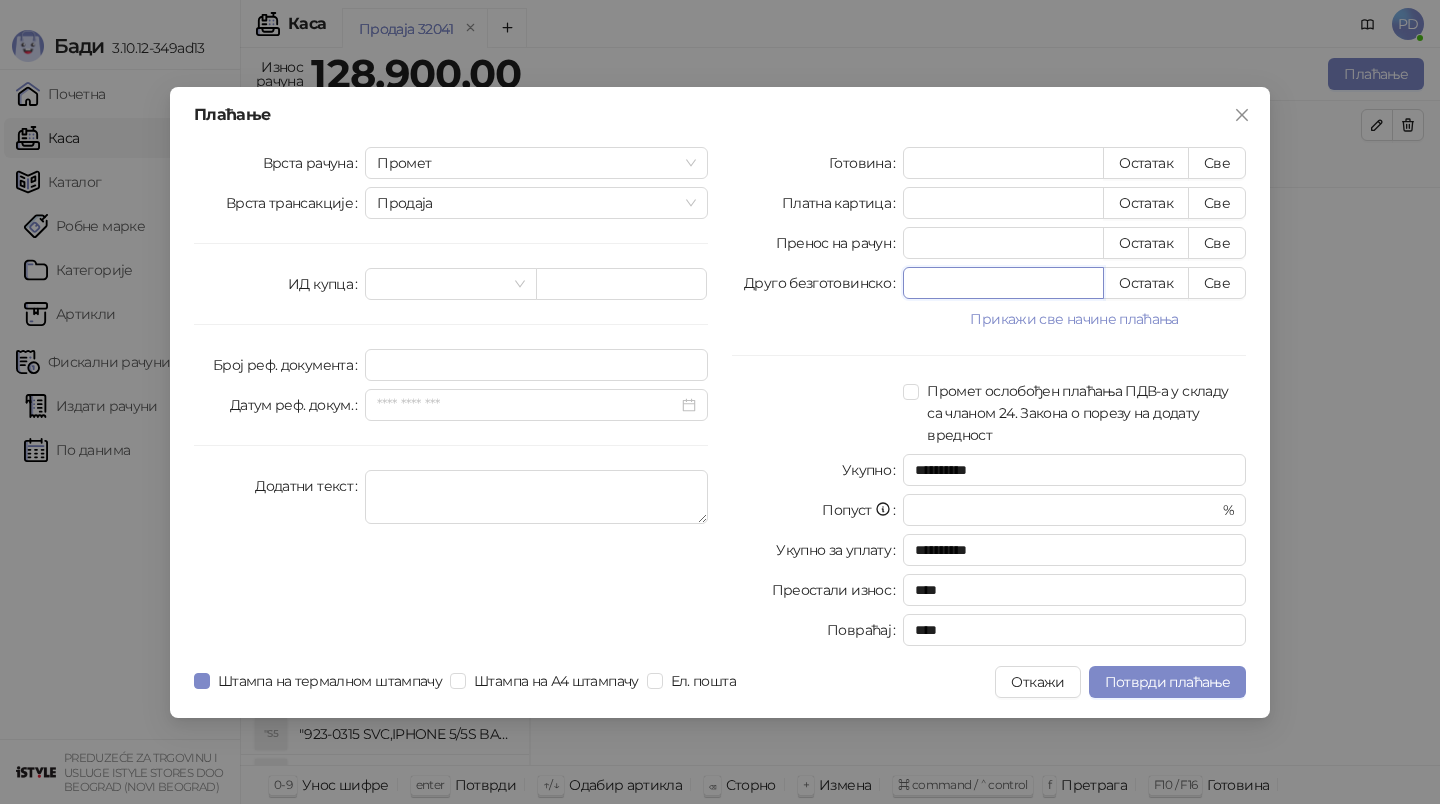 click on "*****" at bounding box center [1003, 283] 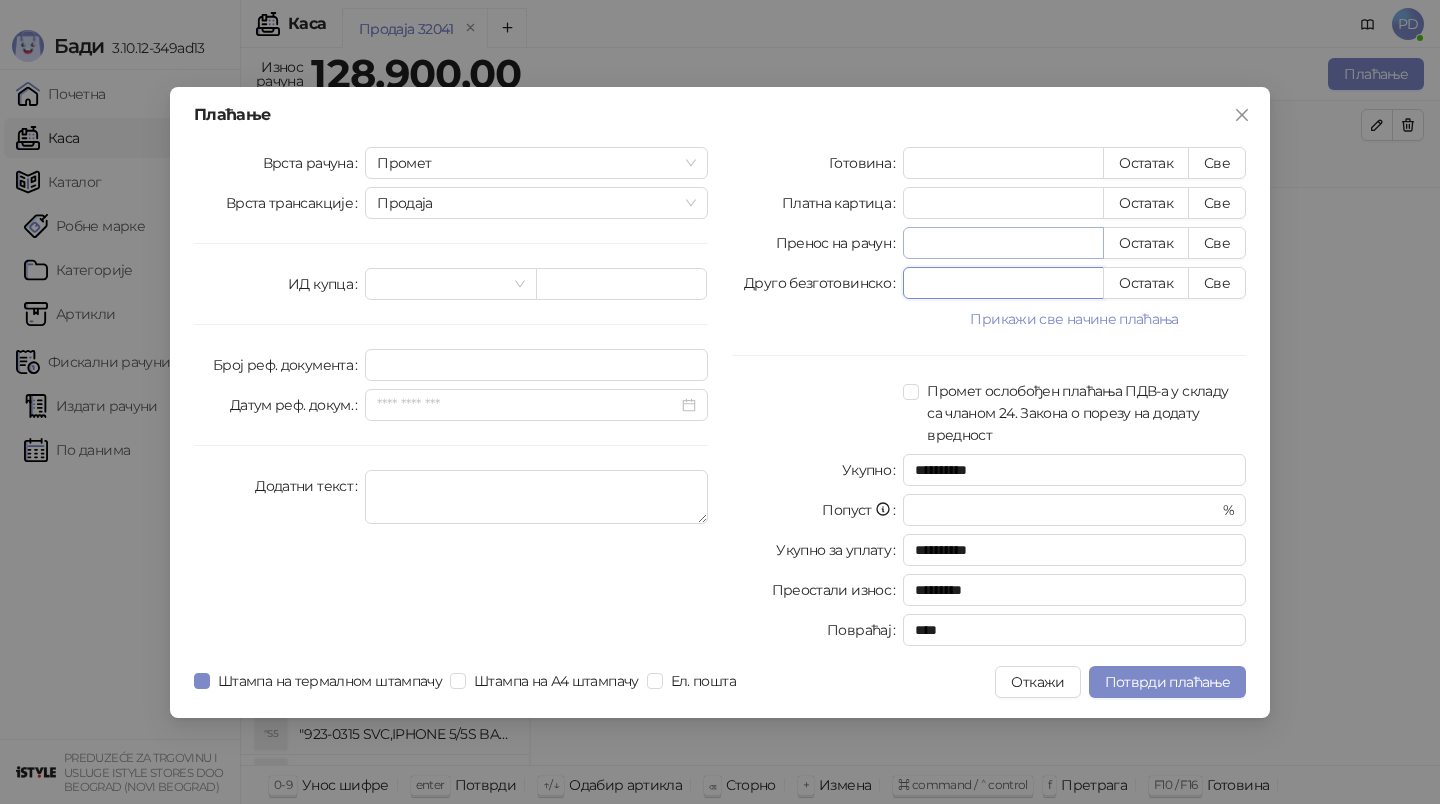 type 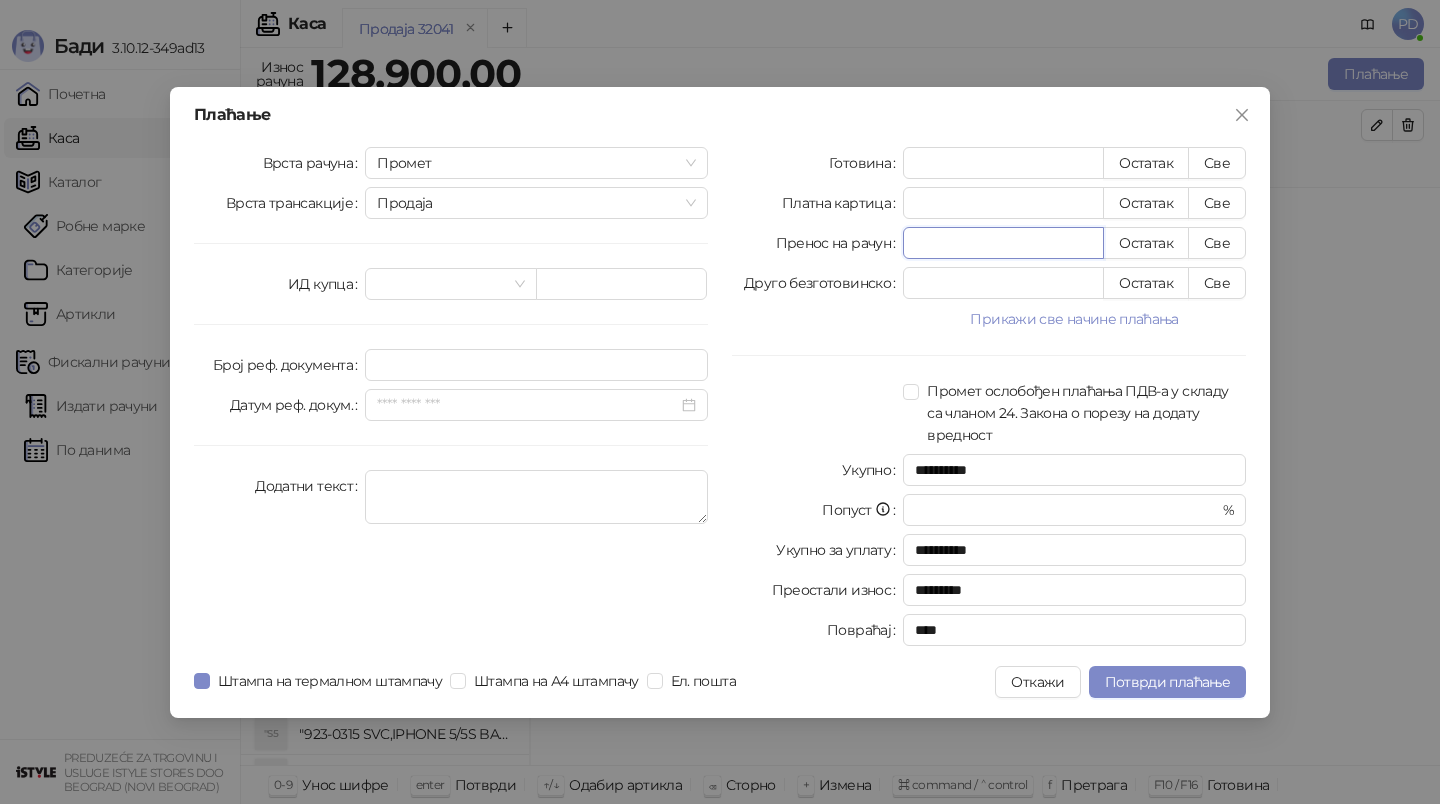 click on "******" at bounding box center [1003, 243] 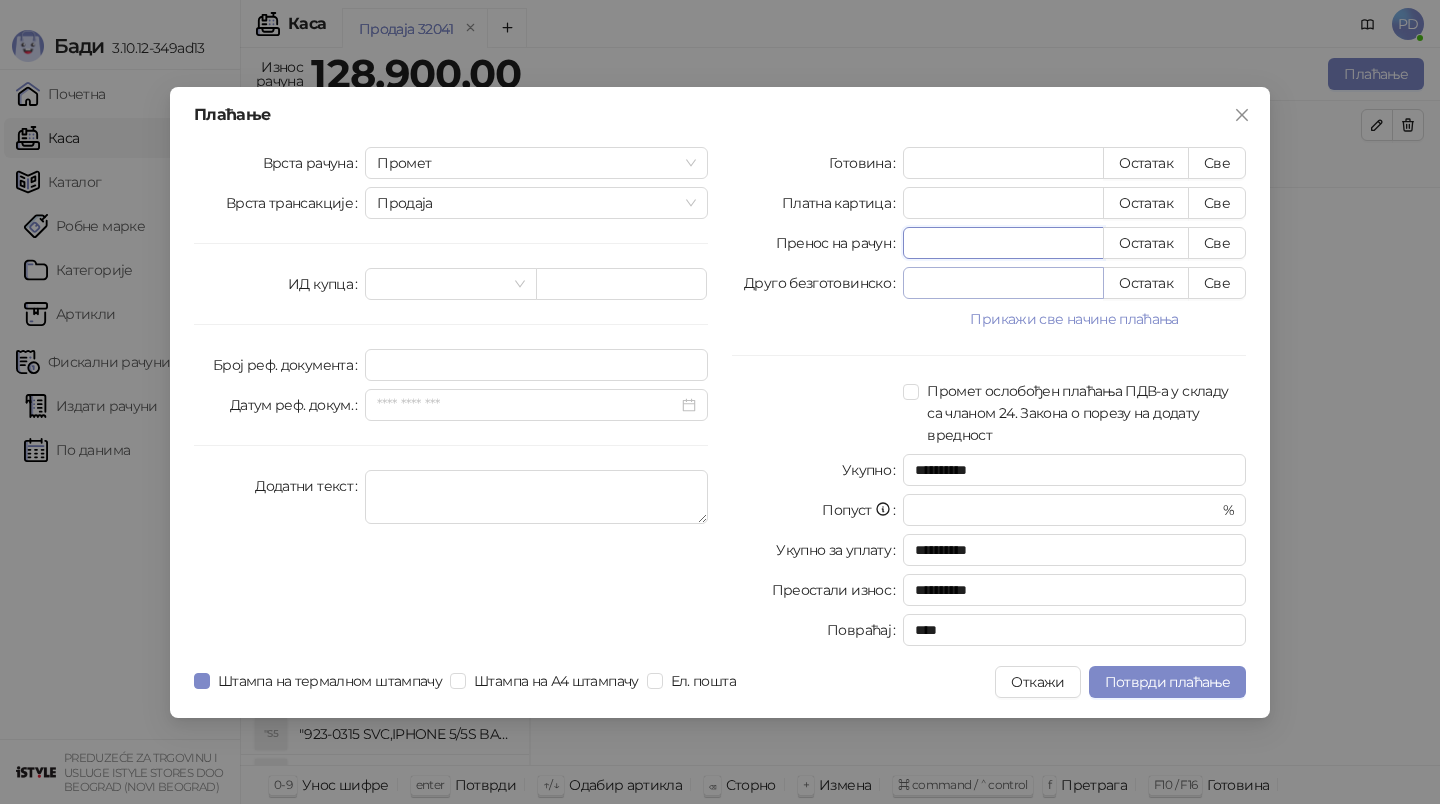 type 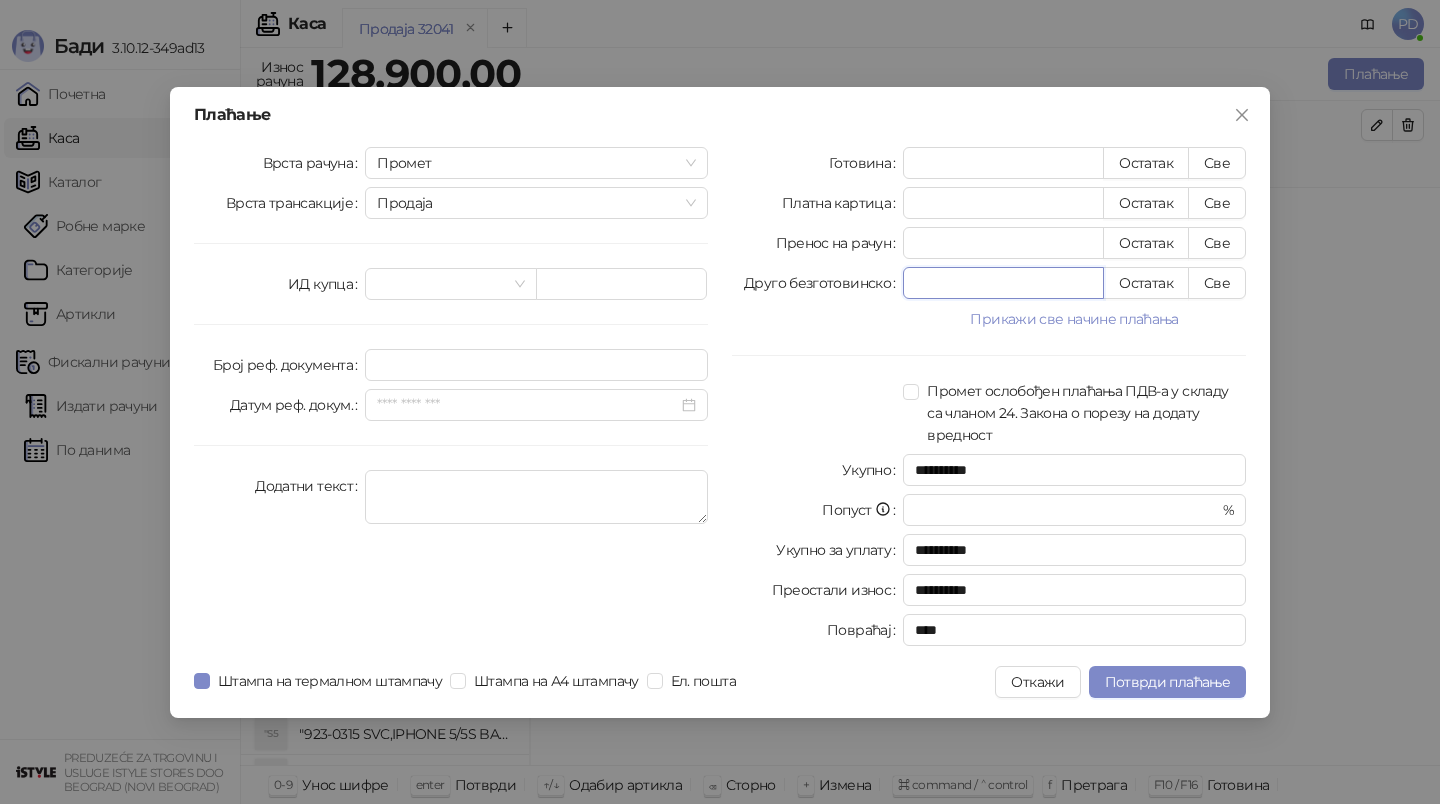 click at bounding box center (1003, 283) 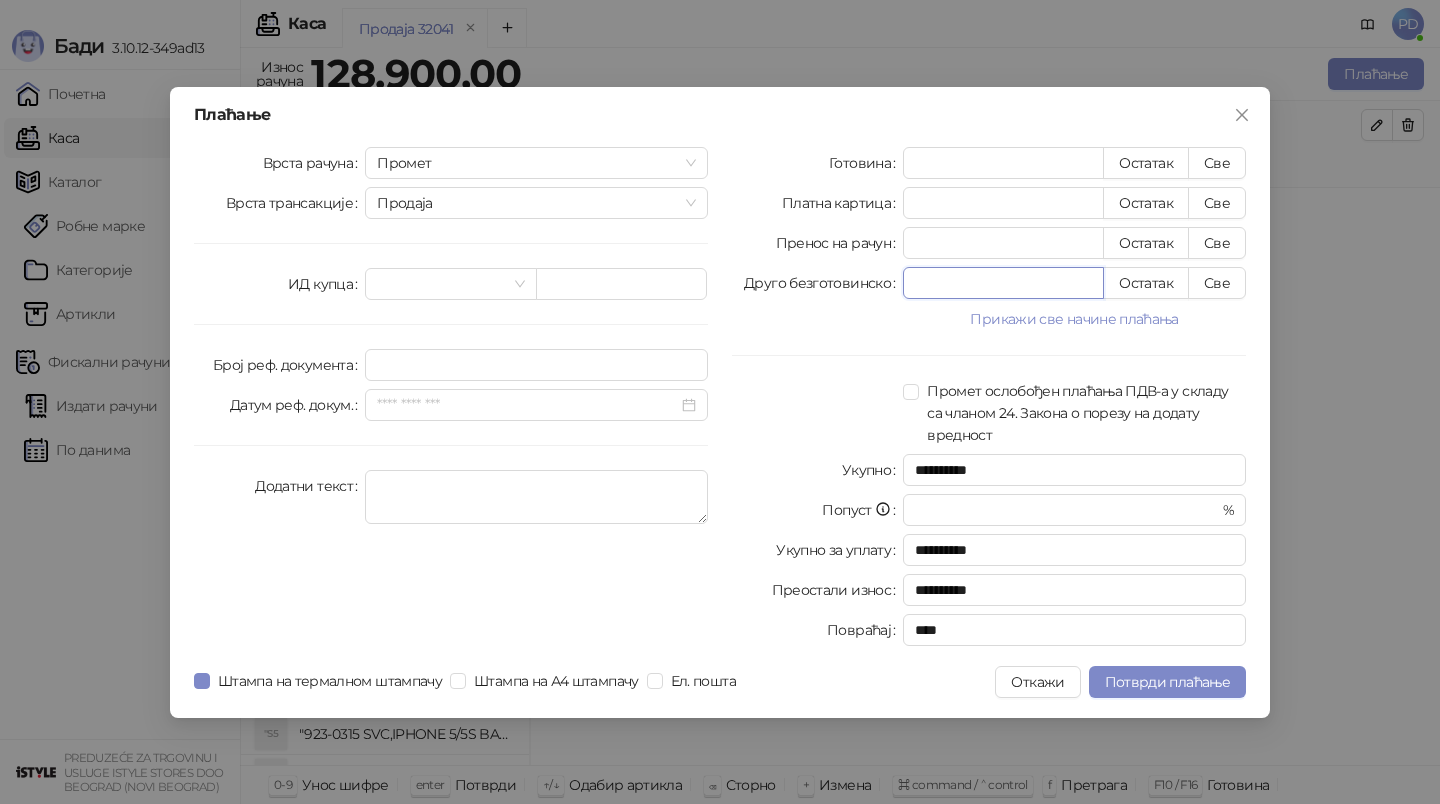type on "*" 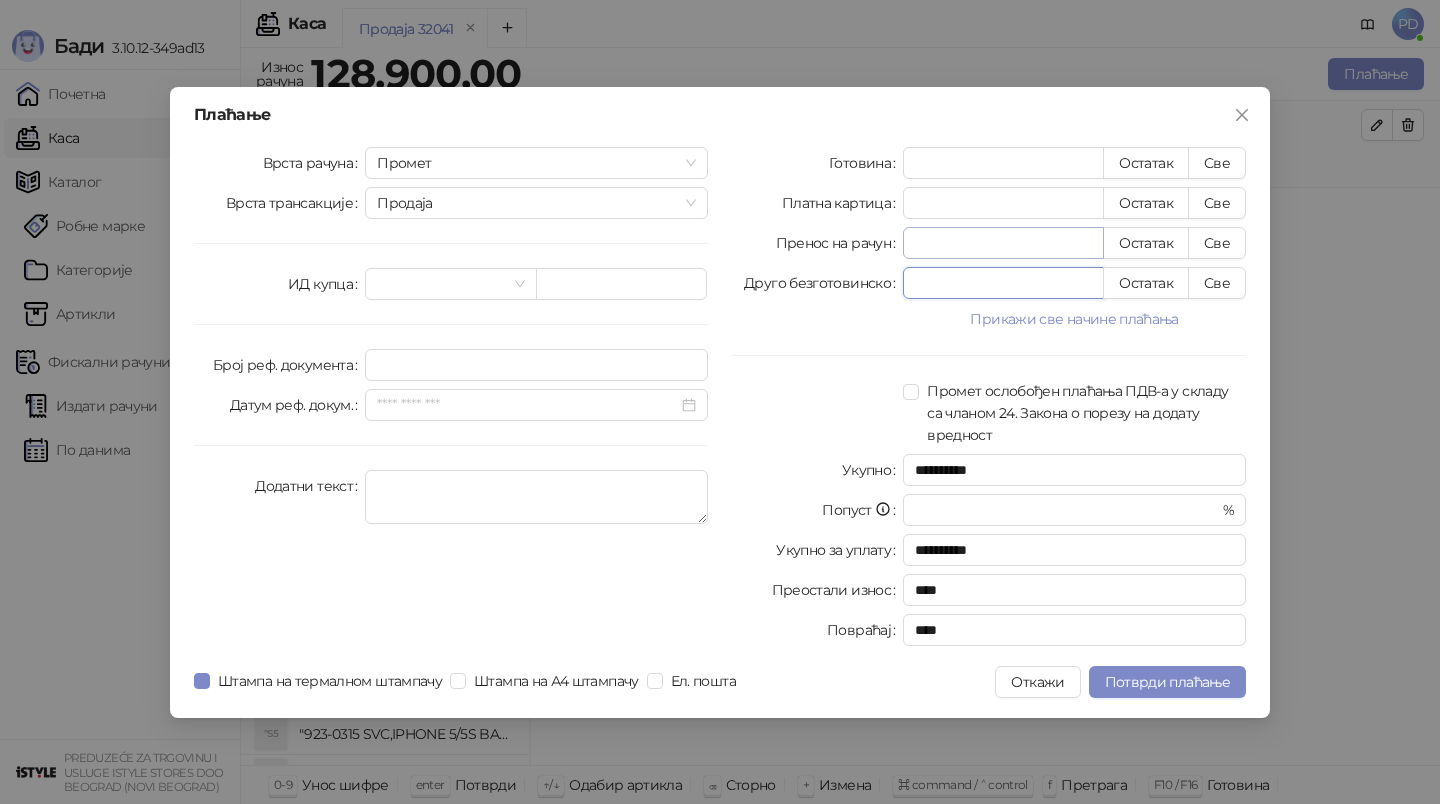 type on "******" 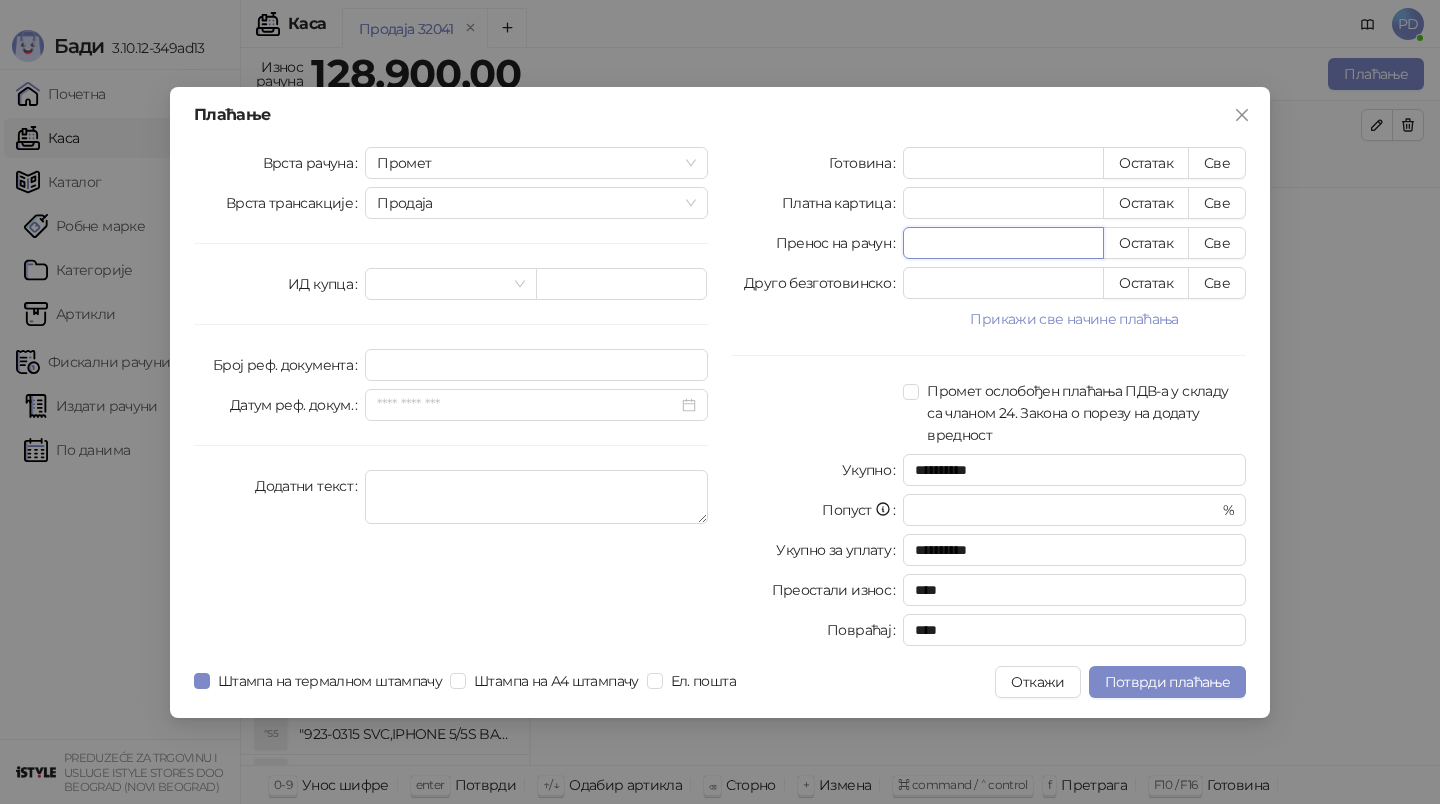 click at bounding box center (1003, 243) 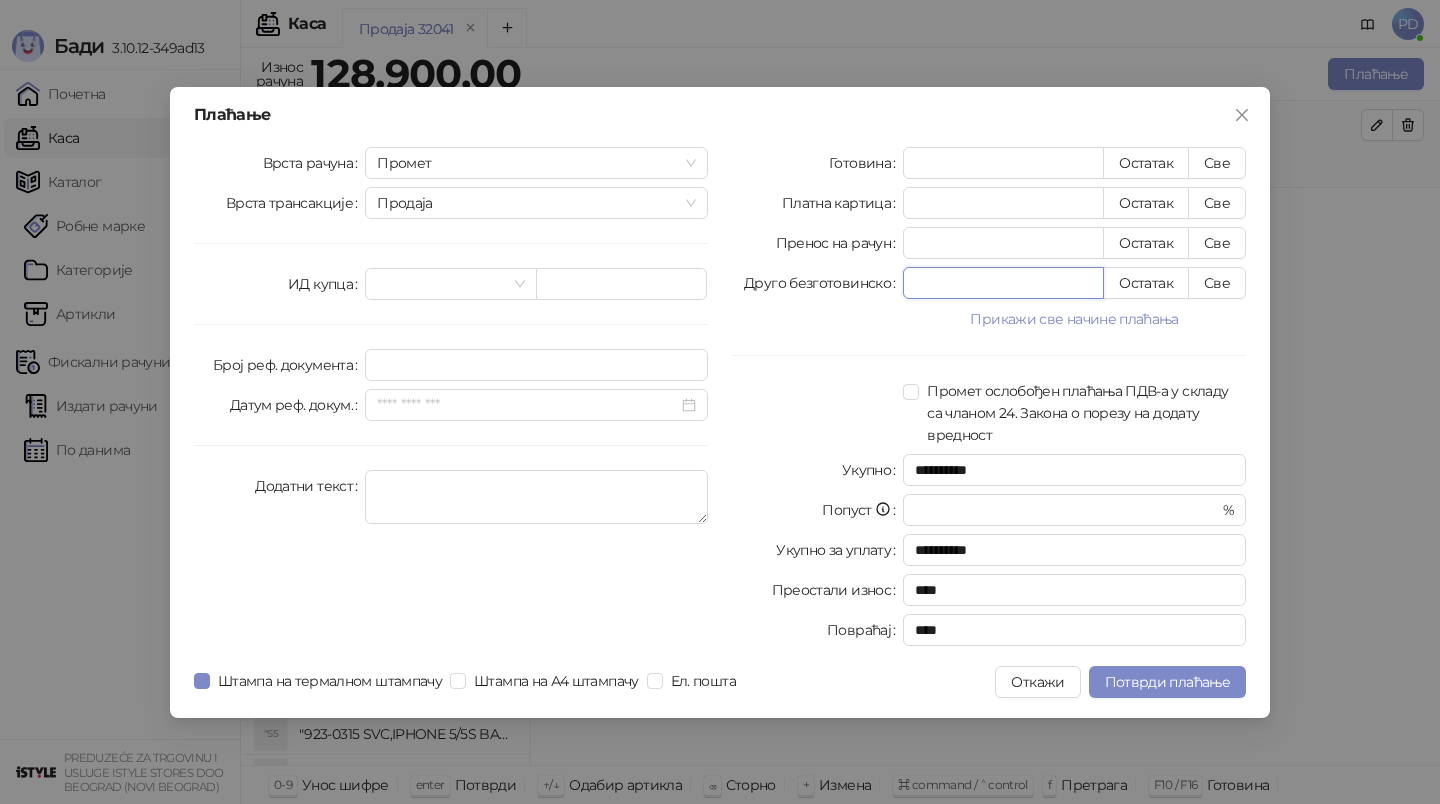 click on "******" at bounding box center (1003, 283) 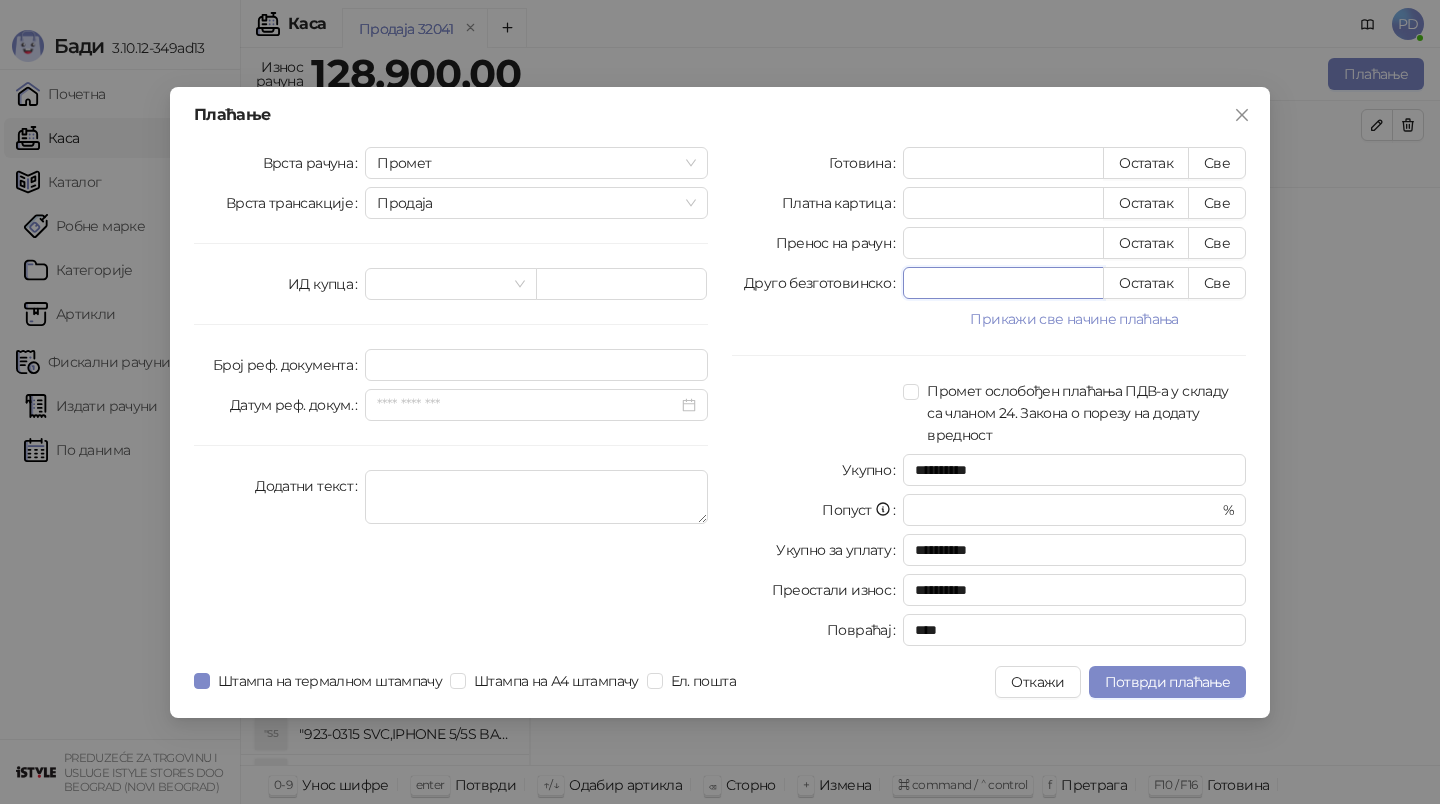 type 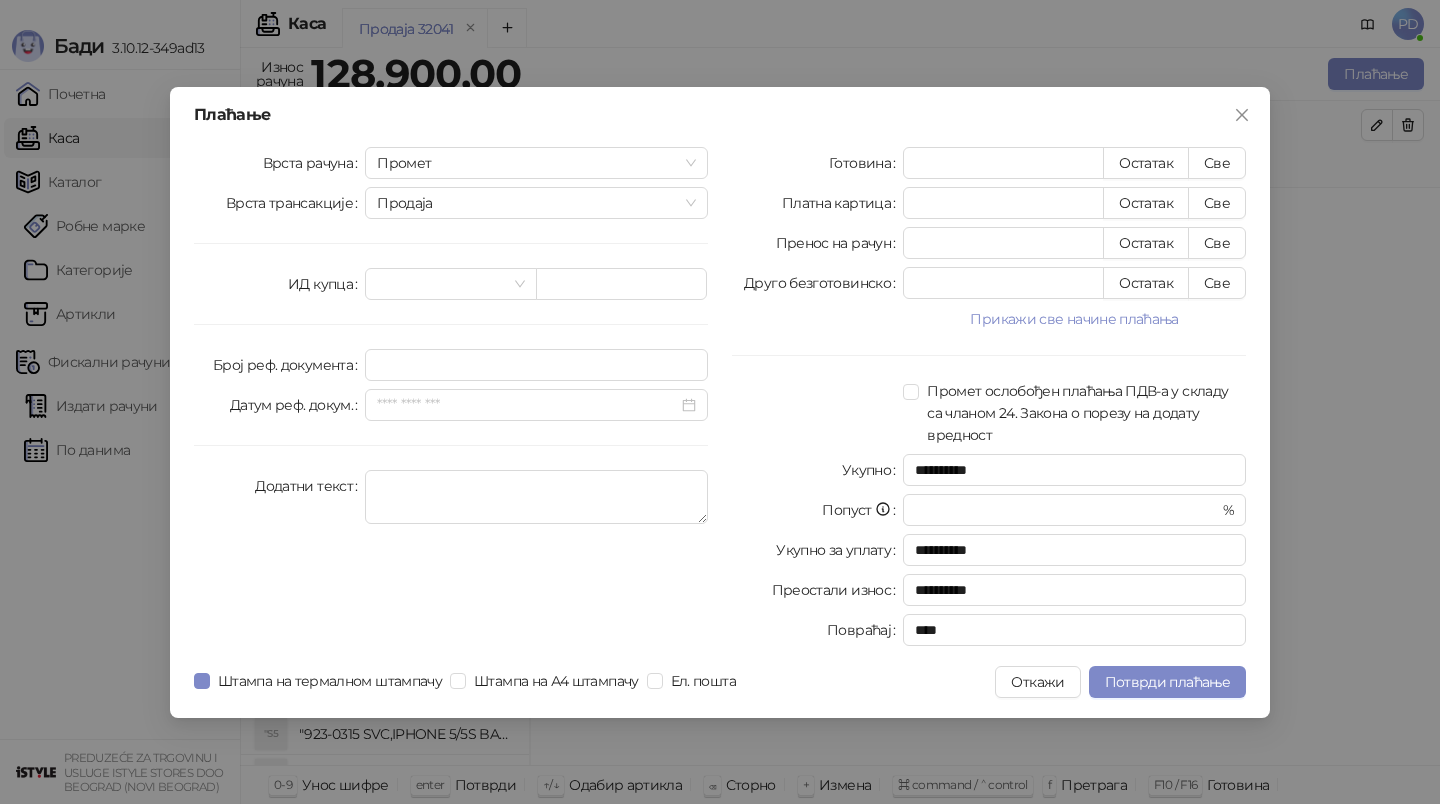 click on "**********" at bounding box center [720, 402] 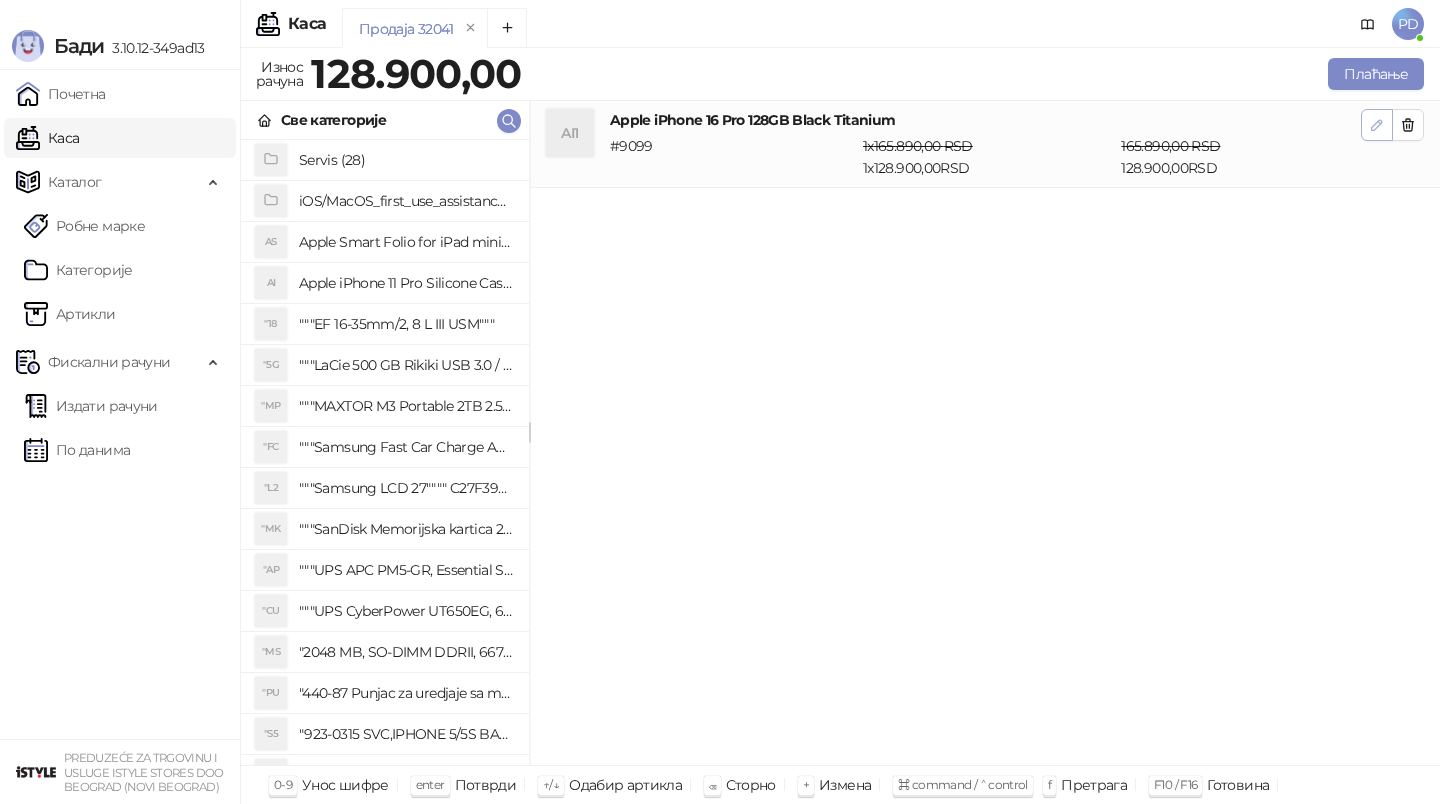 click 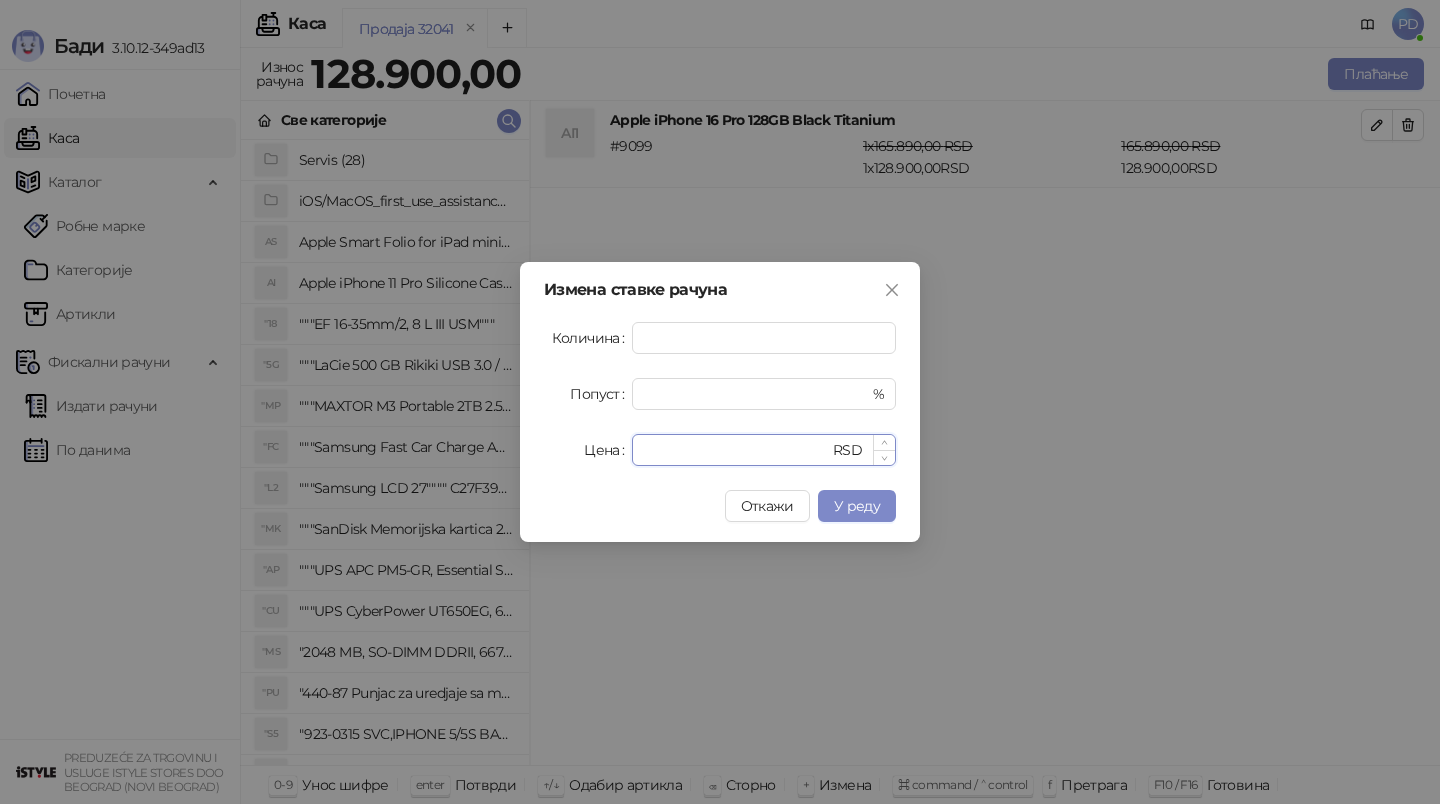 click on "******" at bounding box center (736, 450) 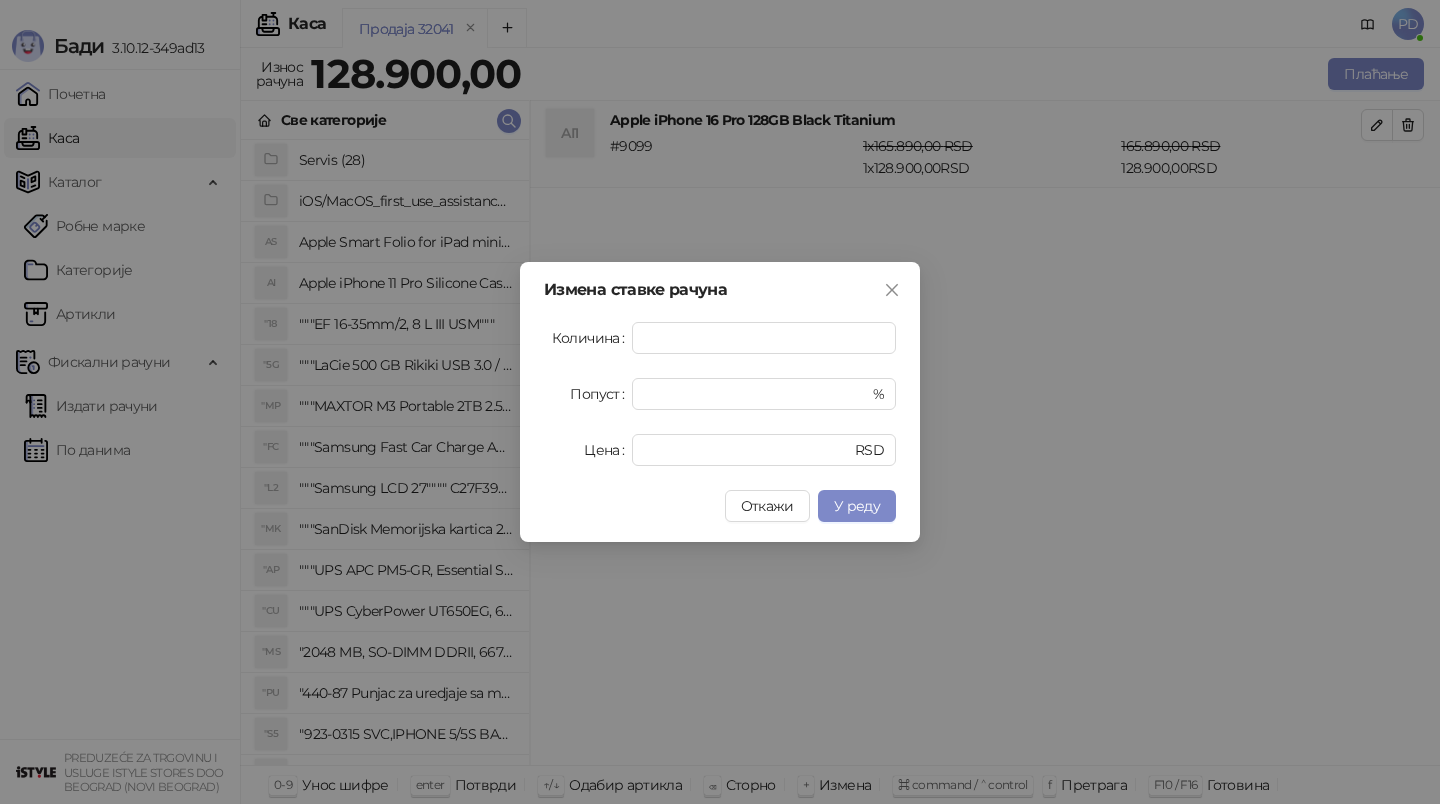 click on "Измена ставке рачуна Количина * Попуст * % Цена ****** RSD Откажи У реду" at bounding box center [720, 402] 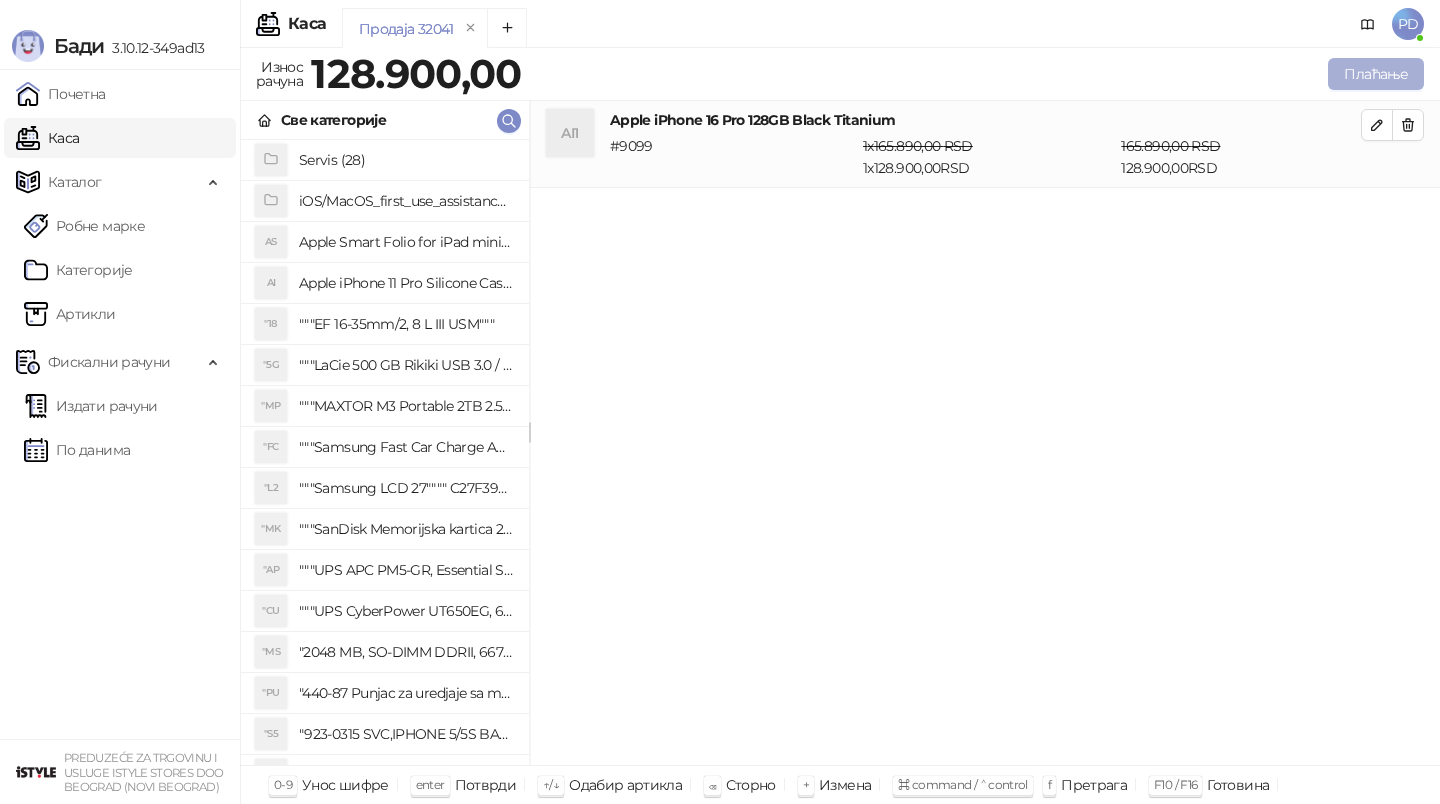 click on "Плаћање" at bounding box center (1376, 74) 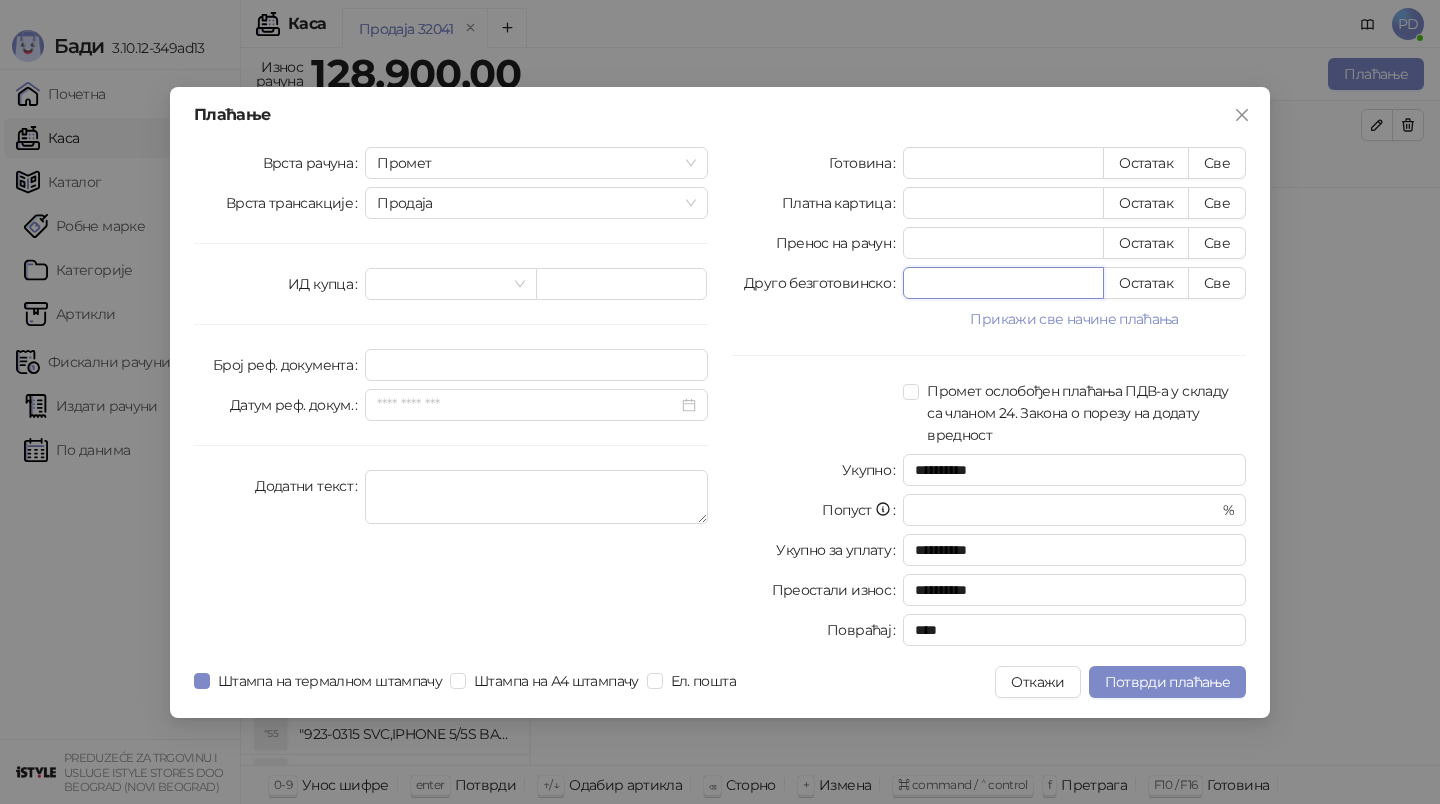 click on "*" at bounding box center [1003, 283] 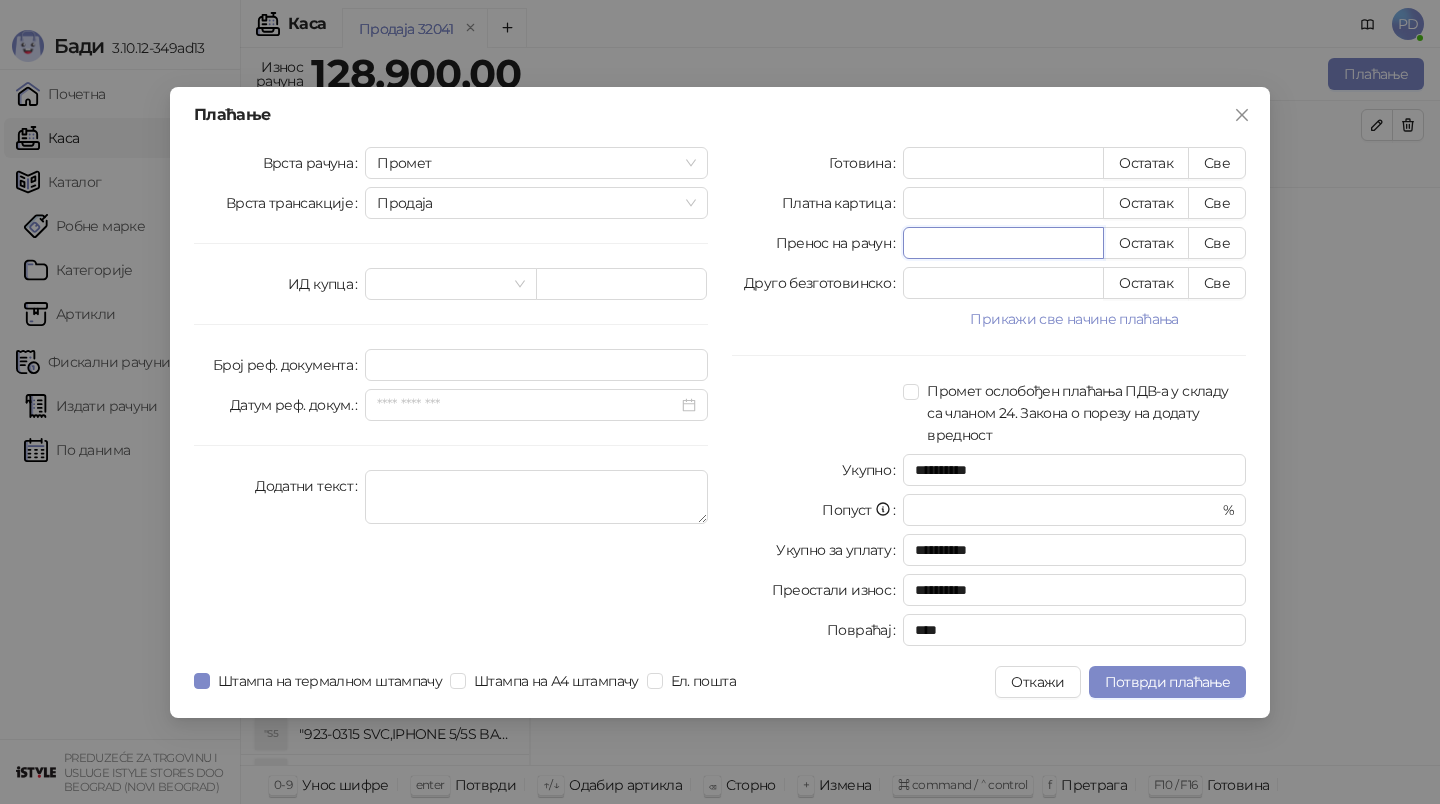 click on "*" at bounding box center (1003, 243) 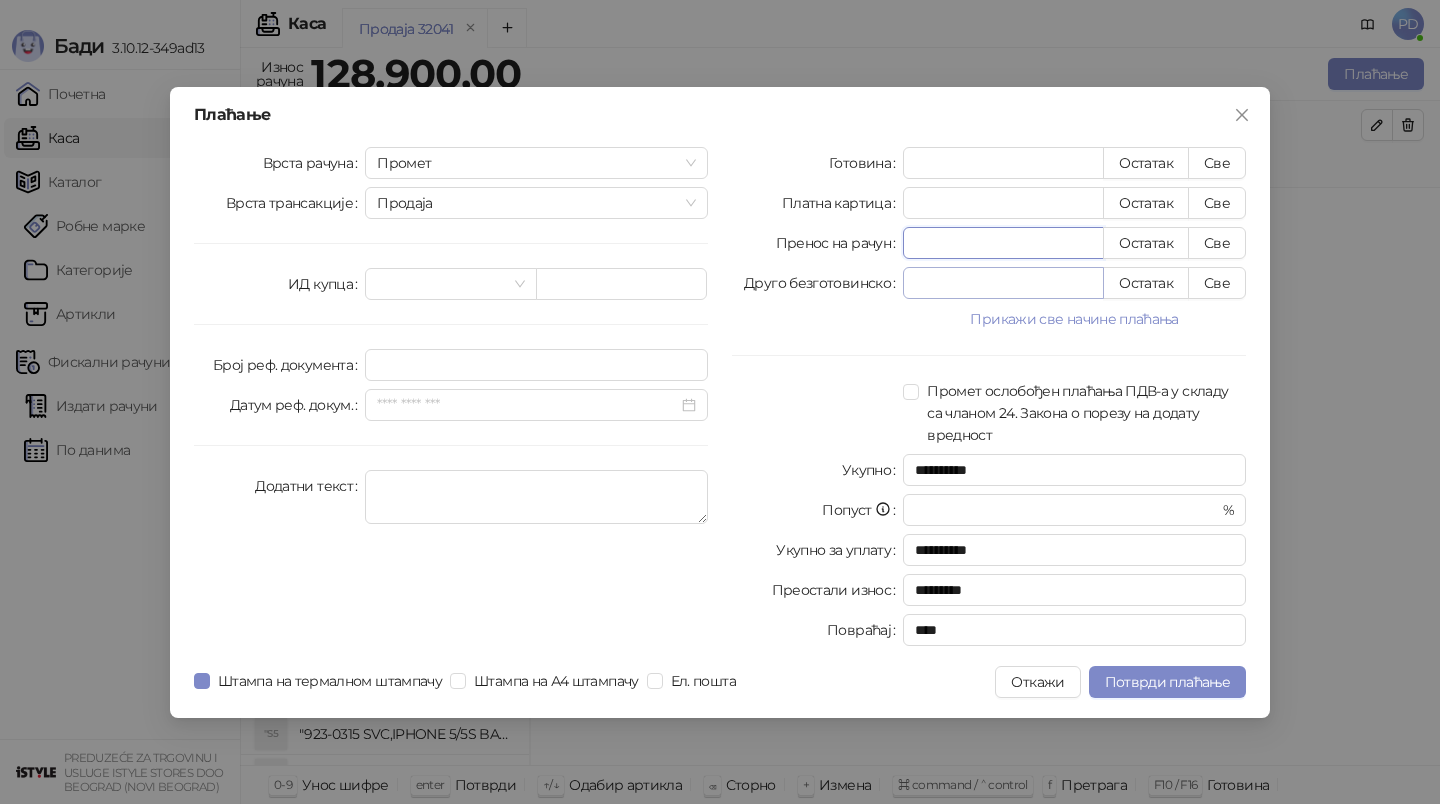 type on "******" 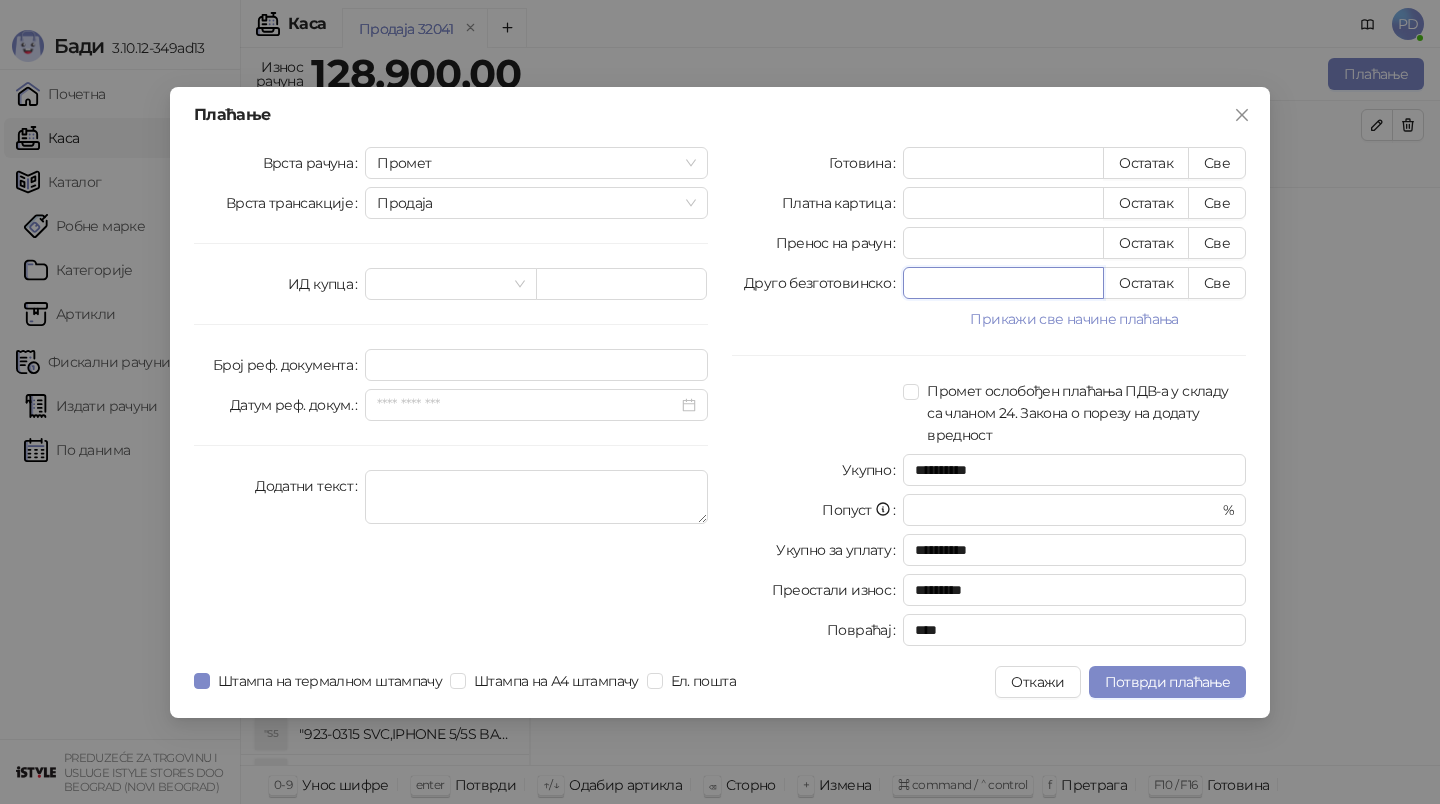 click on "*" at bounding box center [1003, 283] 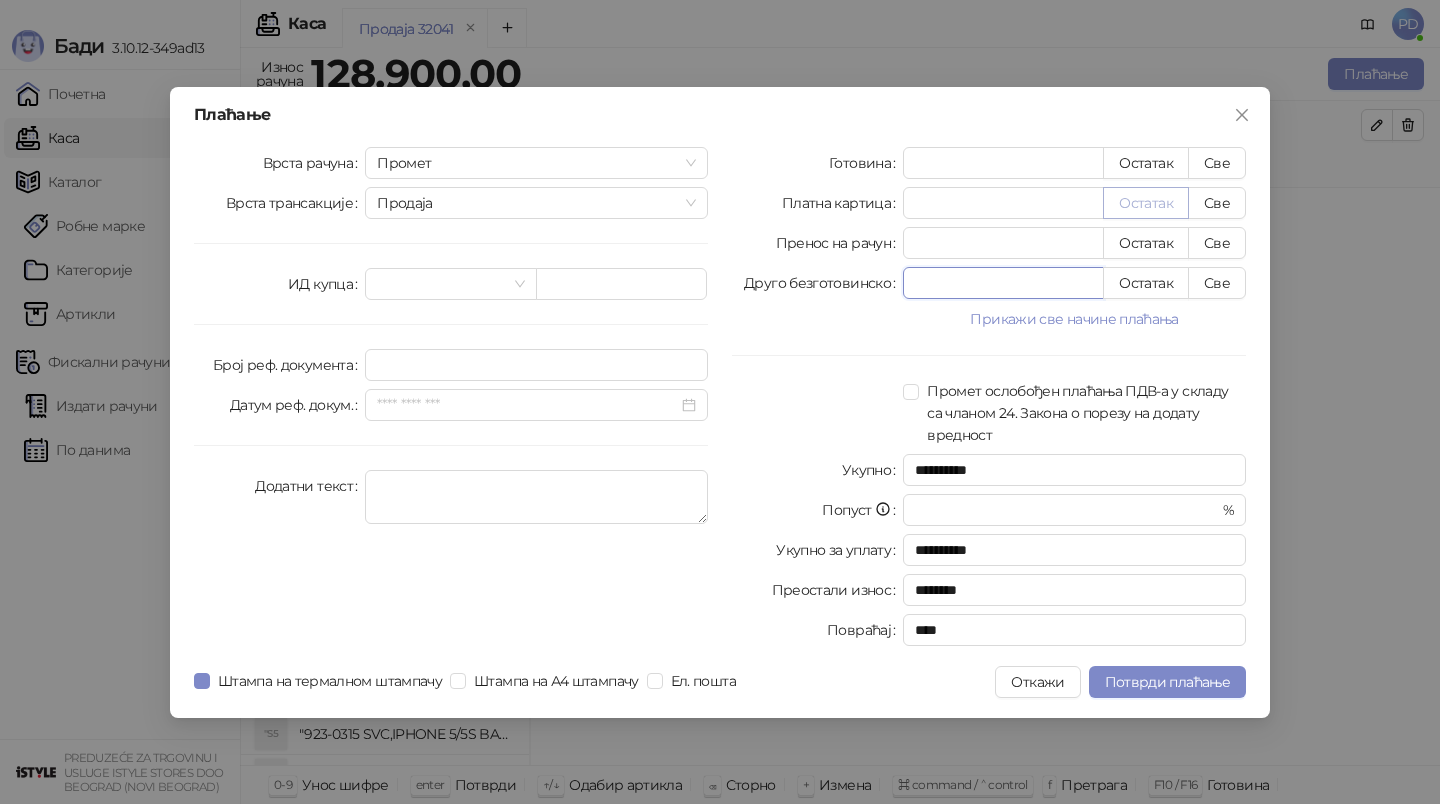 type on "*****" 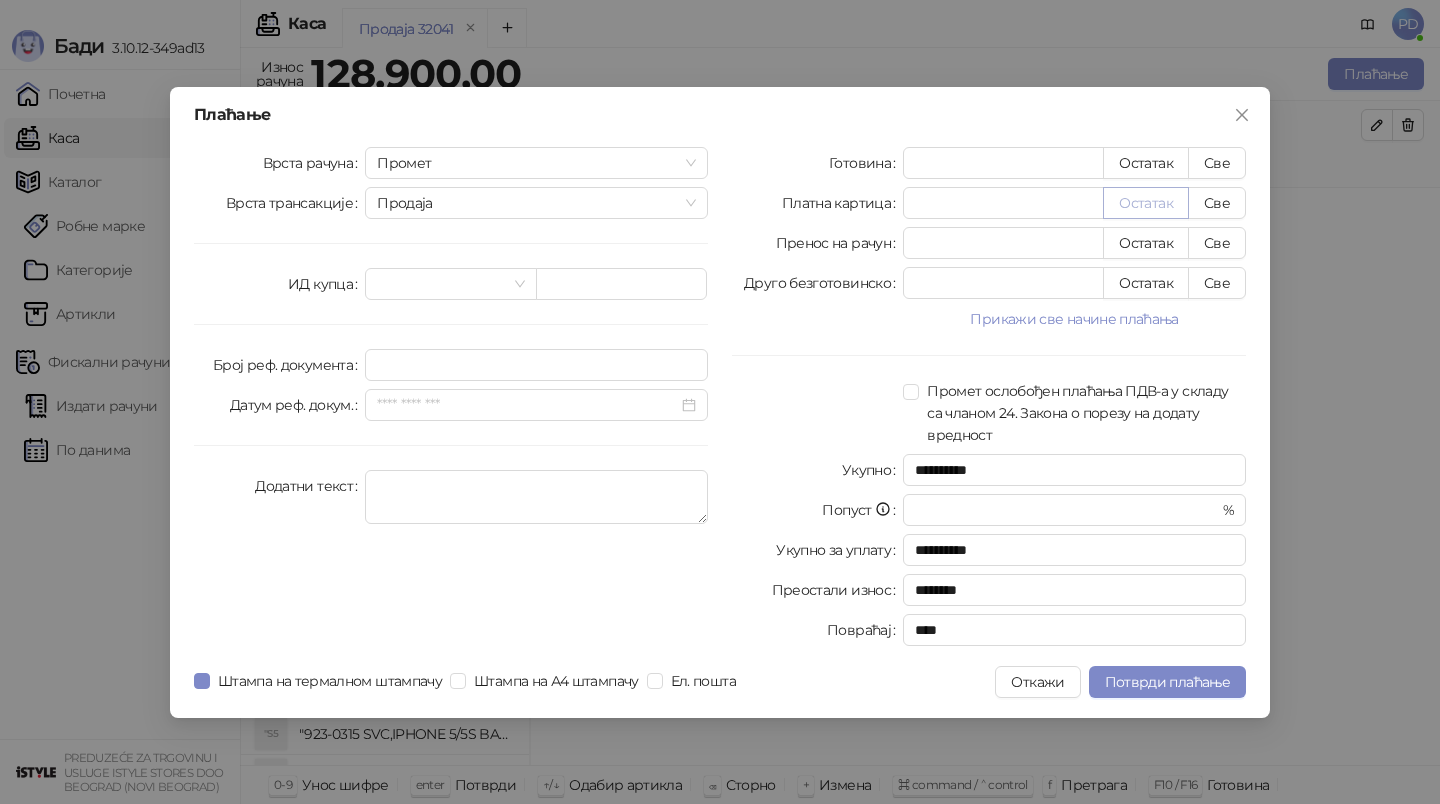 click on "Остатак" at bounding box center [1146, 203] 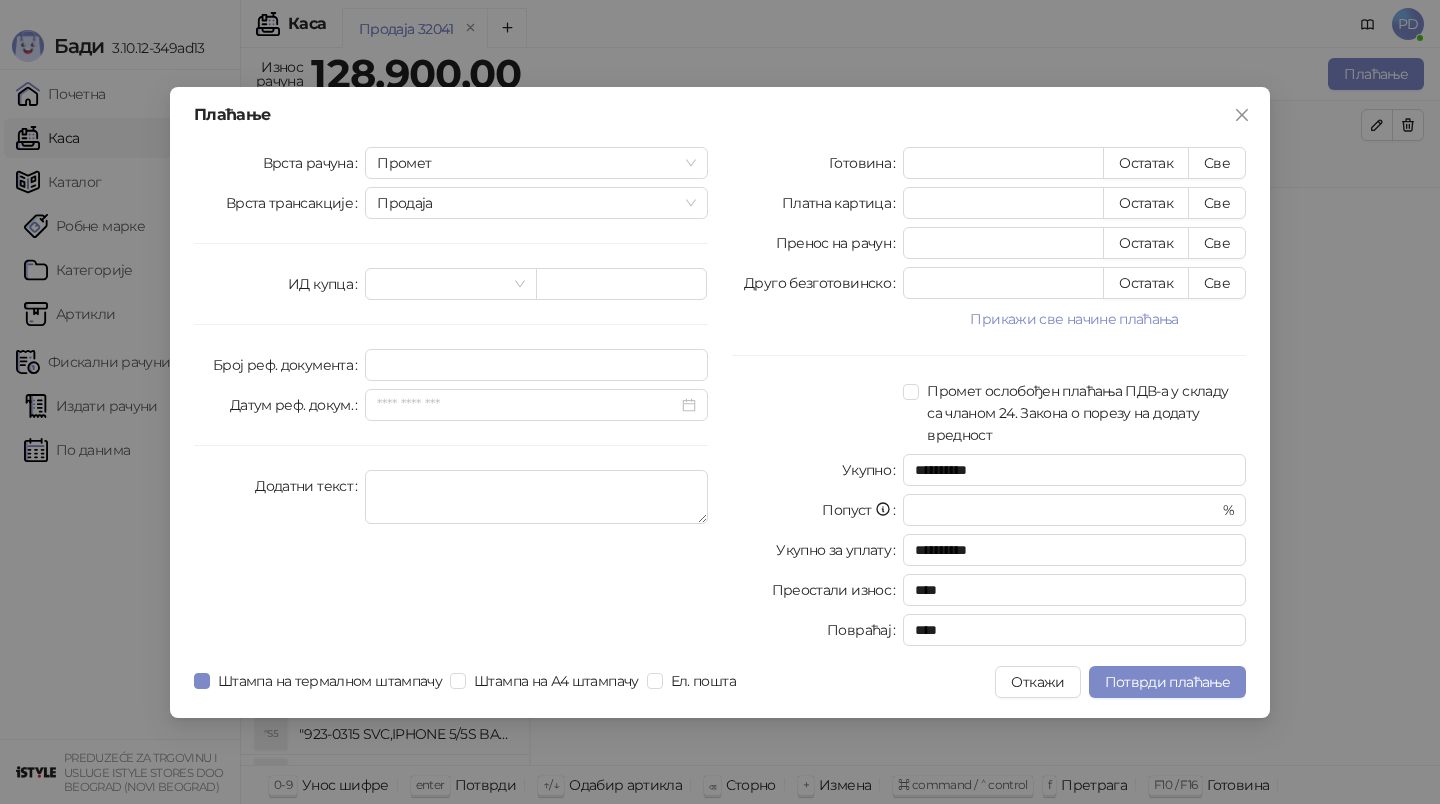 click on "**********" at bounding box center (720, 402) 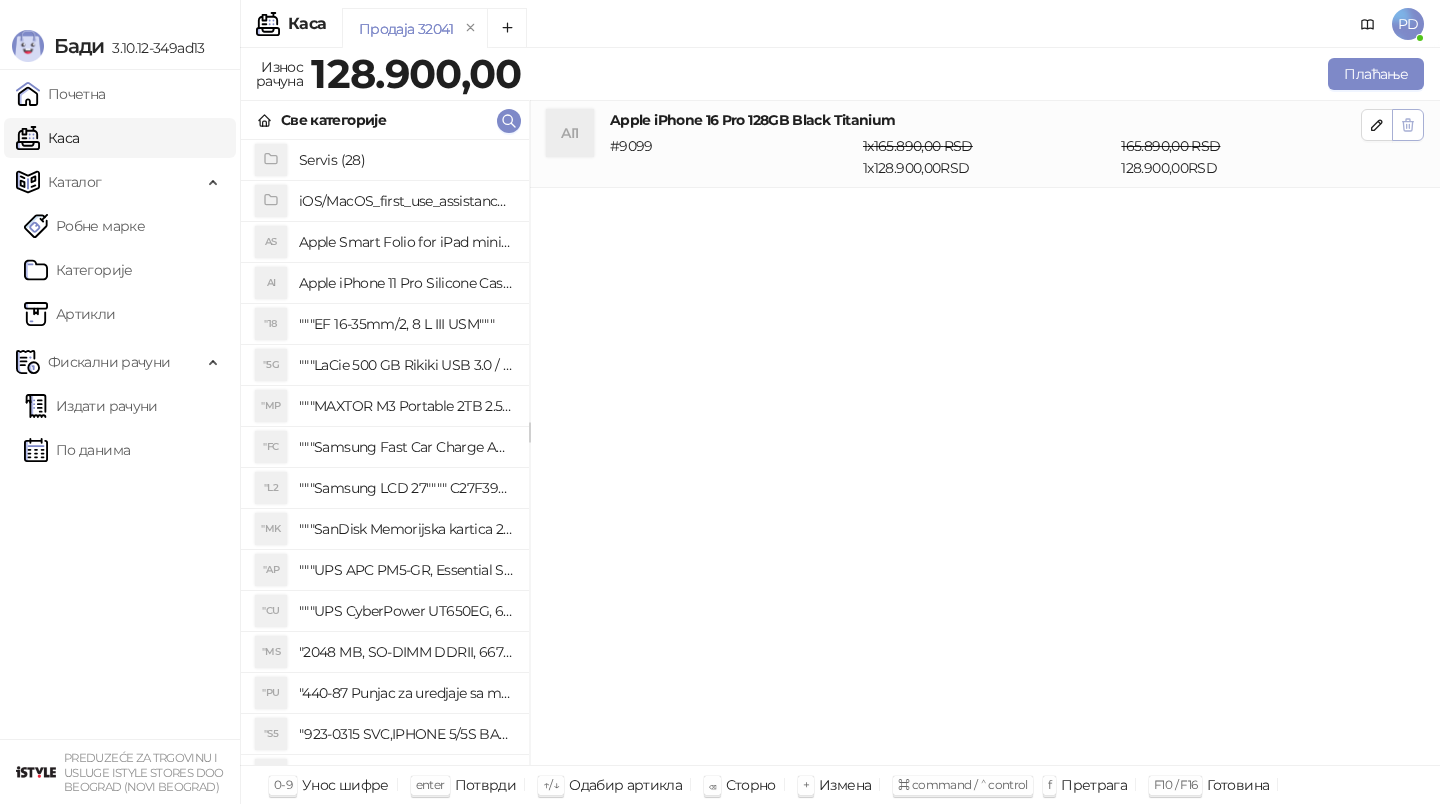 click at bounding box center [1408, 125] 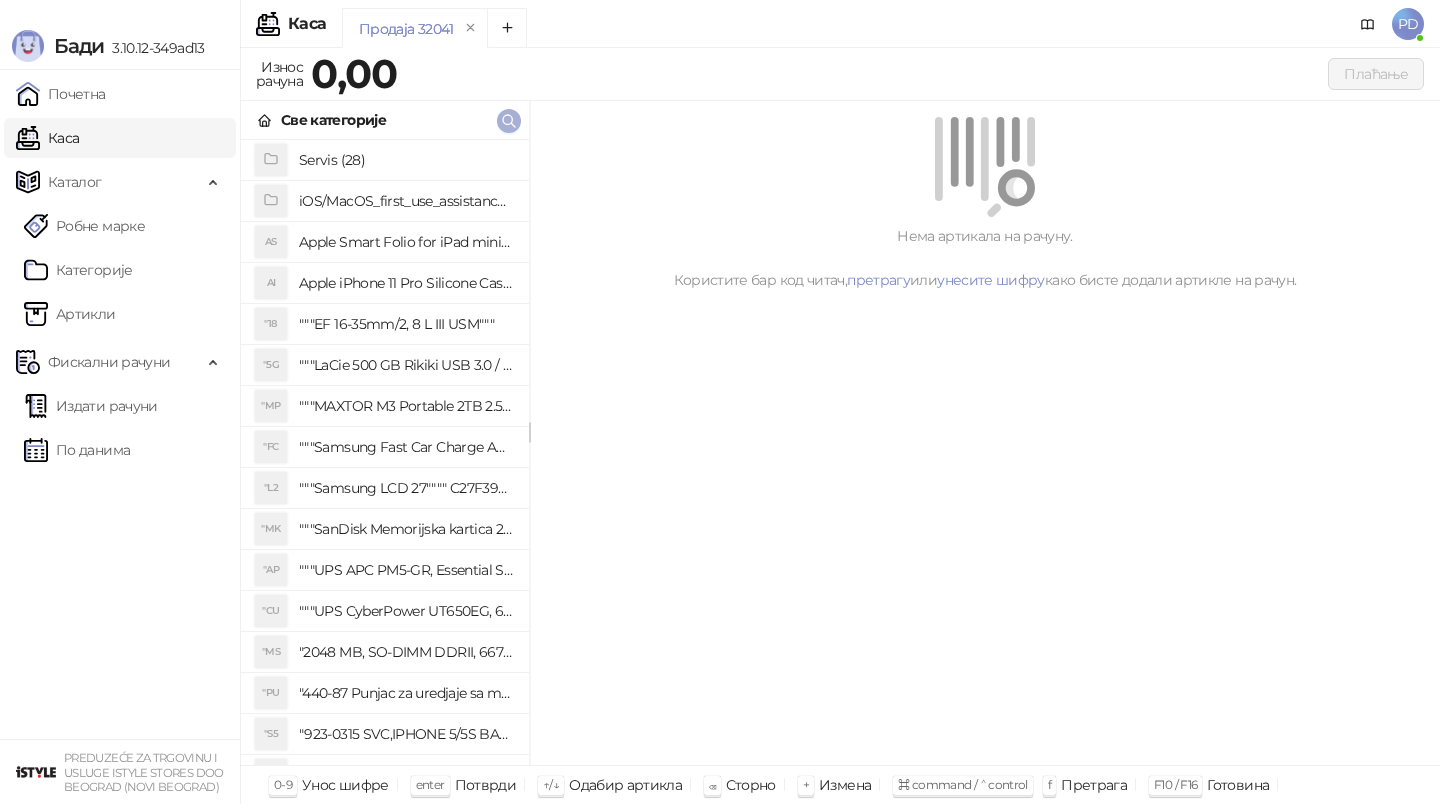 click 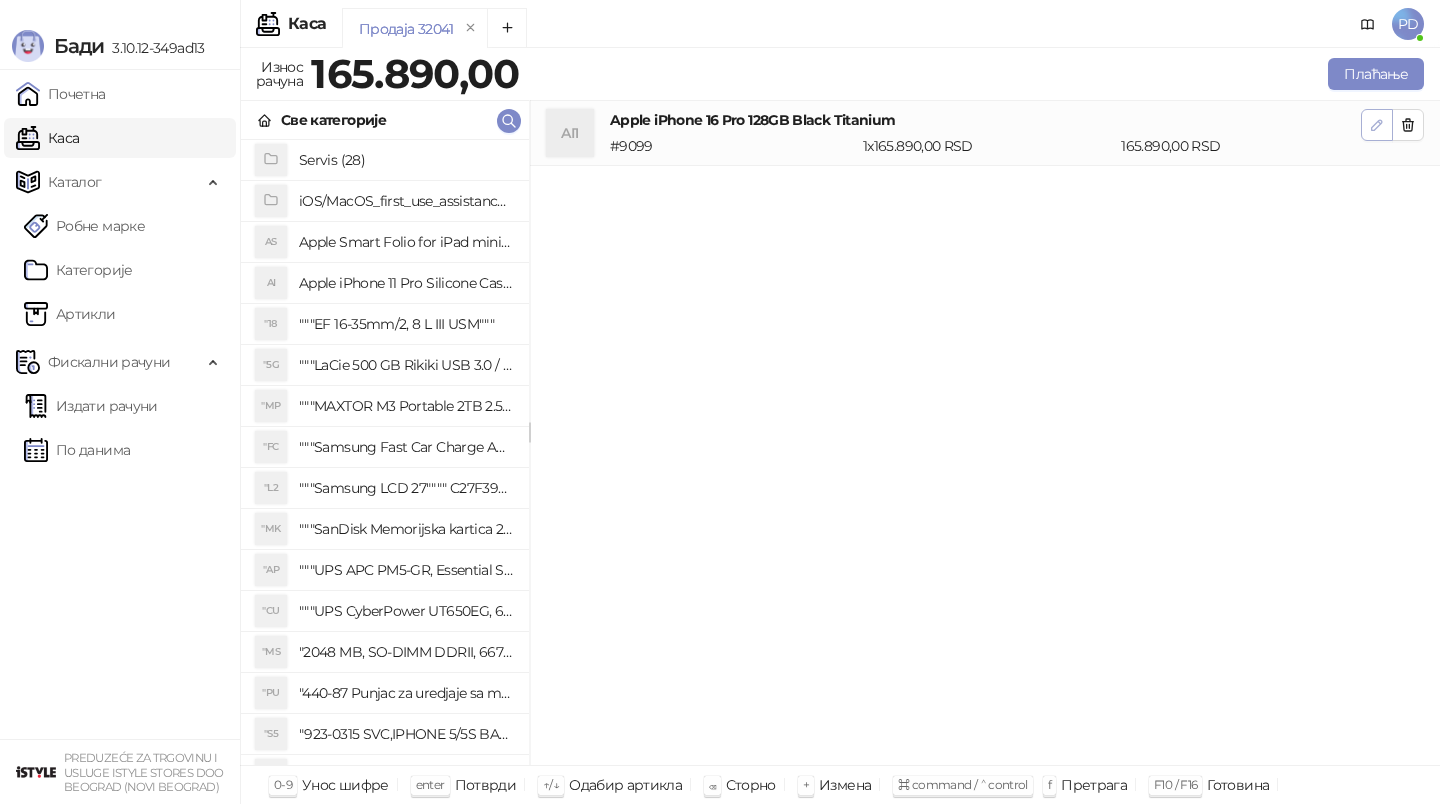 click at bounding box center [1377, 124] 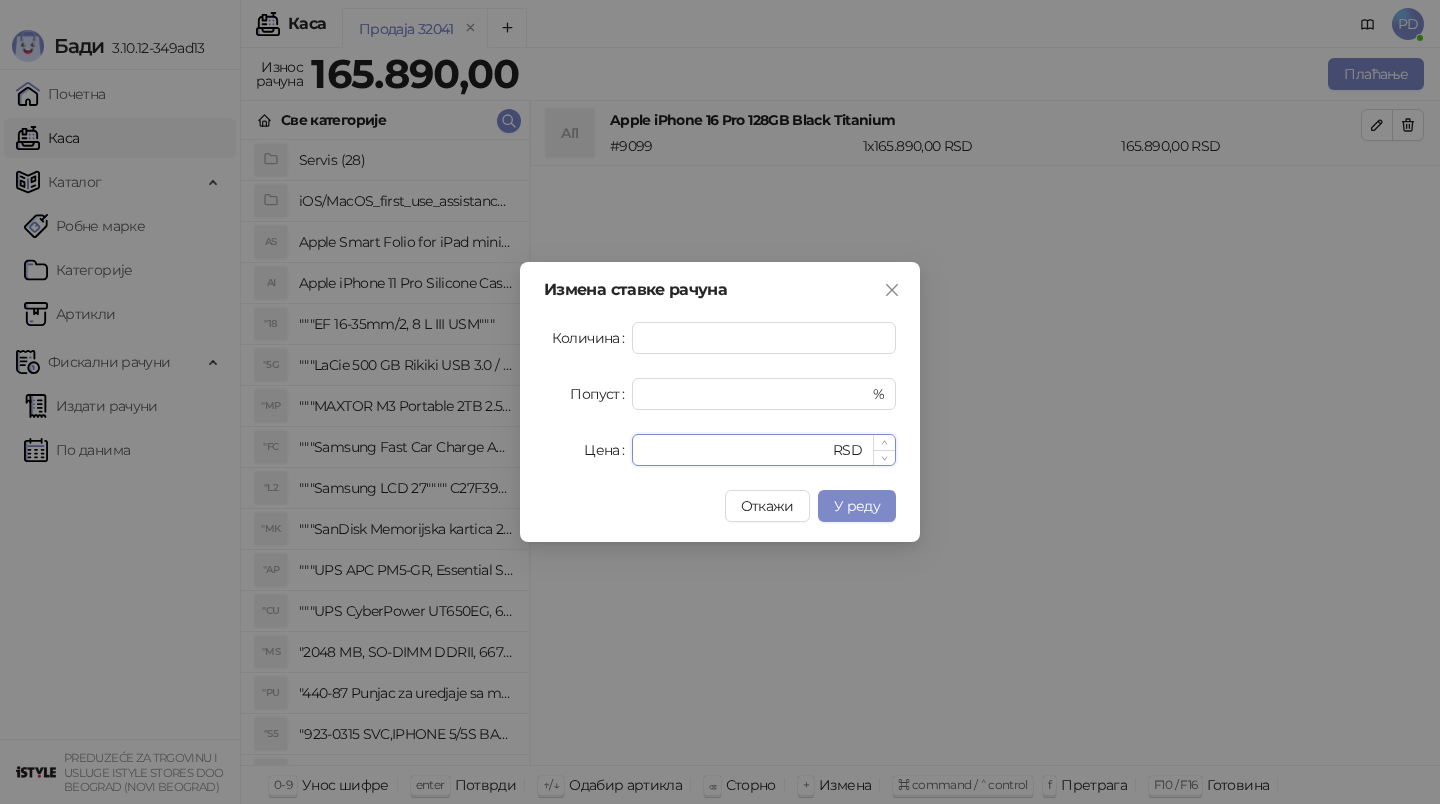 click on "******" at bounding box center (736, 450) 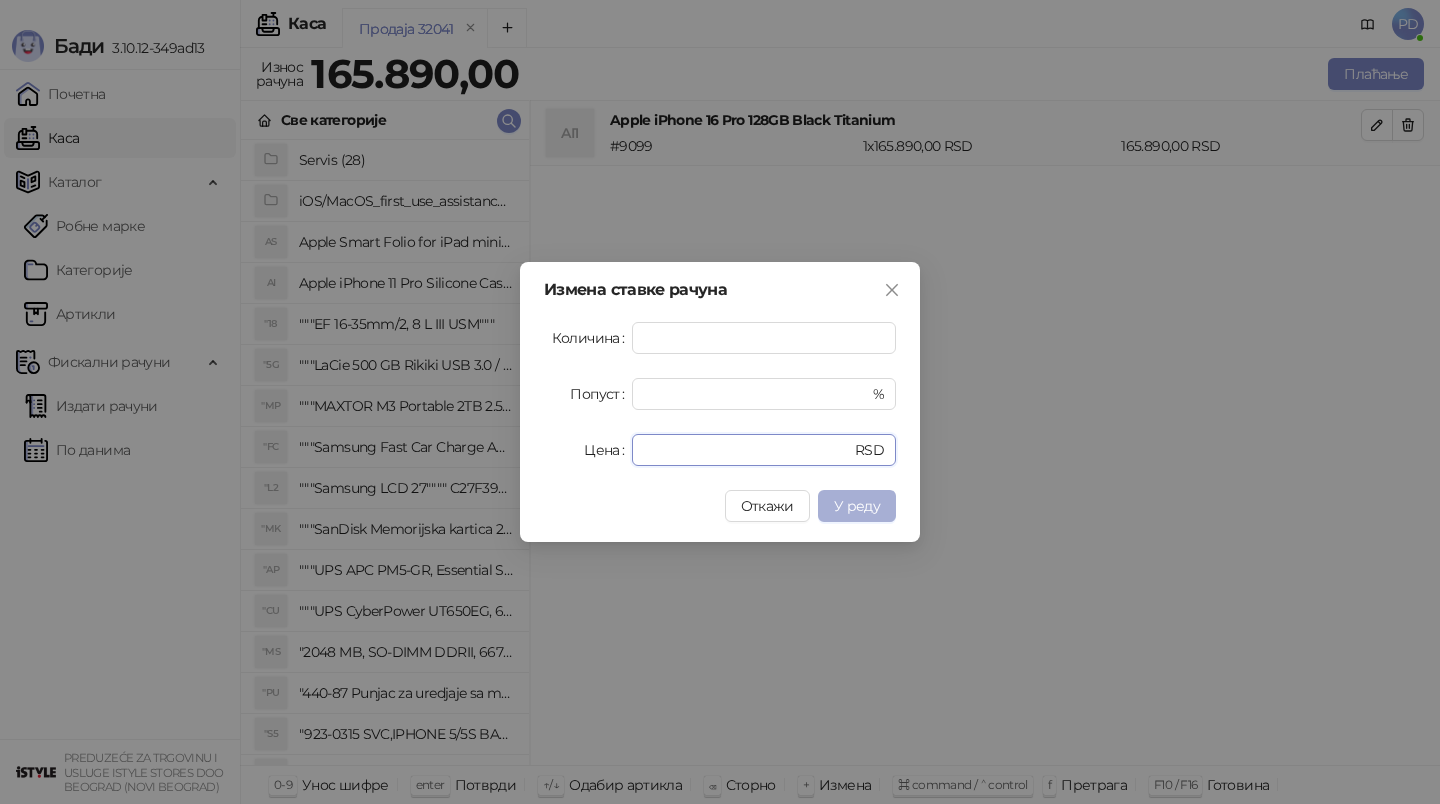 type on "******" 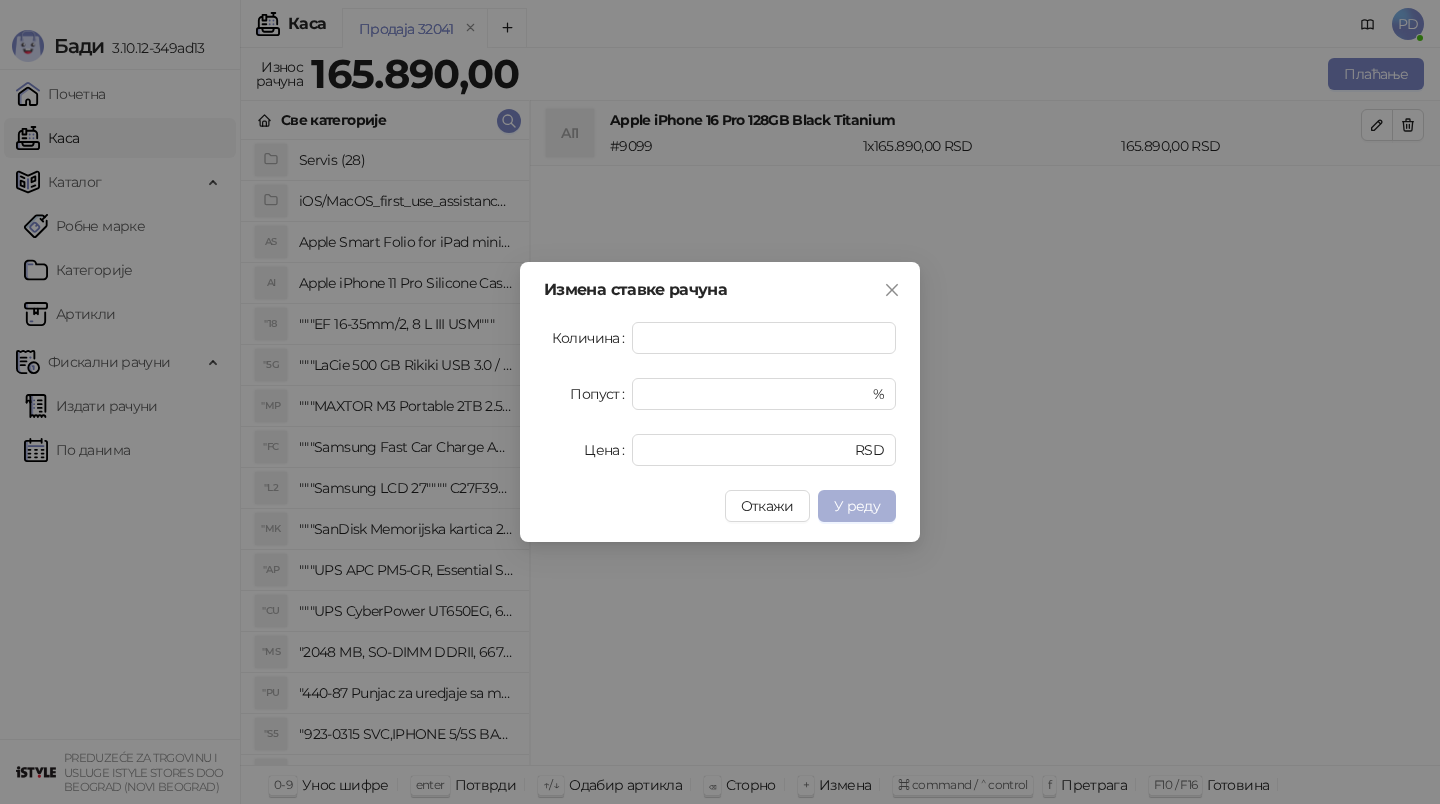 click on "У реду" at bounding box center [857, 506] 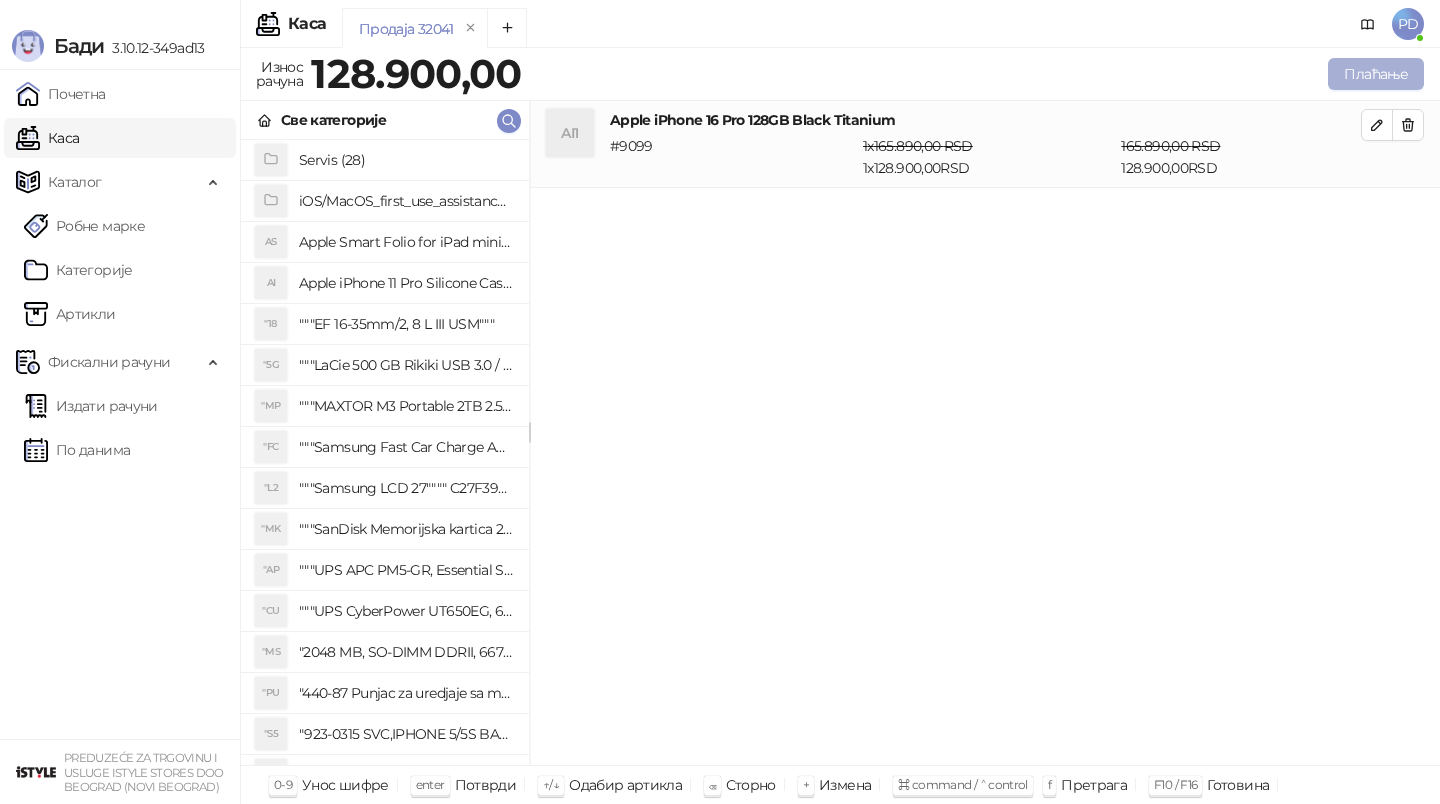 click on "Плаћање" at bounding box center (1376, 74) 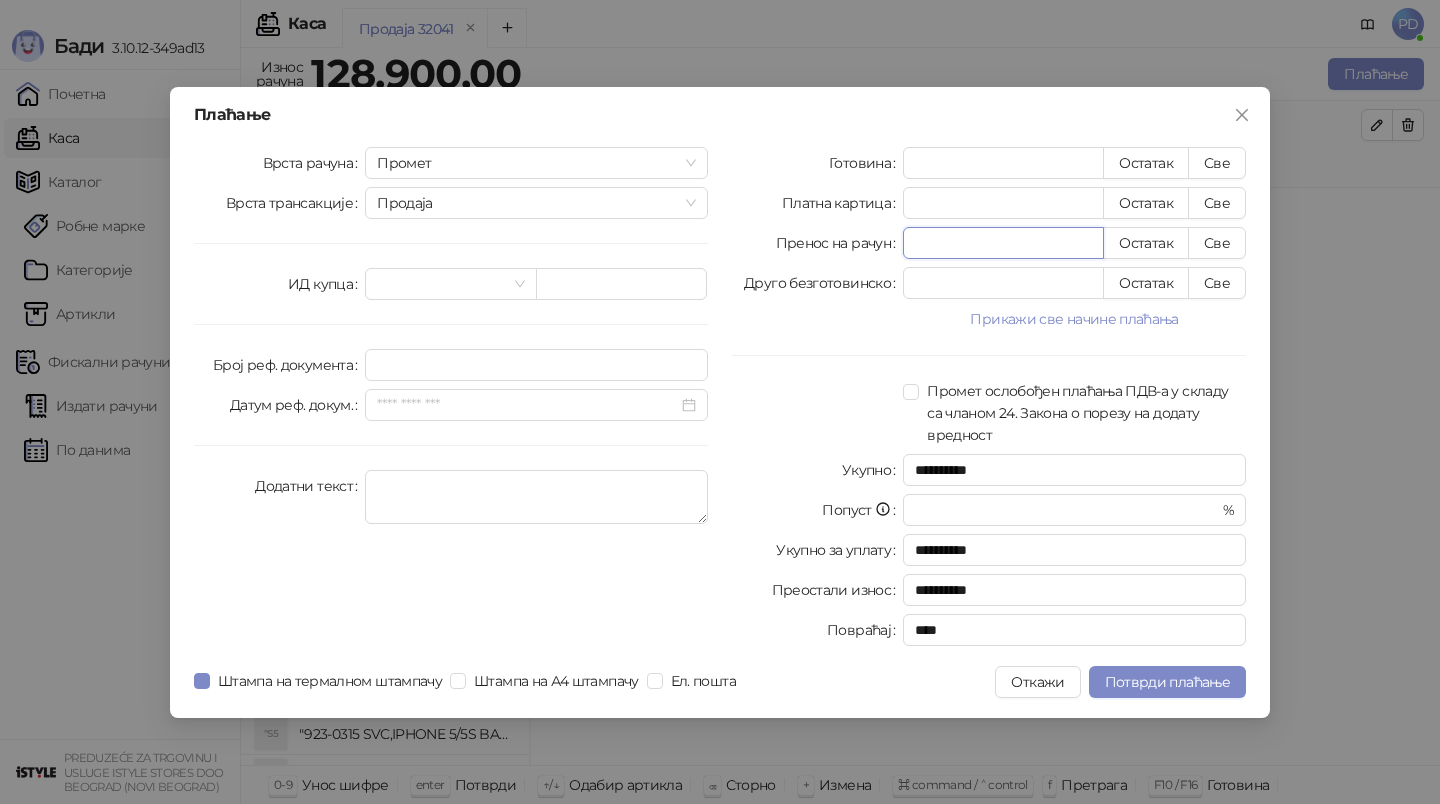click on "*" at bounding box center (1003, 243) 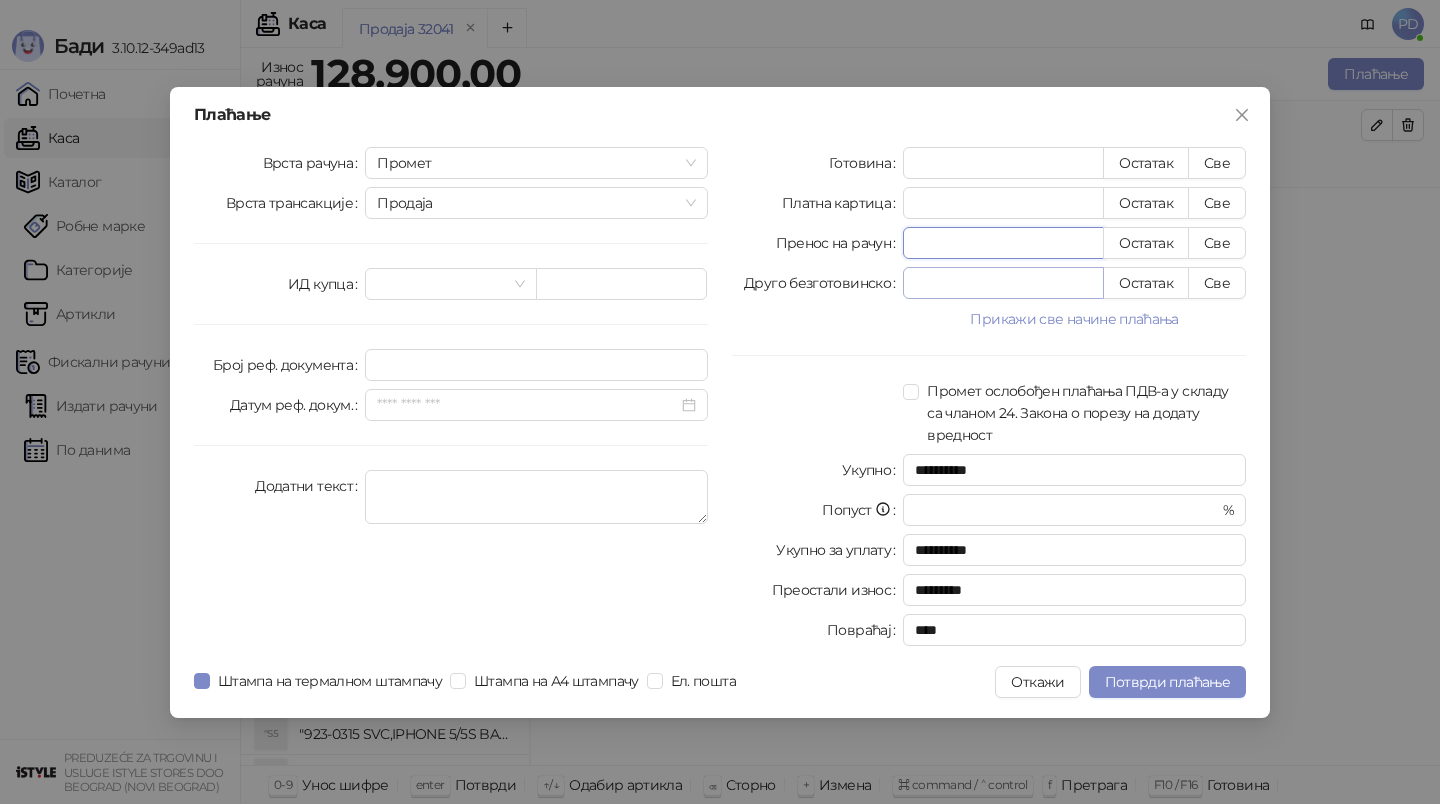 type on "******" 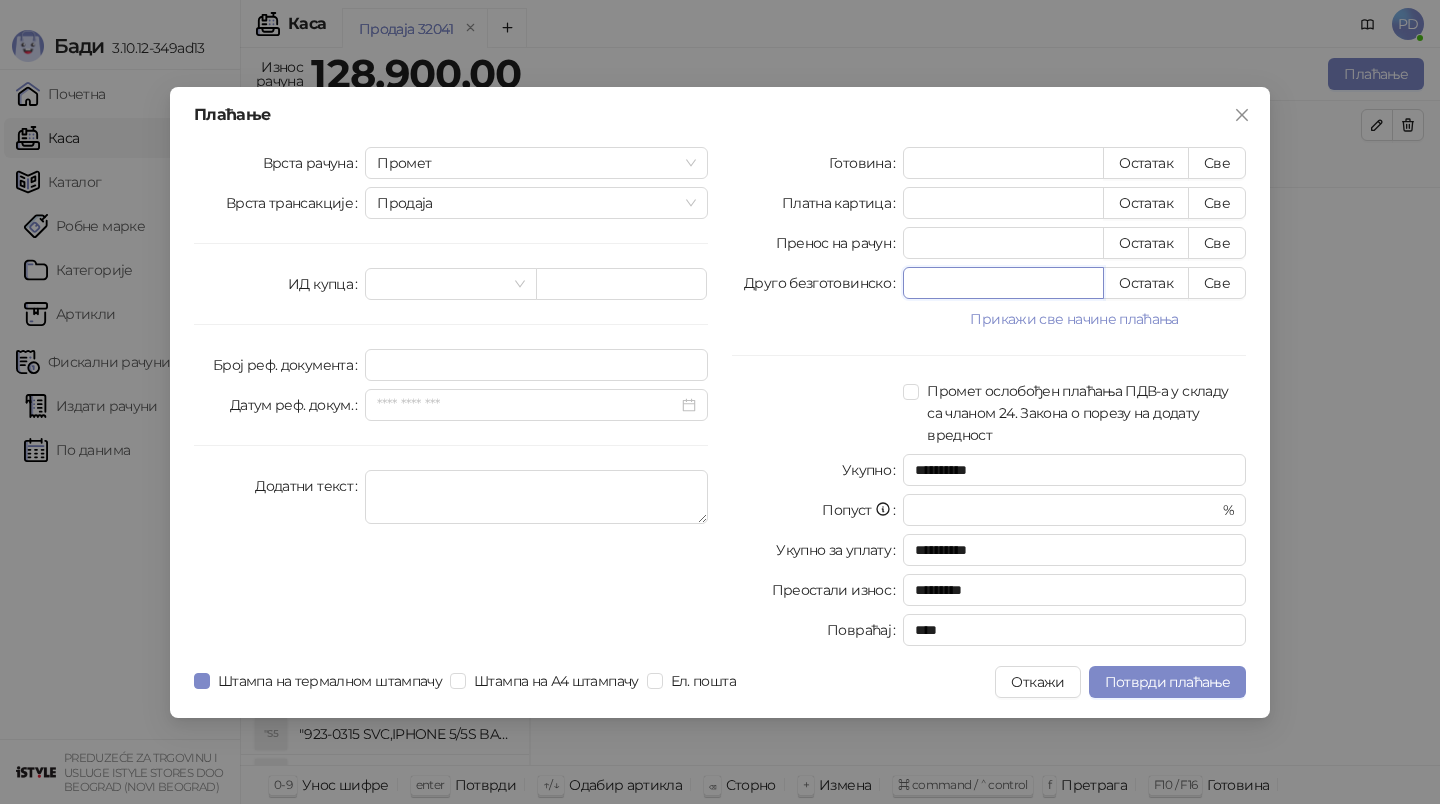 click on "*" at bounding box center (1003, 283) 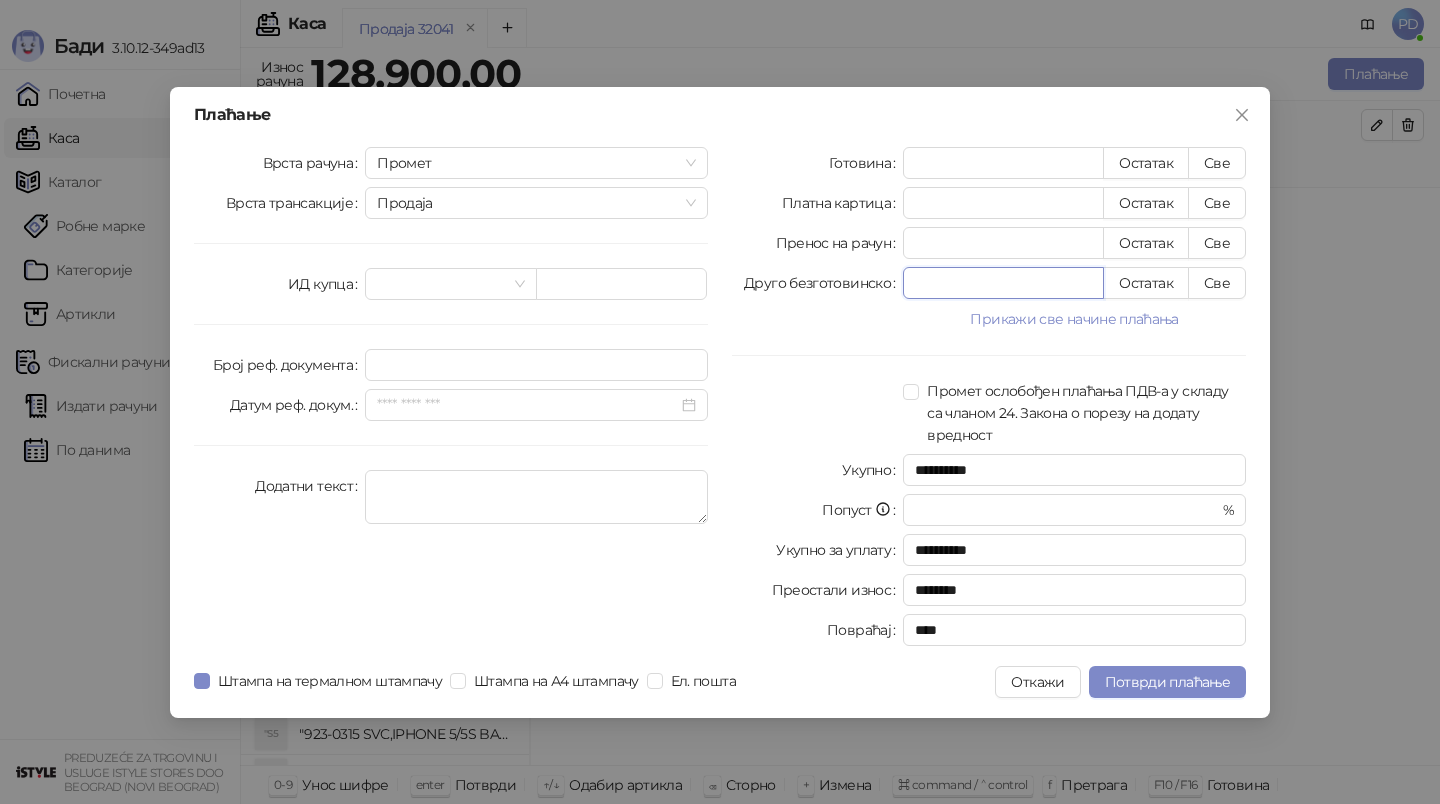 type on "****" 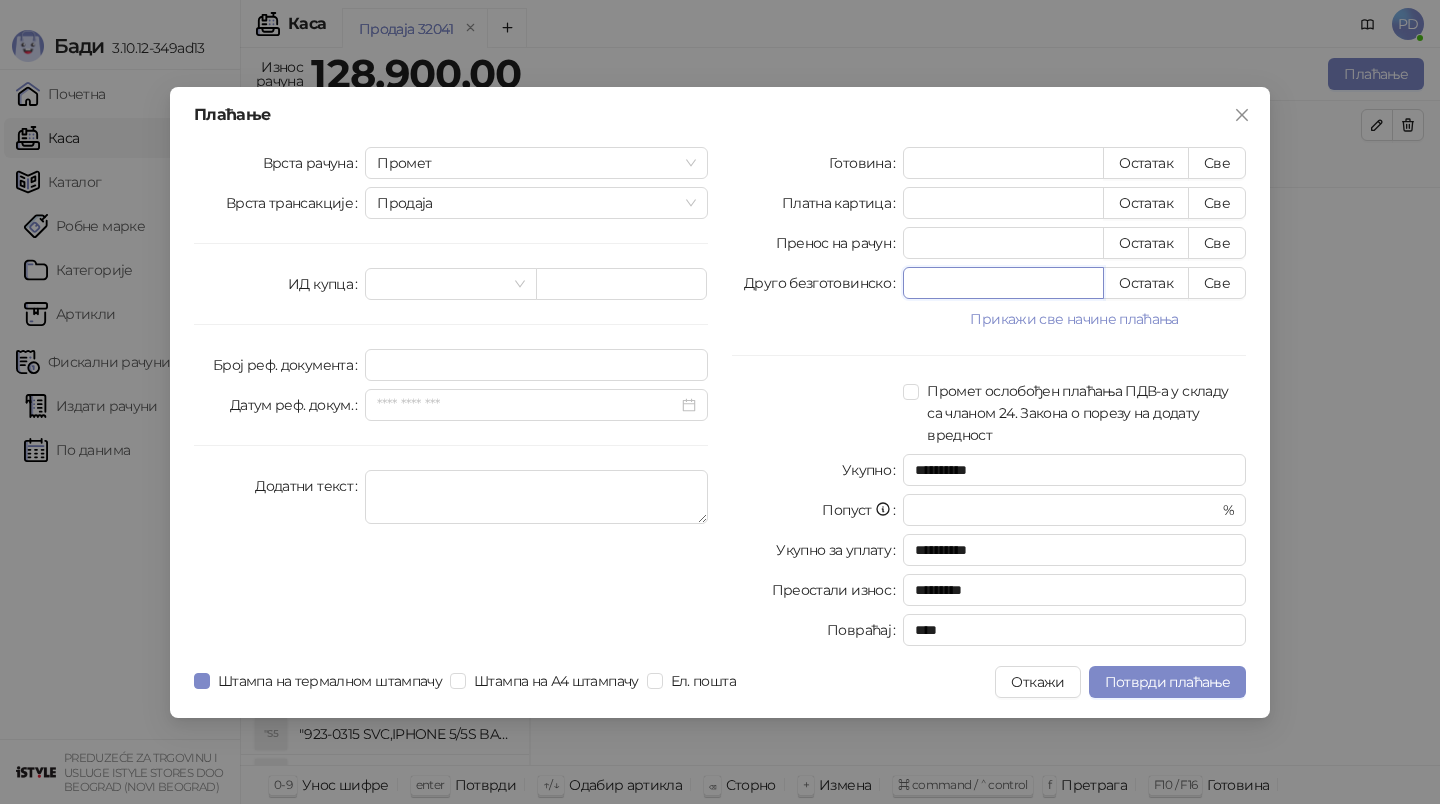type on "***" 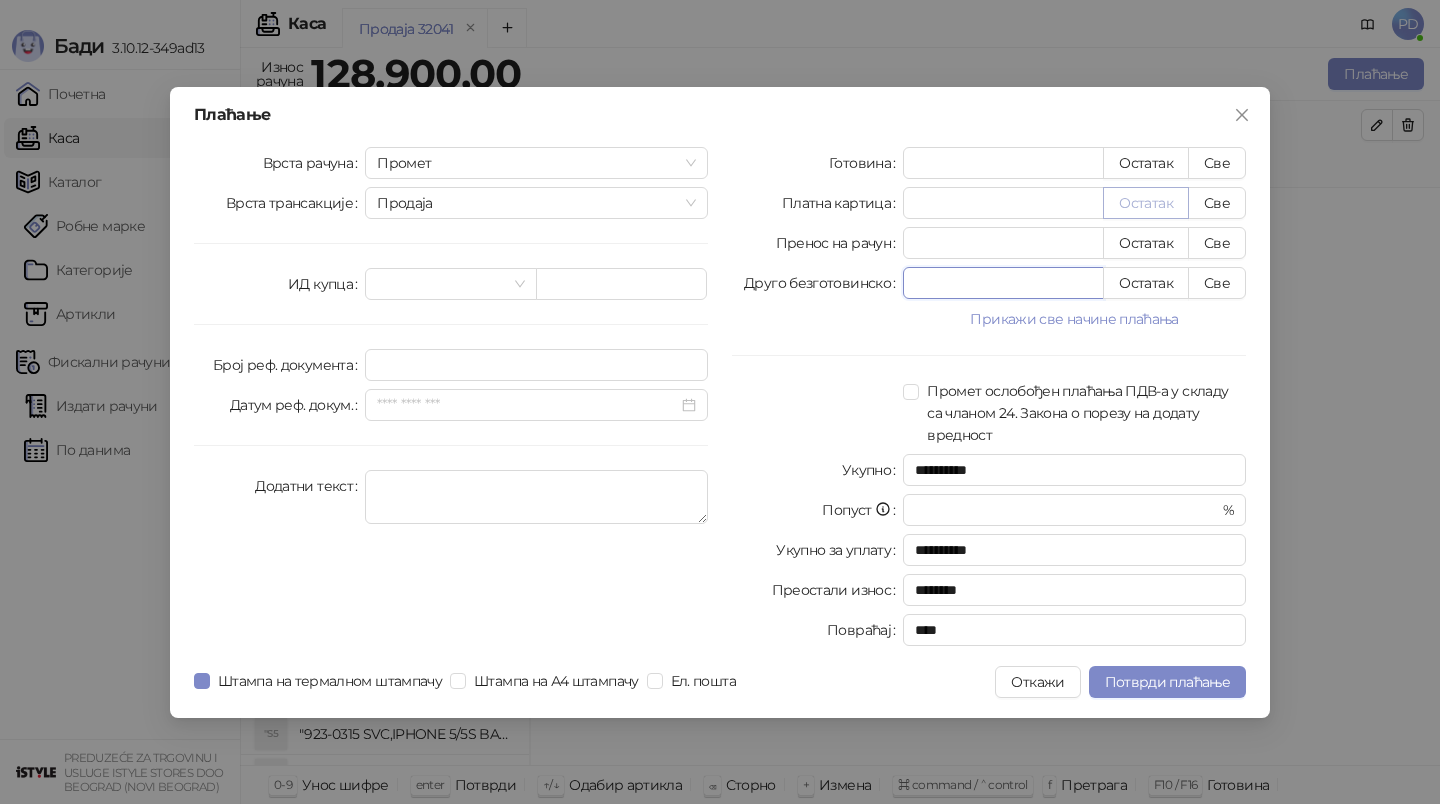 type on "*****" 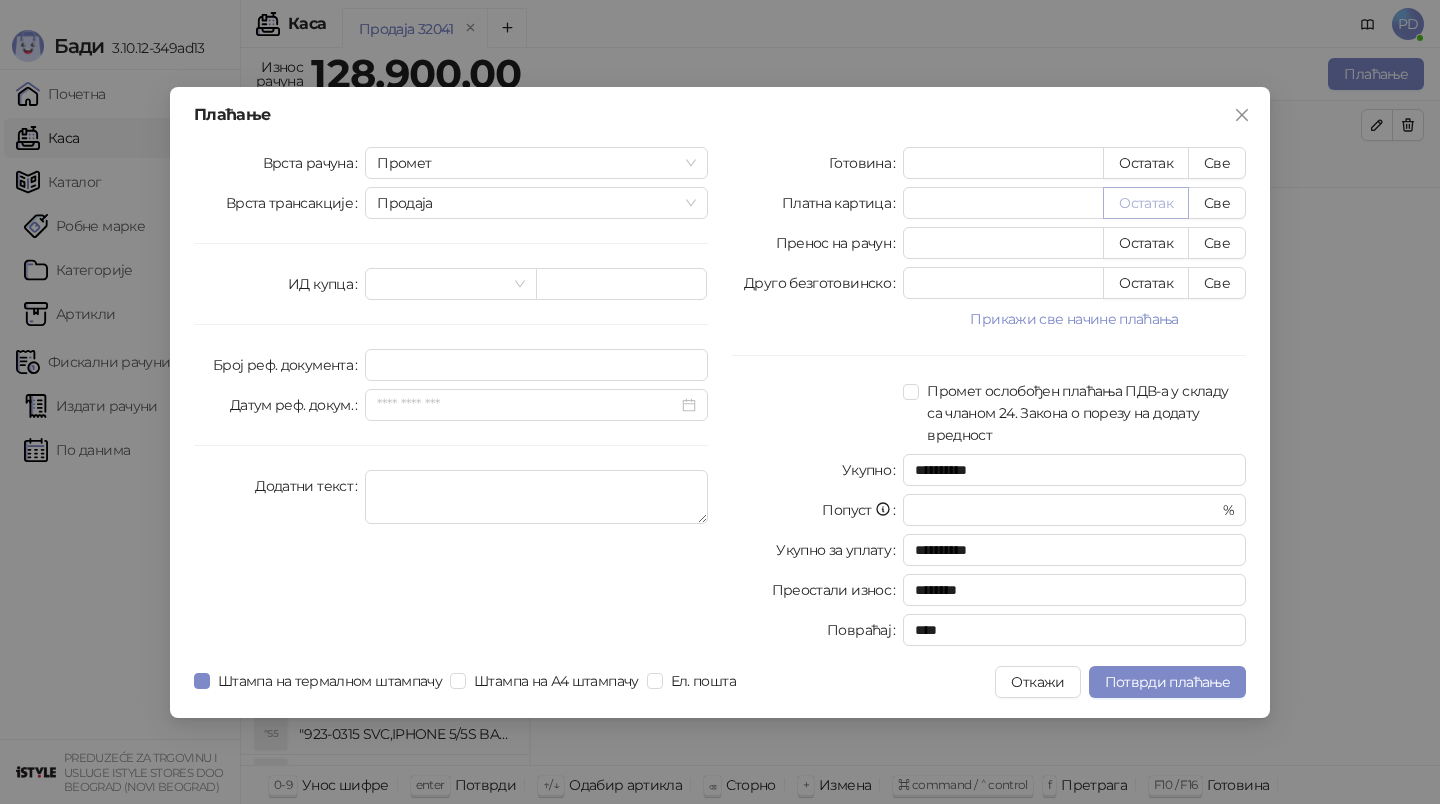 click on "Остатак" at bounding box center (1146, 203) 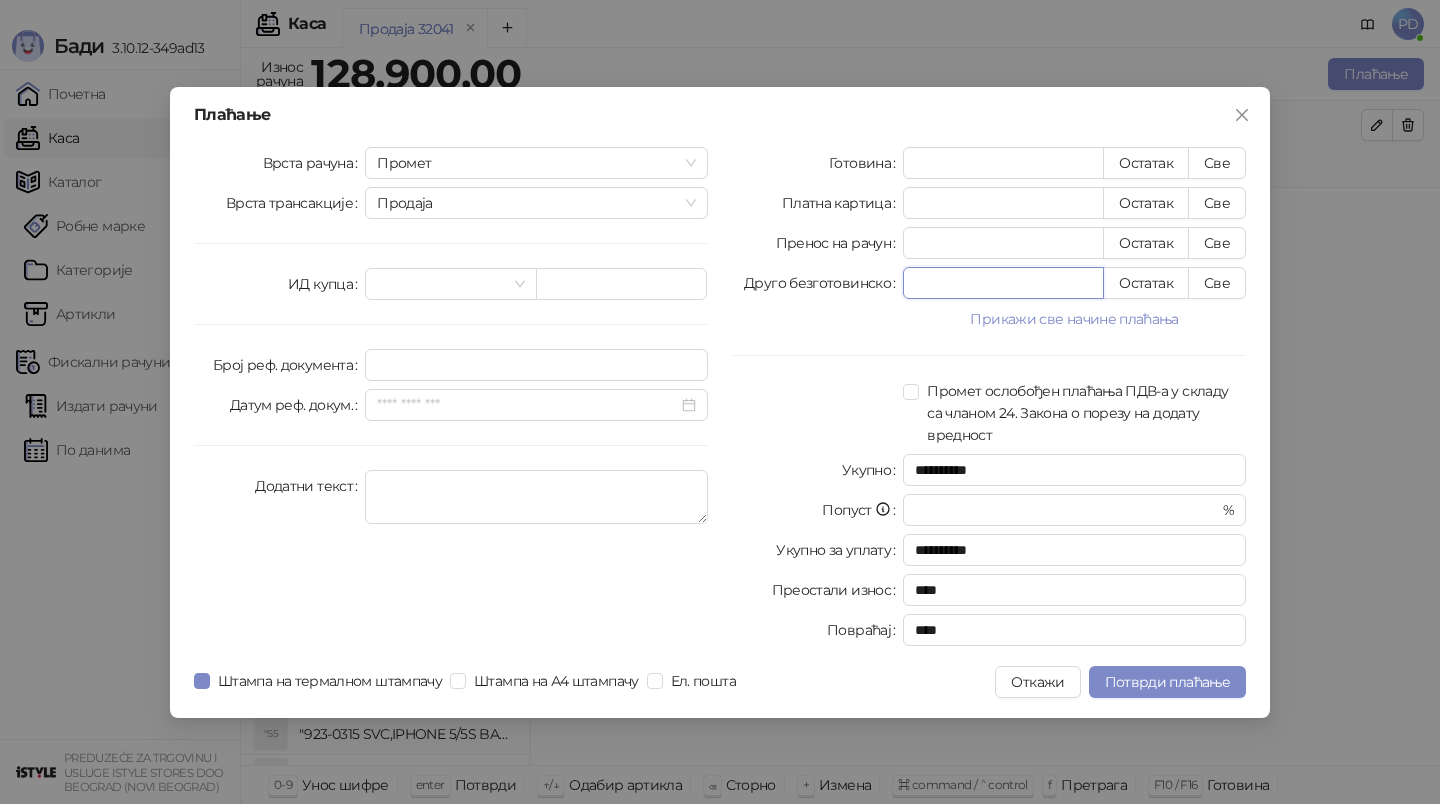 click on "*****" at bounding box center [1003, 283] 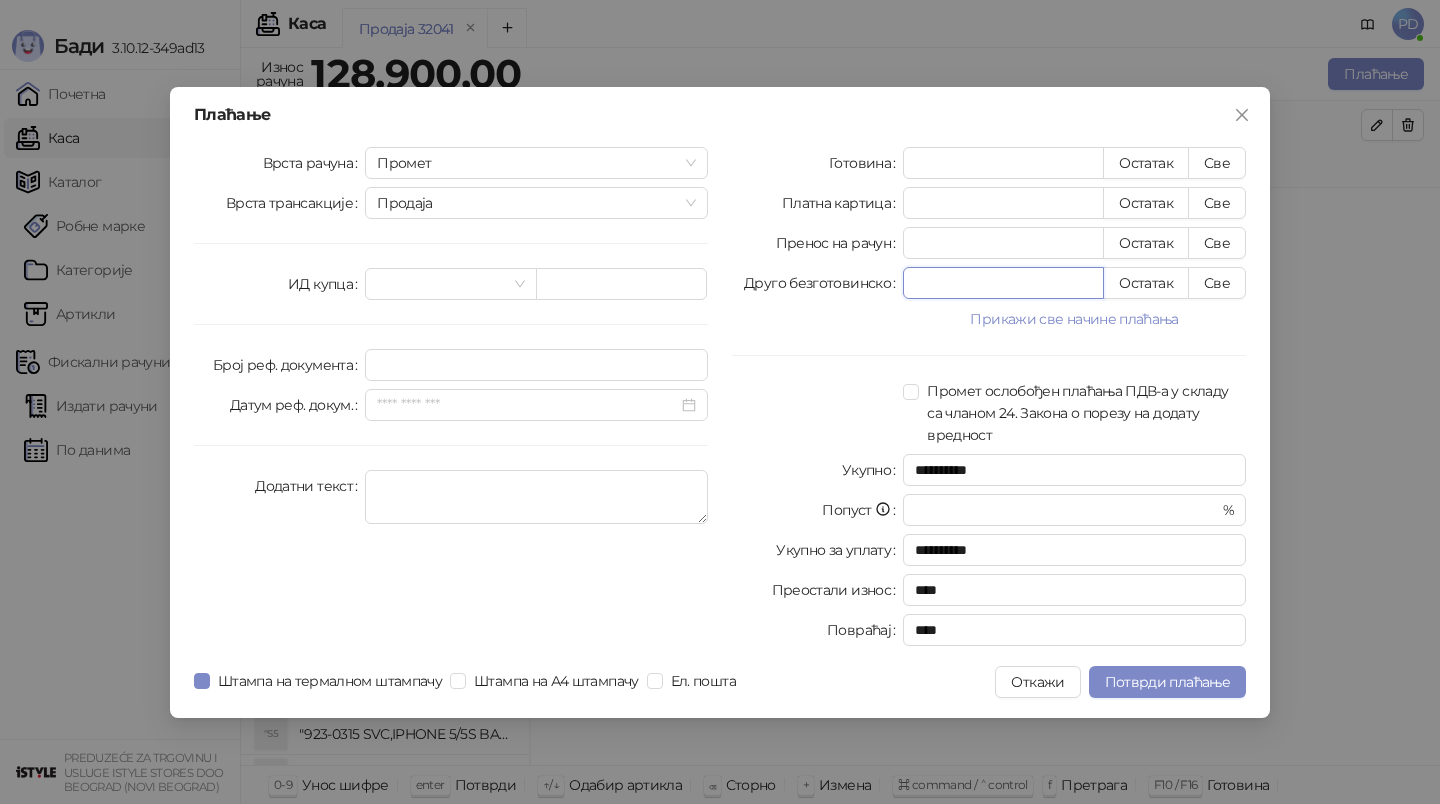 type 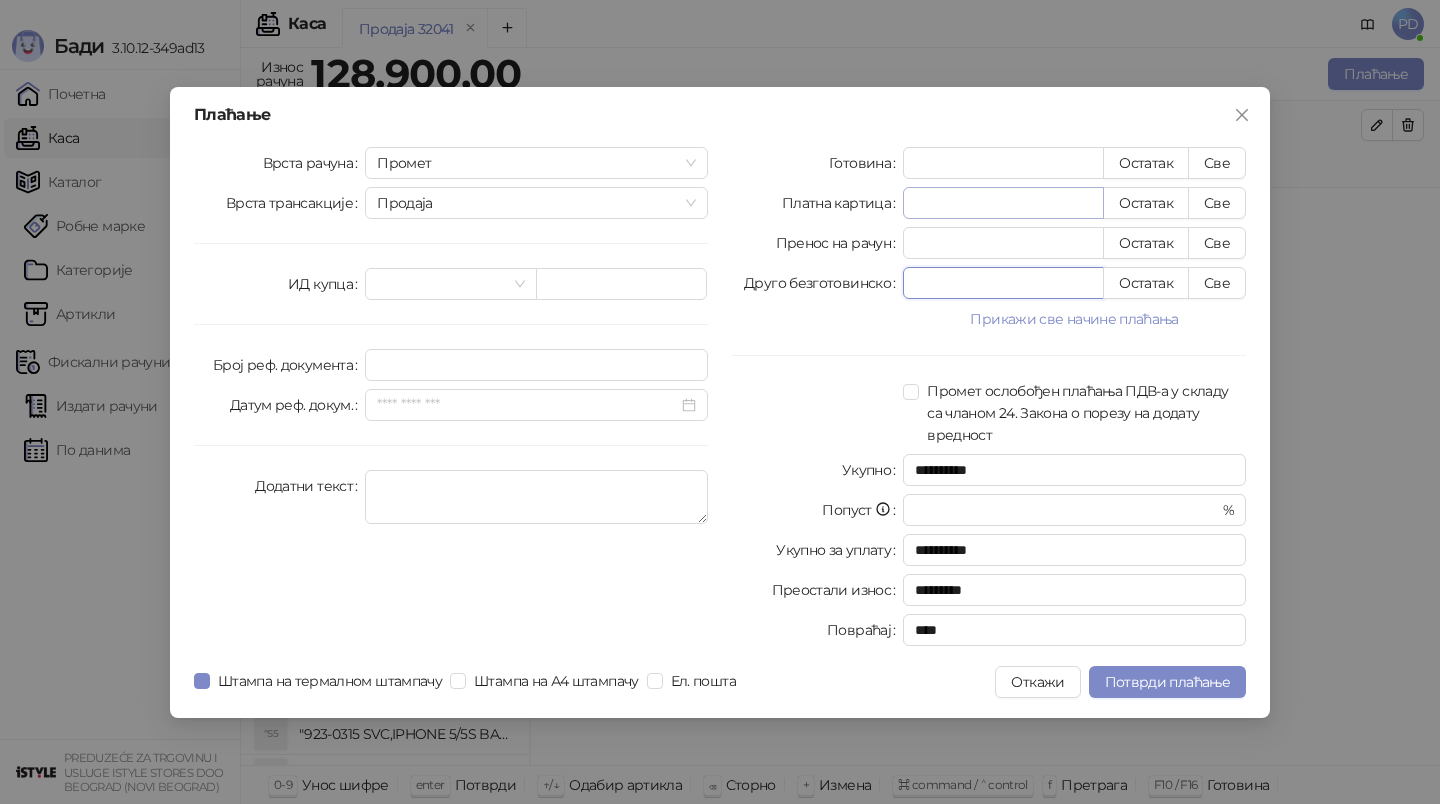 type 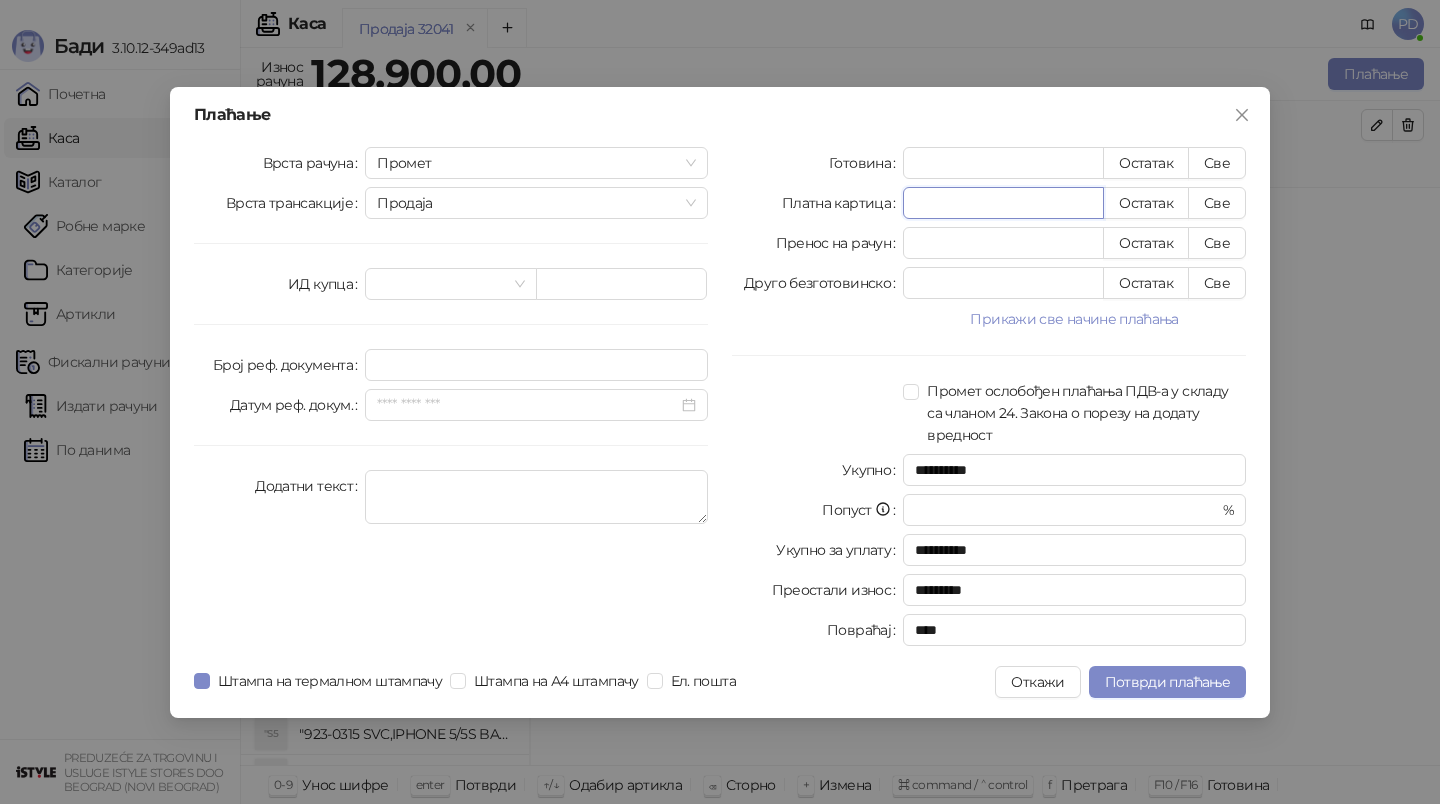 click on "****" at bounding box center [1003, 203] 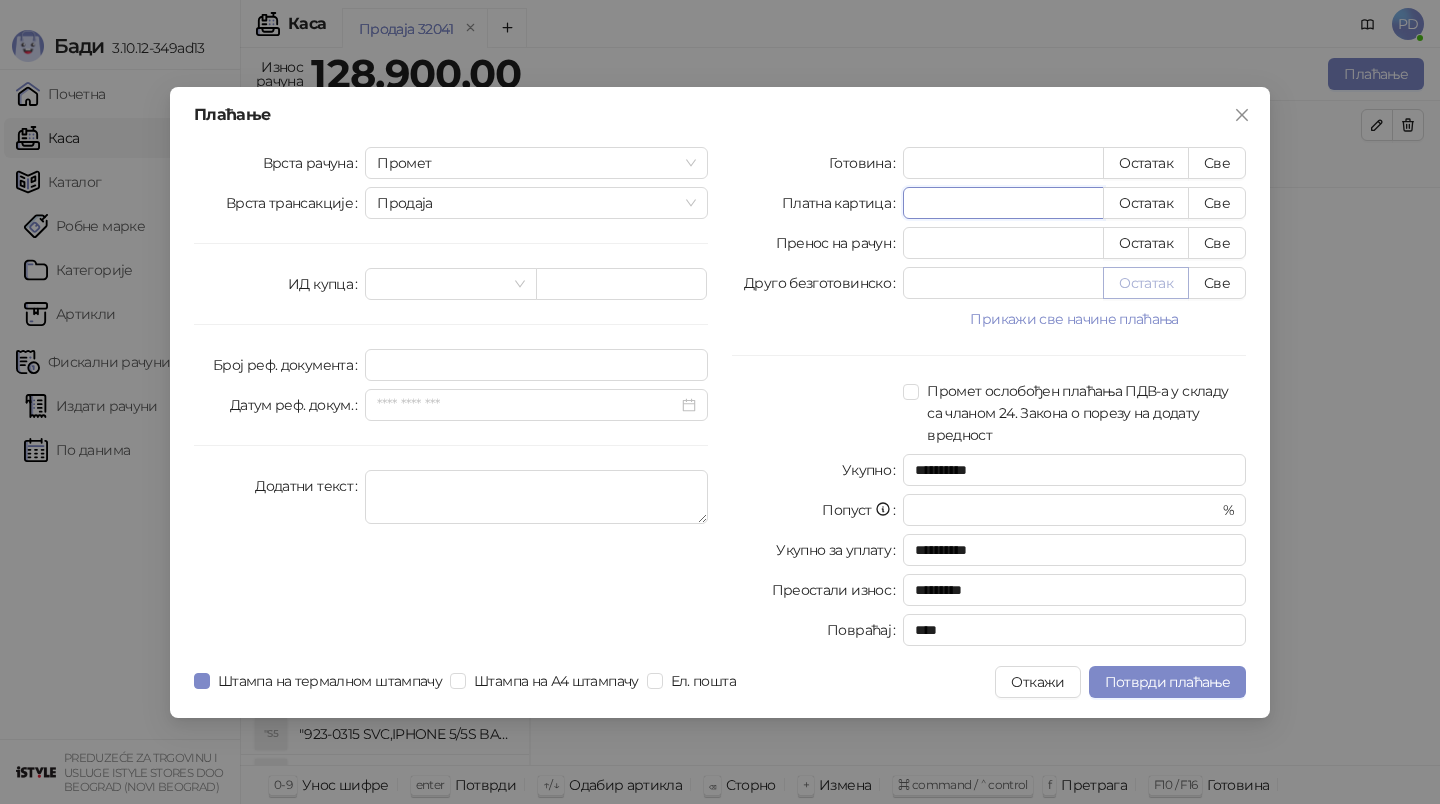 type 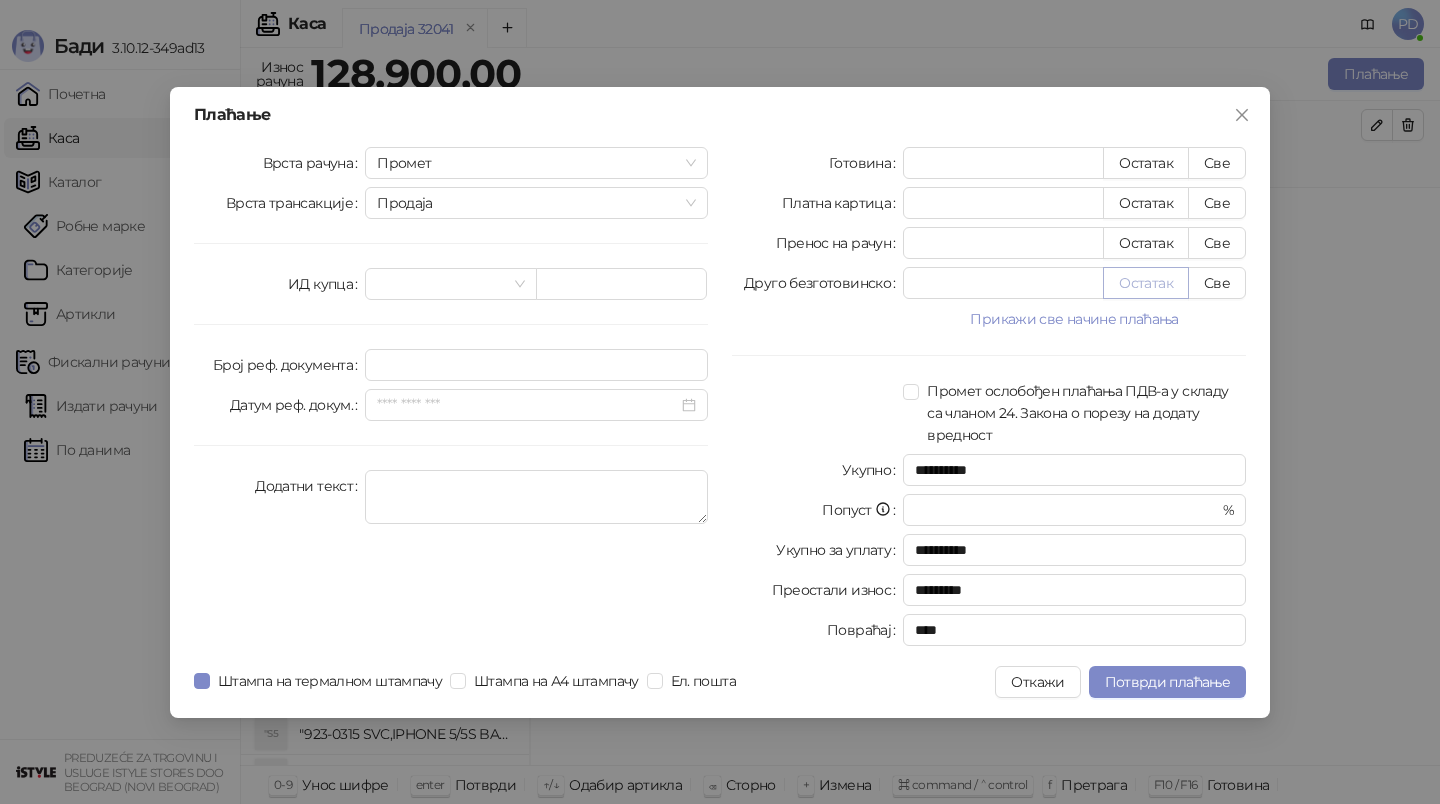 click on "Остатак" at bounding box center (1146, 283) 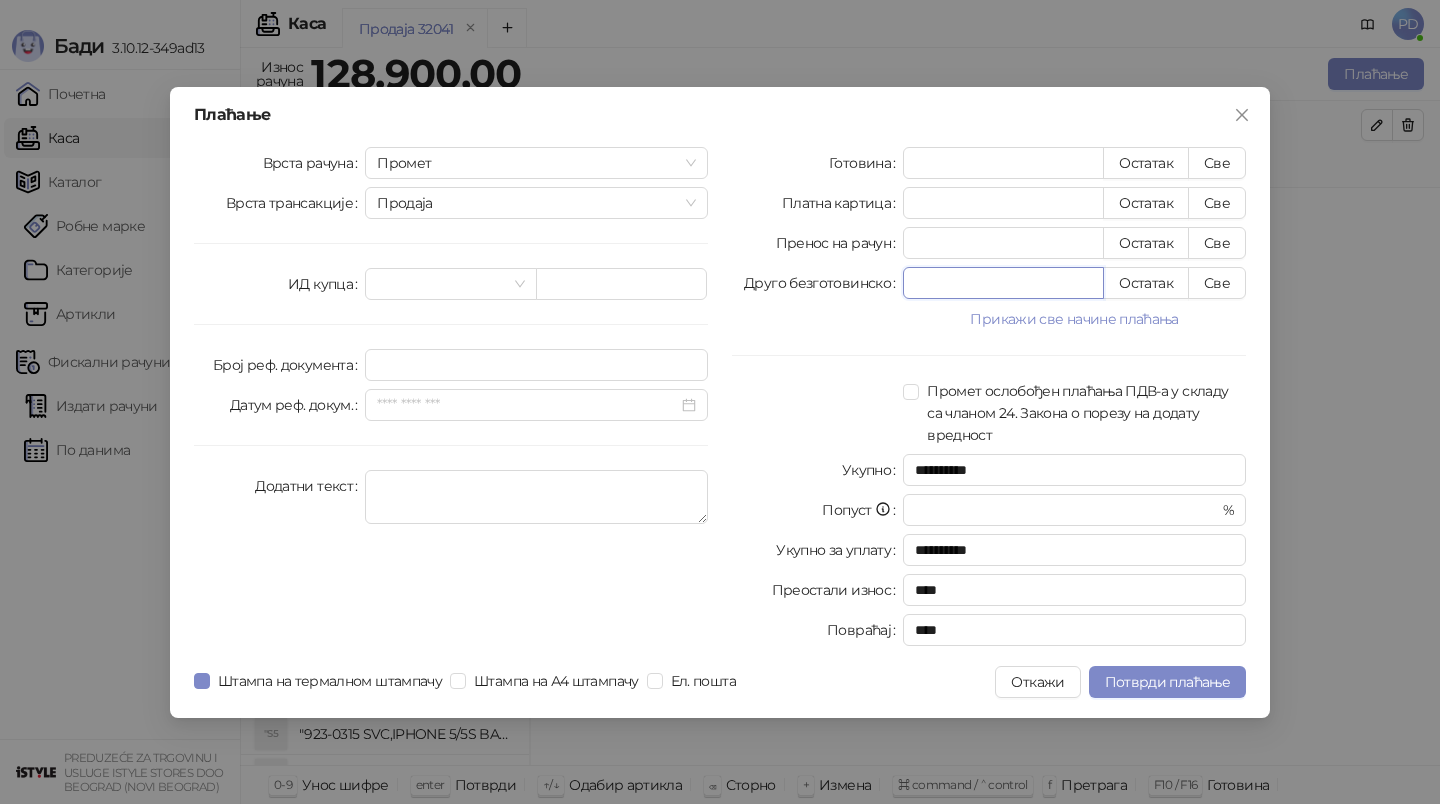 click on "*****" at bounding box center (1003, 283) 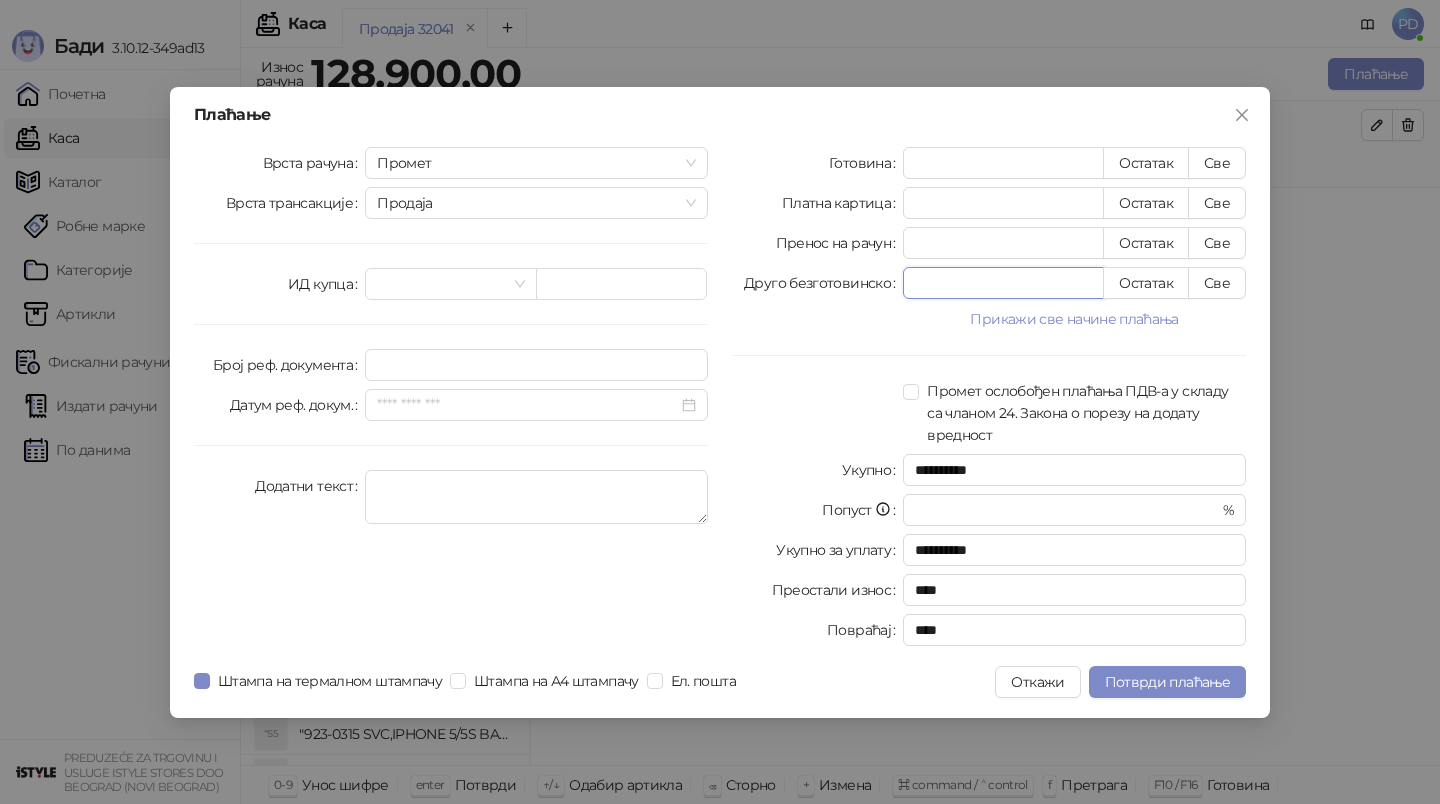 type 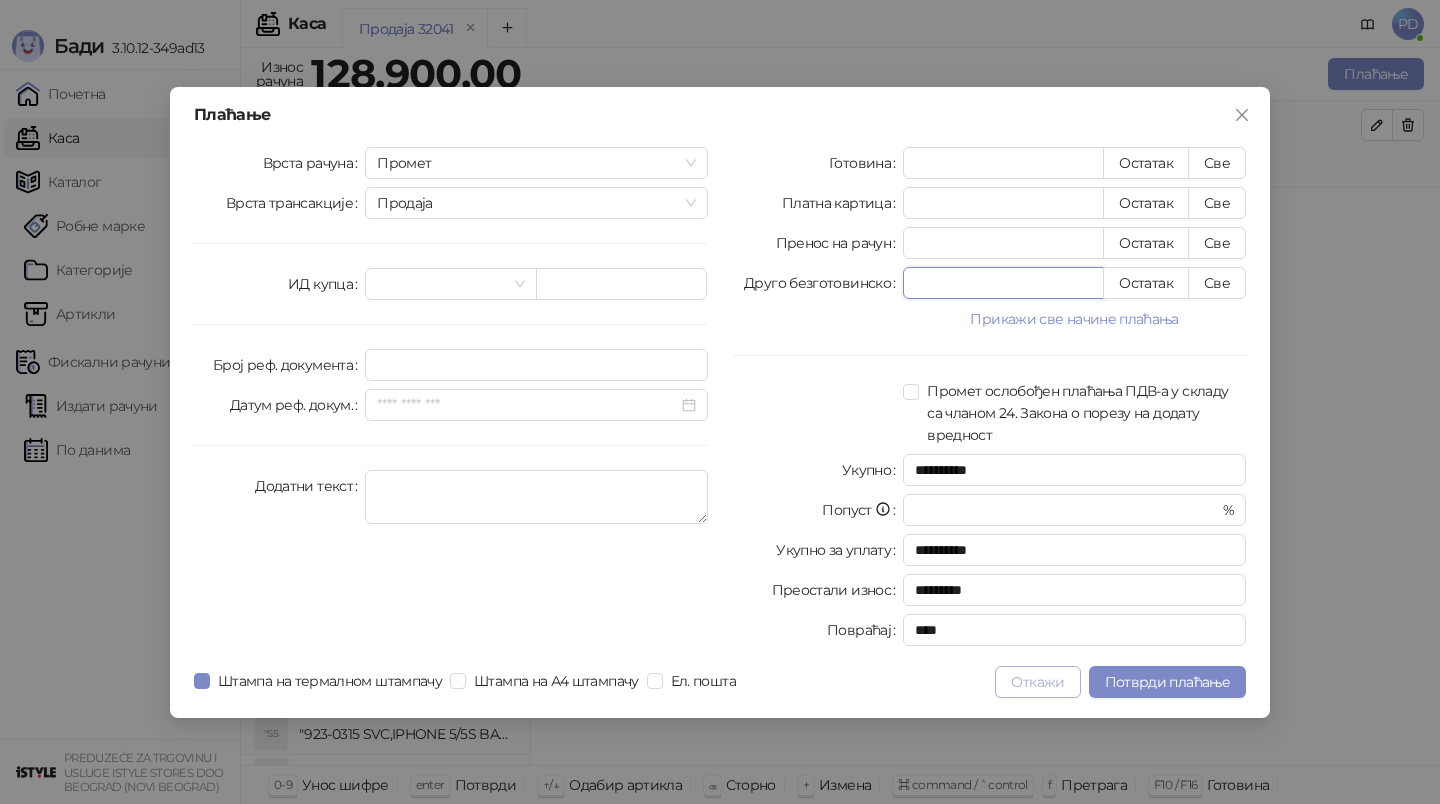 type 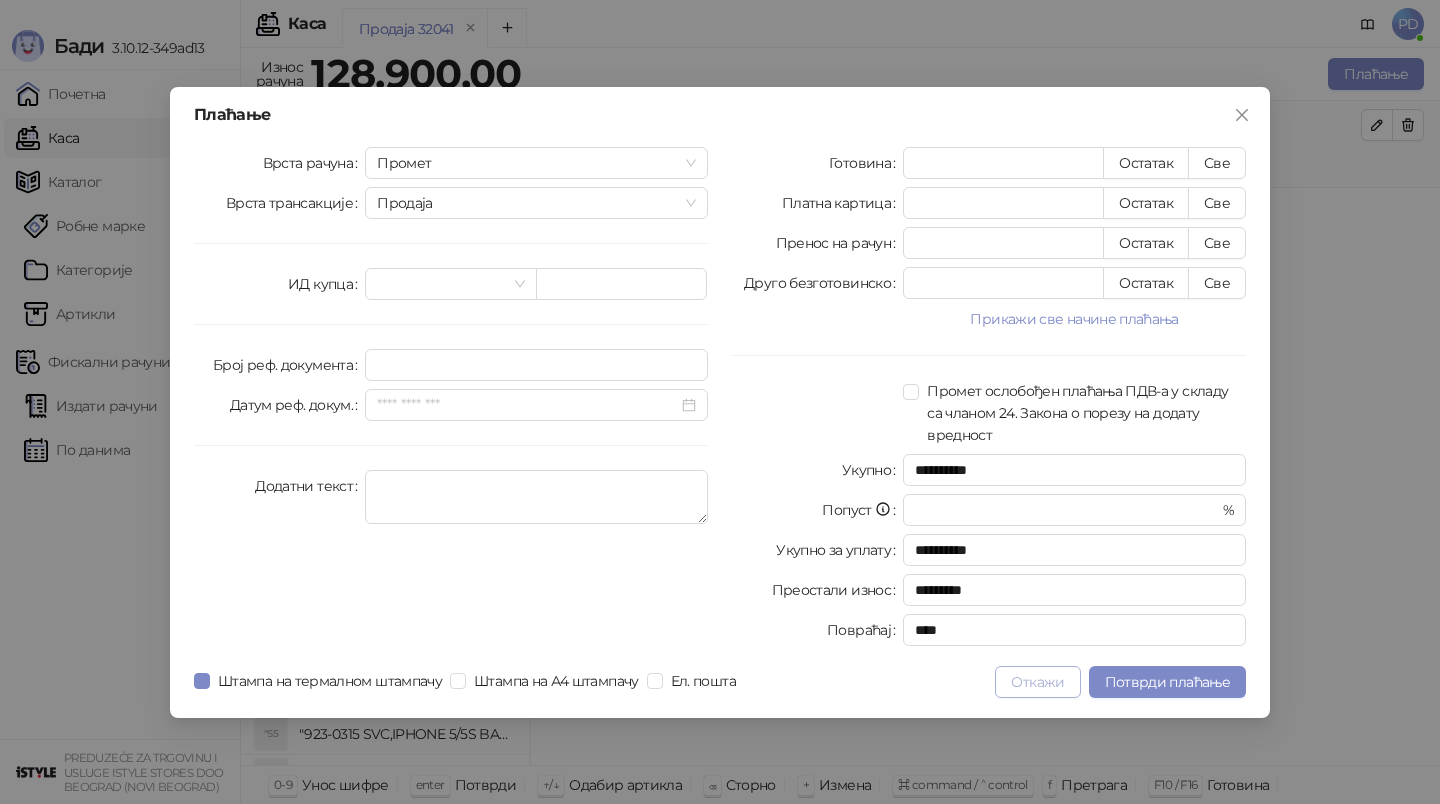 click on "Откажи" at bounding box center [1037, 682] 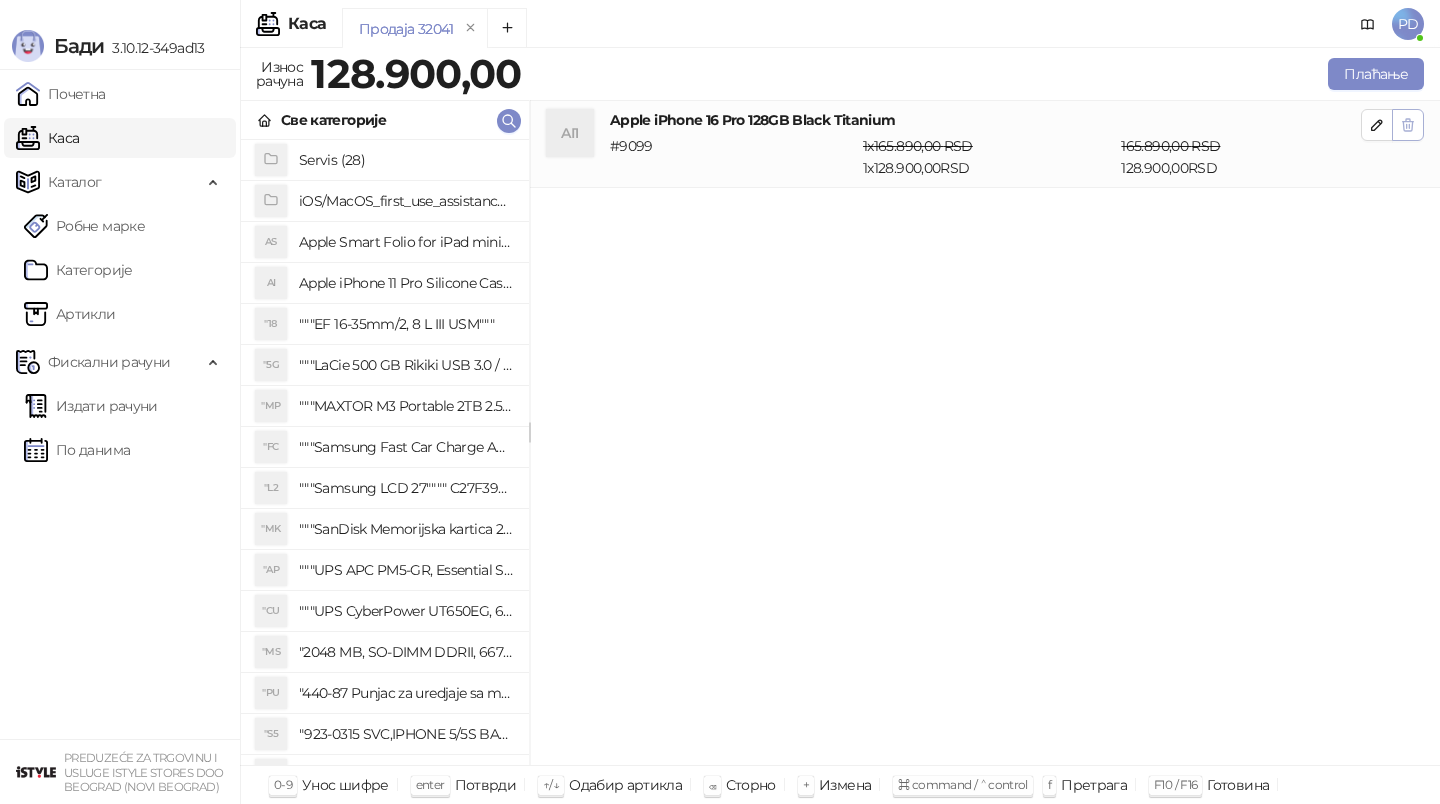 click 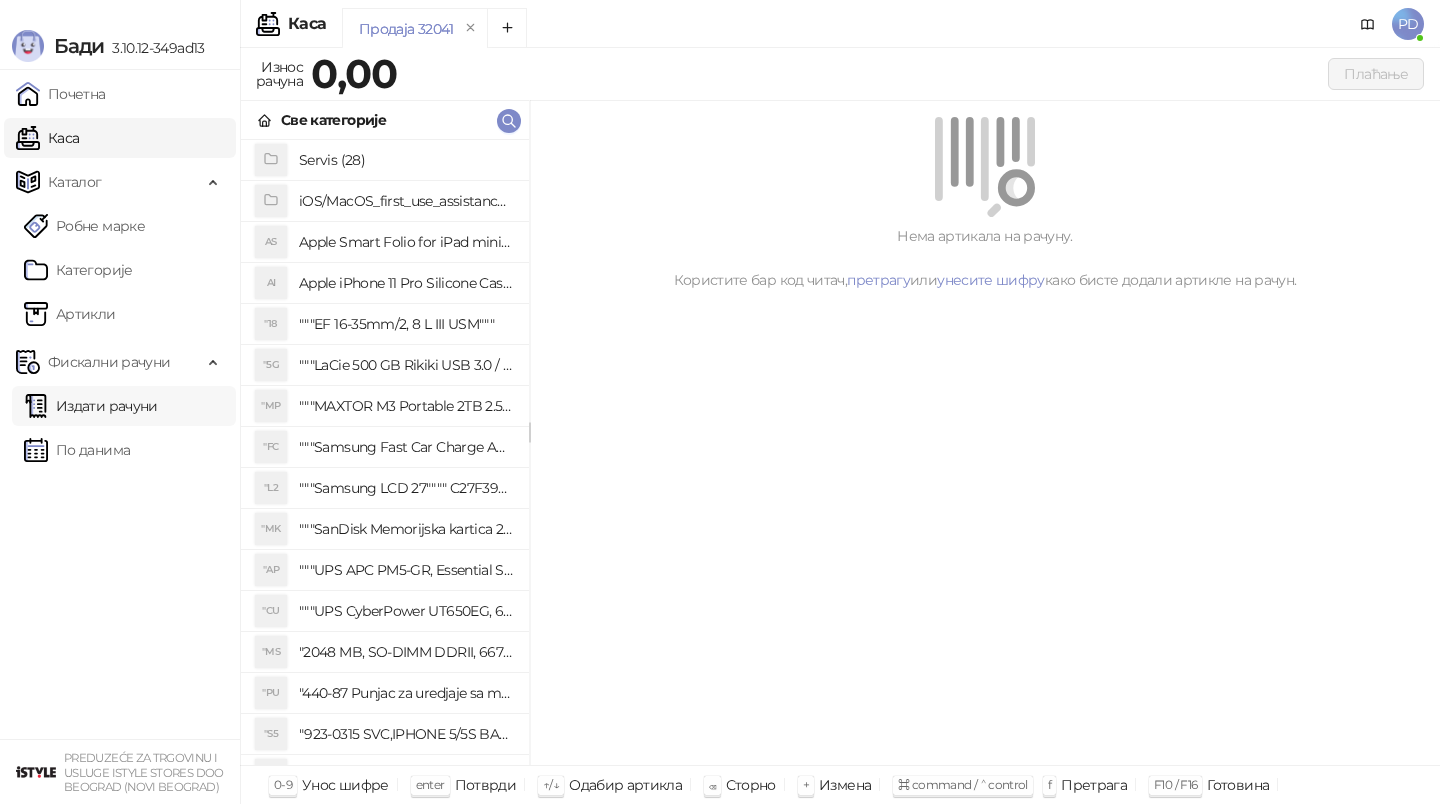 click on "Издати рачуни" at bounding box center (91, 406) 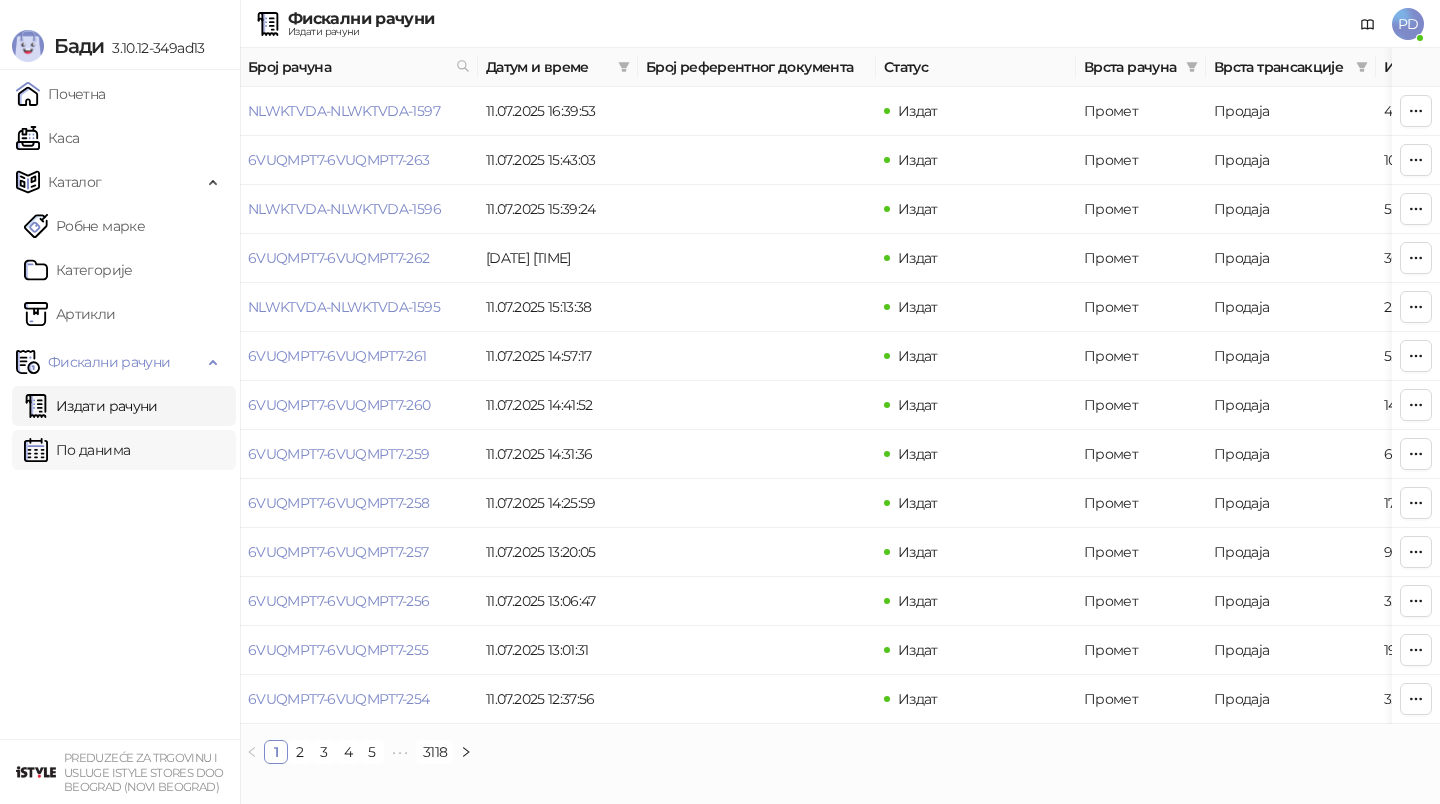 click on "По данима" at bounding box center [77, 450] 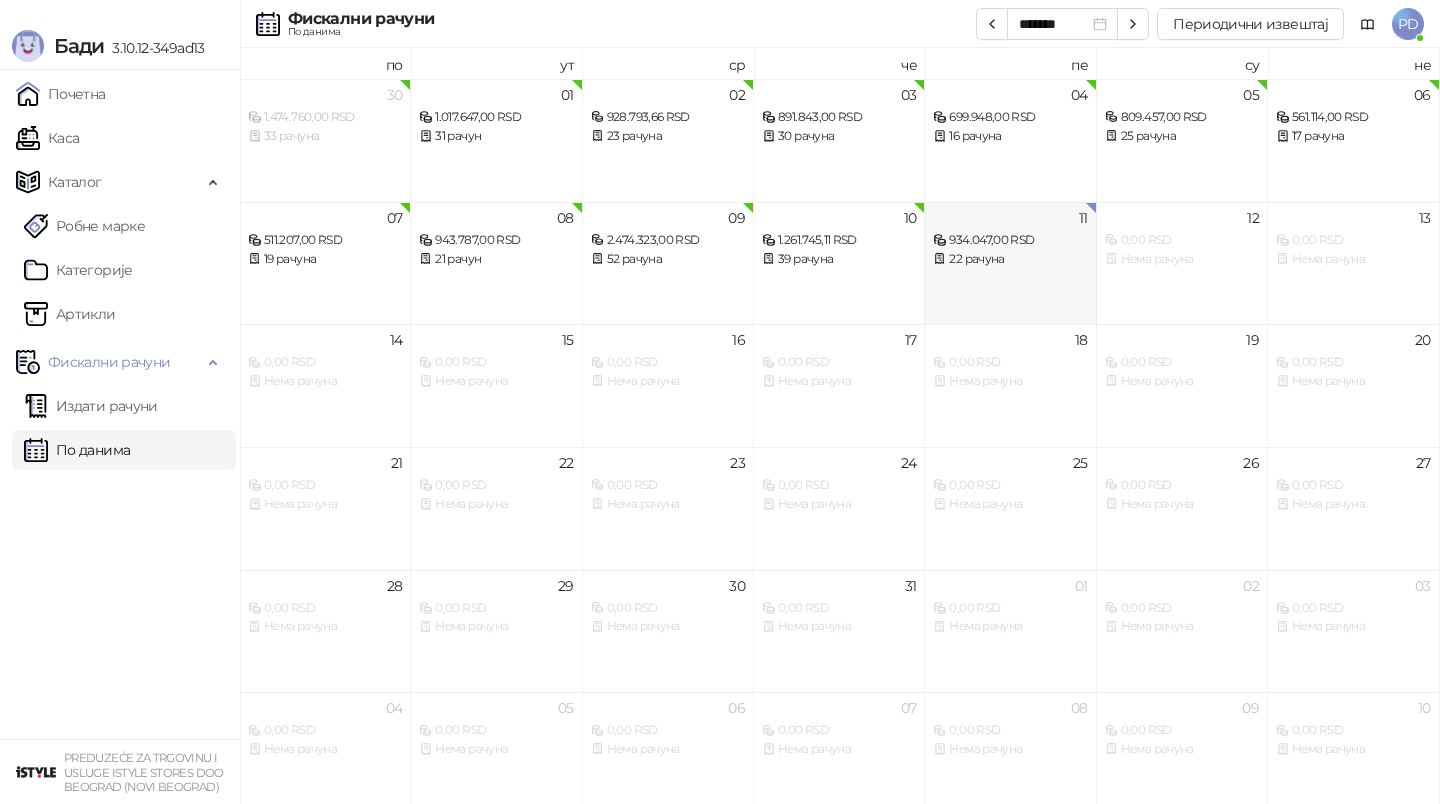 click on "11   934.047,00 RSD   22 рачуна" at bounding box center [1010, 263] 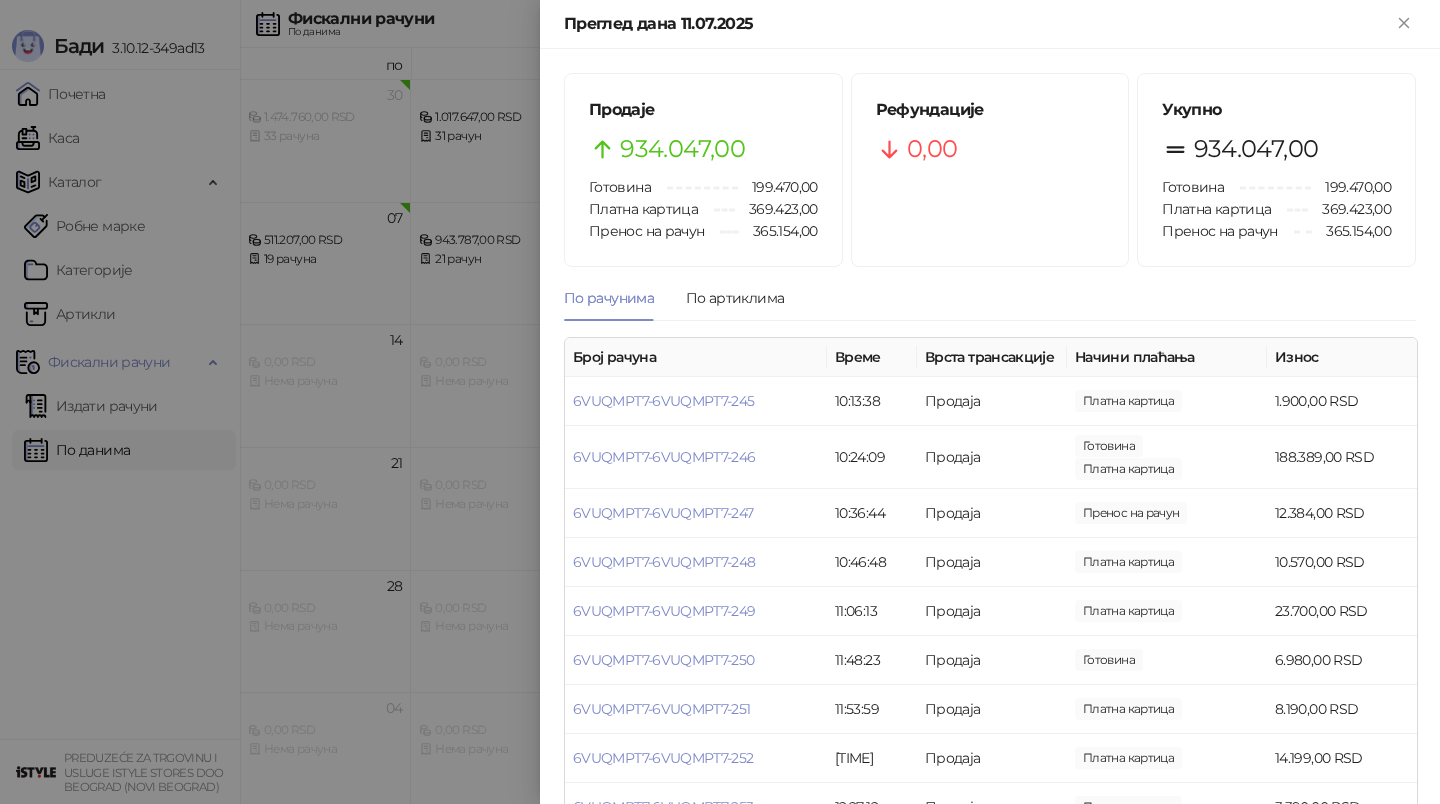 click at bounding box center (720, 402) 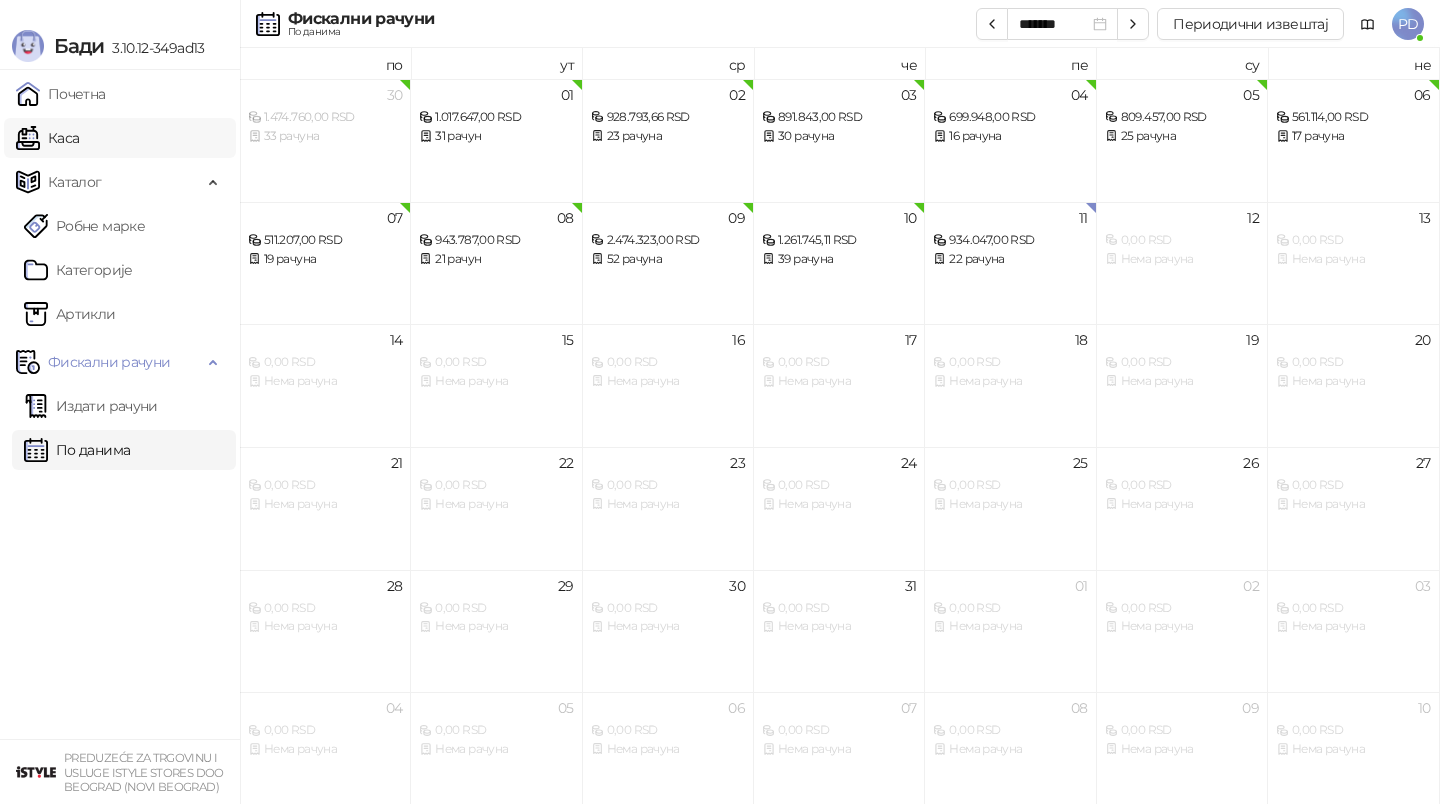 click on "Каса" at bounding box center (47, 138) 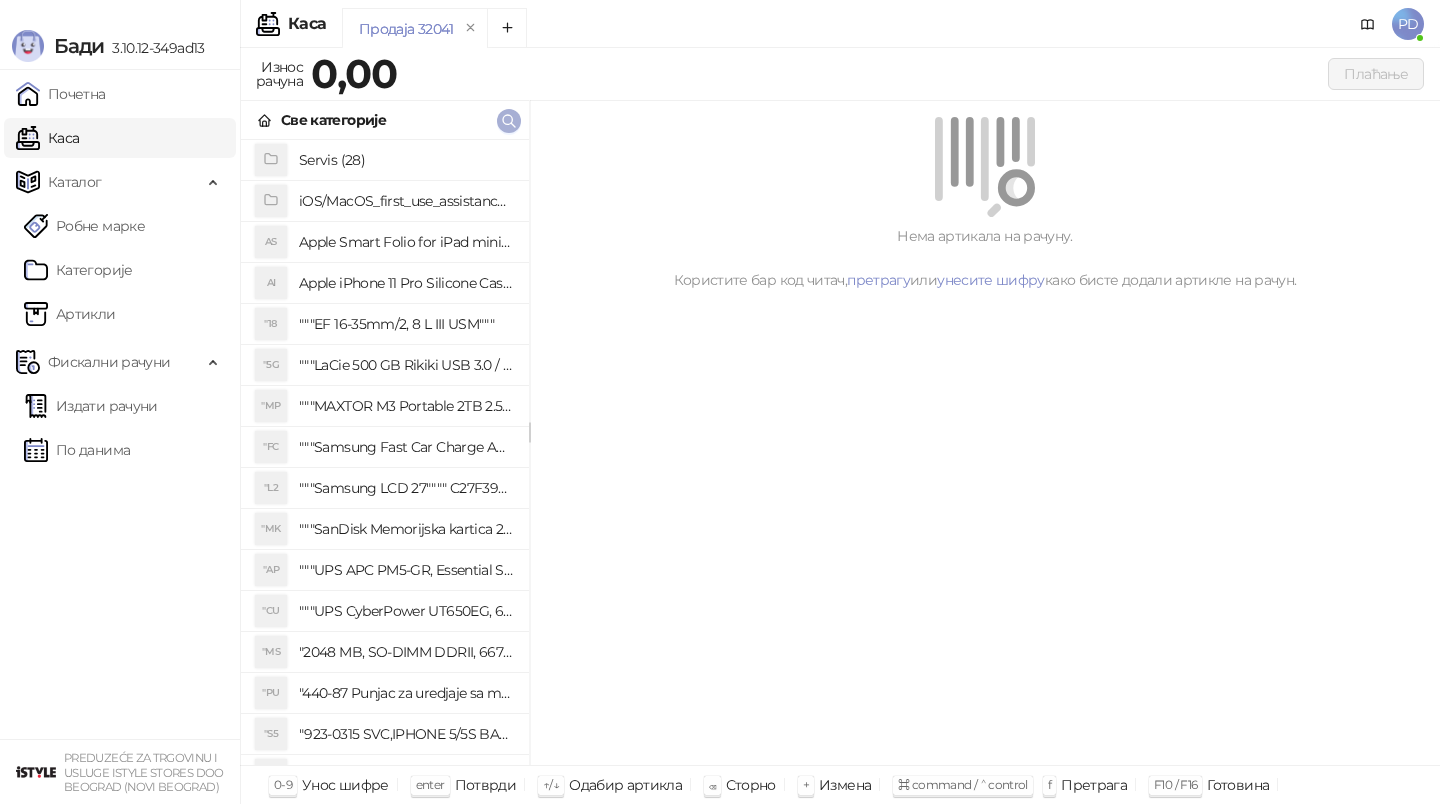 click 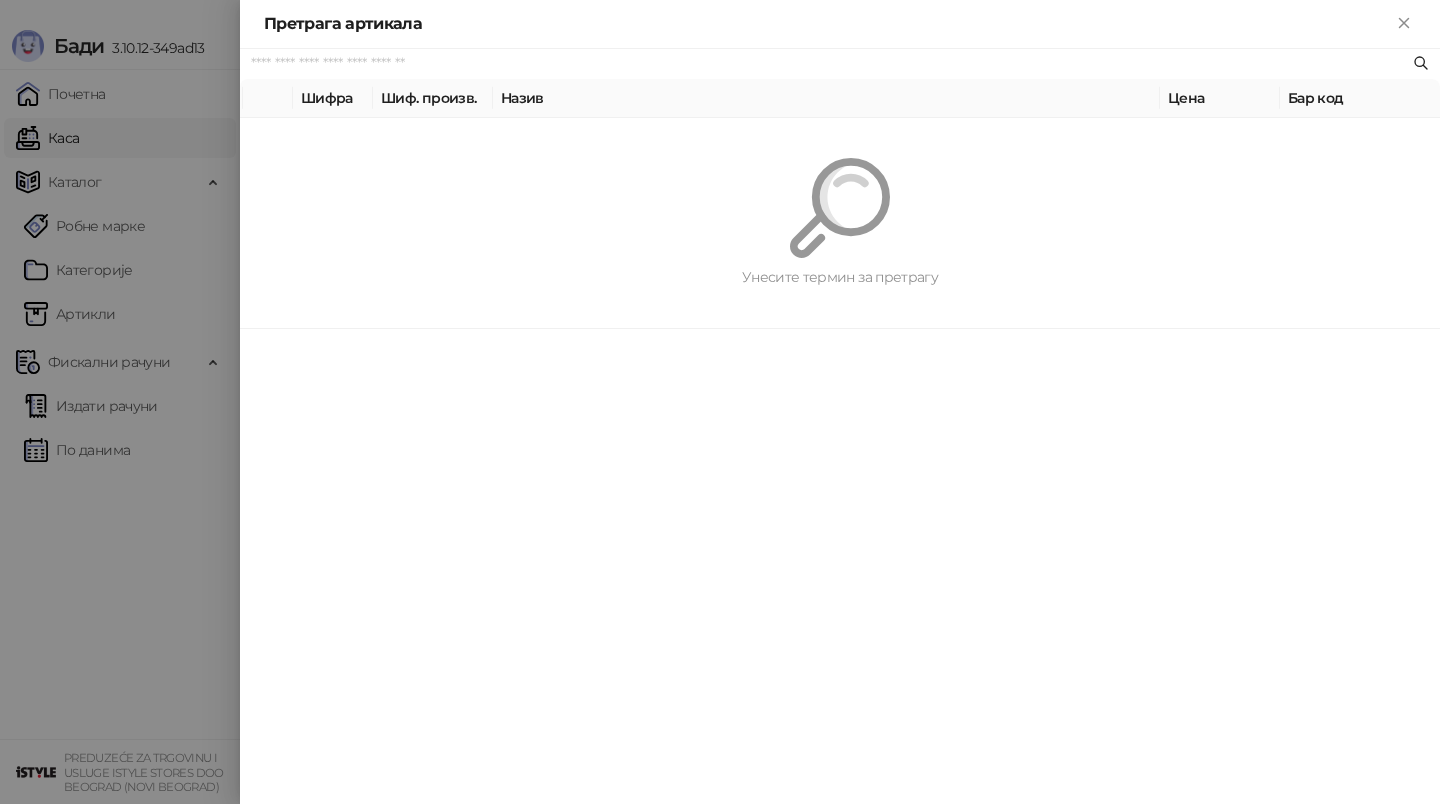 paste on "**********" 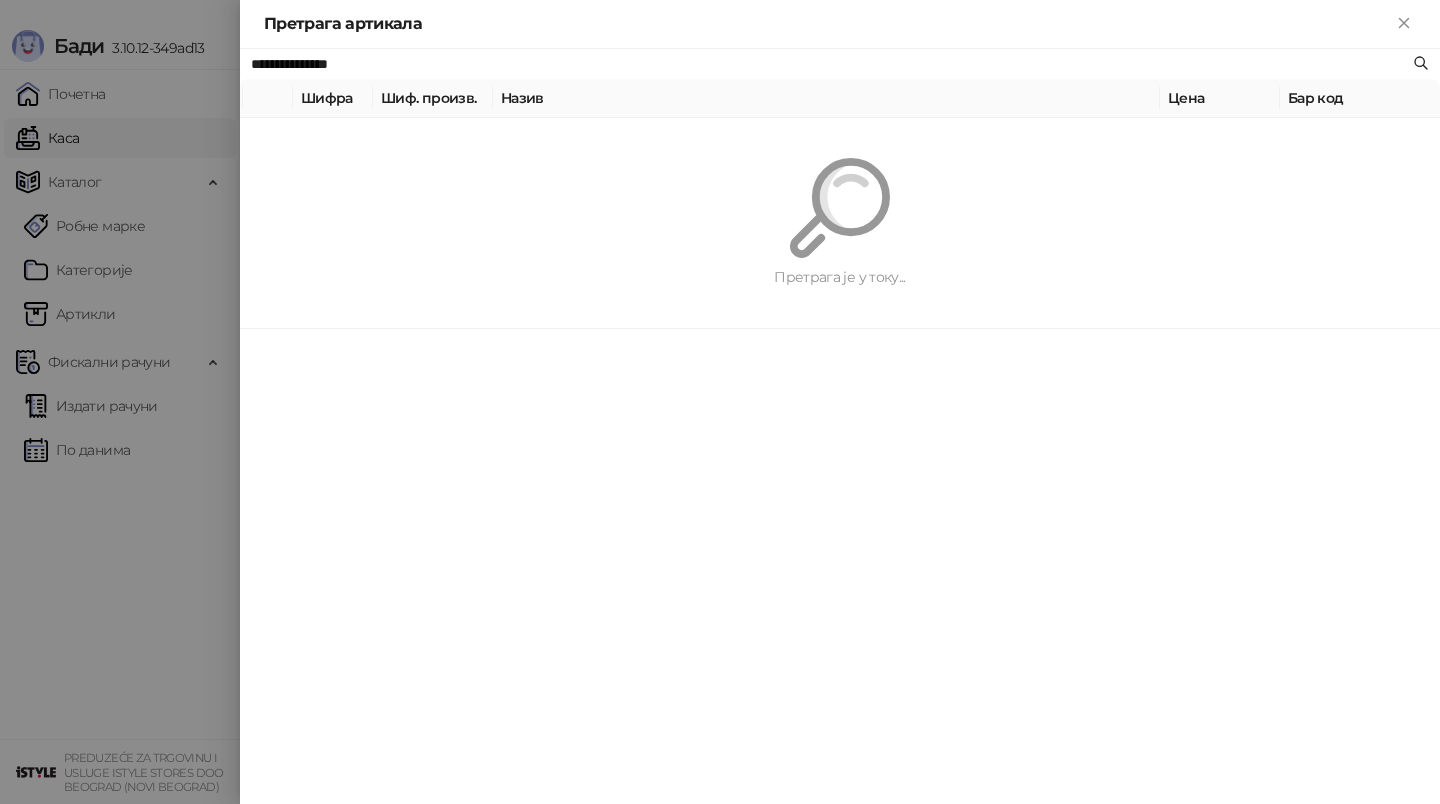 type on "**********" 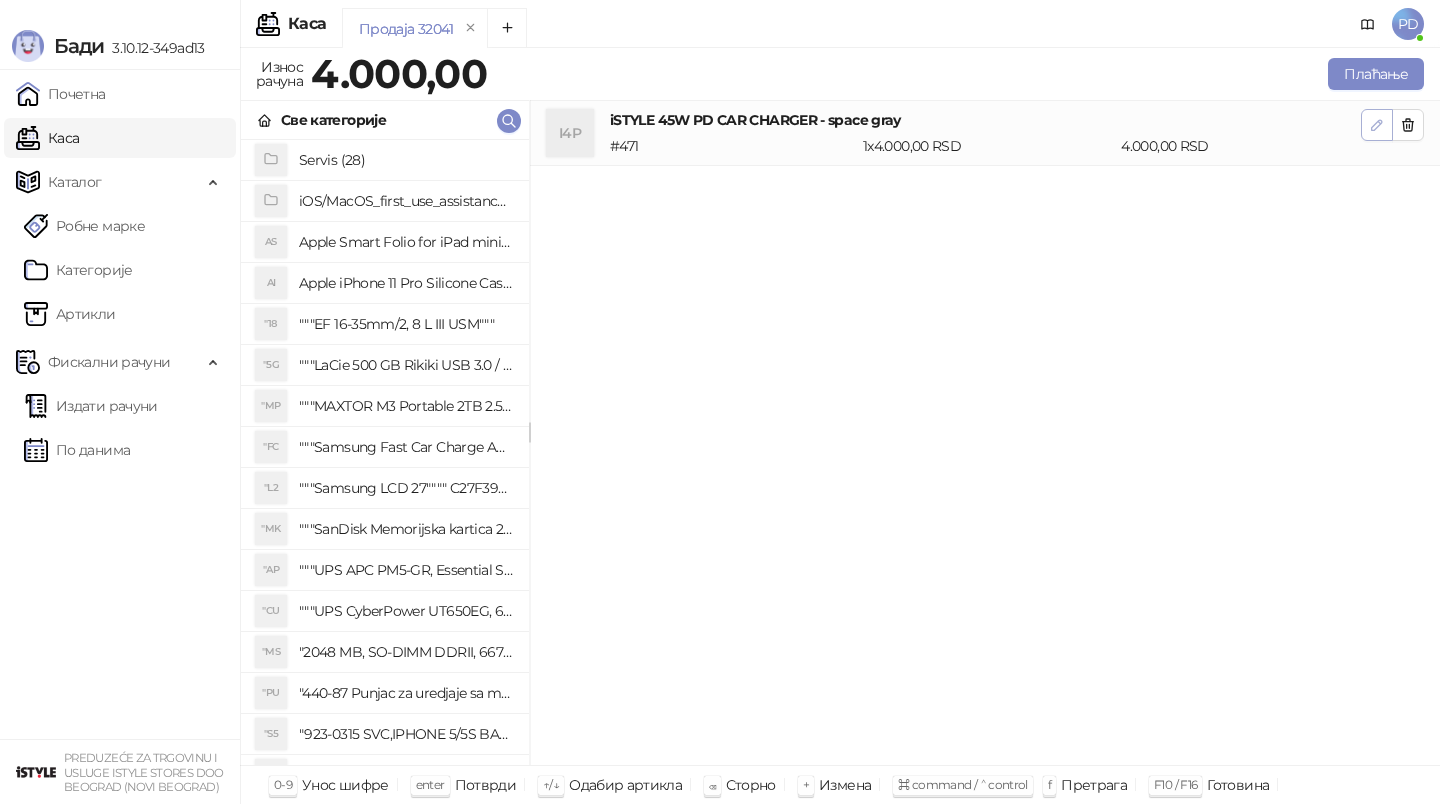 click at bounding box center (1377, 124) 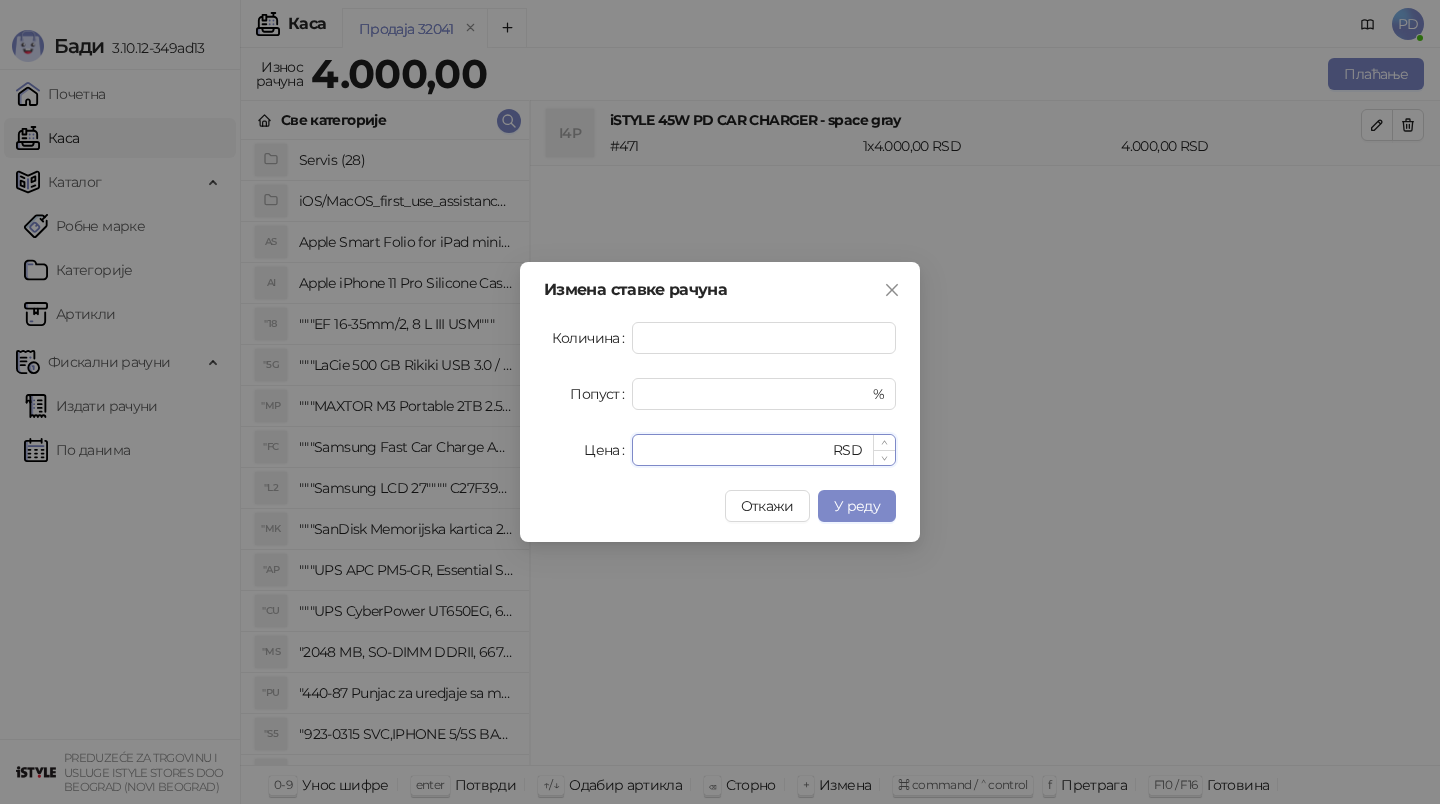 click on "********" at bounding box center (736, 450) 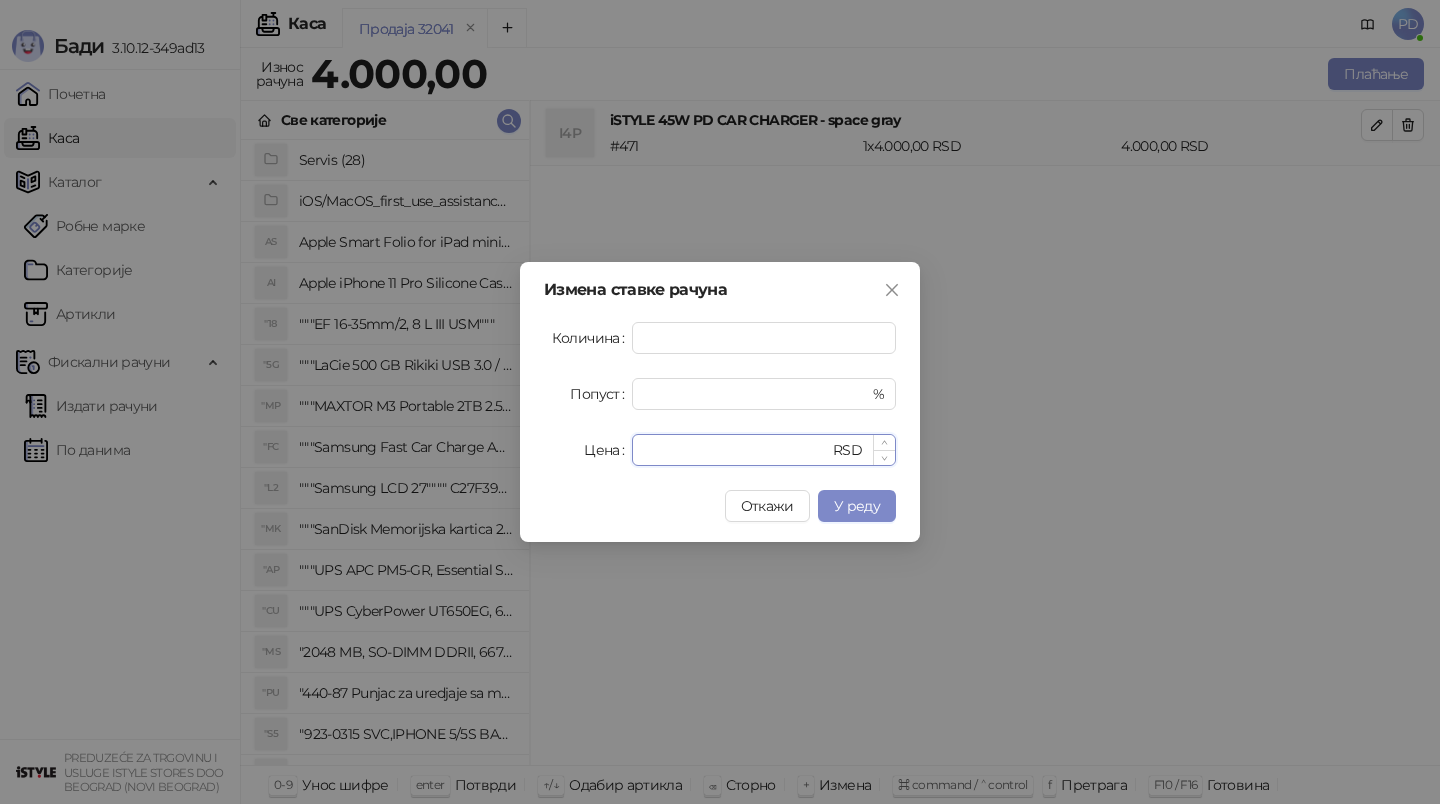 type on "****" 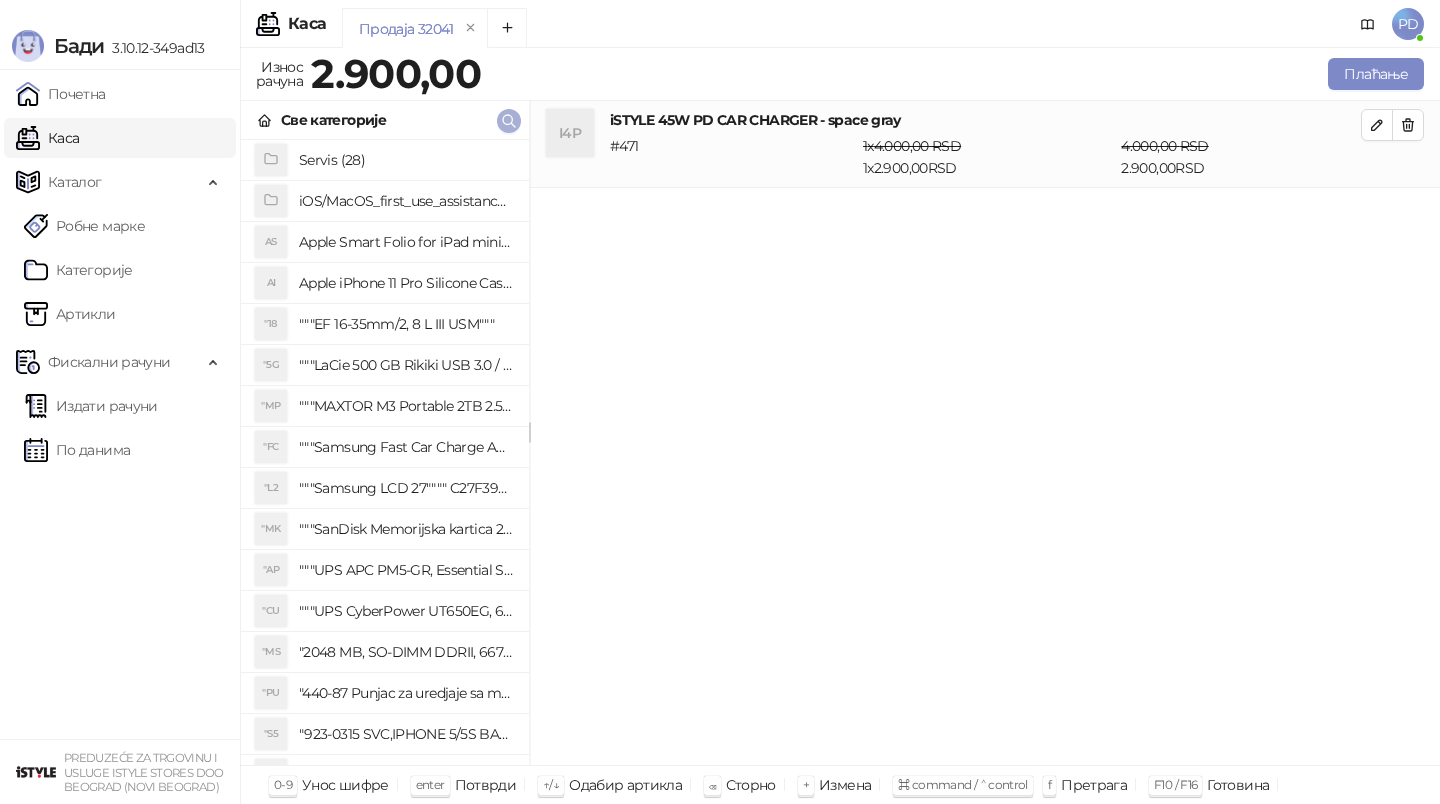 click 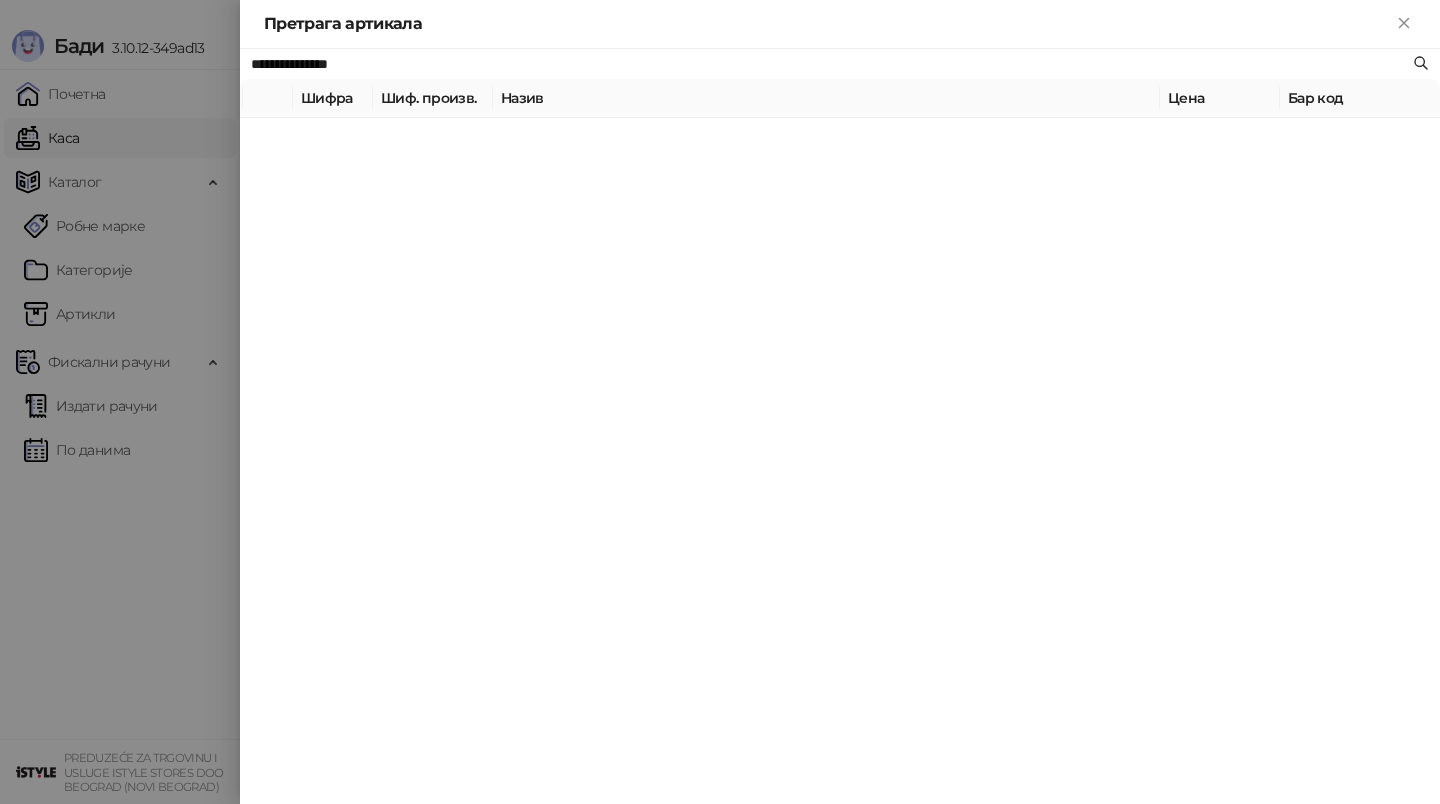 paste 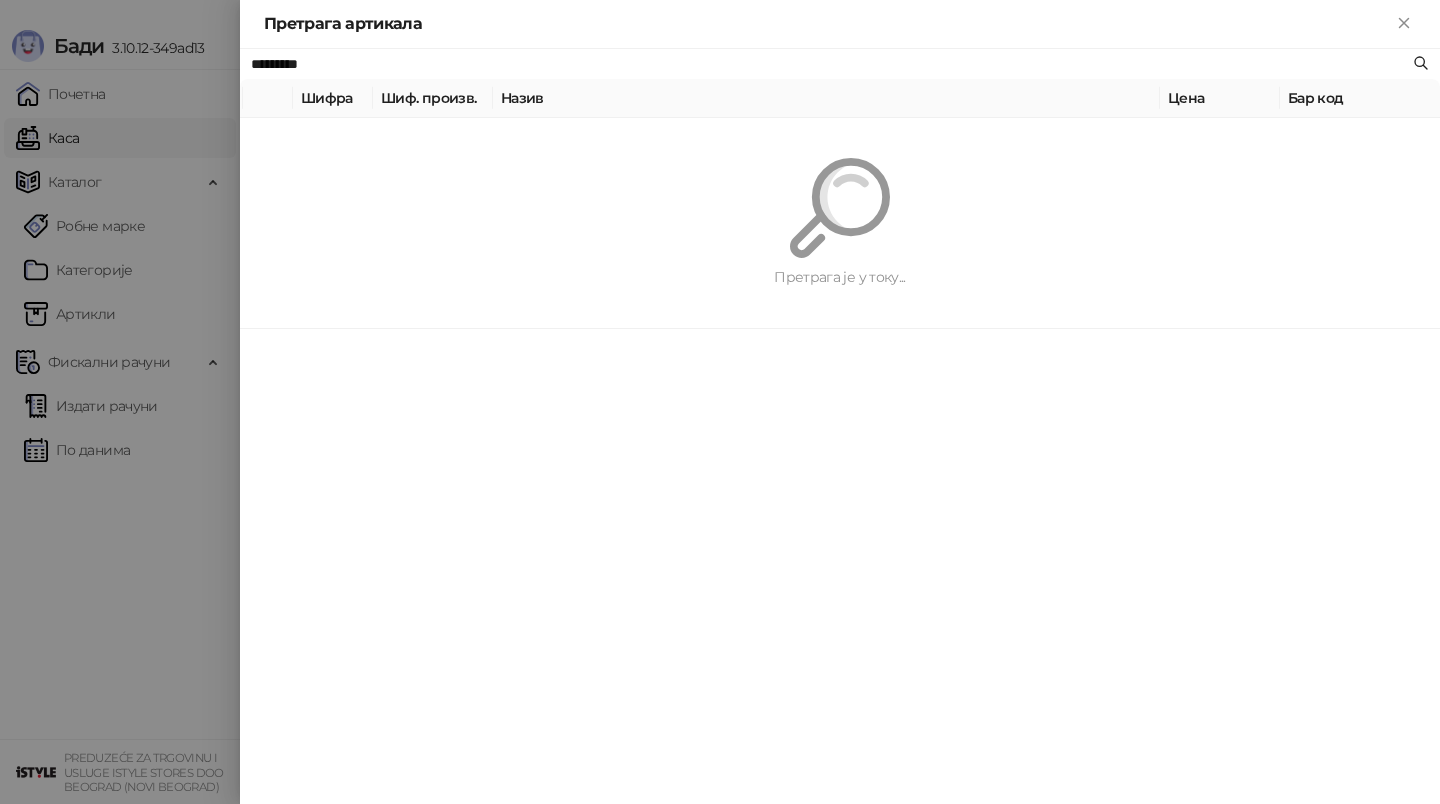 type on "*********" 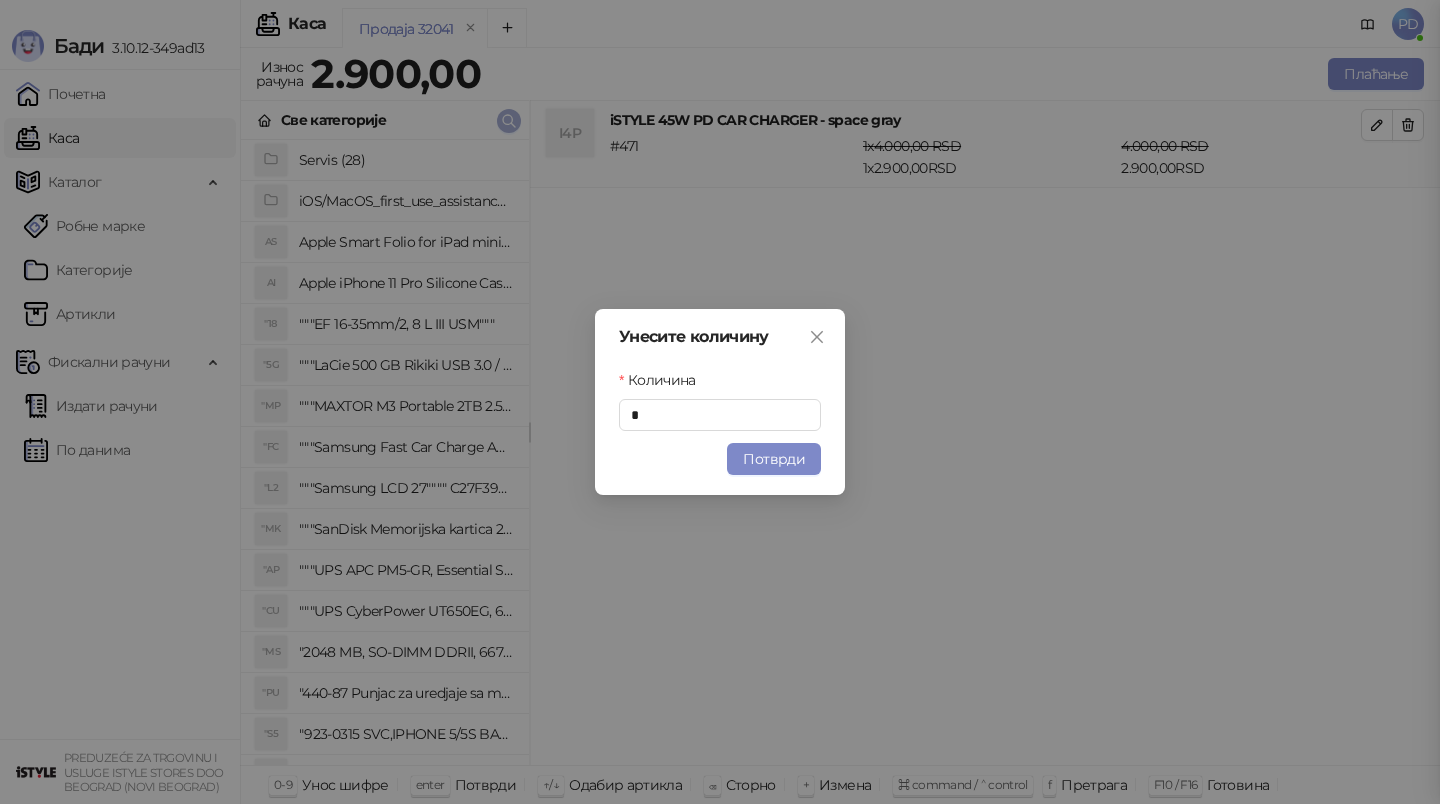 type 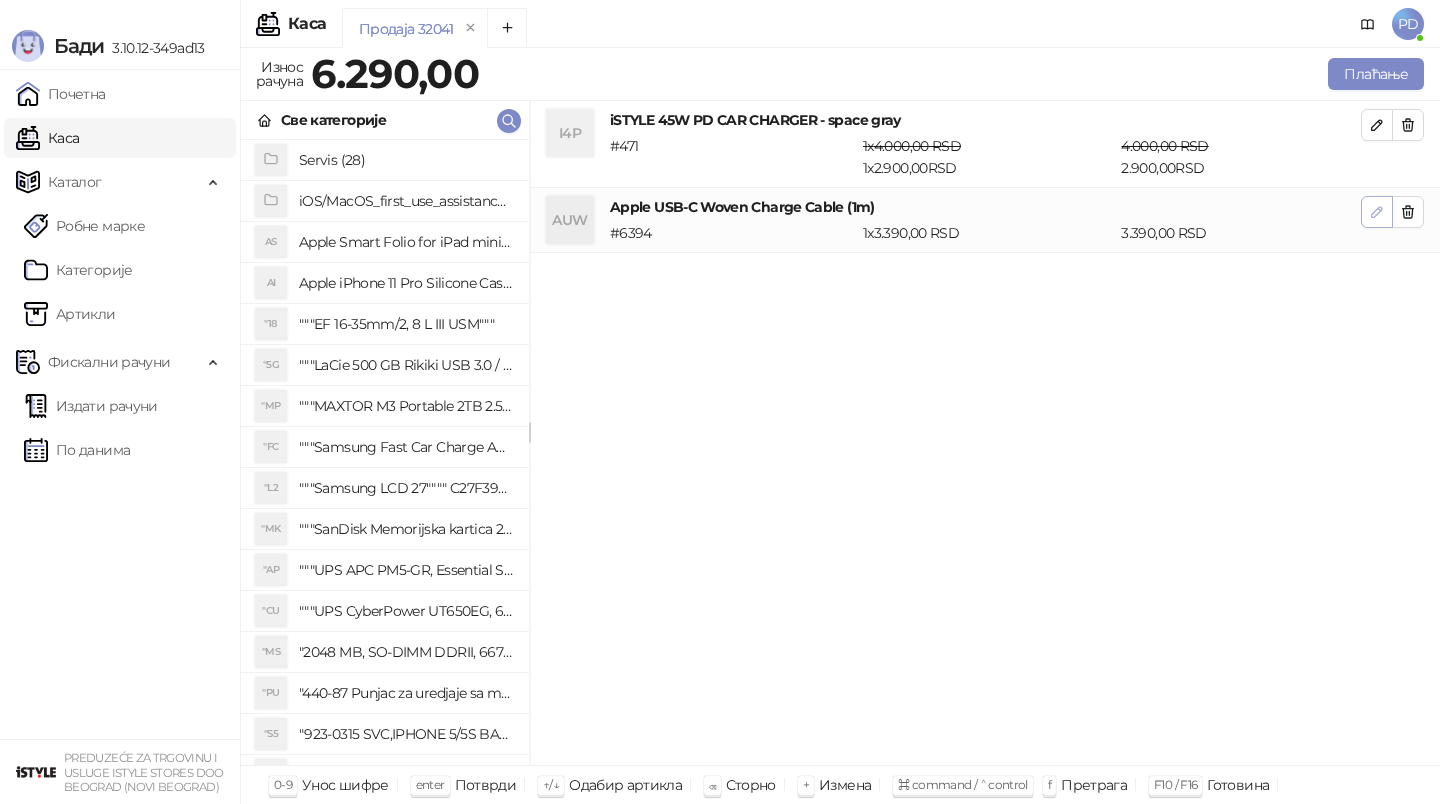 click at bounding box center (1377, 212) 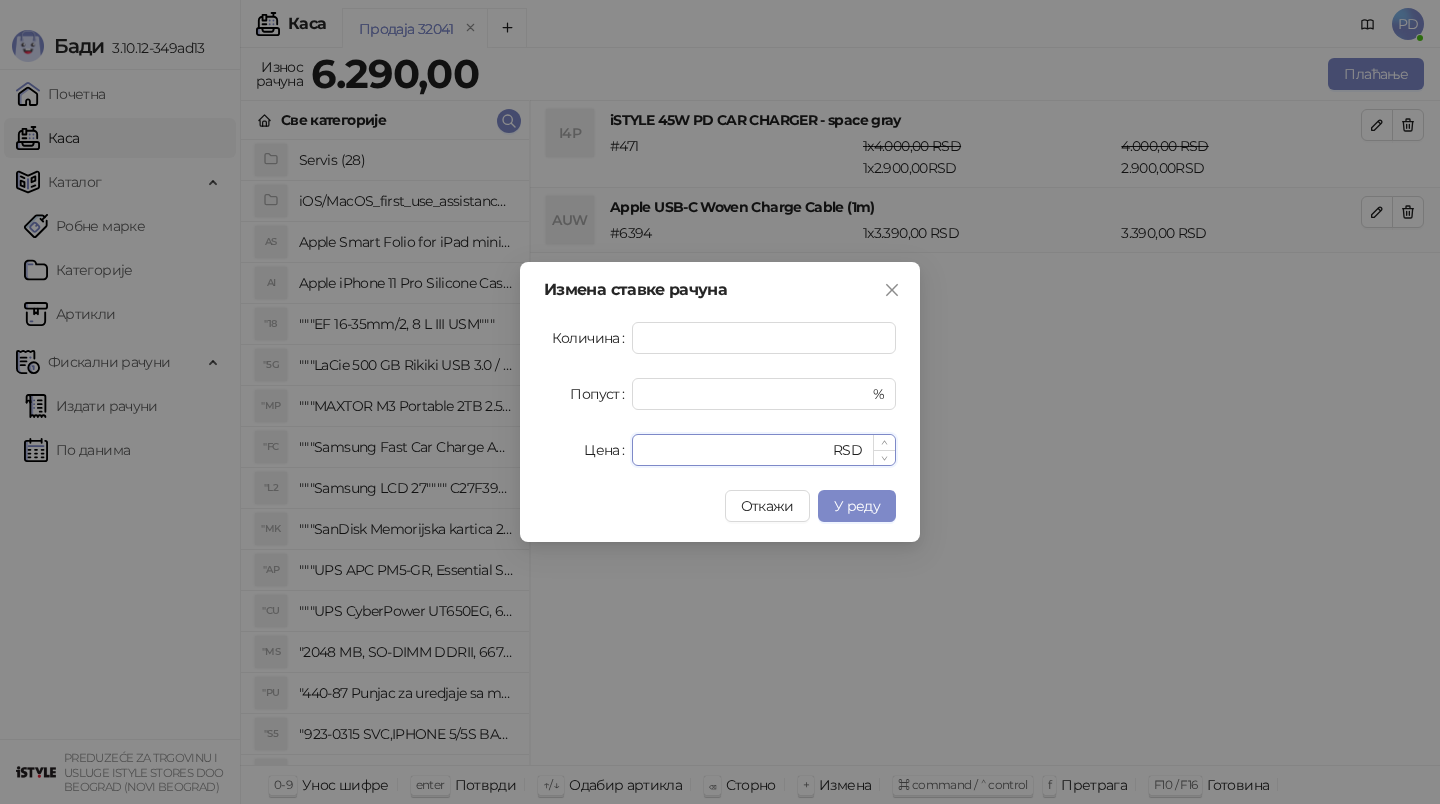 click on "****" at bounding box center (736, 450) 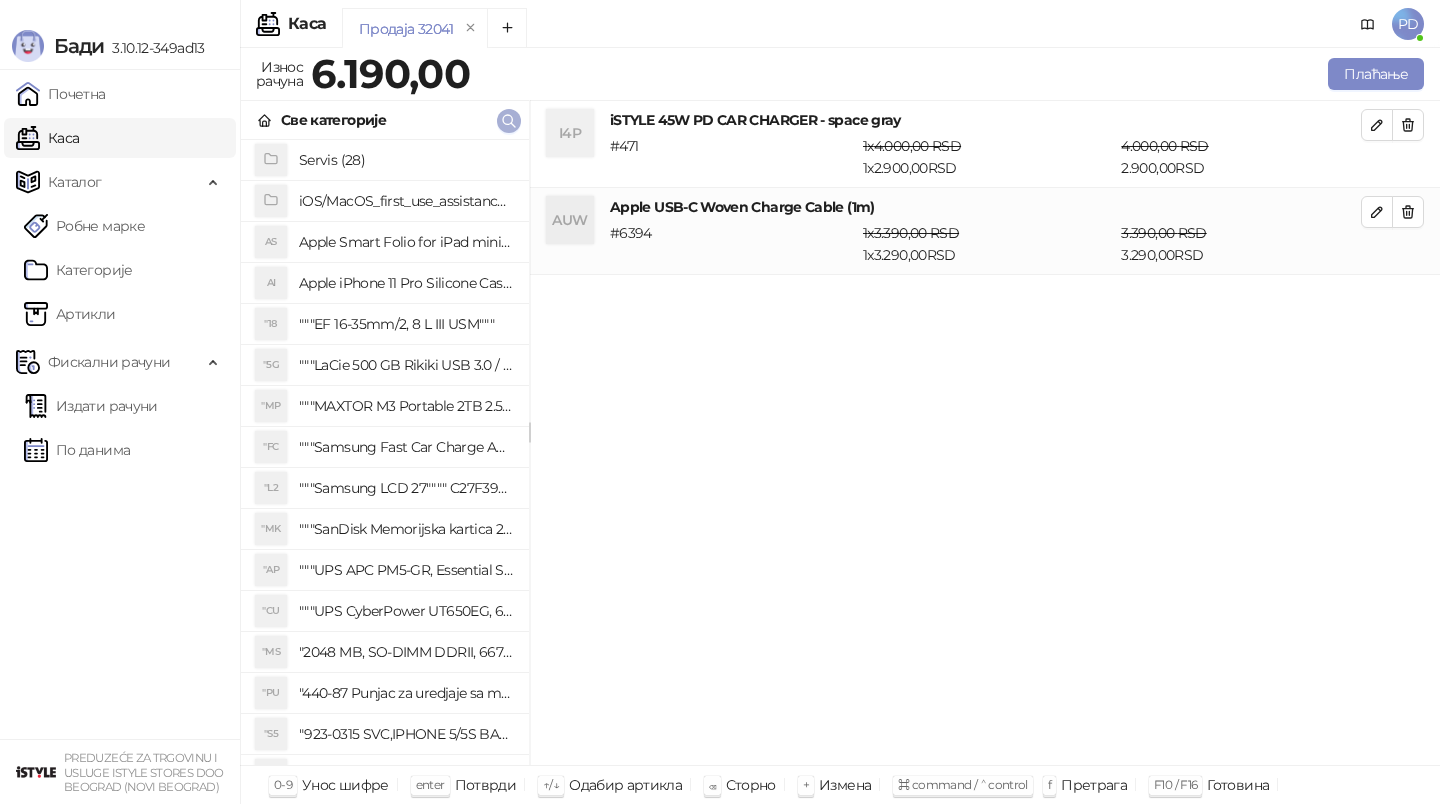click 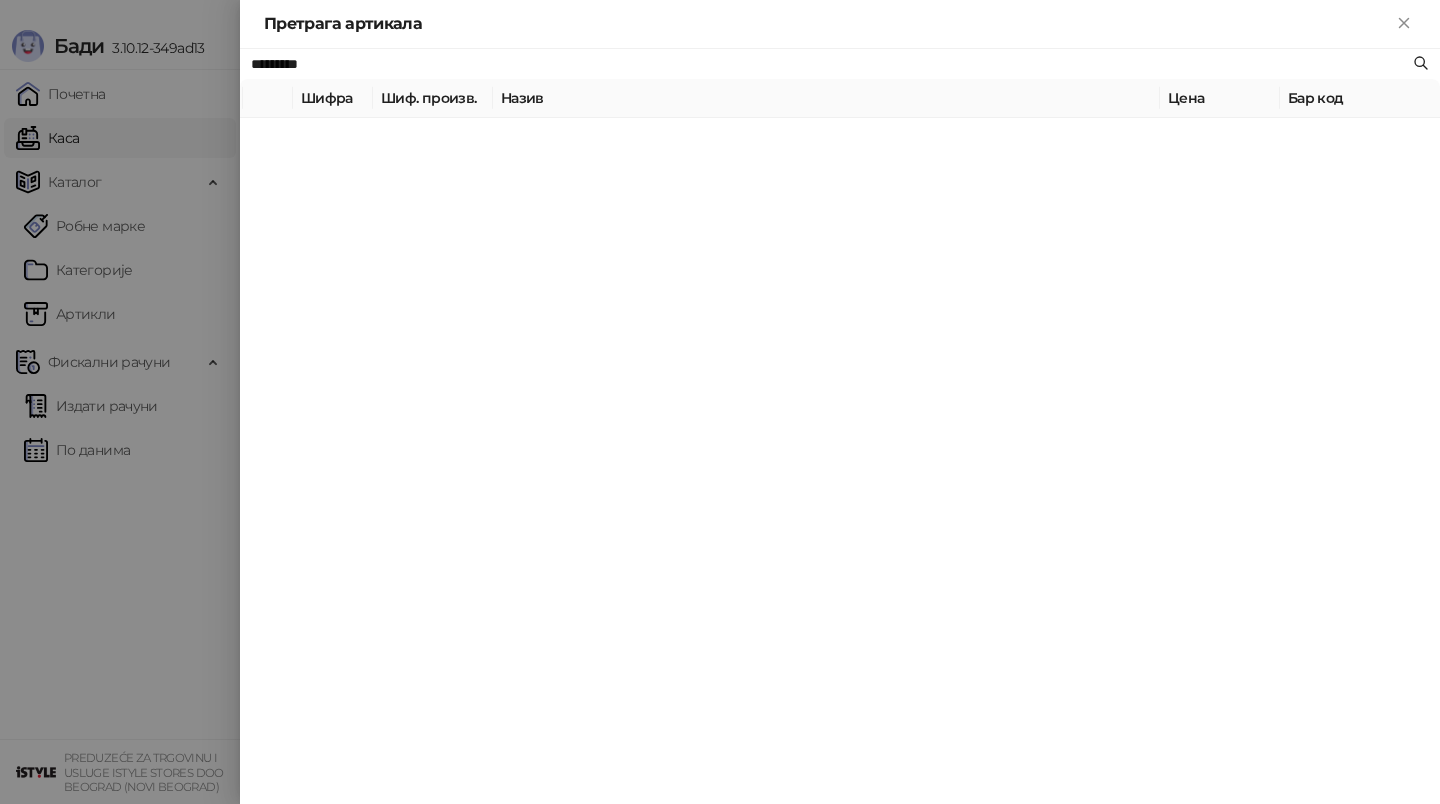 paste on "**********" 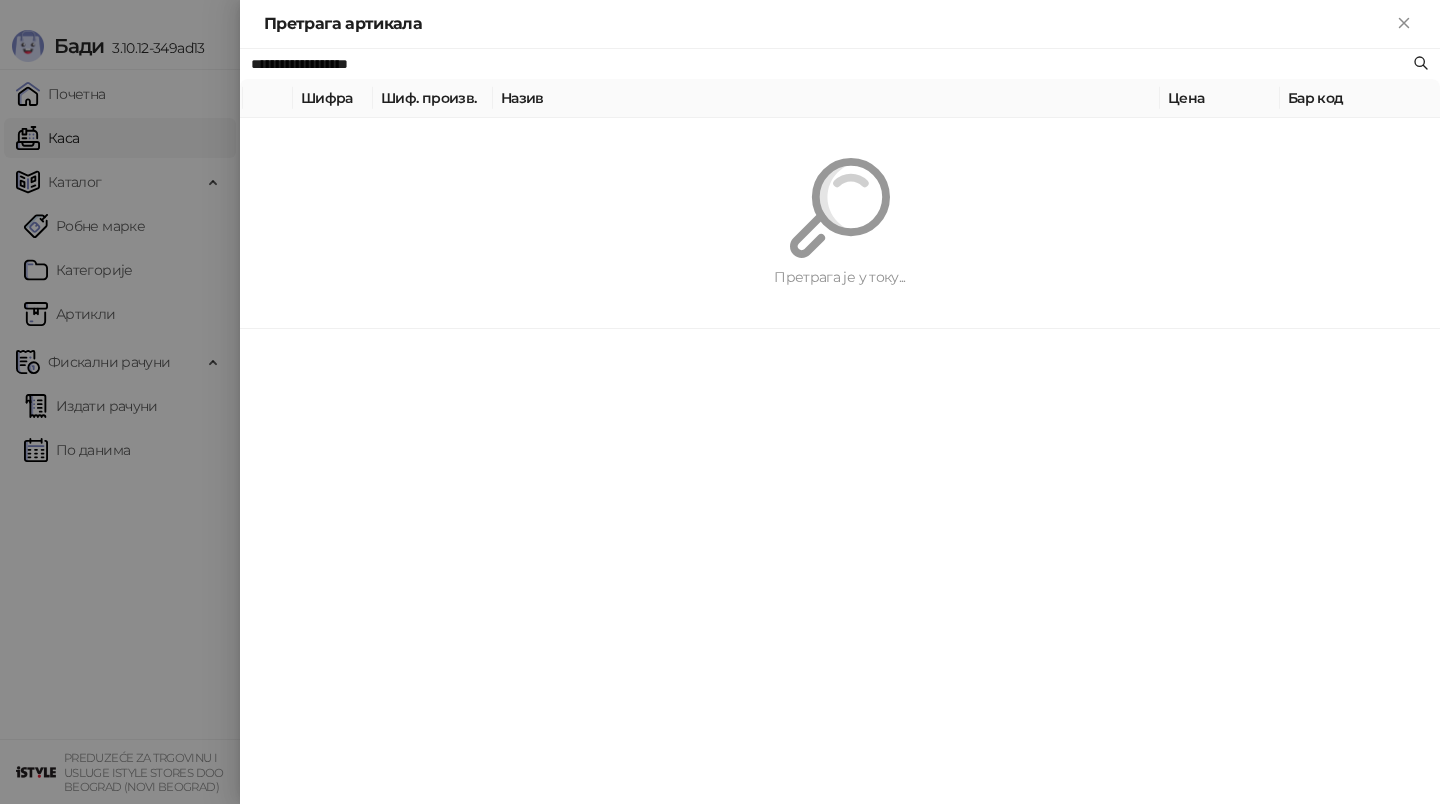 type on "**********" 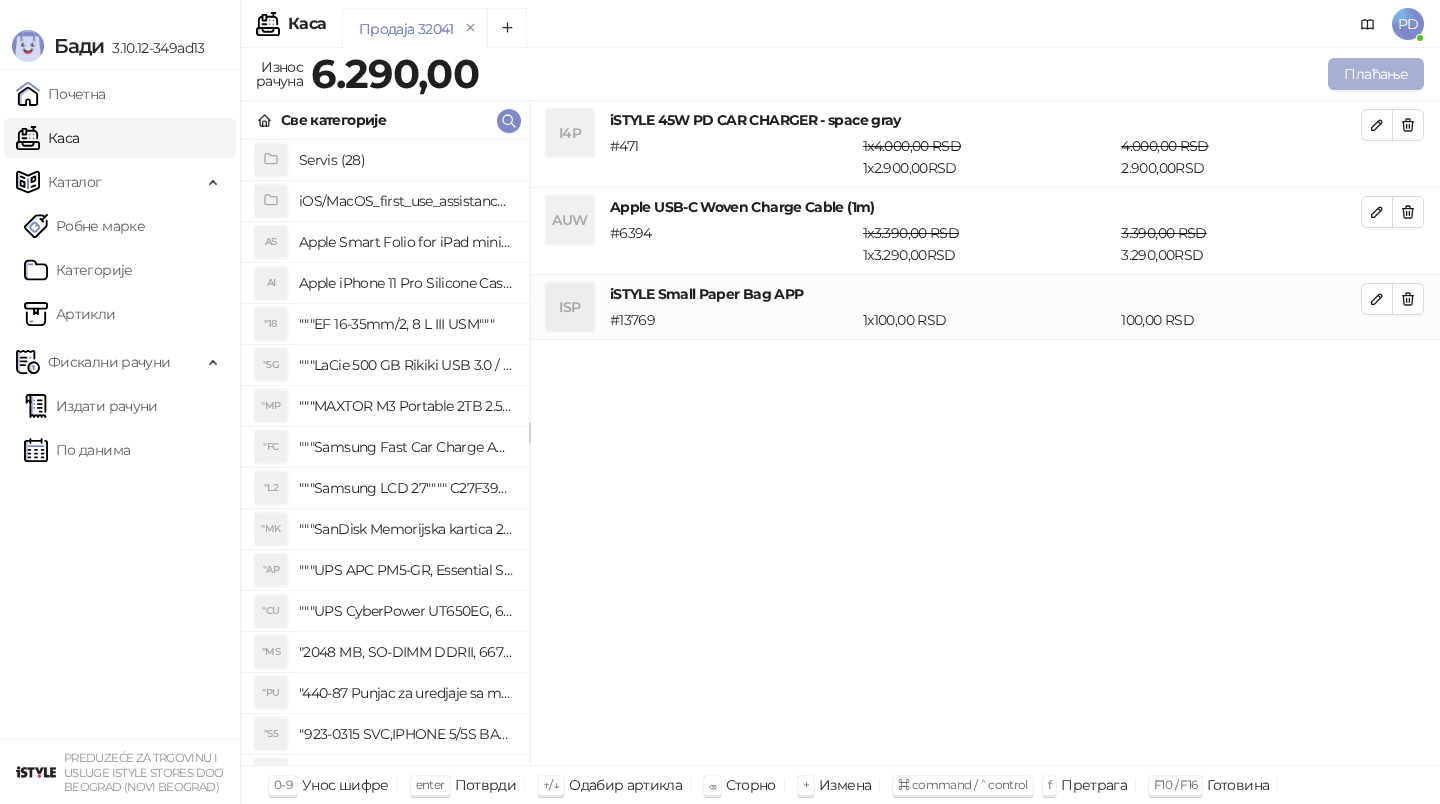 click on "Плаћање" at bounding box center (1376, 74) 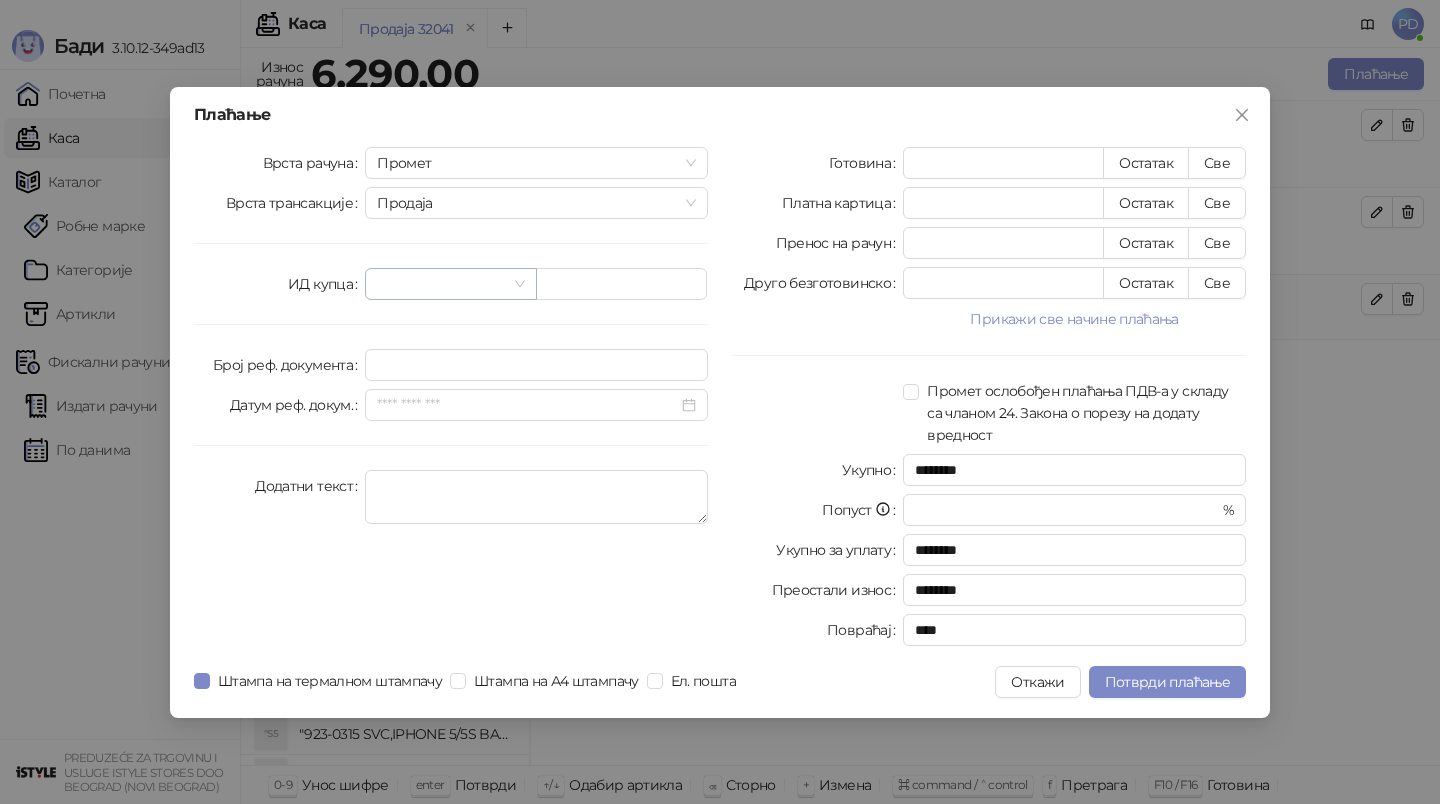 click at bounding box center (441, 284) 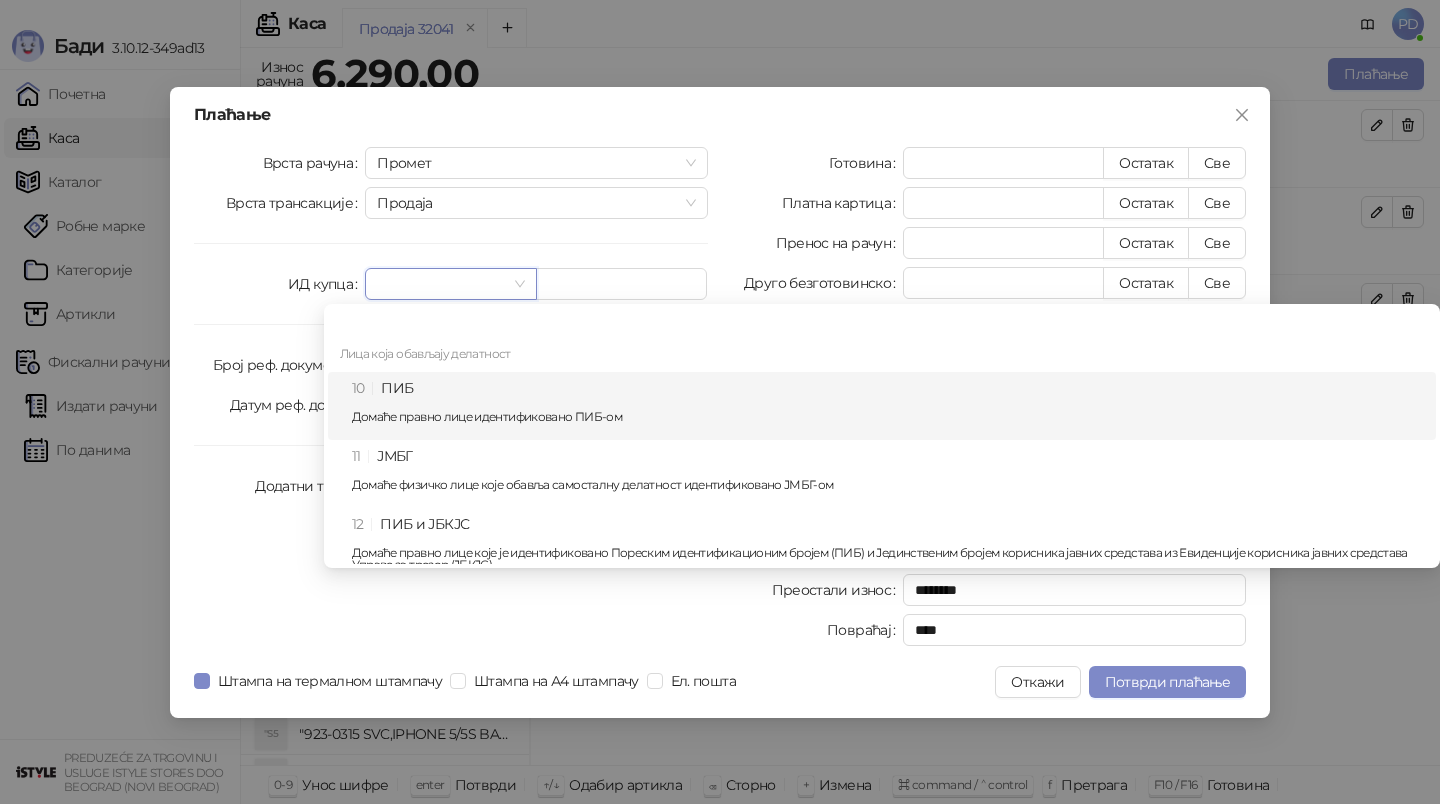 click on "10 ПИБ Домаће правно лице идентификовано ПИБ-ом" at bounding box center (882, 406) 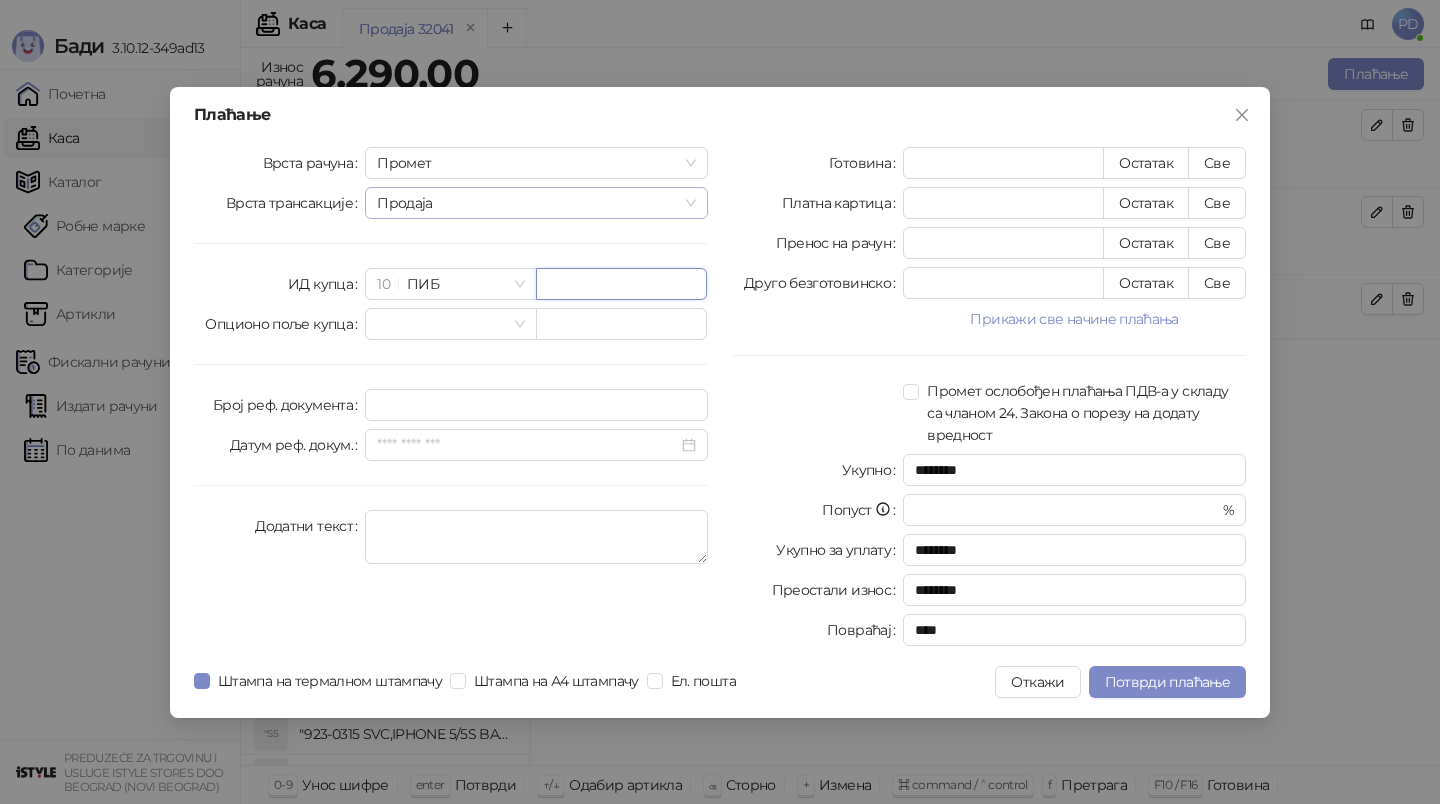 paste on "*********" 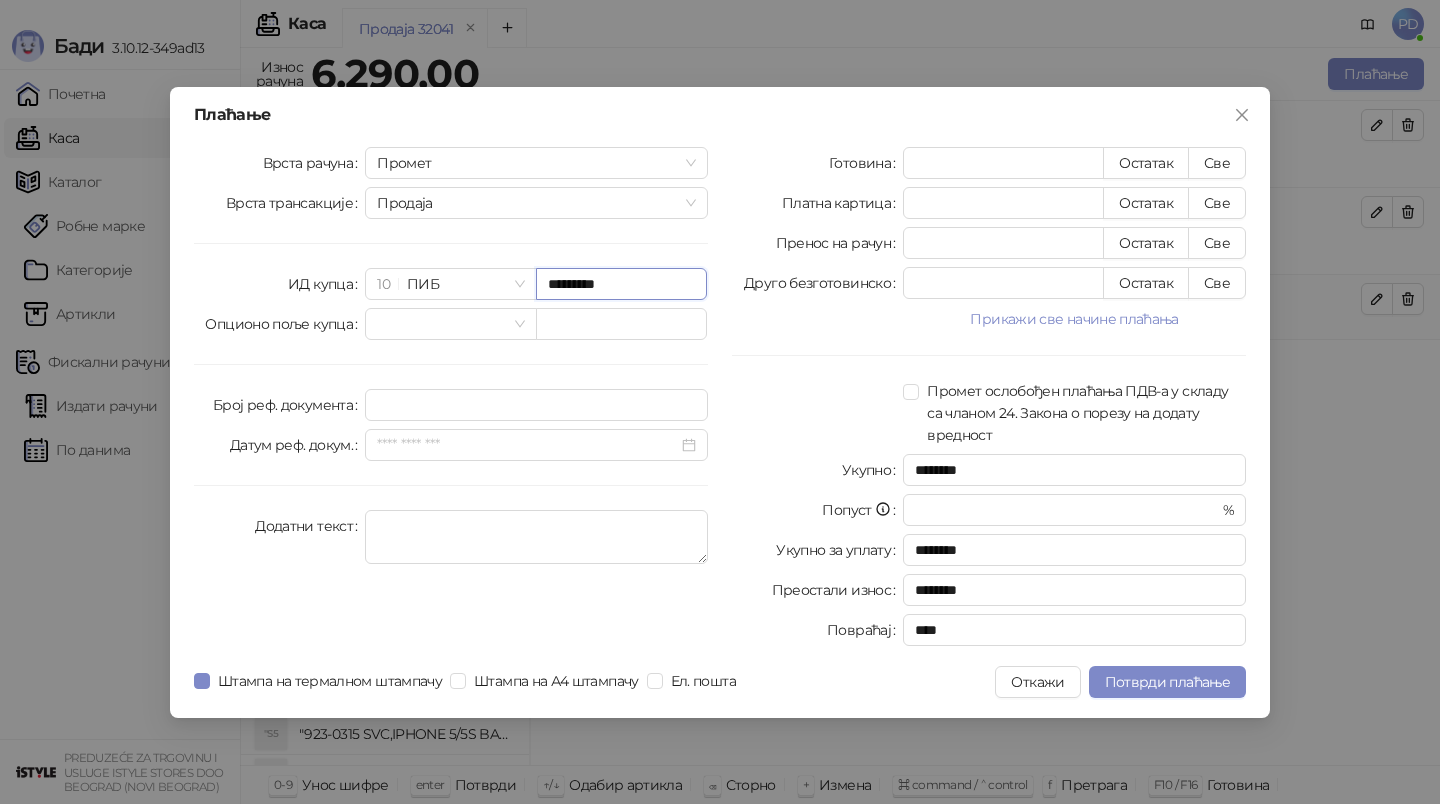 type on "*********" 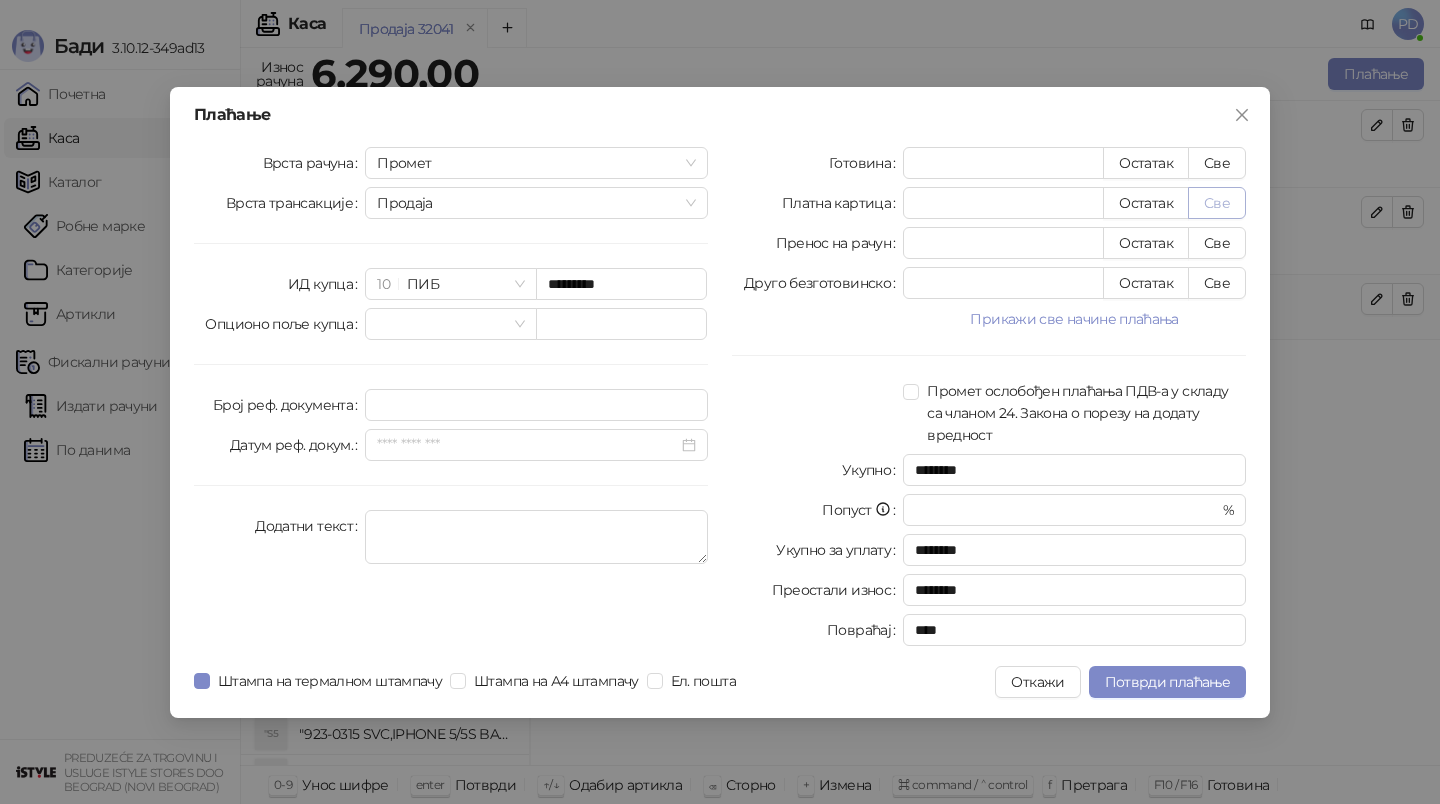 click on "Све" at bounding box center (1217, 203) 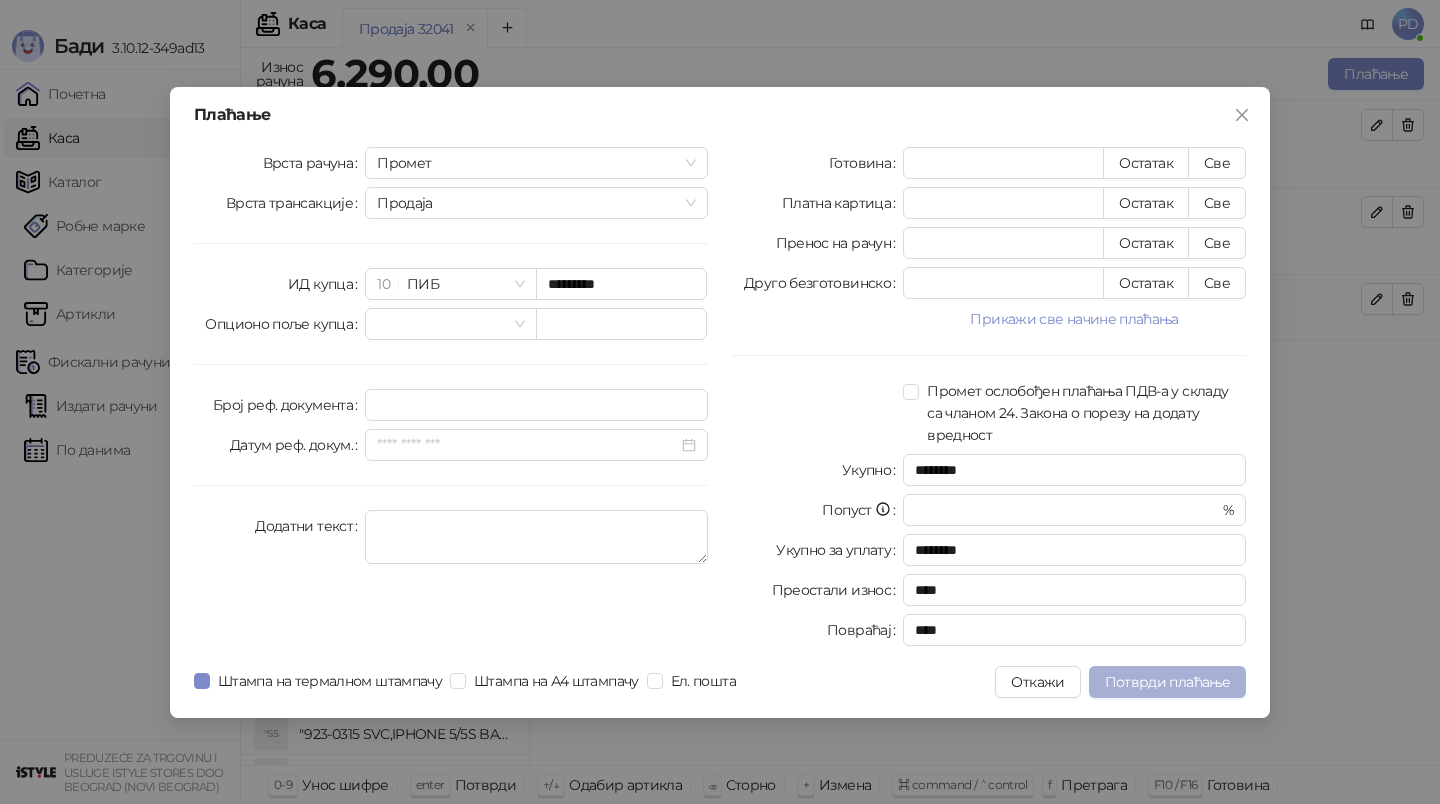 click on "Потврди плаћање" at bounding box center (1167, 682) 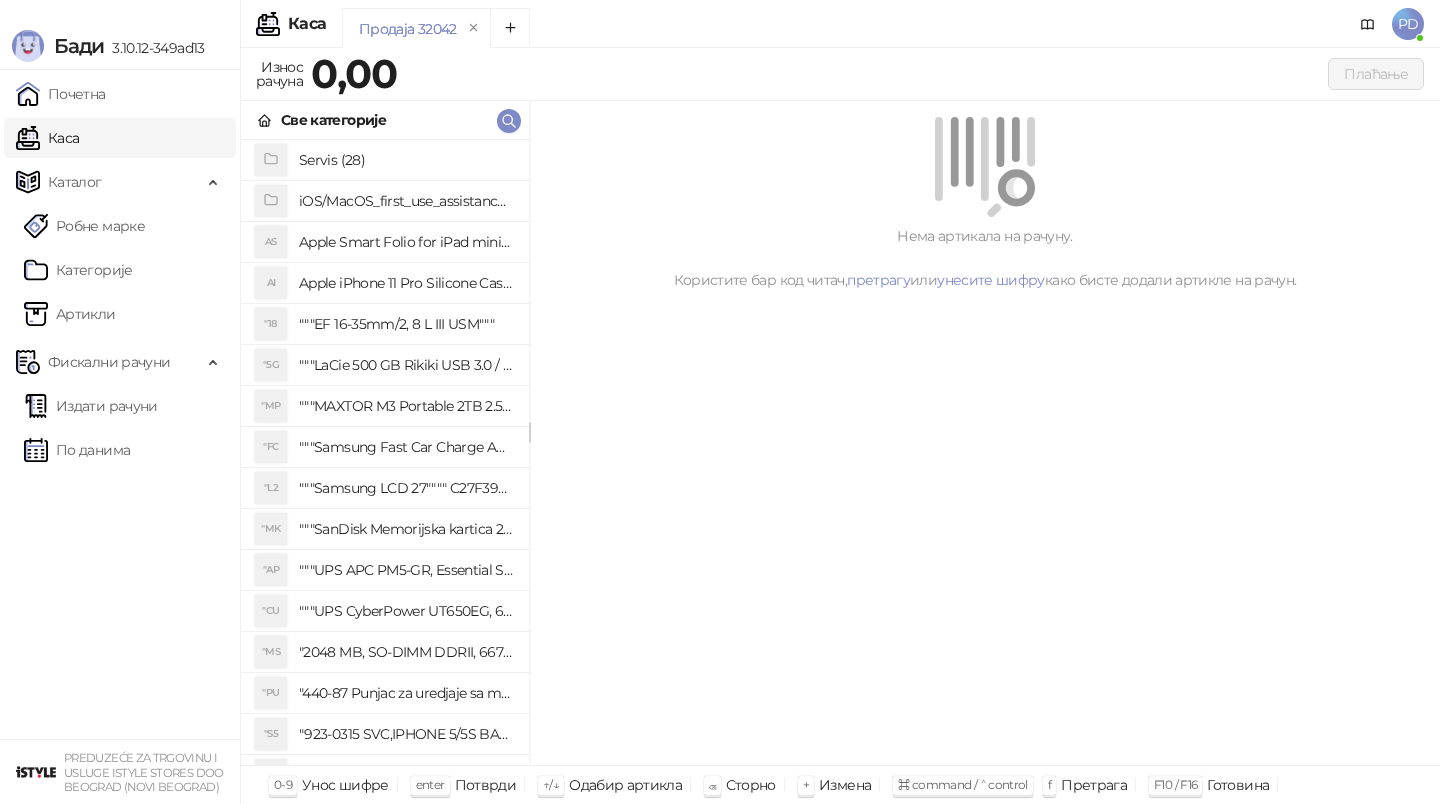 click on "Почетна Каса Каталог Робне марке Категорије Артикли Фискални рачуни Издати рачуни По данима" at bounding box center [120, 404] 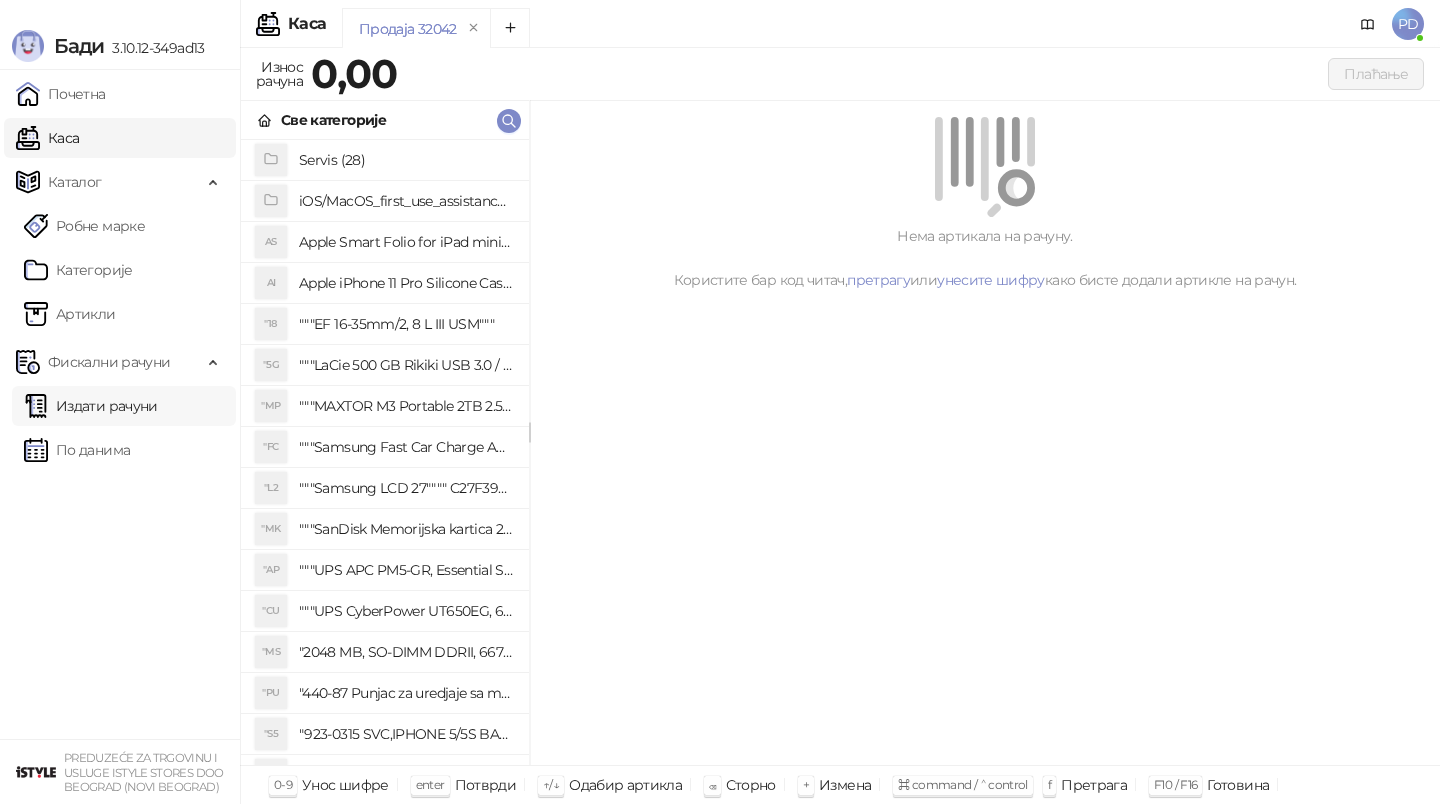 click on "Издати рачуни" at bounding box center [91, 406] 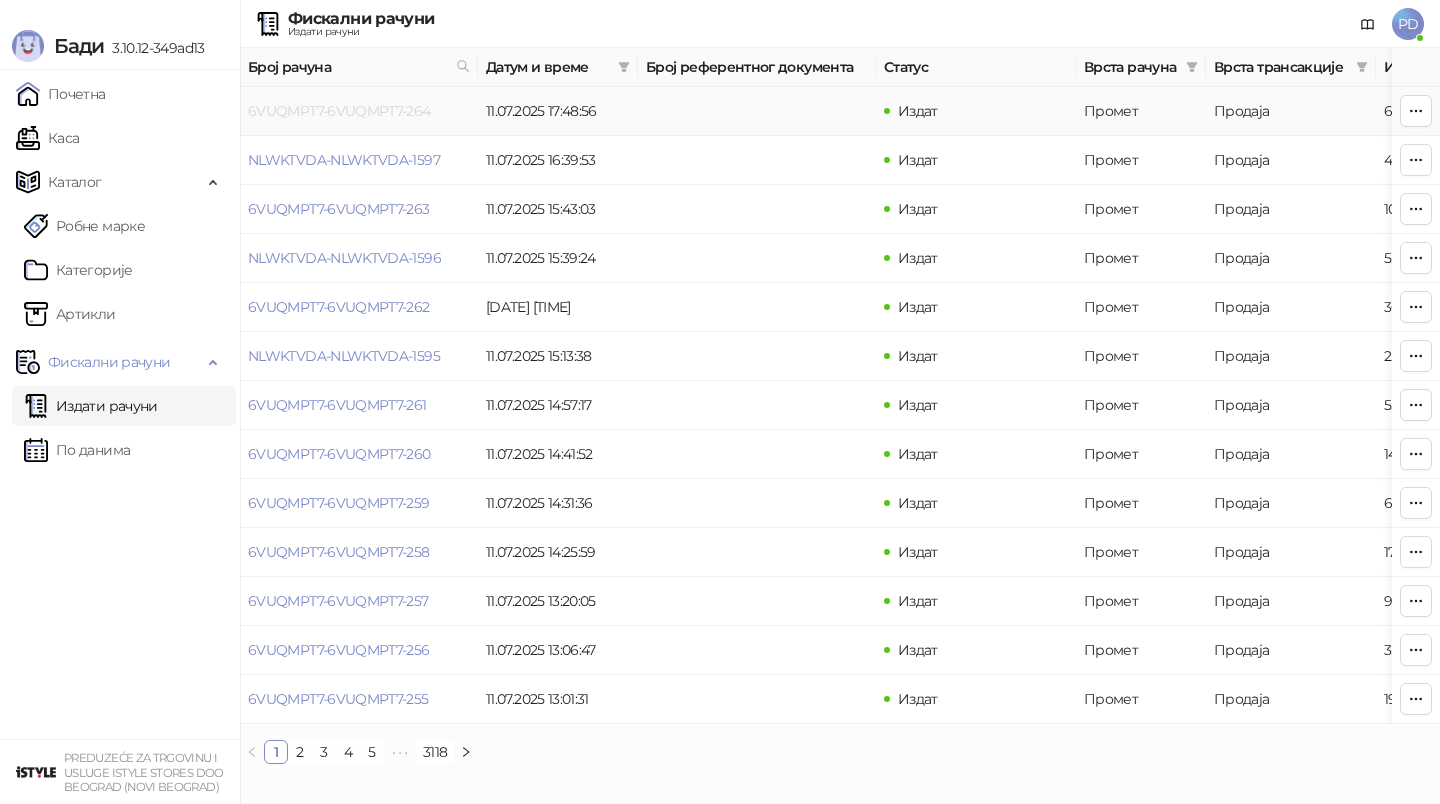 click on "6VUQMPT7-6VUQMPT7-264" at bounding box center [339, 111] 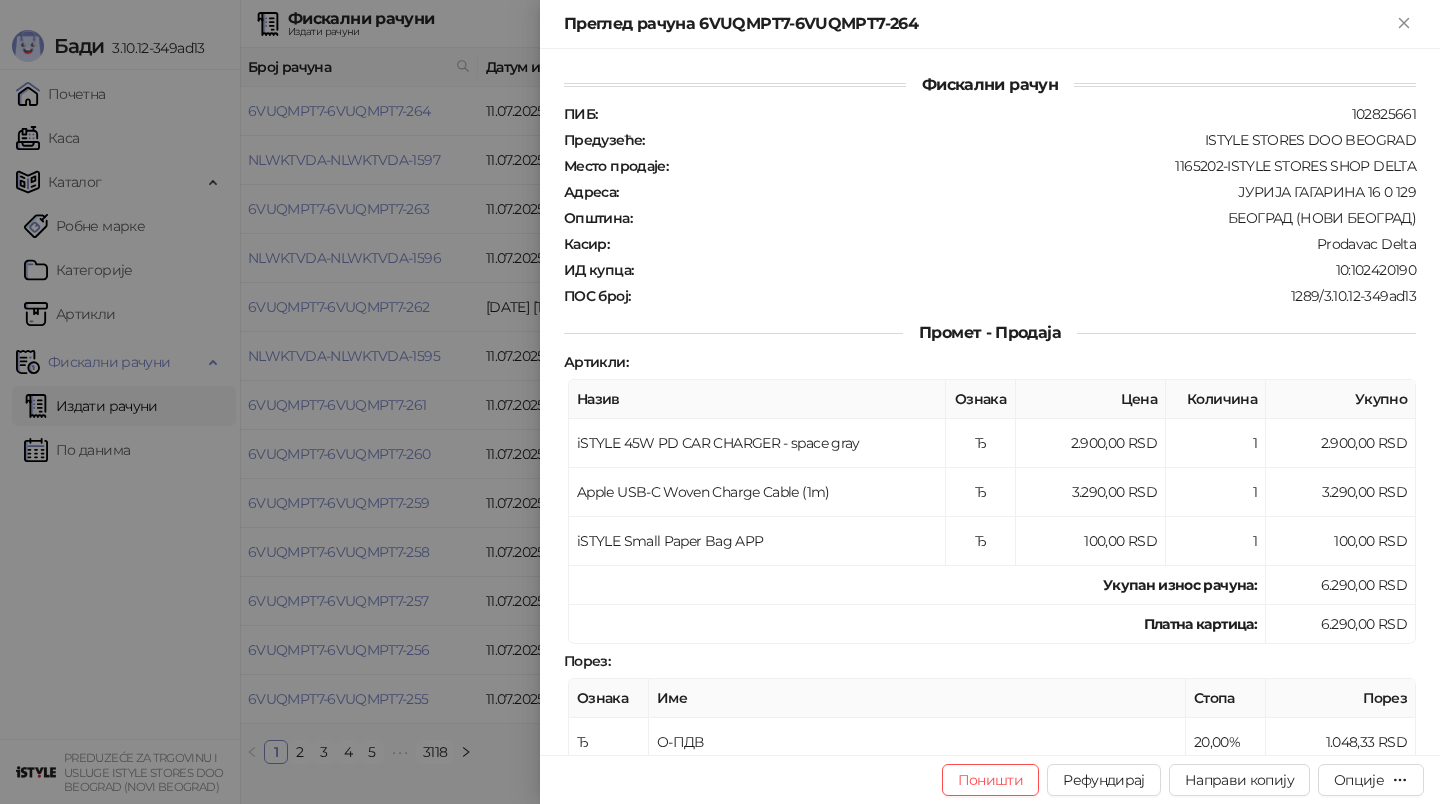 click at bounding box center [720, 402] 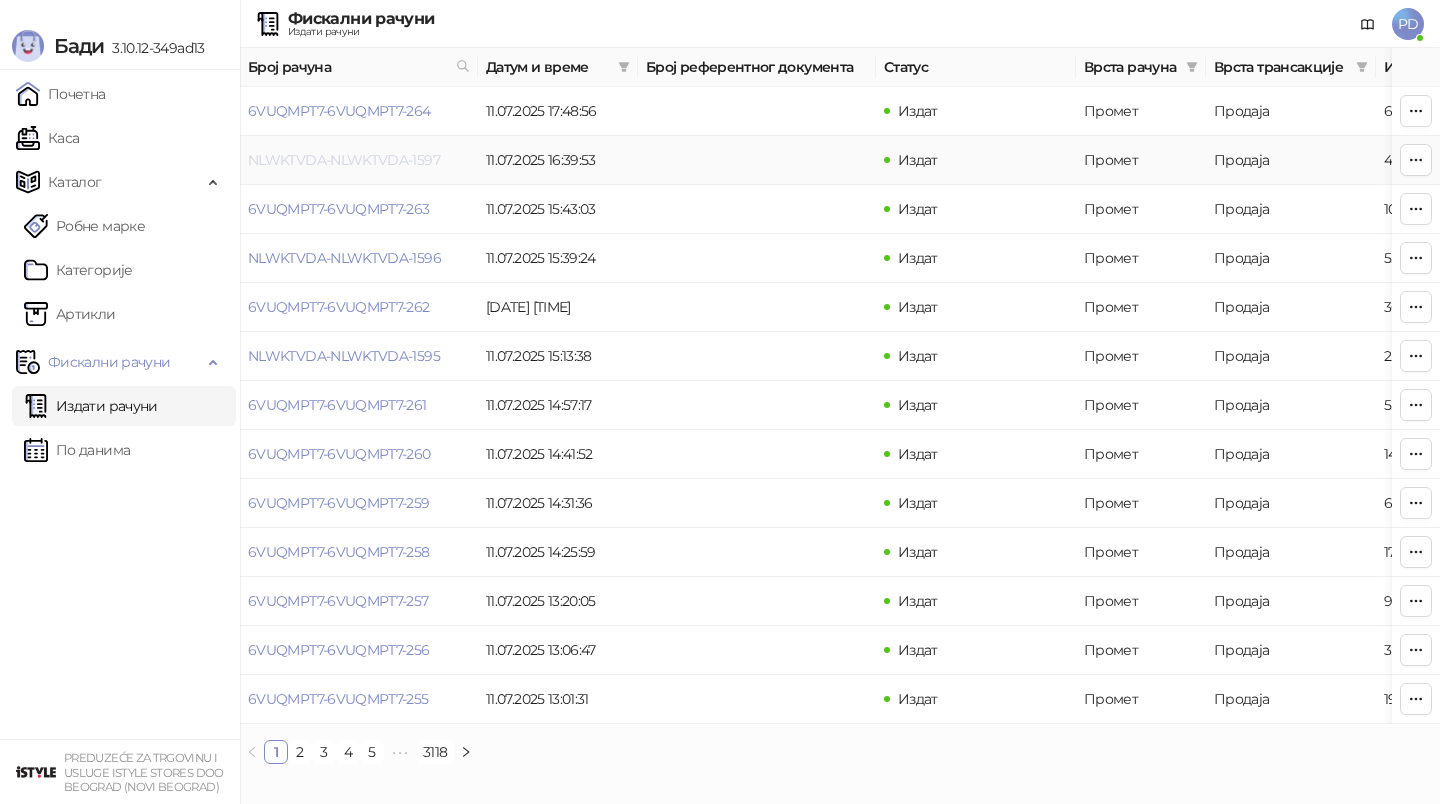 click on "NLWKTVDA-NLWKTVDA-1597" at bounding box center (344, 160) 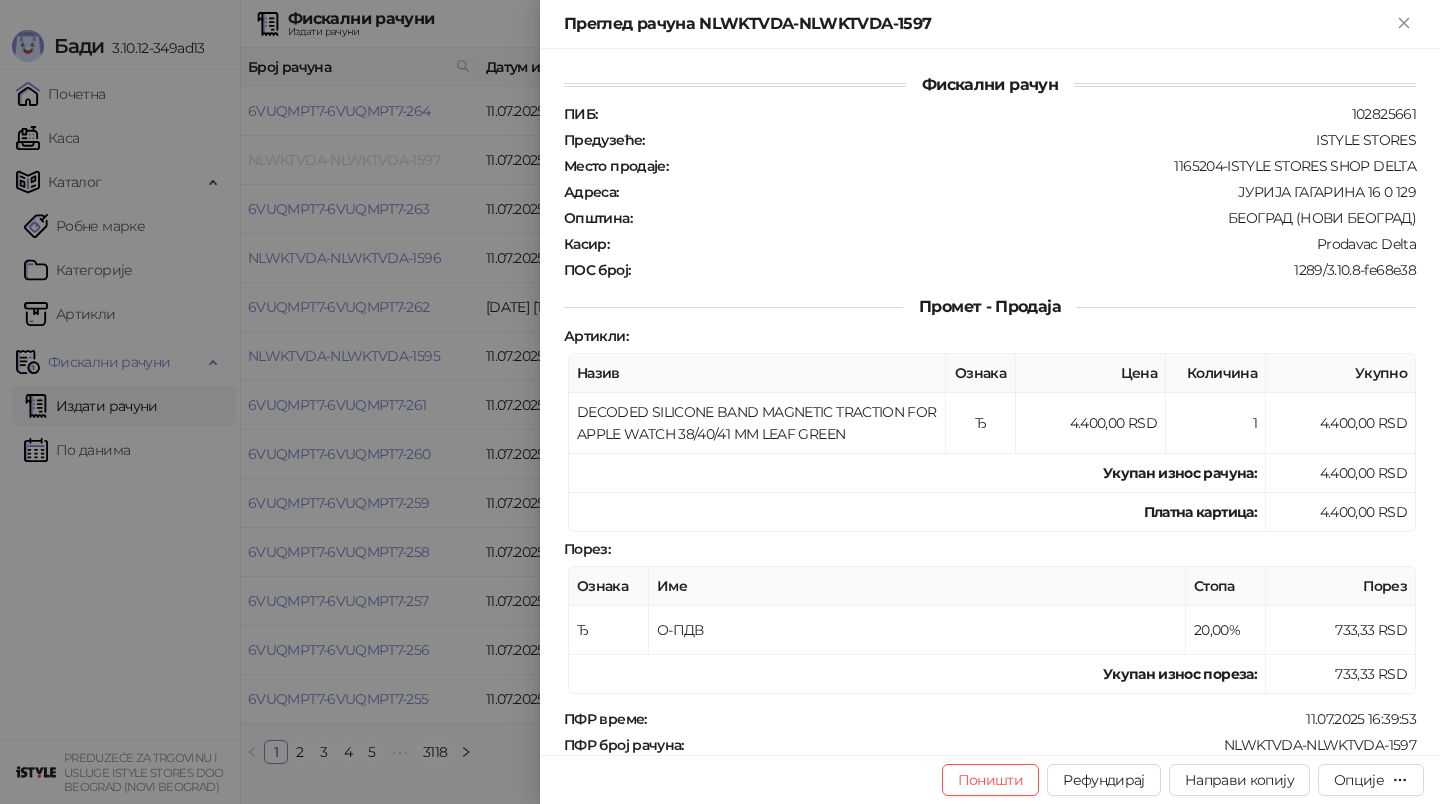 click at bounding box center [720, 402] 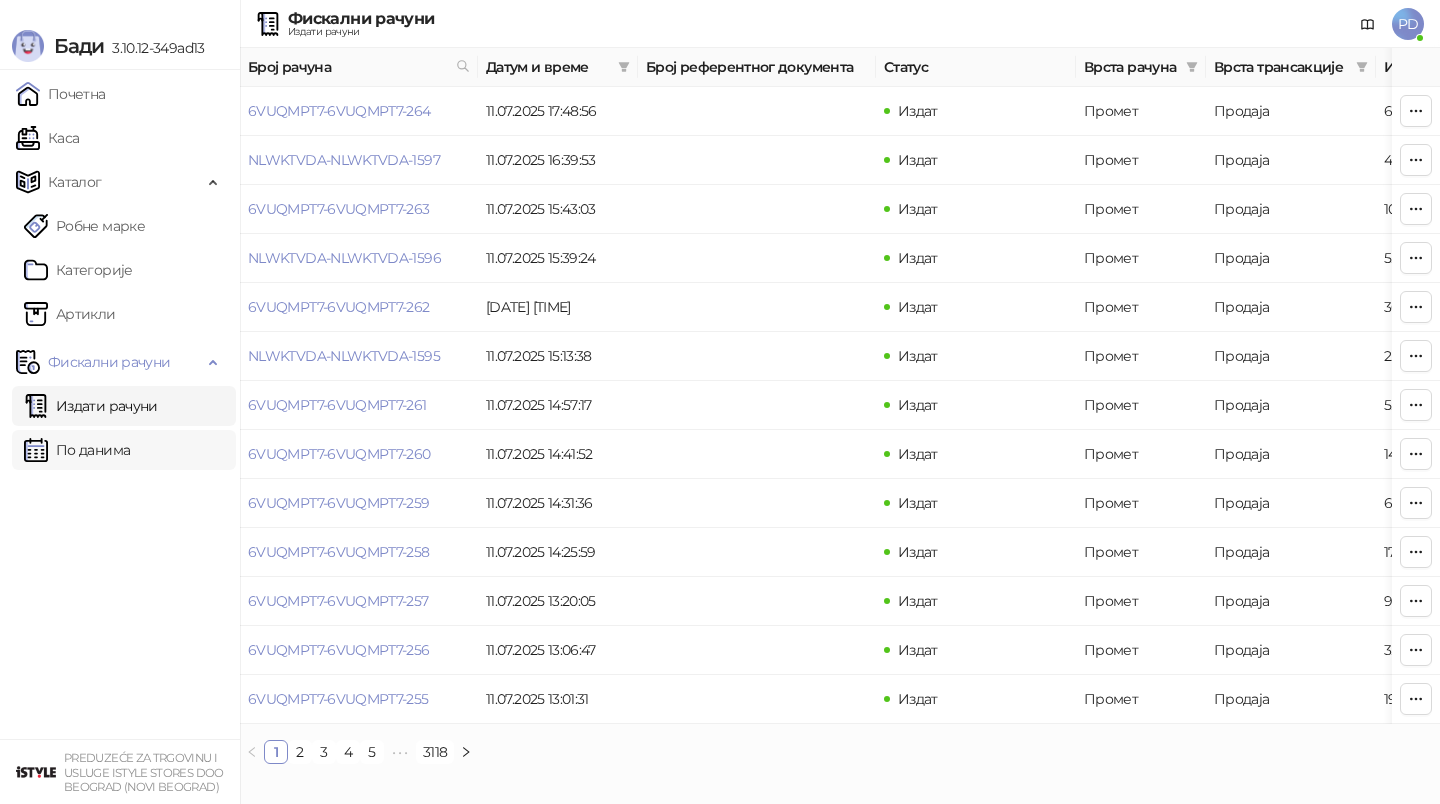 click on "По данима" at bounding box center [77, 450] 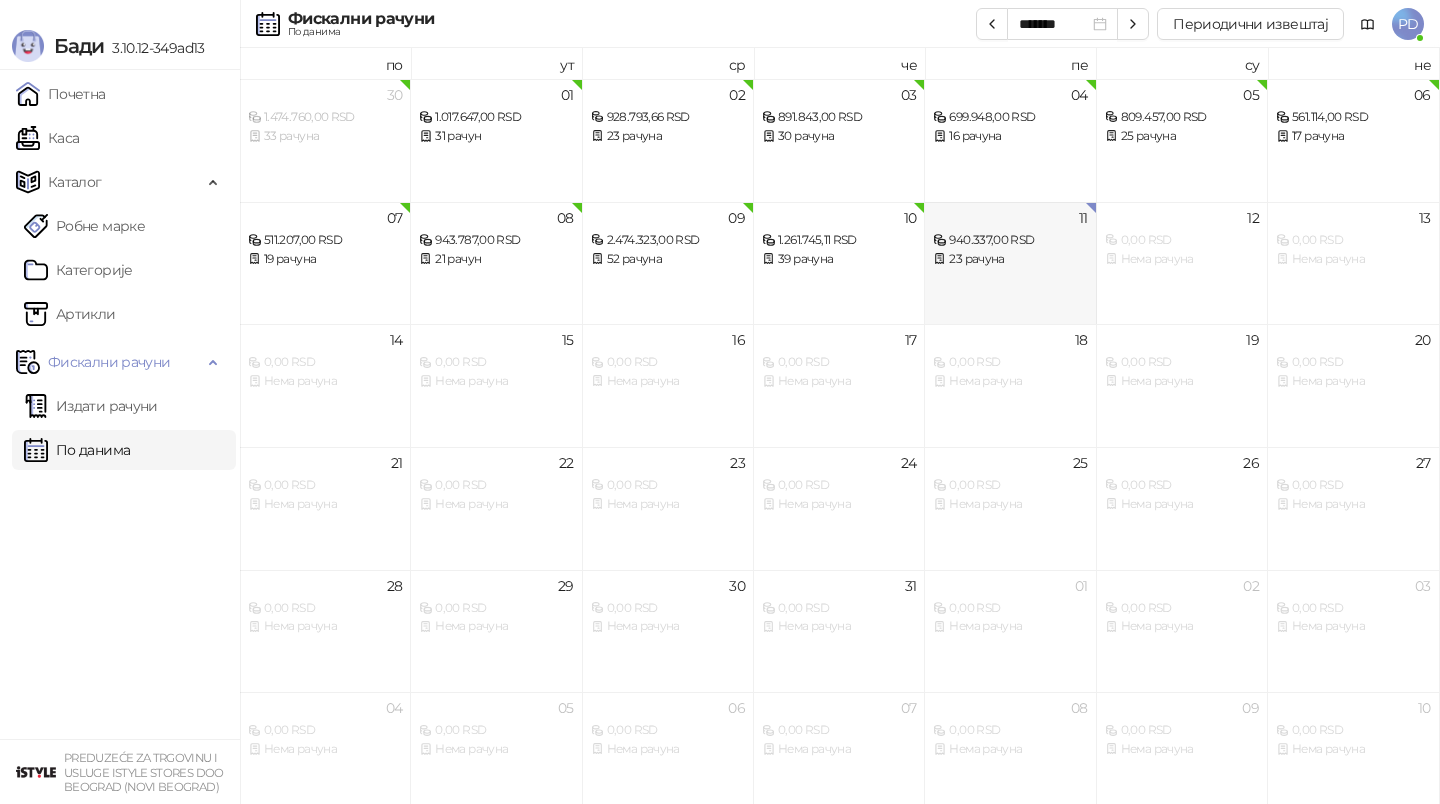 click on "11   940.337,00 RSD   23 рачуна" at bounding box center [1010, 263] 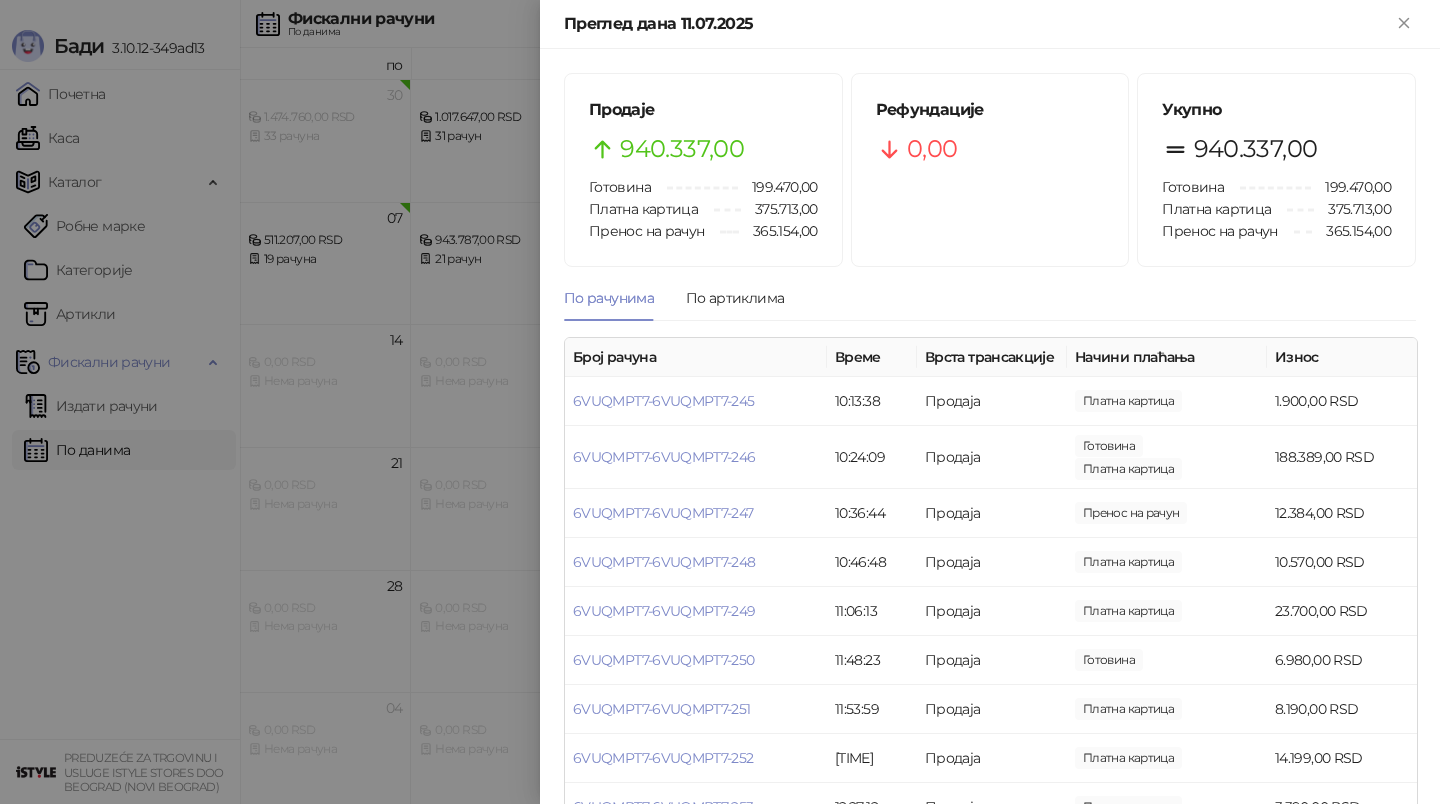 click at bounding box center [720, 402] 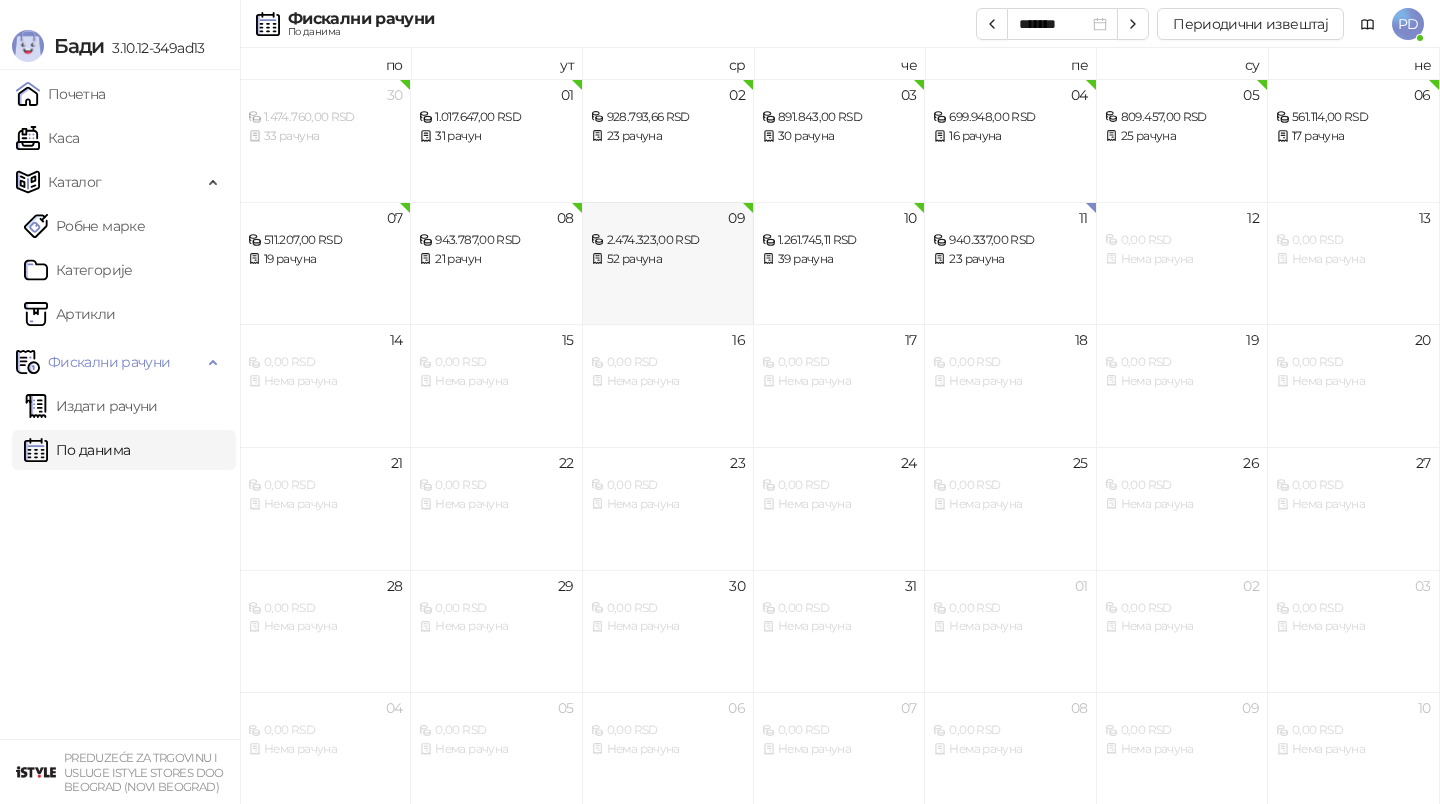 click on "09   2.474.323,00 RSD   52 рачуна" at bounding box center [668, 263] 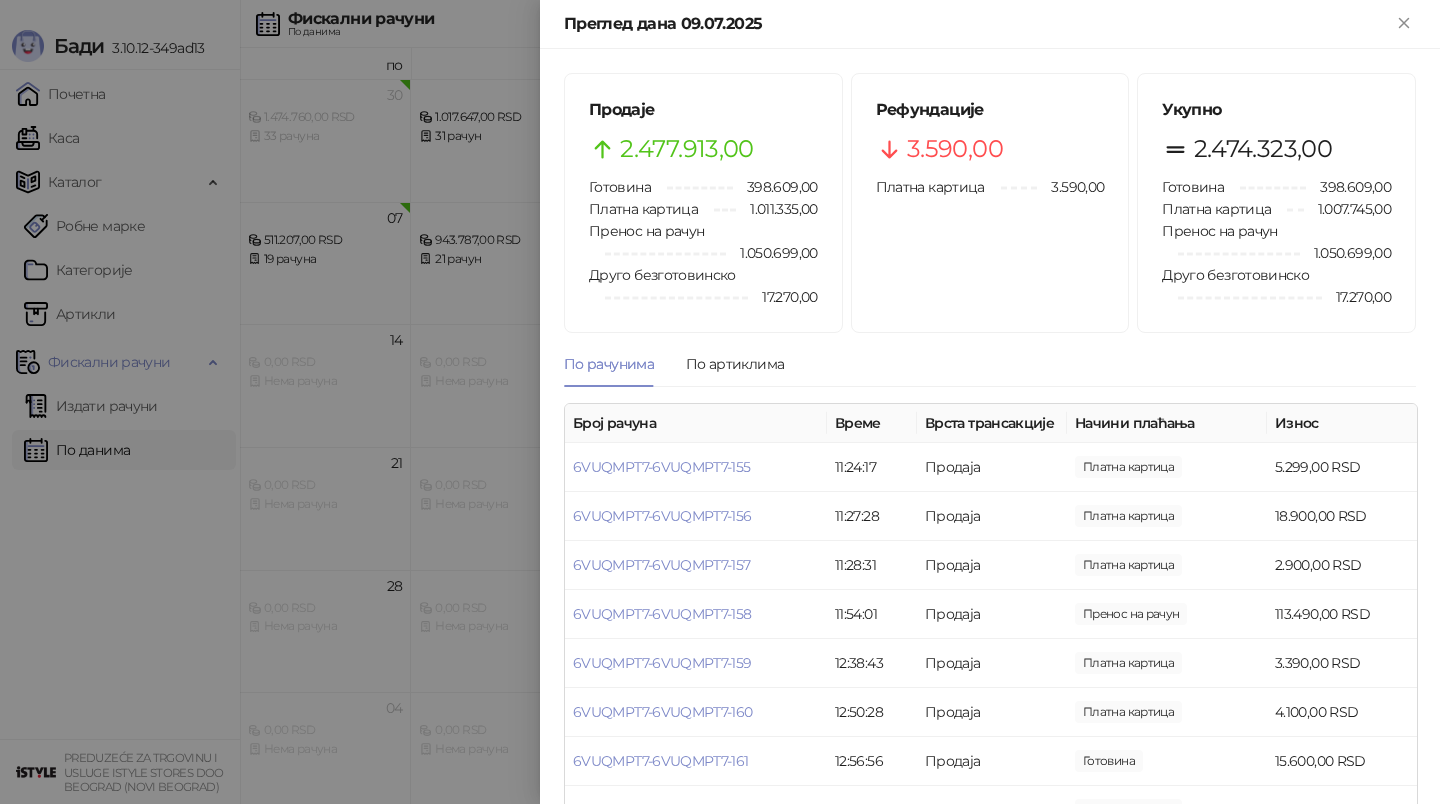 click at bounding box center [720, 402] 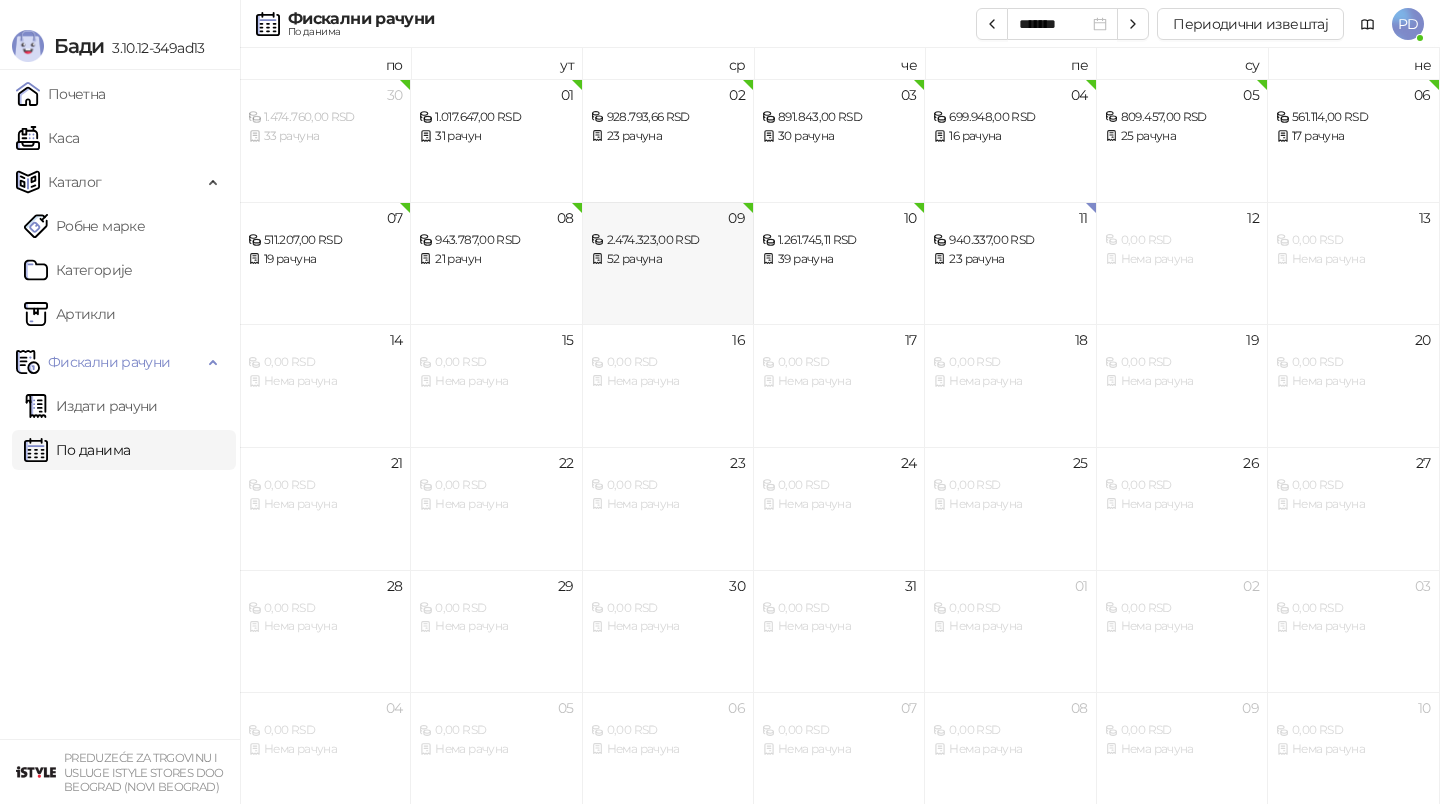 click on "52 рачуна" at bounding box center (668, 259) 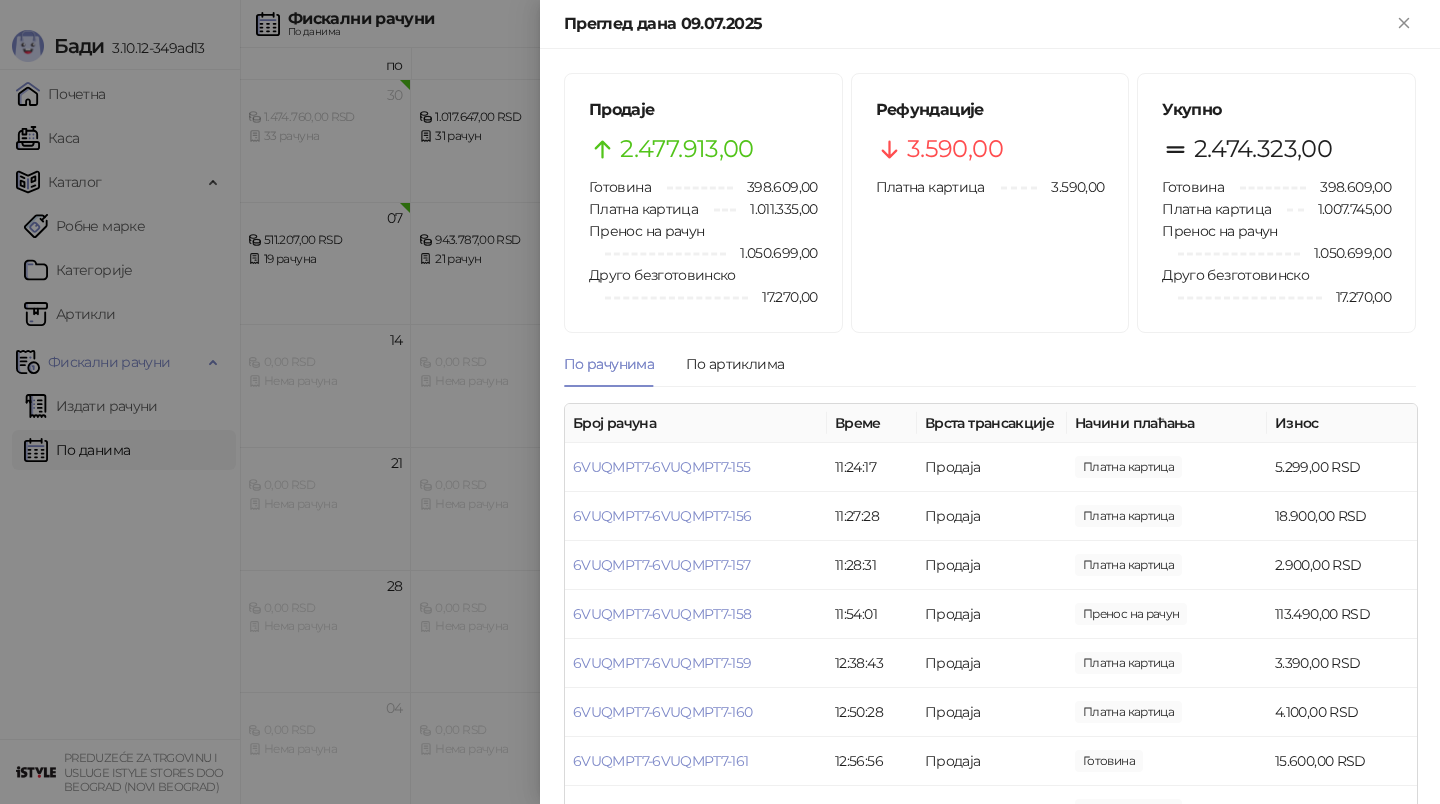 click at bounding box center (720, 402) 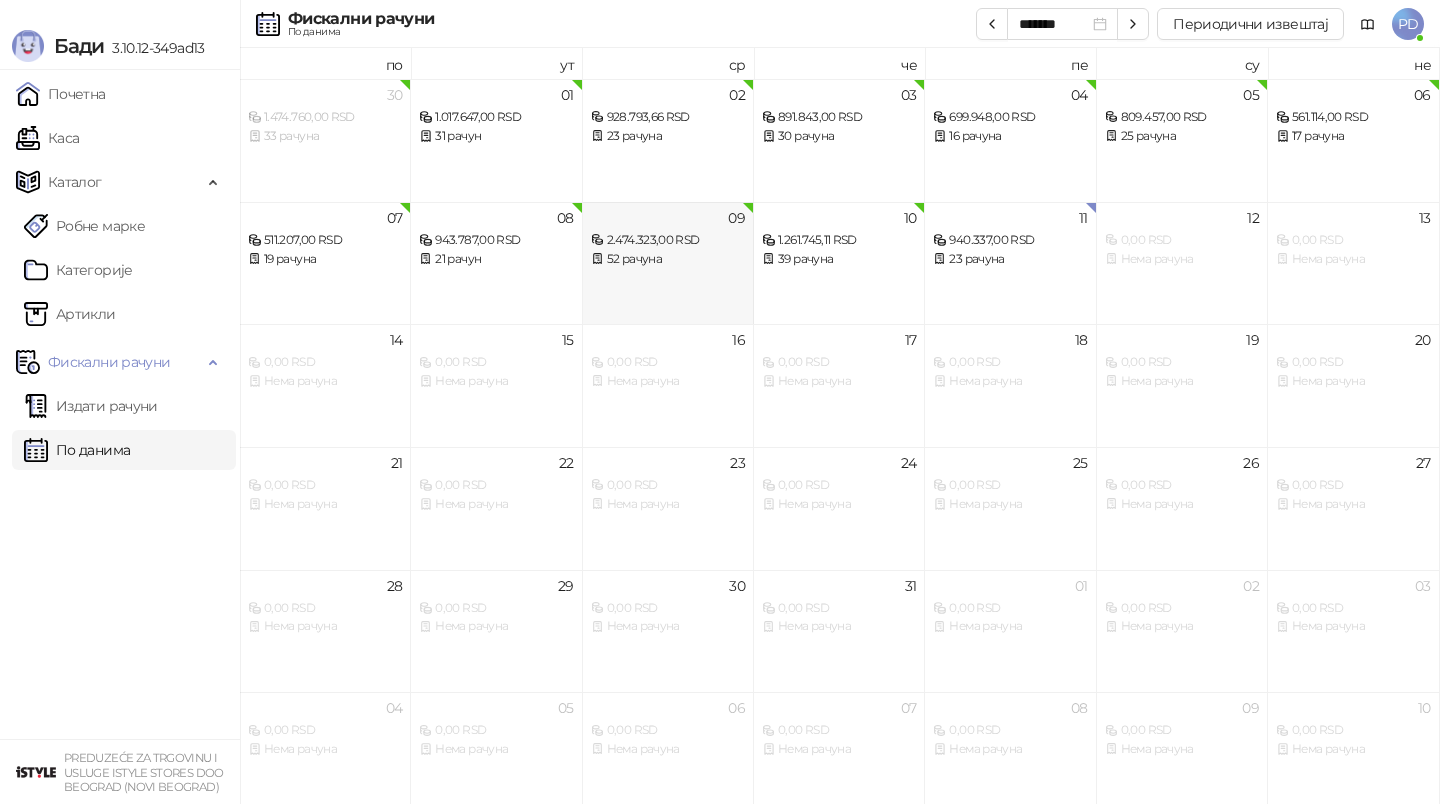 click on "09   2.474.323,00 RSD   52 рачуна" at bounding box center (668, 263) 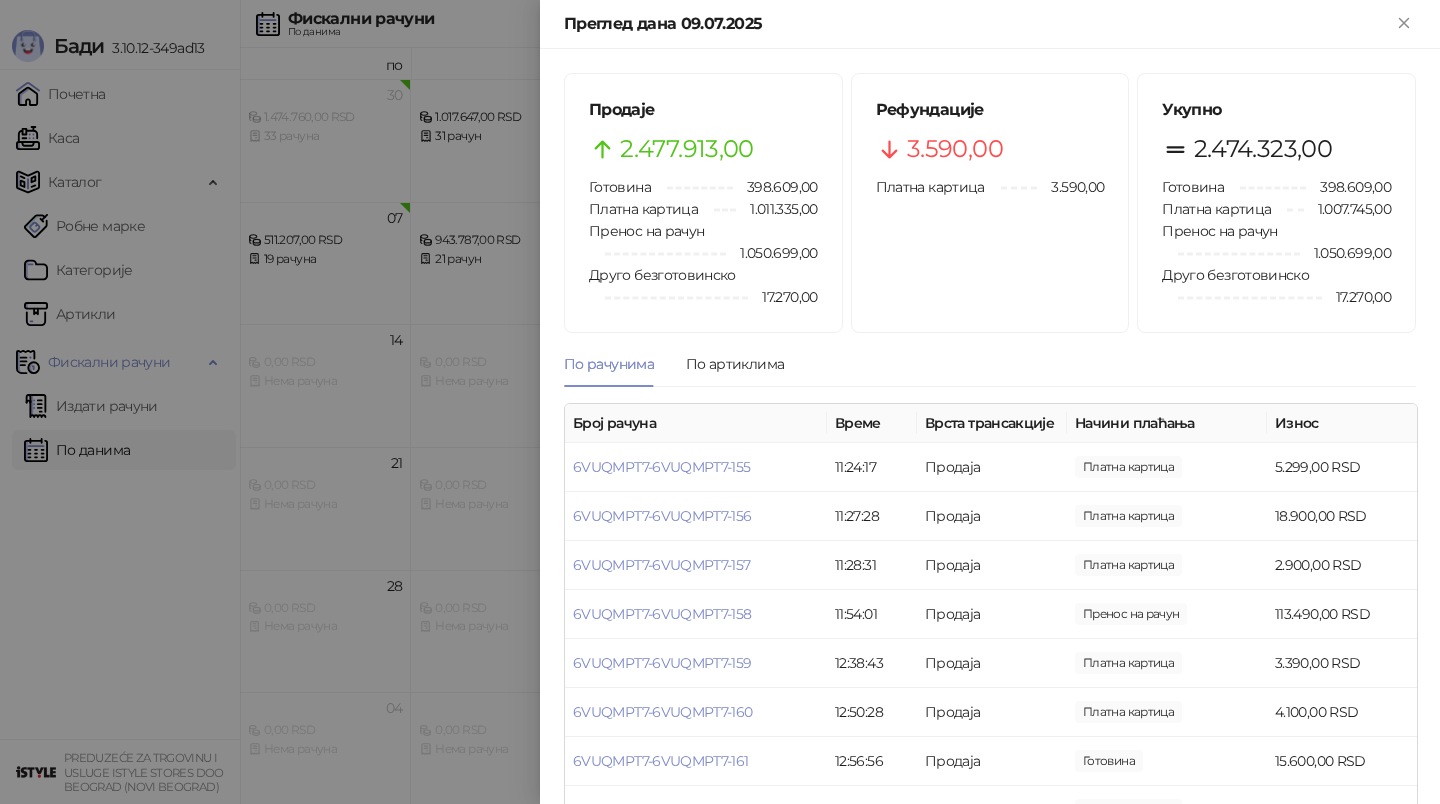 click at bounding box center [720, 402] 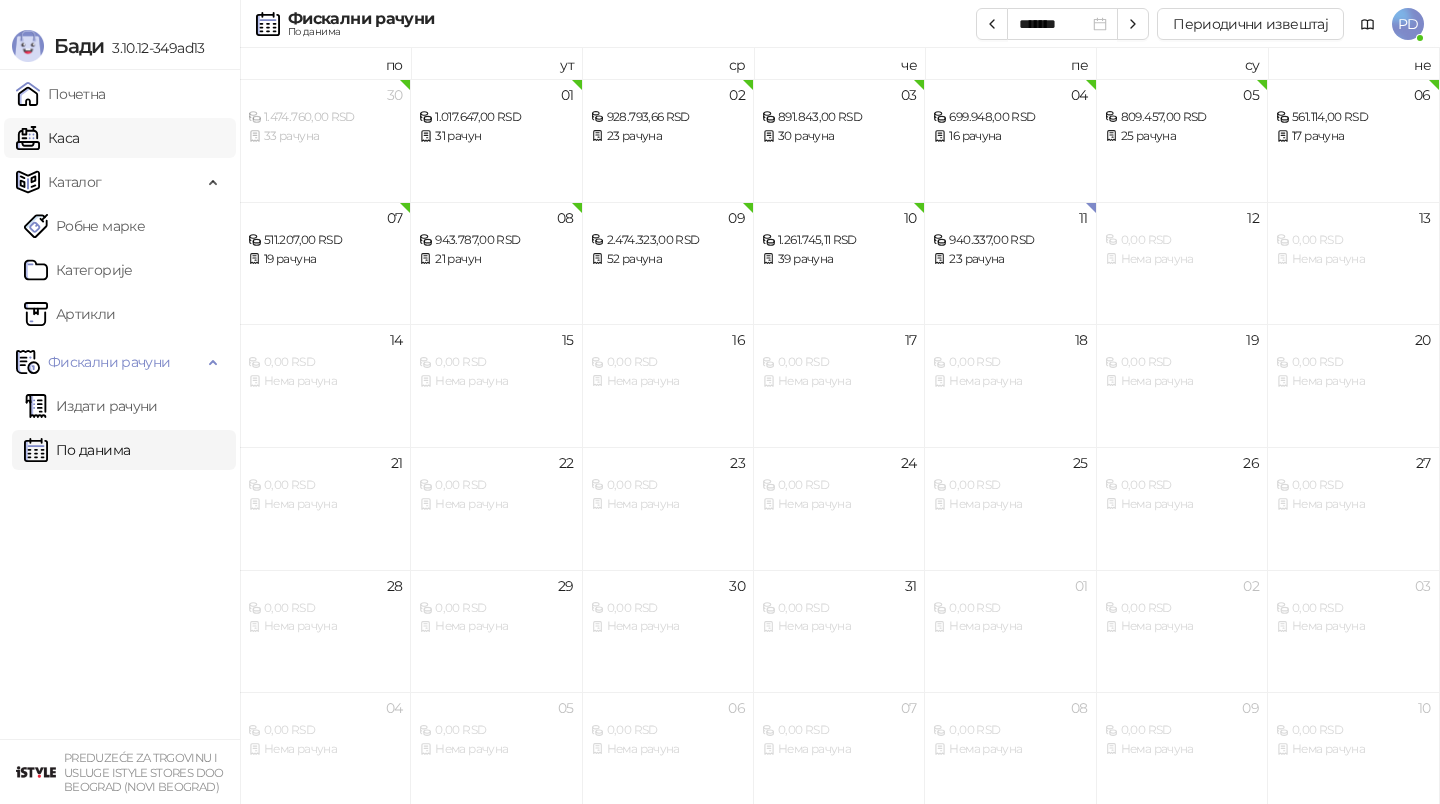click on "Каса" at bounding box center (47, 138) 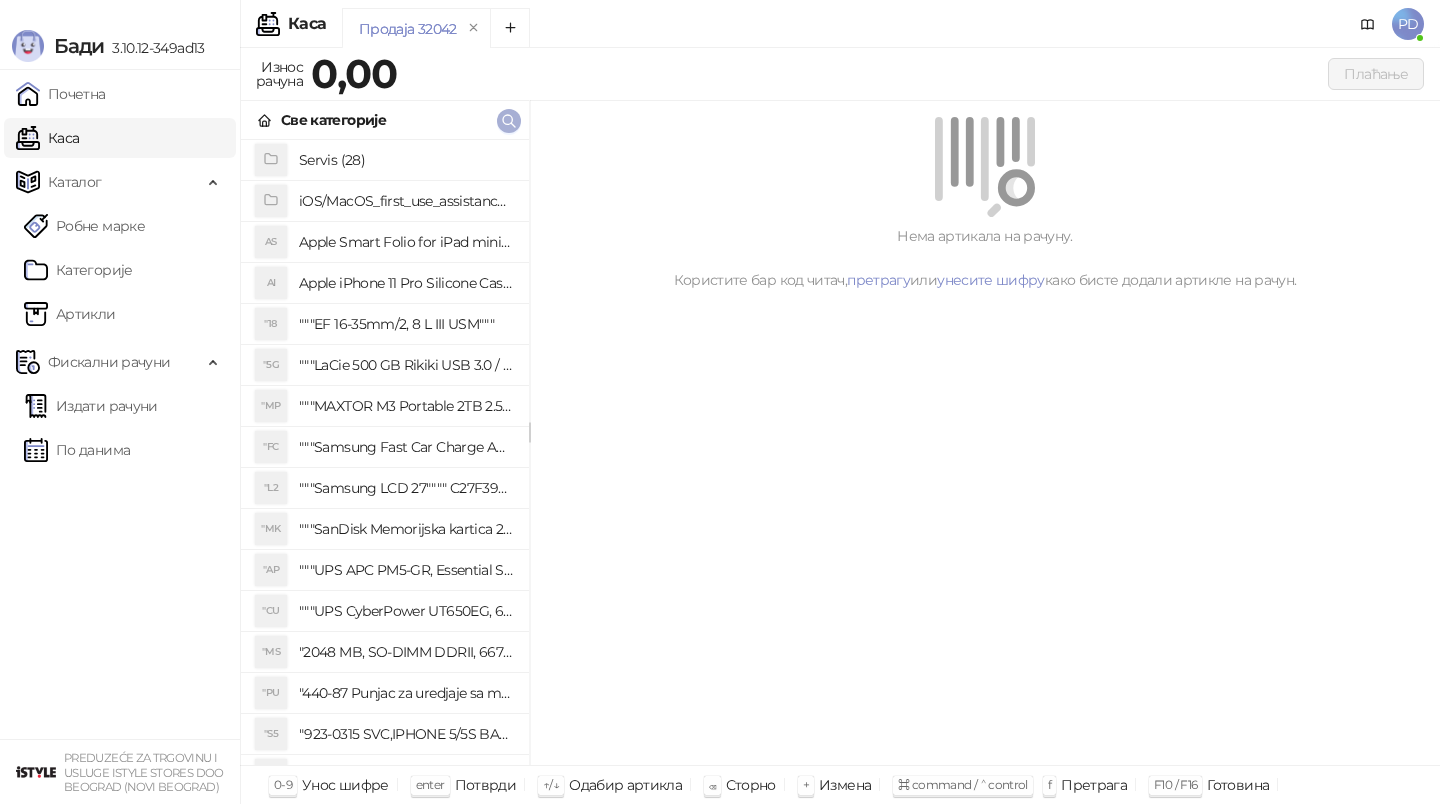 click 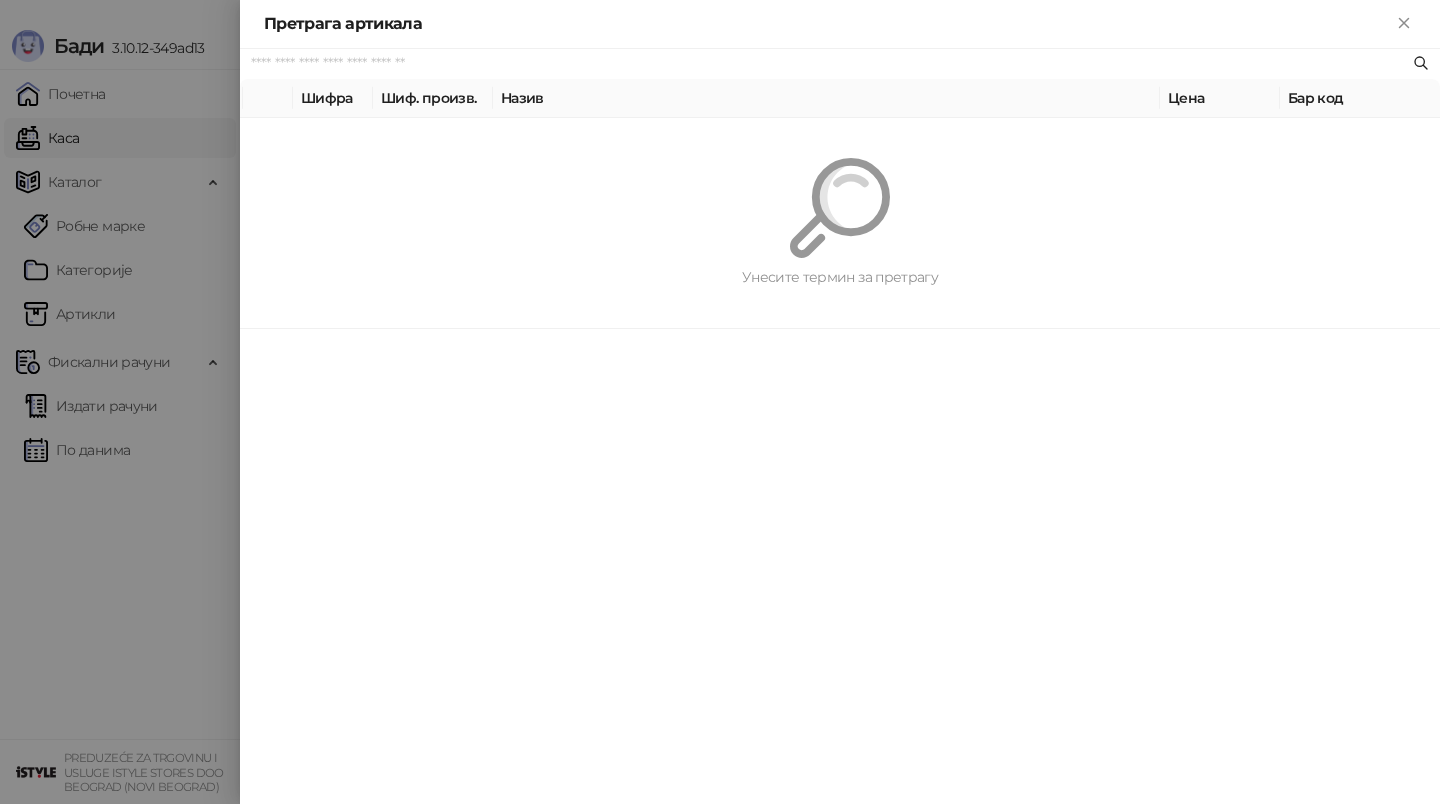 paste on "*********" 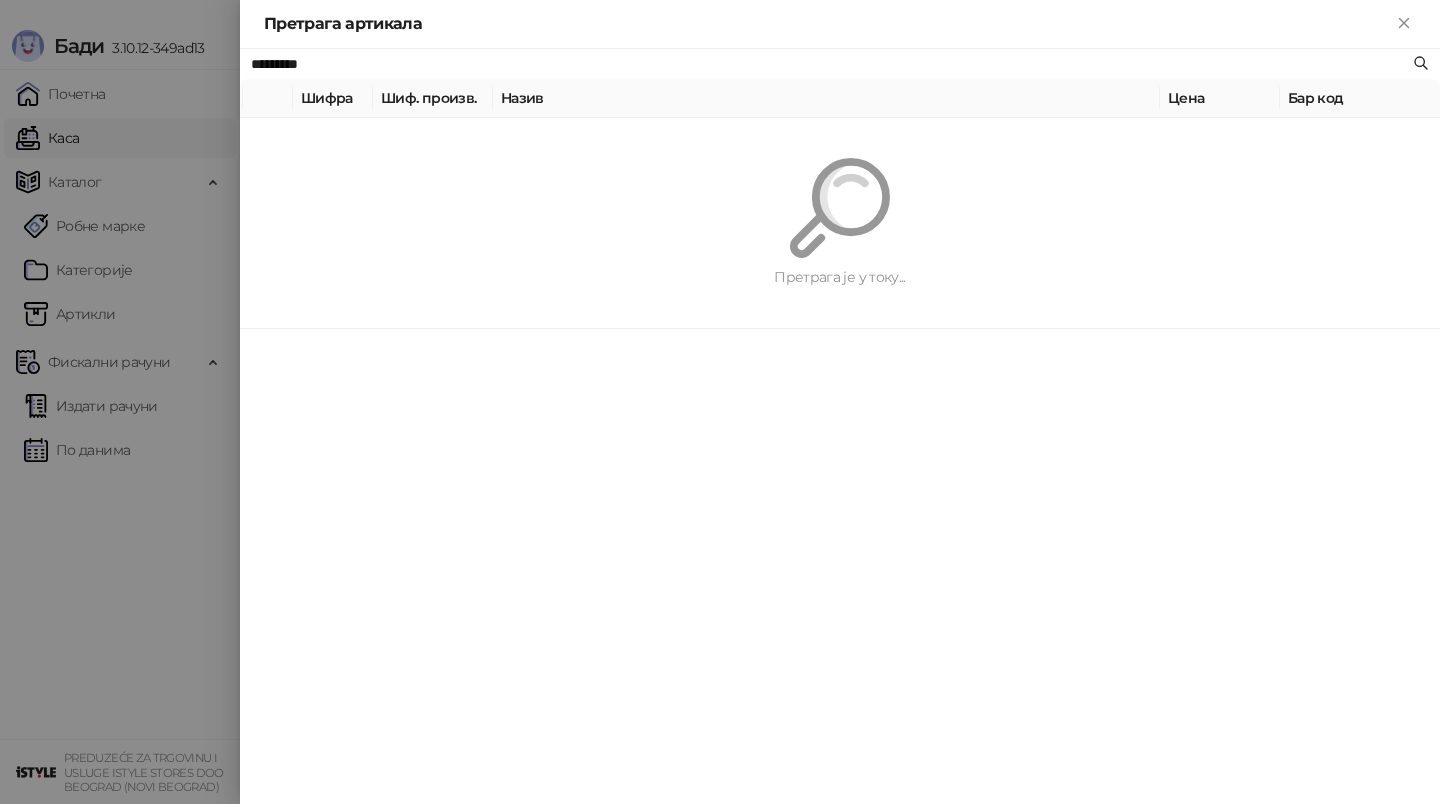 type on "*********" 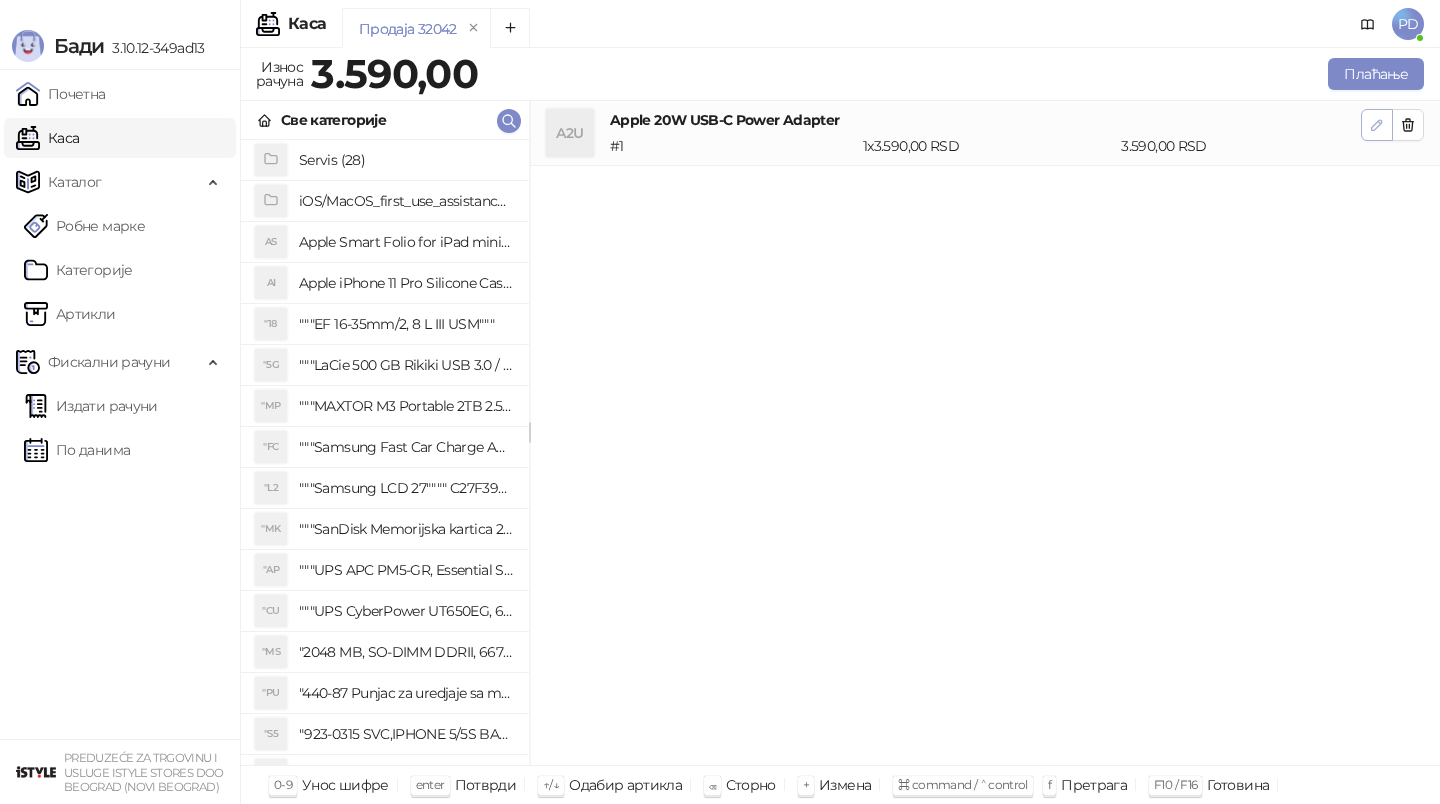 click 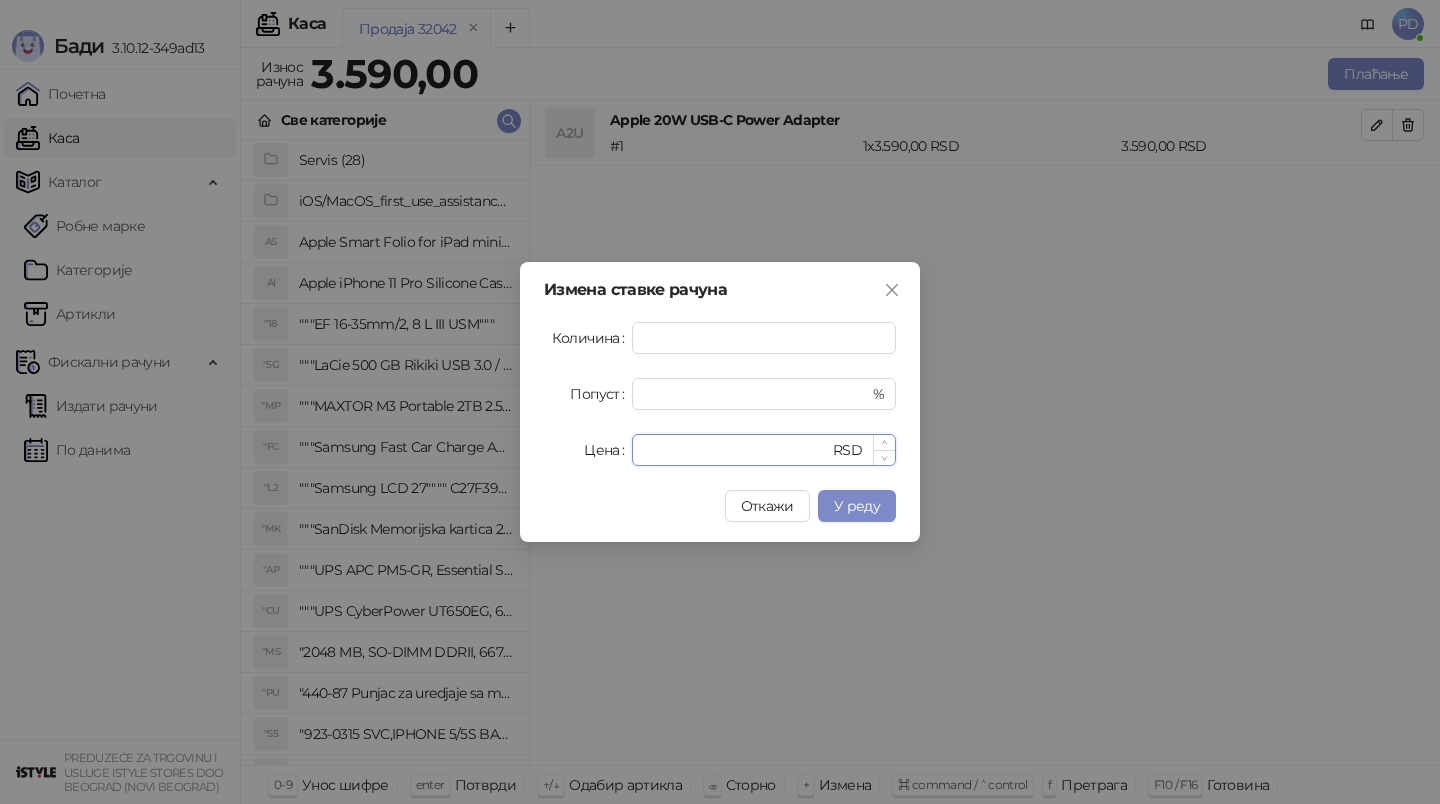 click on "****" at bounding box center [736, 450] 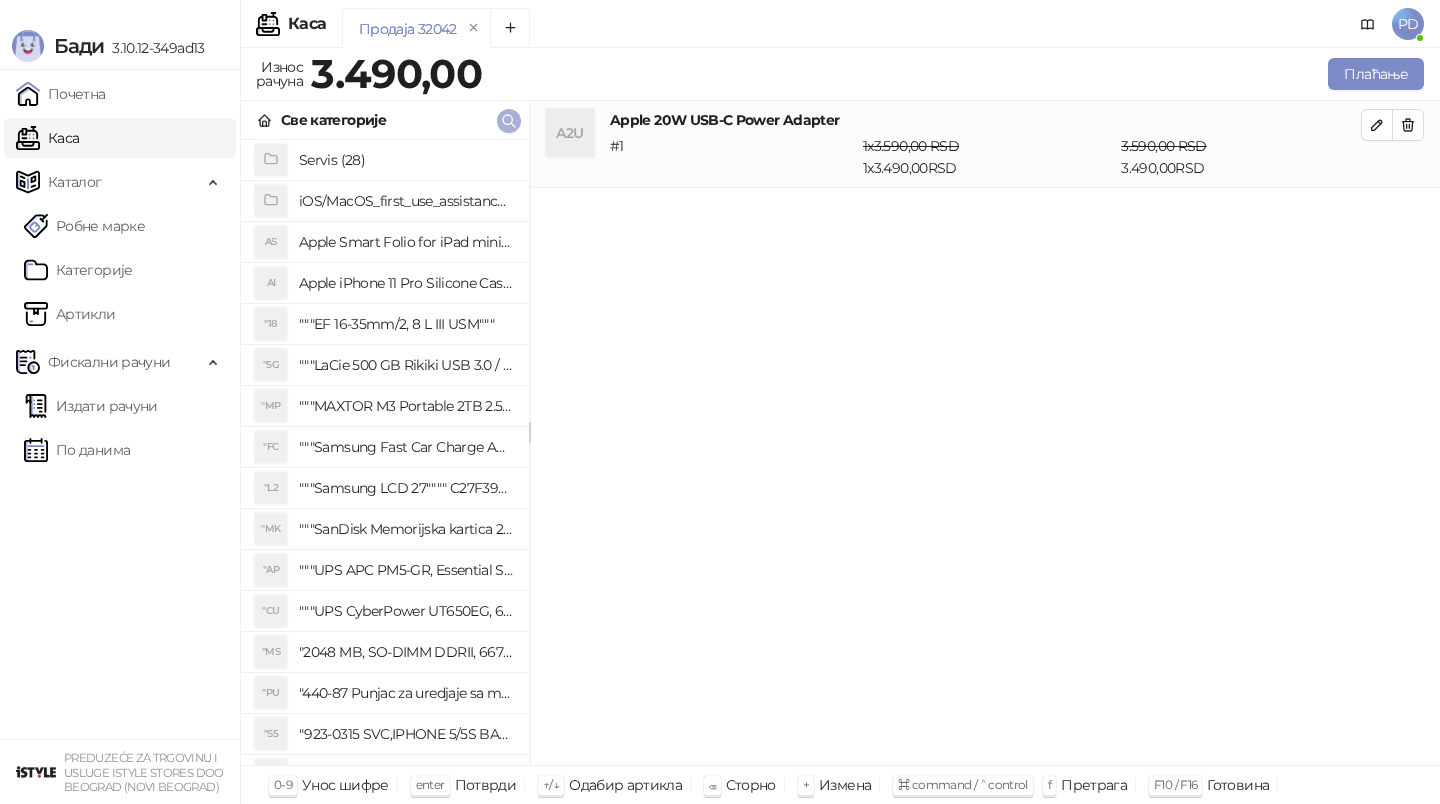 click 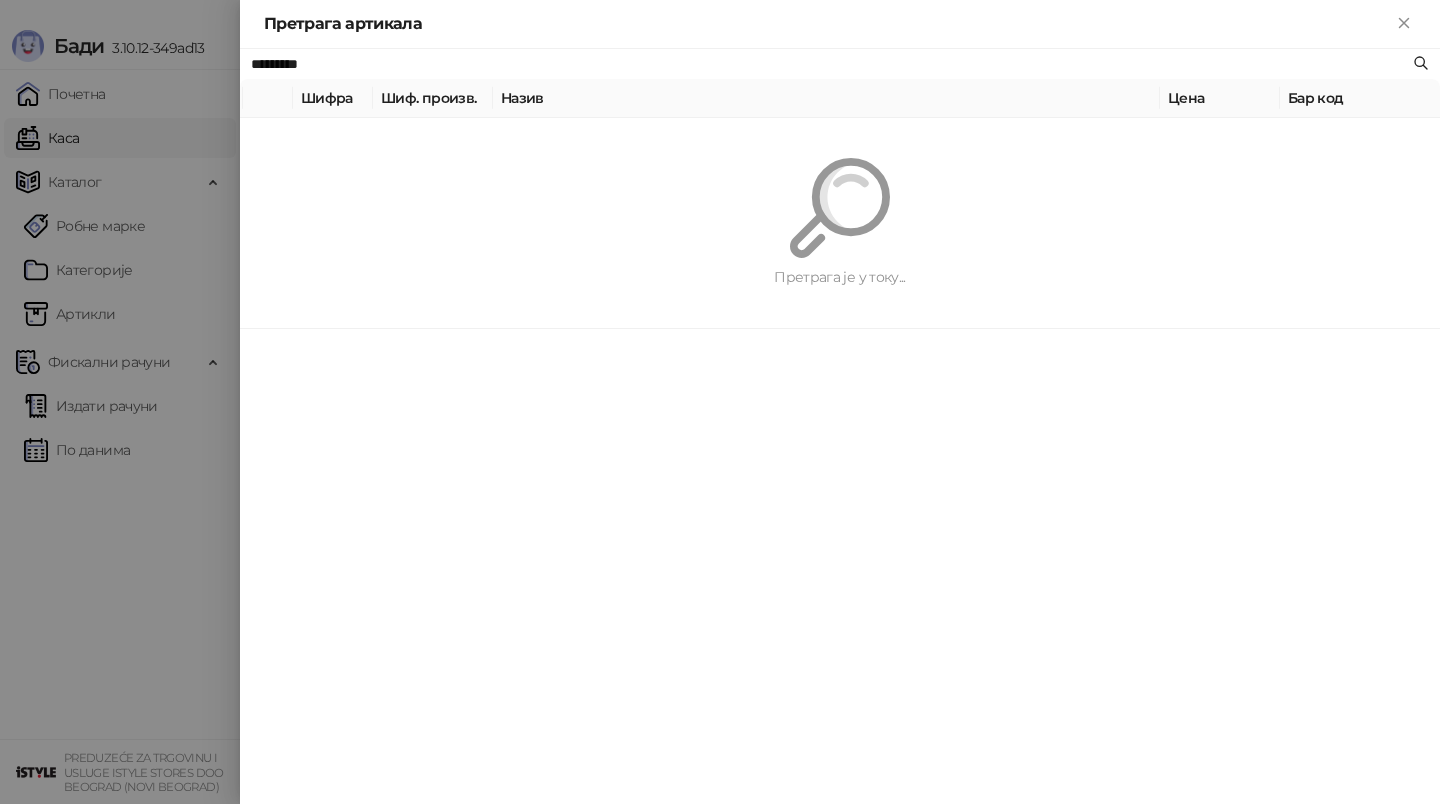 paste on "**********" 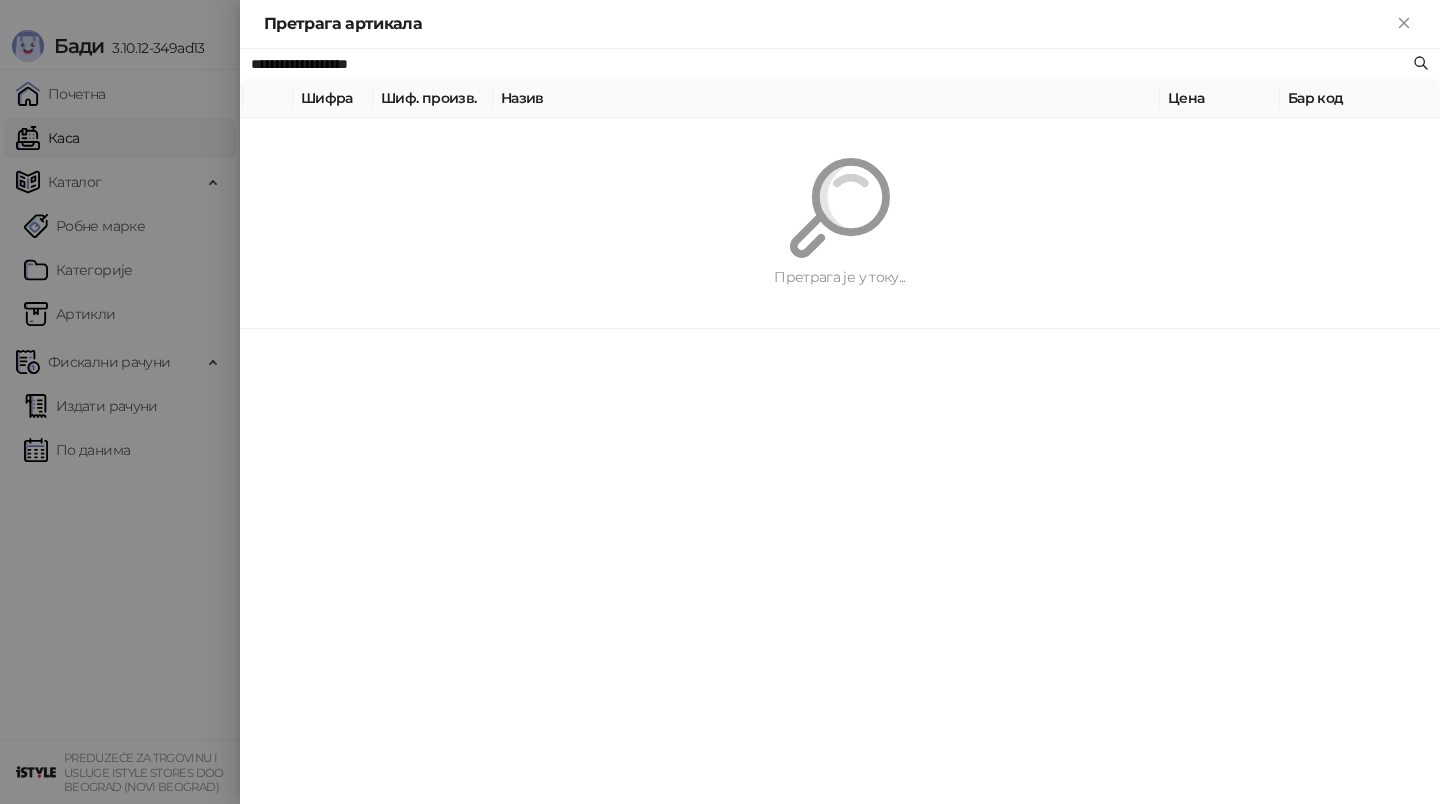 type on "**********" 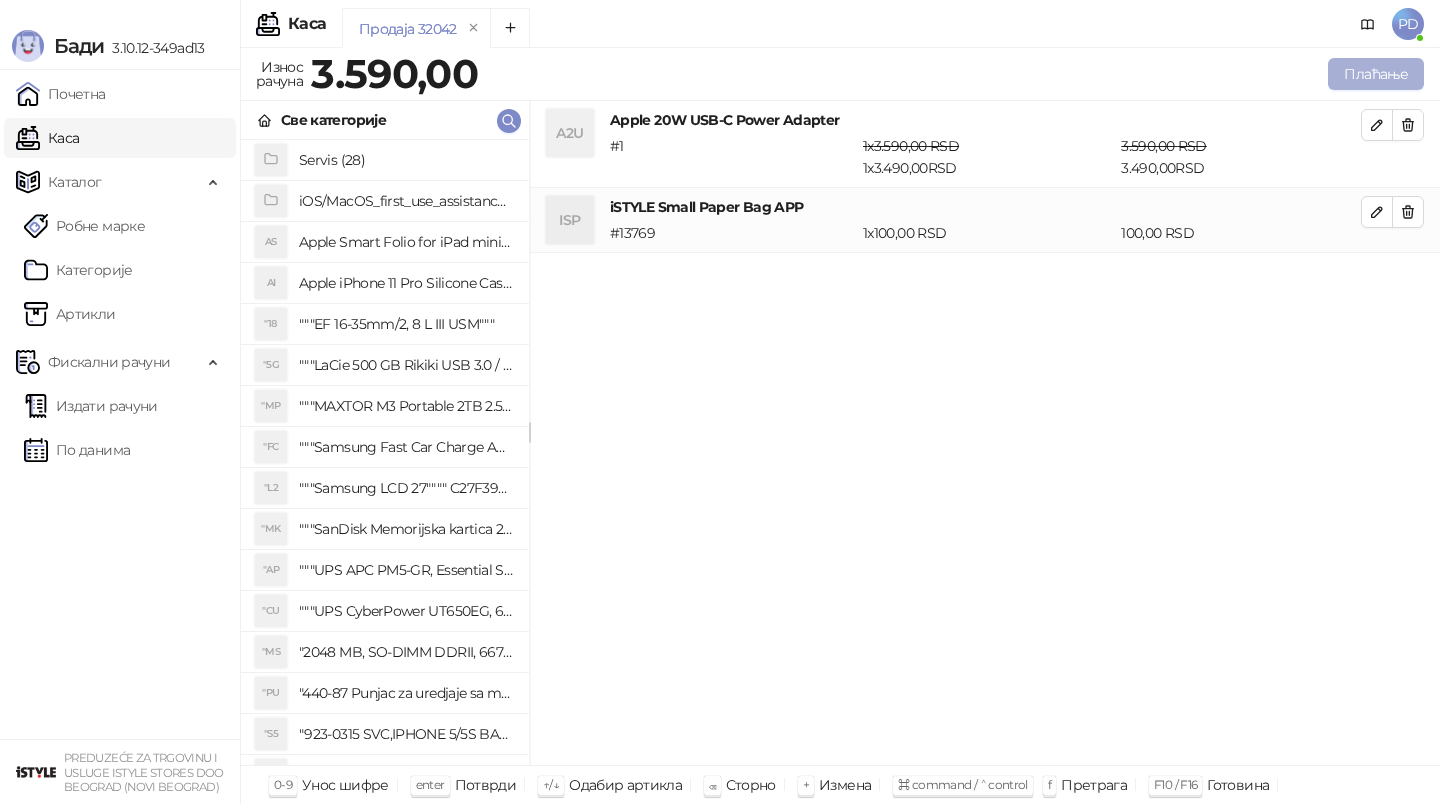 click on "Плаћање" at bounding box center [1376, 74] 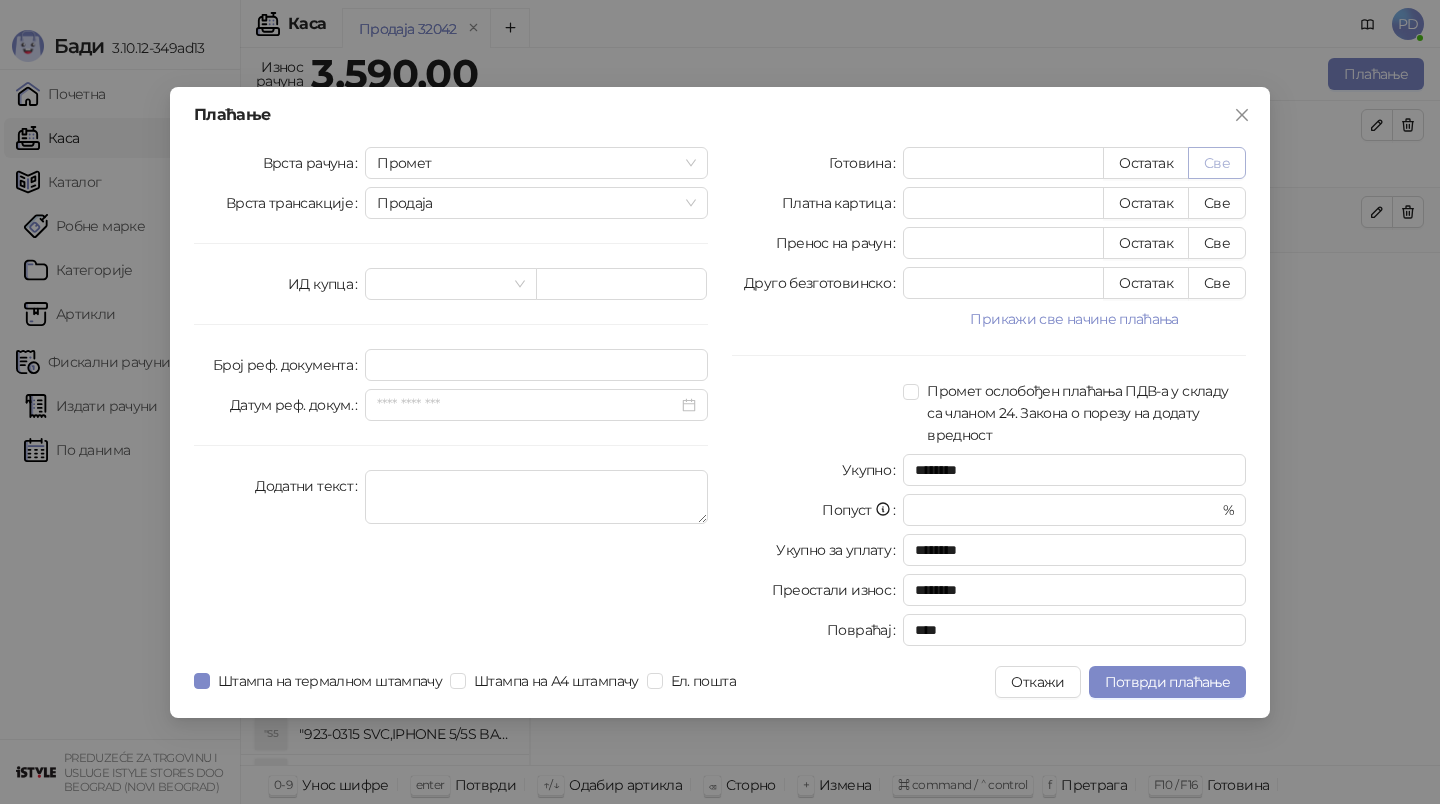 click on "Све" at bounding box center (1217, 163) 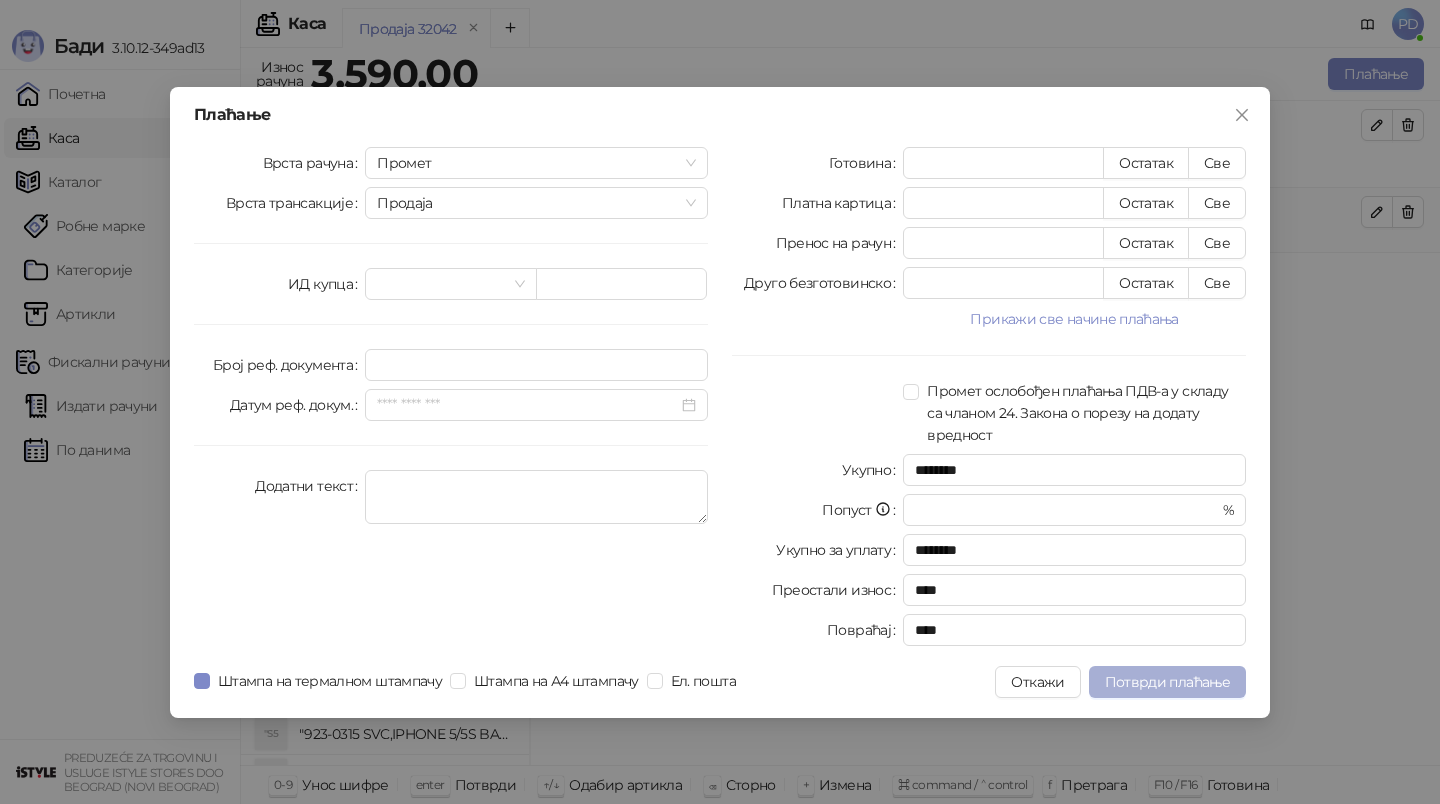 click on "Потврди плаћање" at bounding box center [1167, 682] 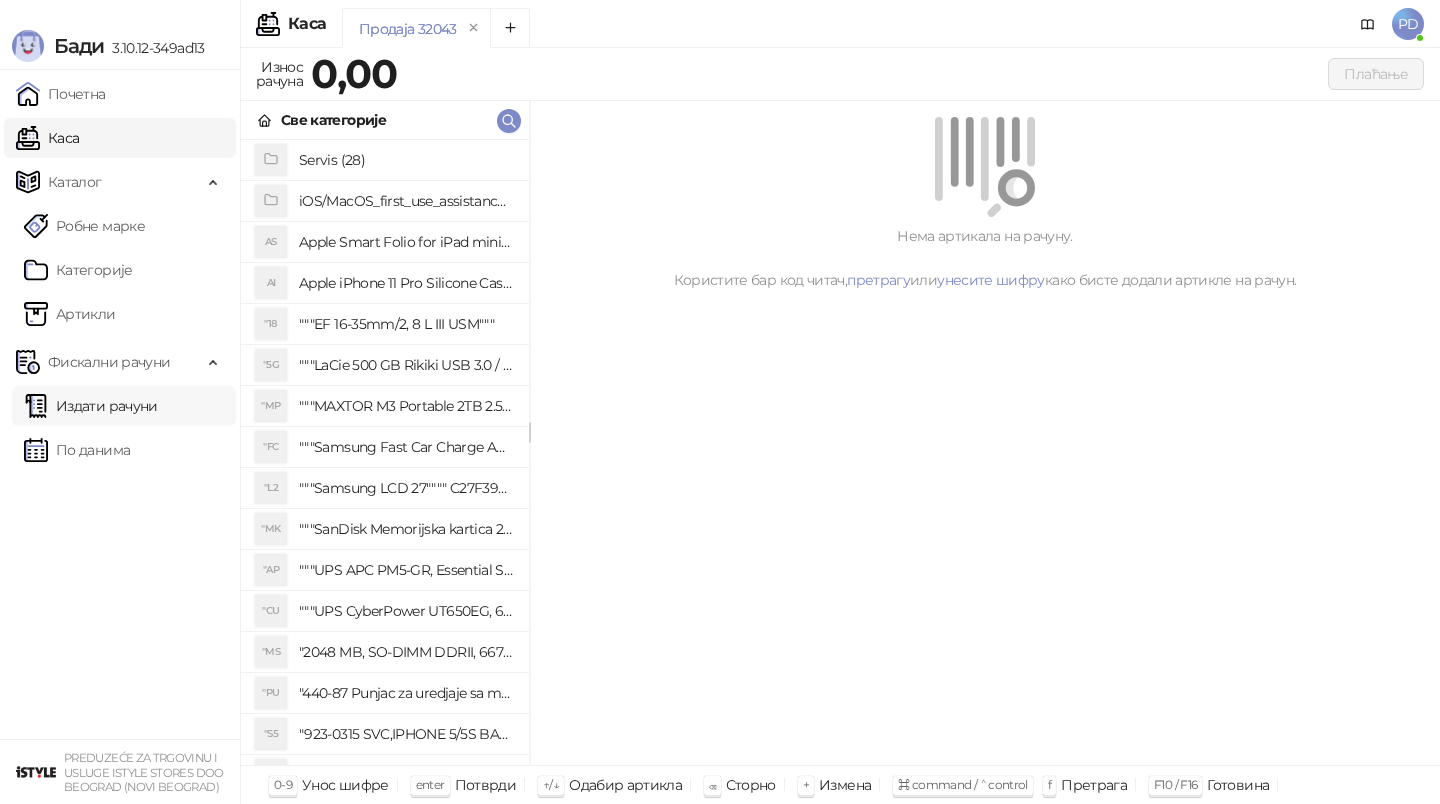 click on "Издати рачуни" at bounding box center (91, 406) 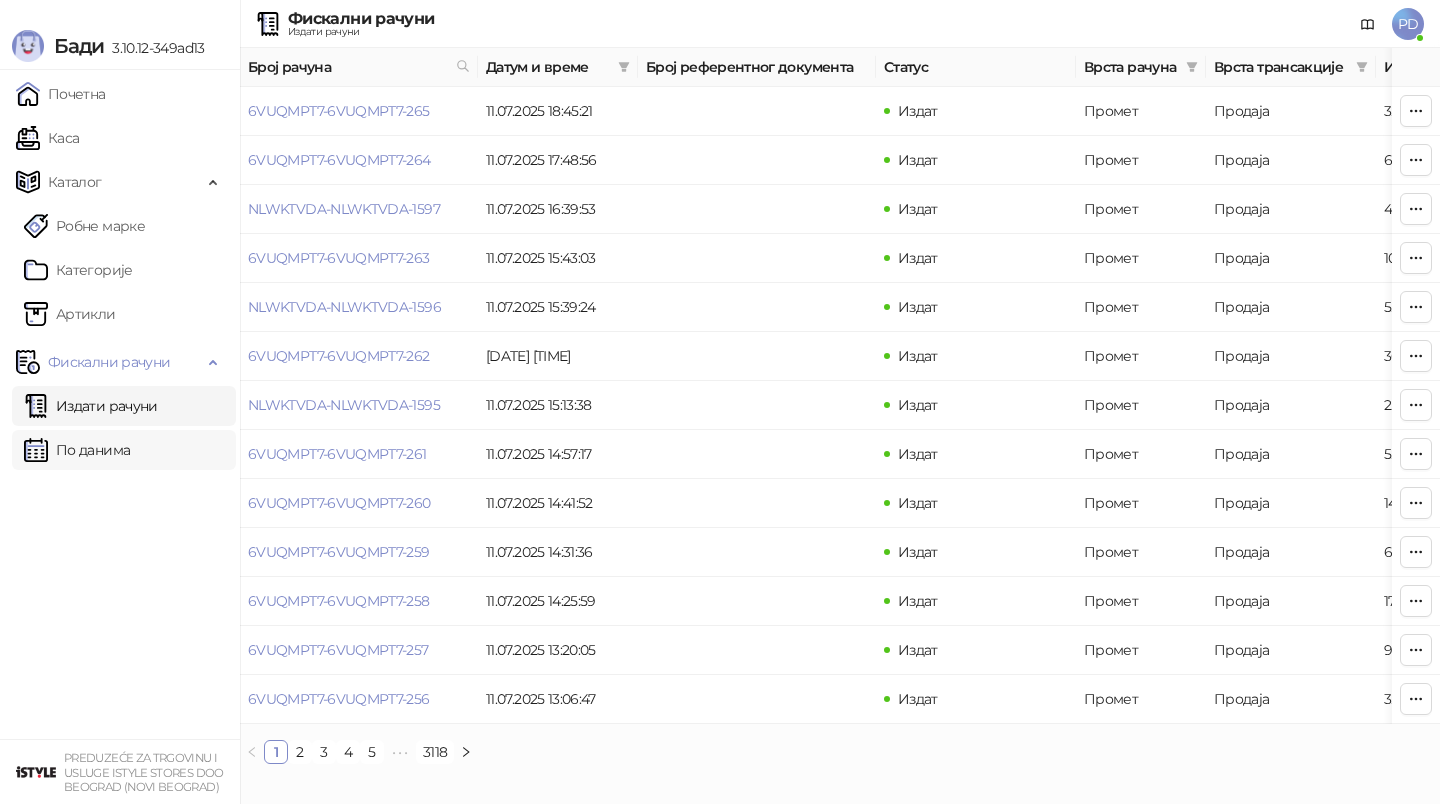 click on "По данима" at bounding box center [77, 450] 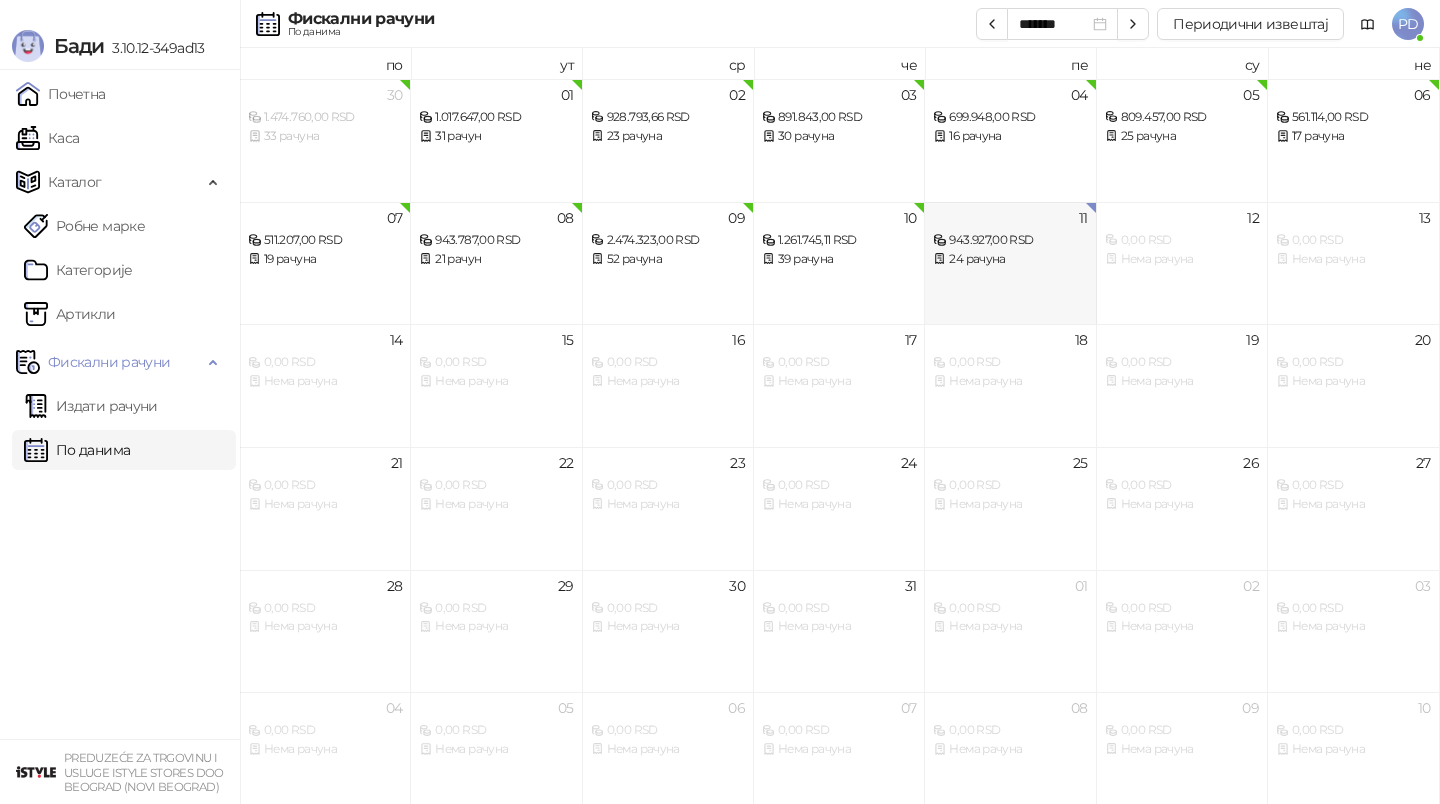 click on "11   943.927,00 RSD   24 рачуна" at bounding box center (1010, 263) 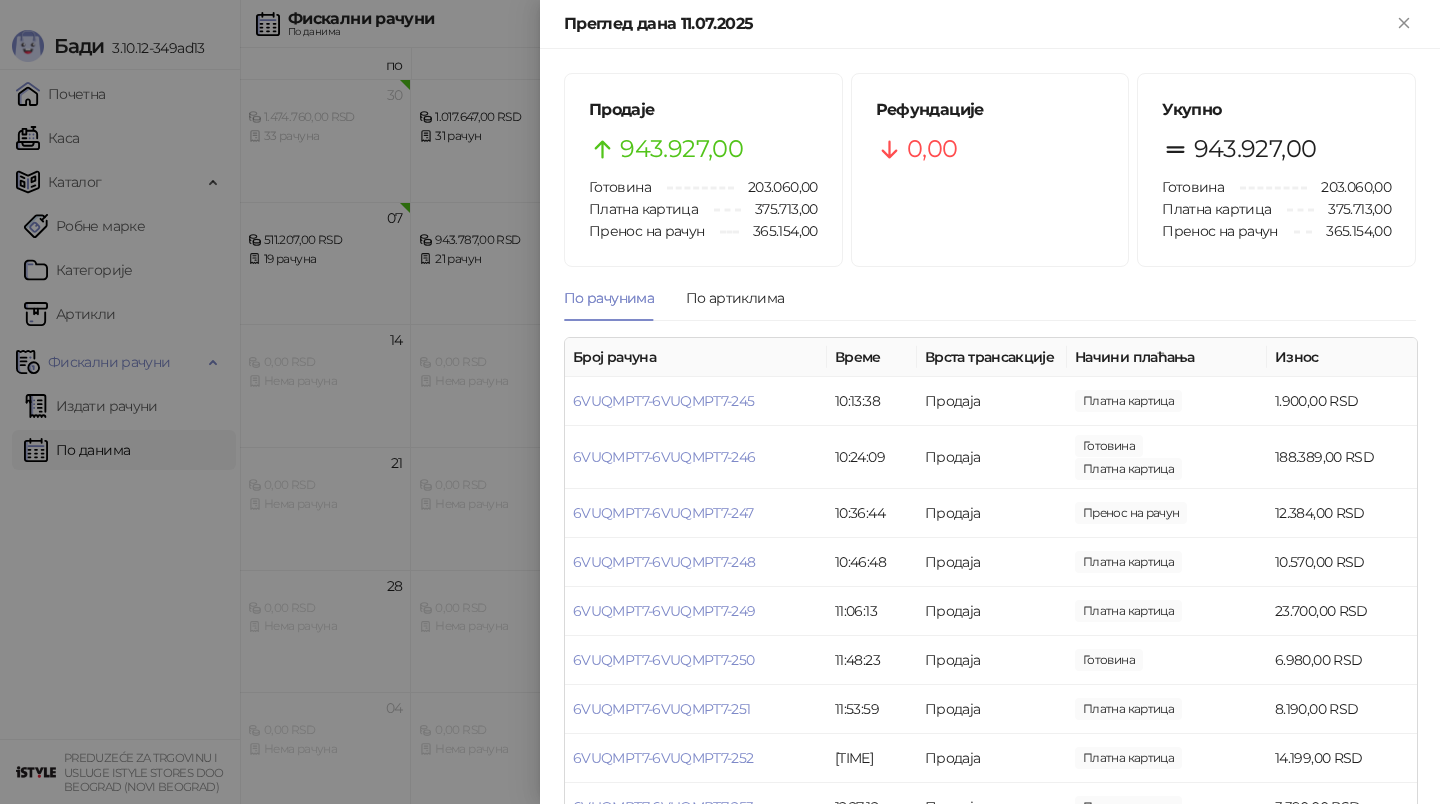 click at bounding box center (720, 402) 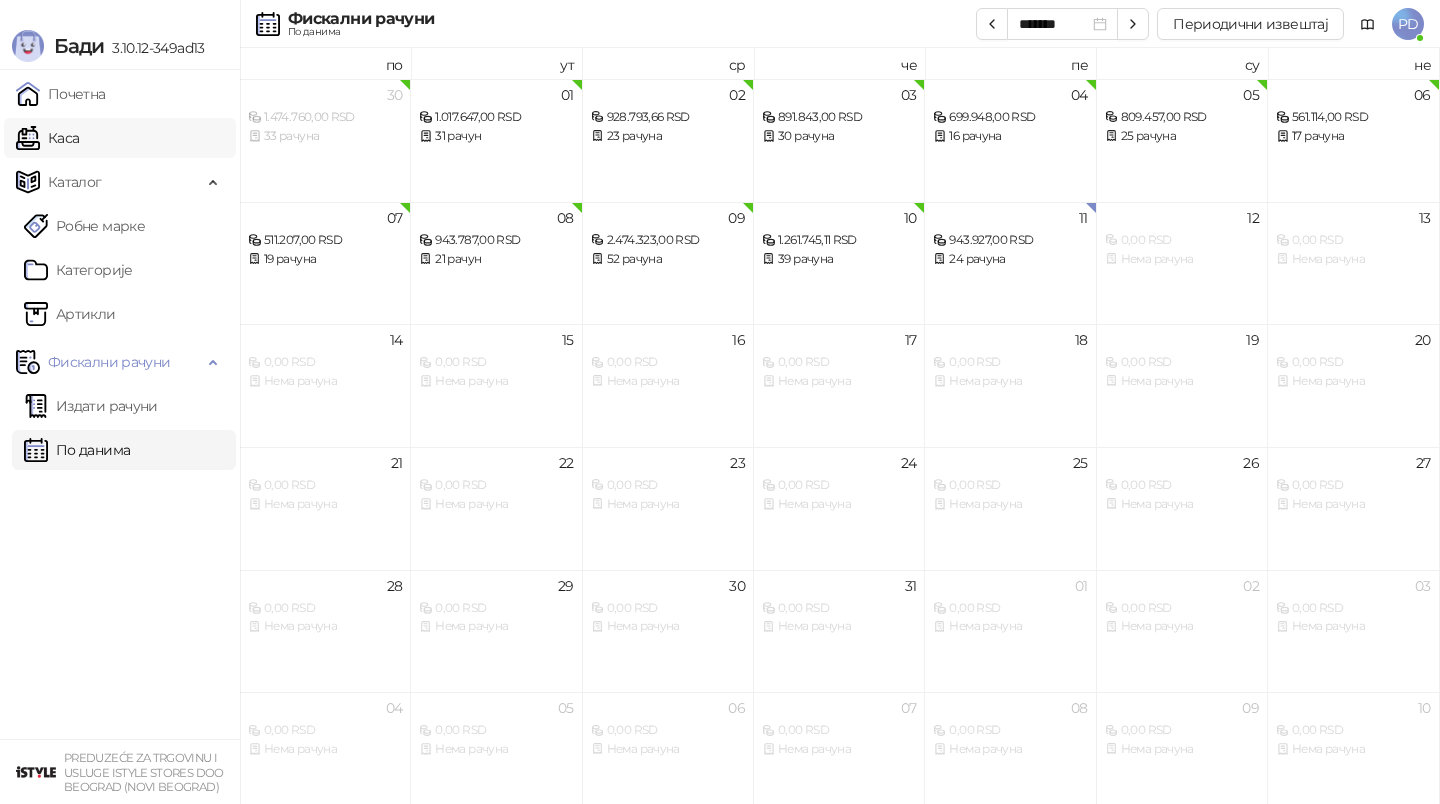 click on "Каса" at bounding box center (47, 138) 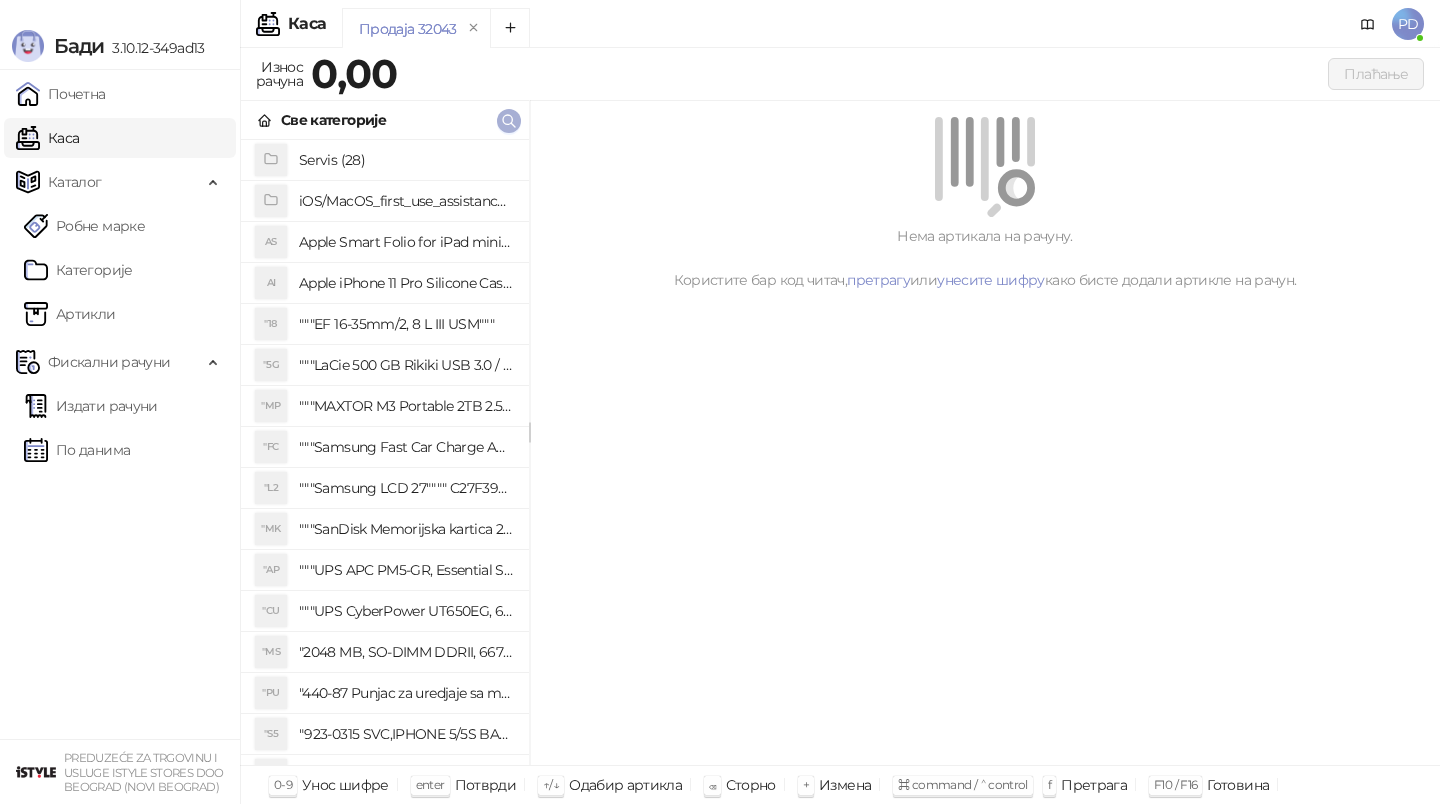 click 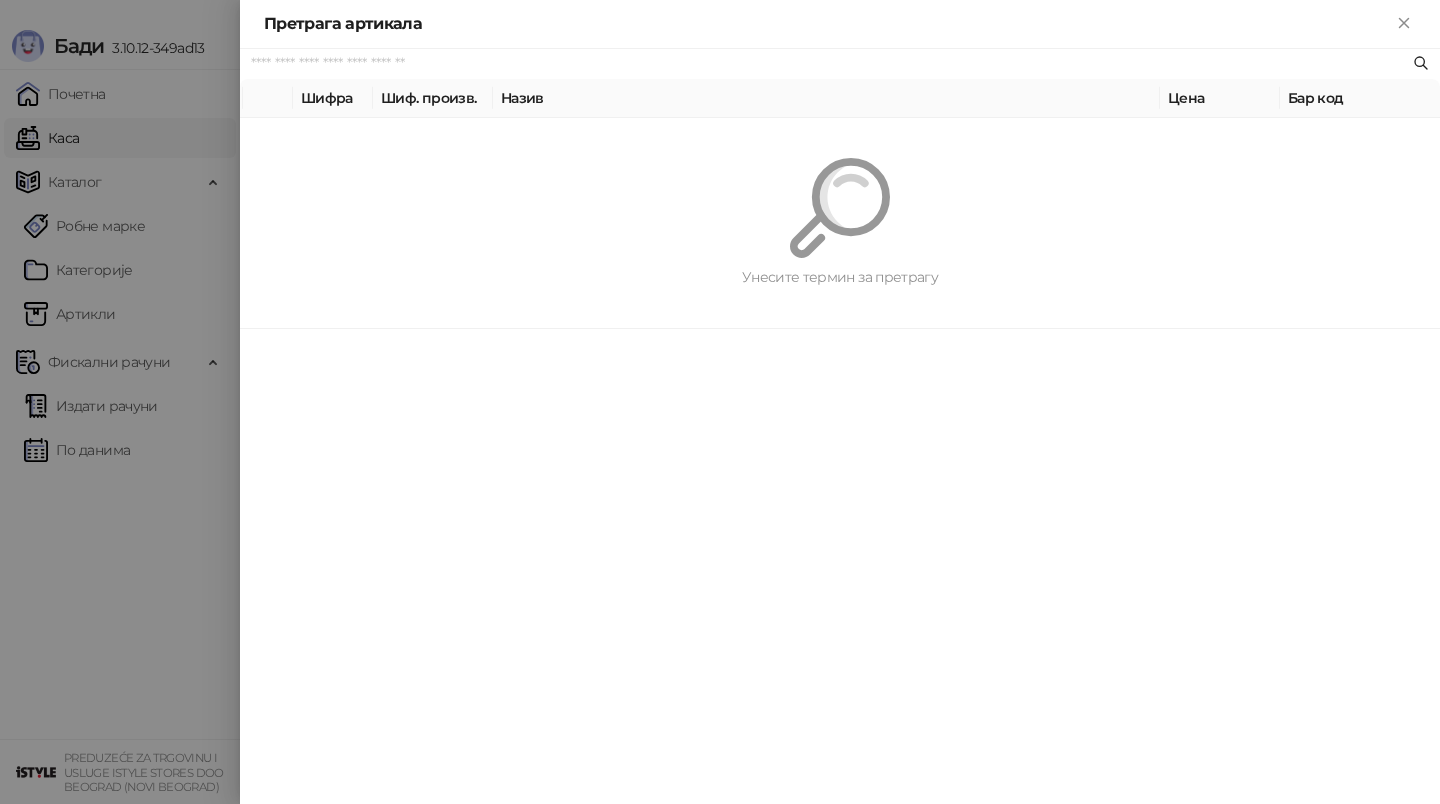 paste on "*********" 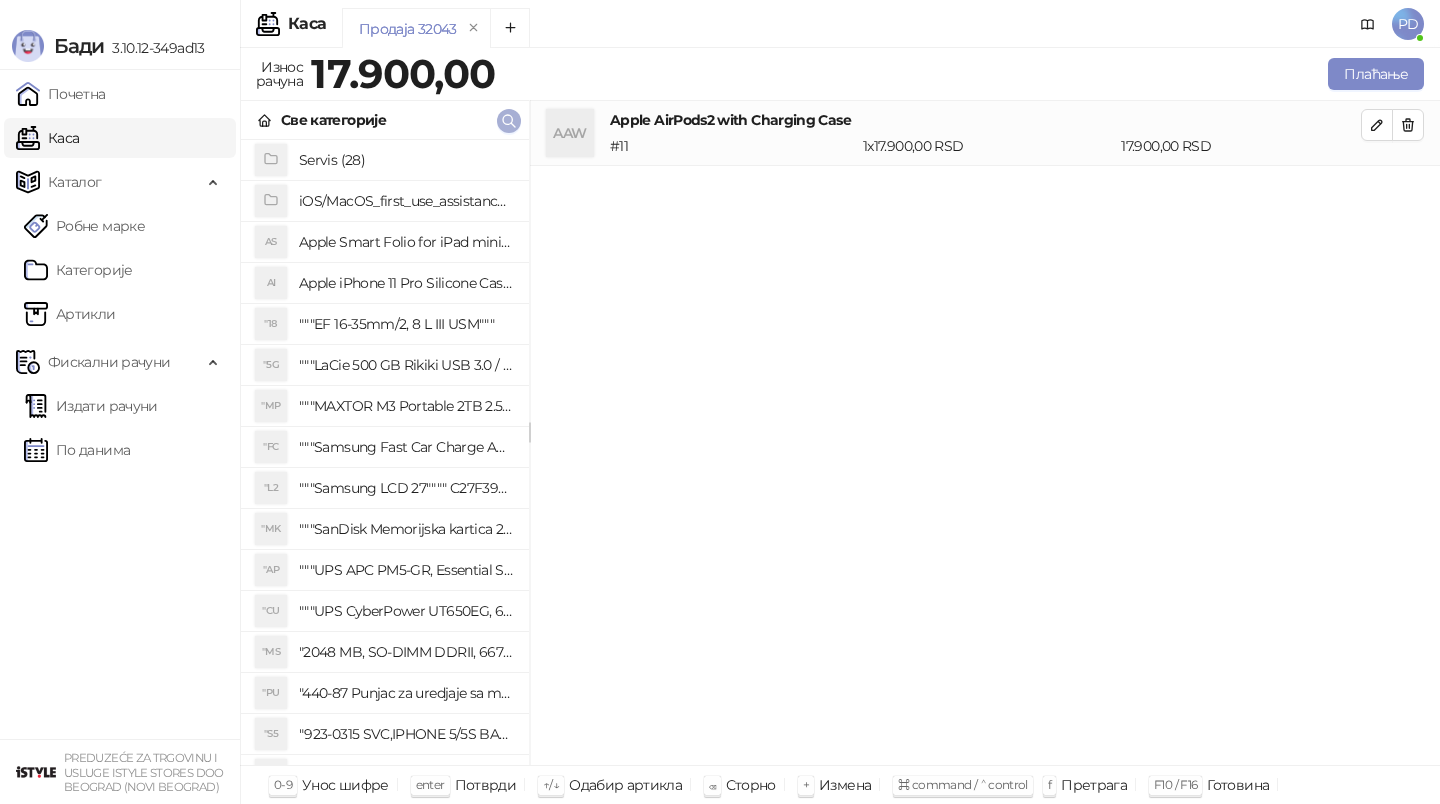 click 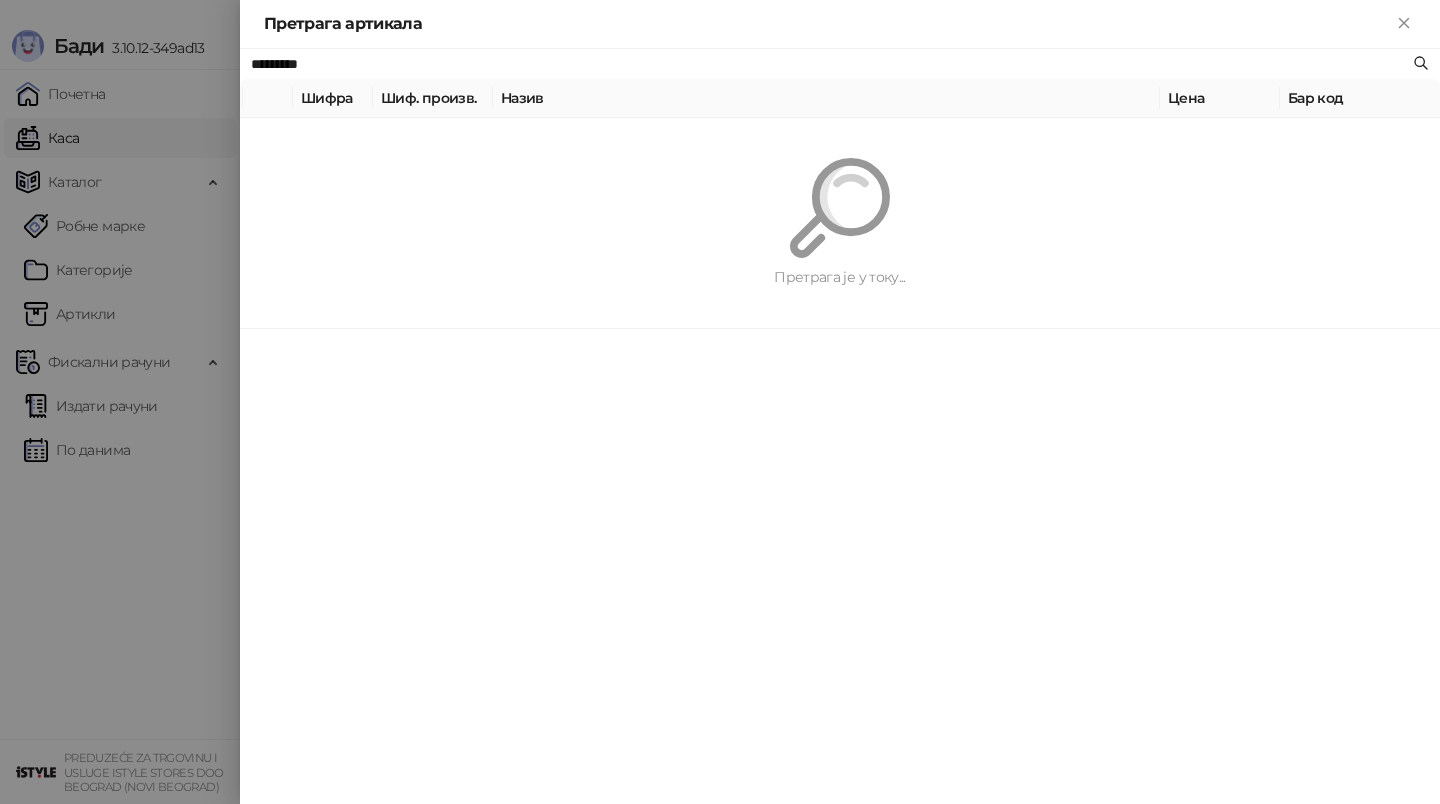 paste on "**********" 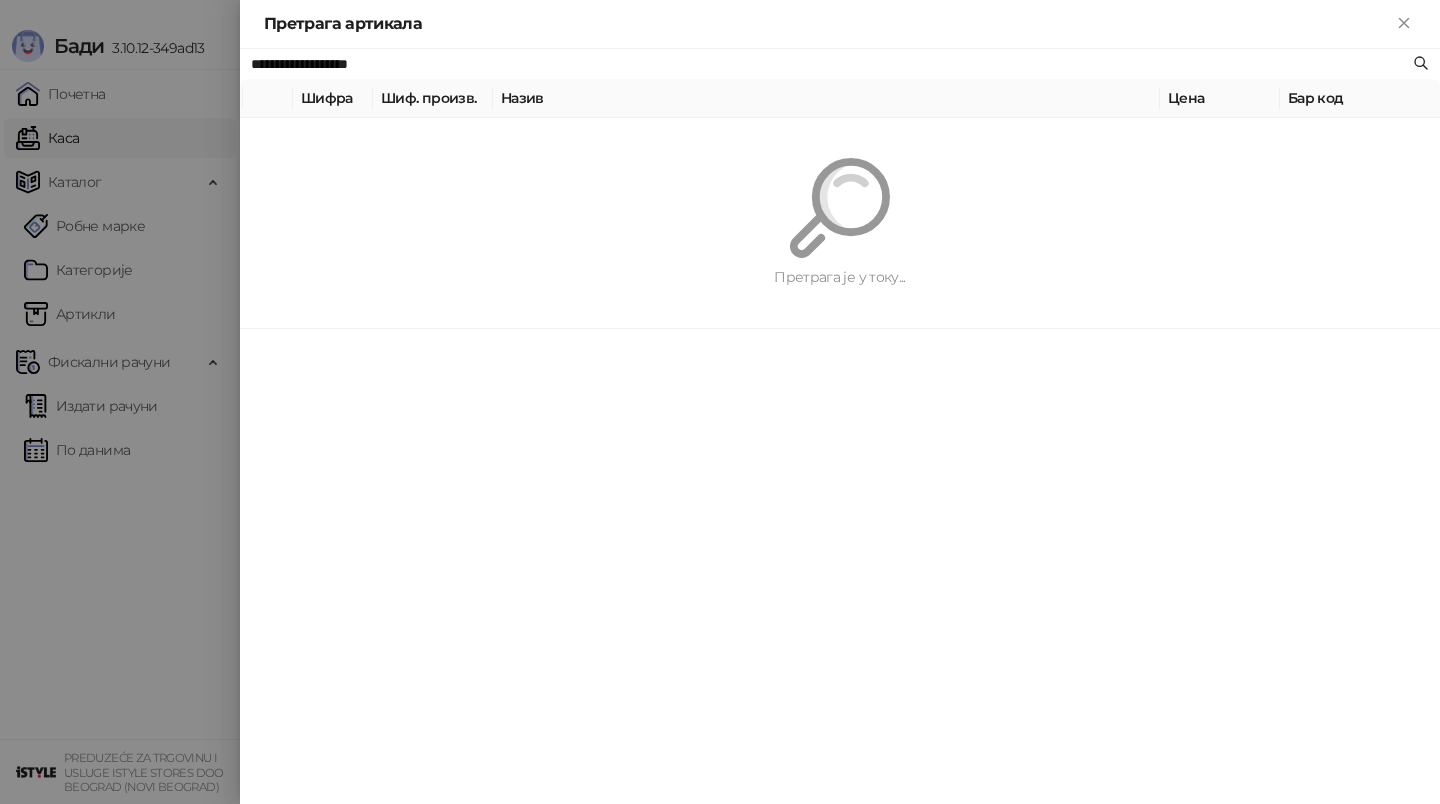 type on "**********" 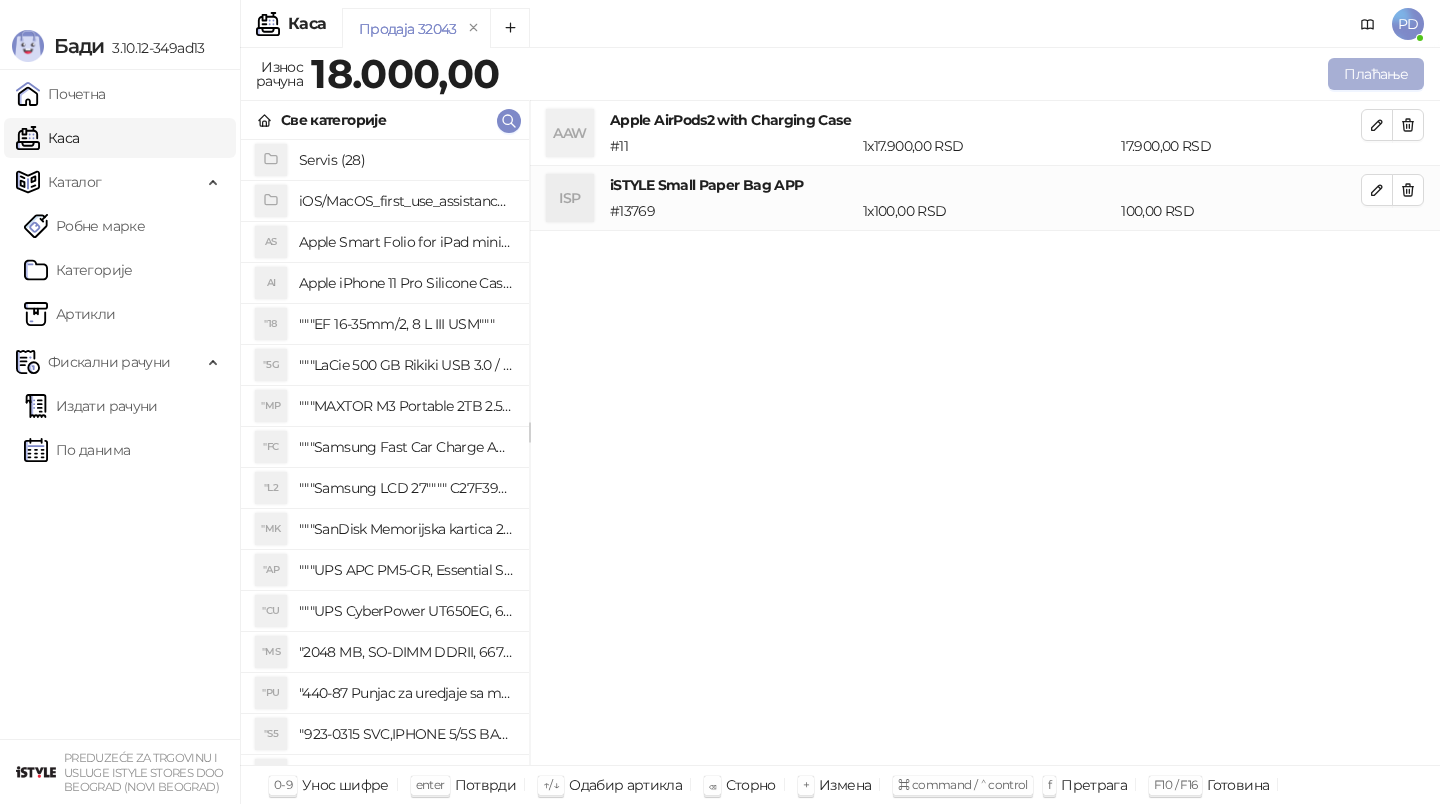 click on "Плаћање" at bounding box center [1376, 74] 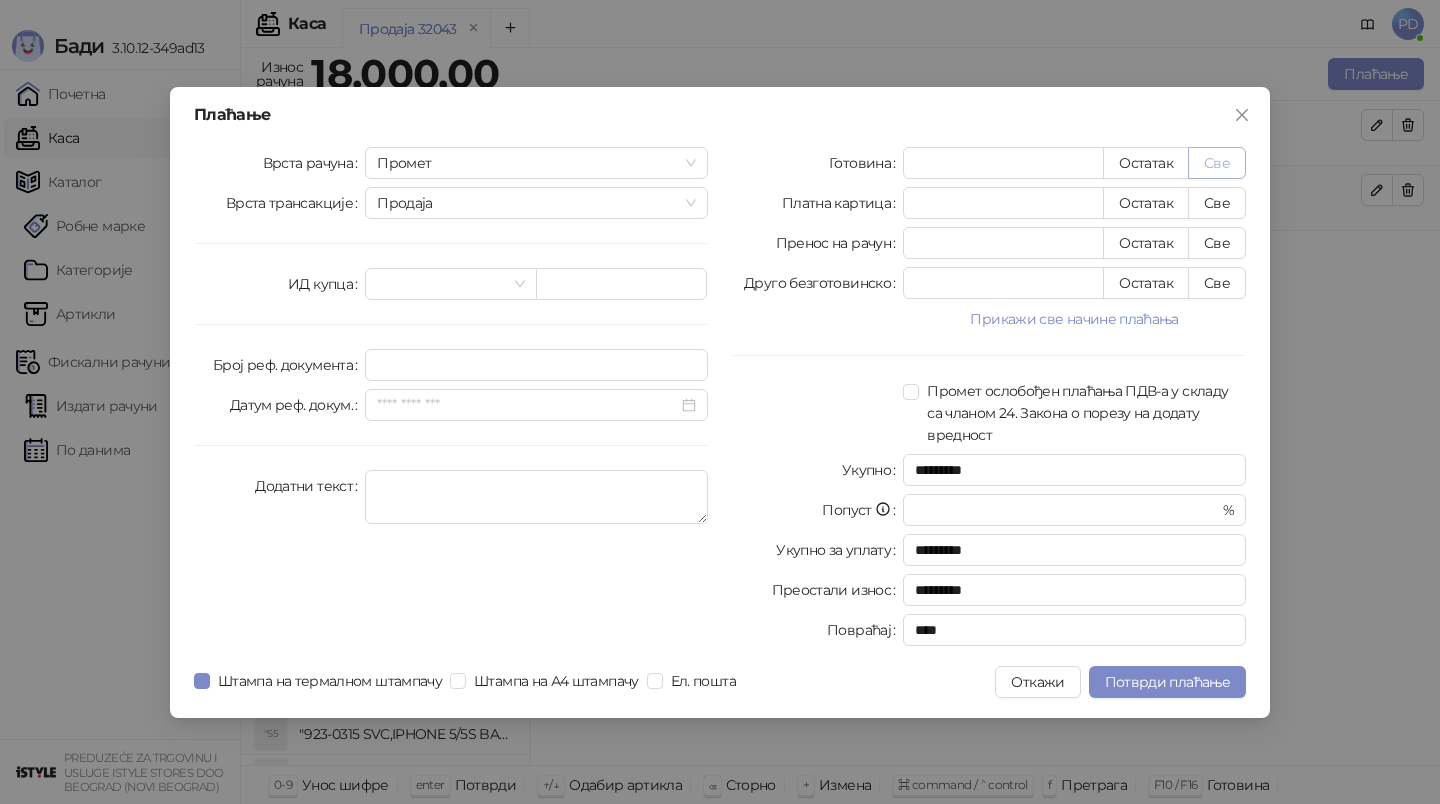 click on "Све" at bounding box center (1217, 163) 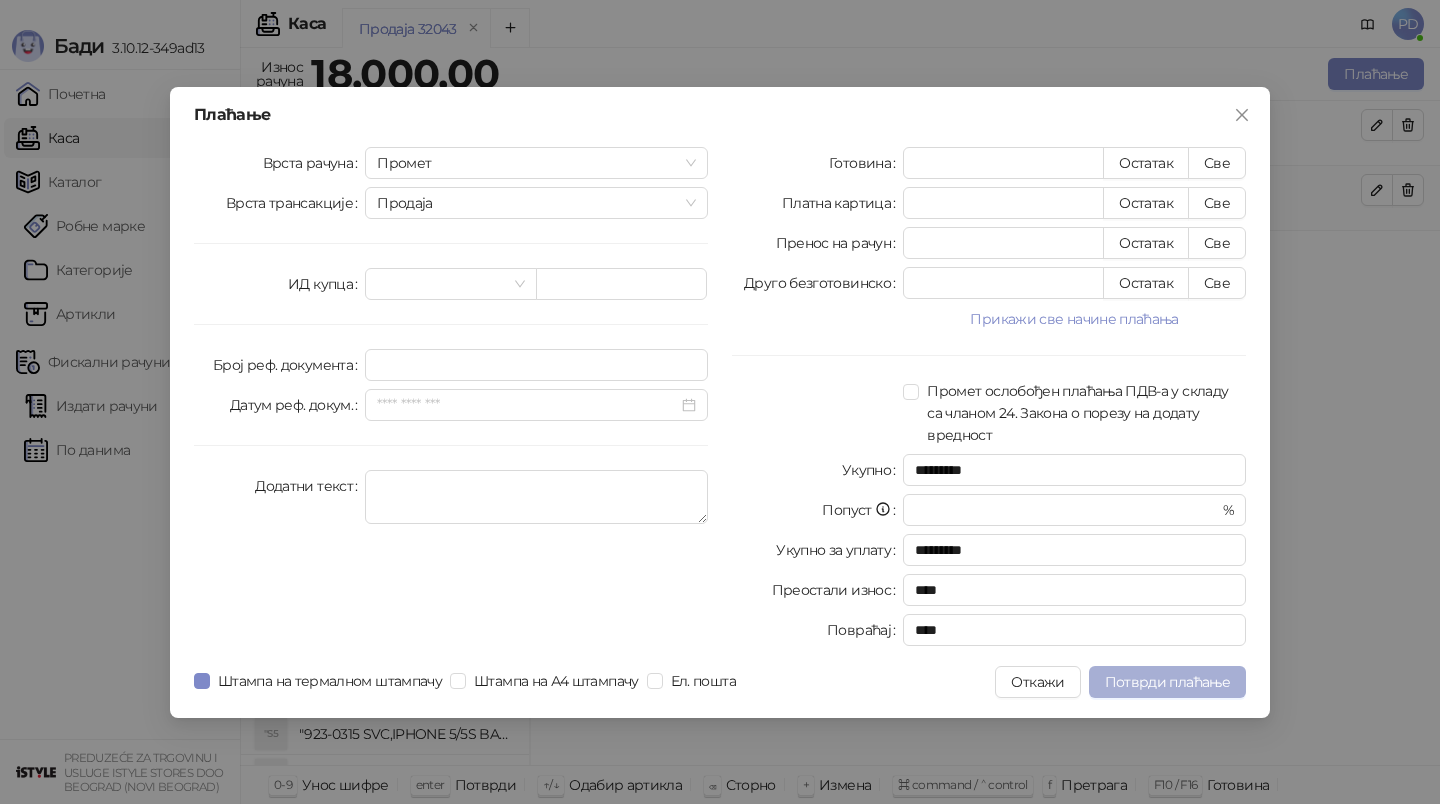click on "Потврди плаћање" at bounding box center [1167, 682] 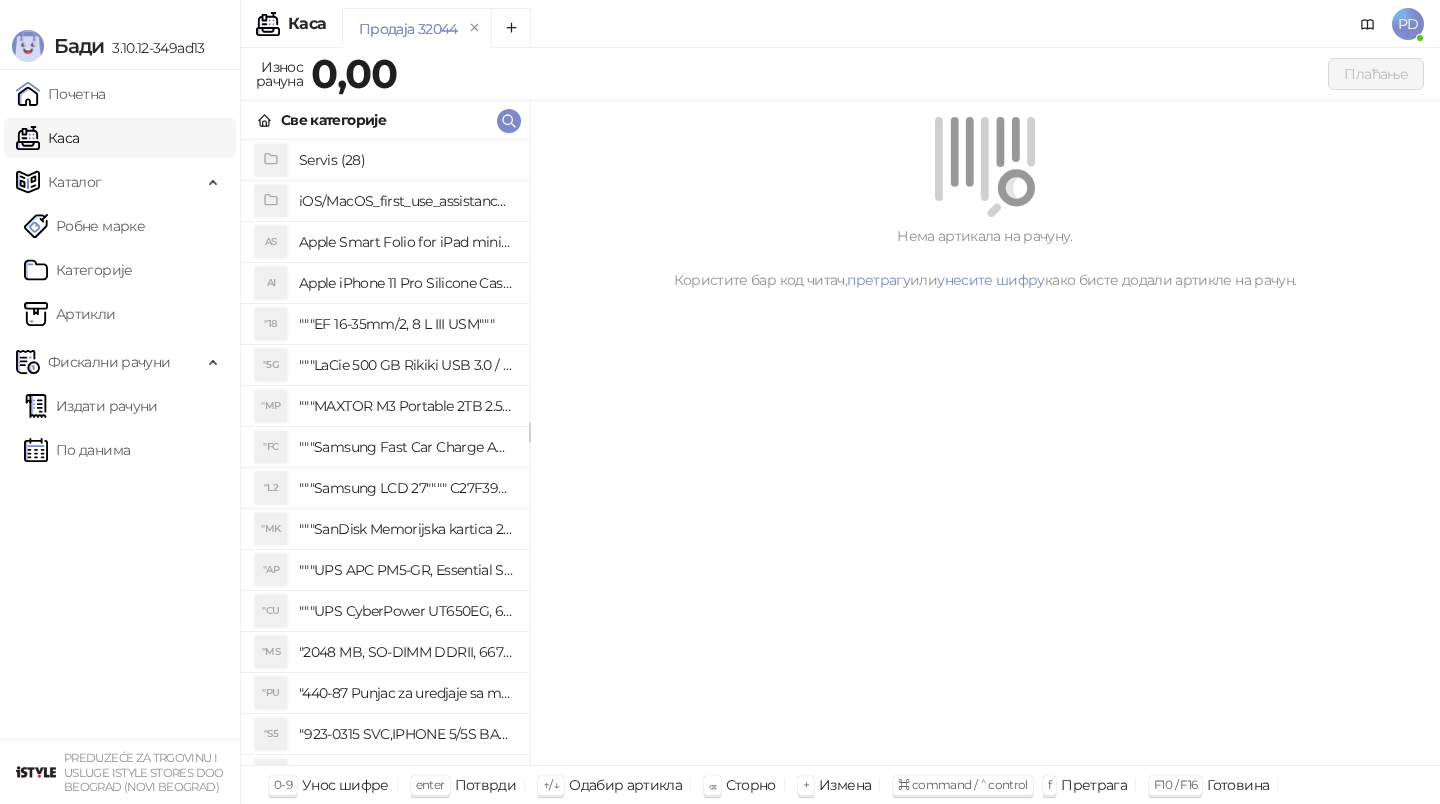 click on "Издати рачуни По данима" at bounding box center (120, 428) 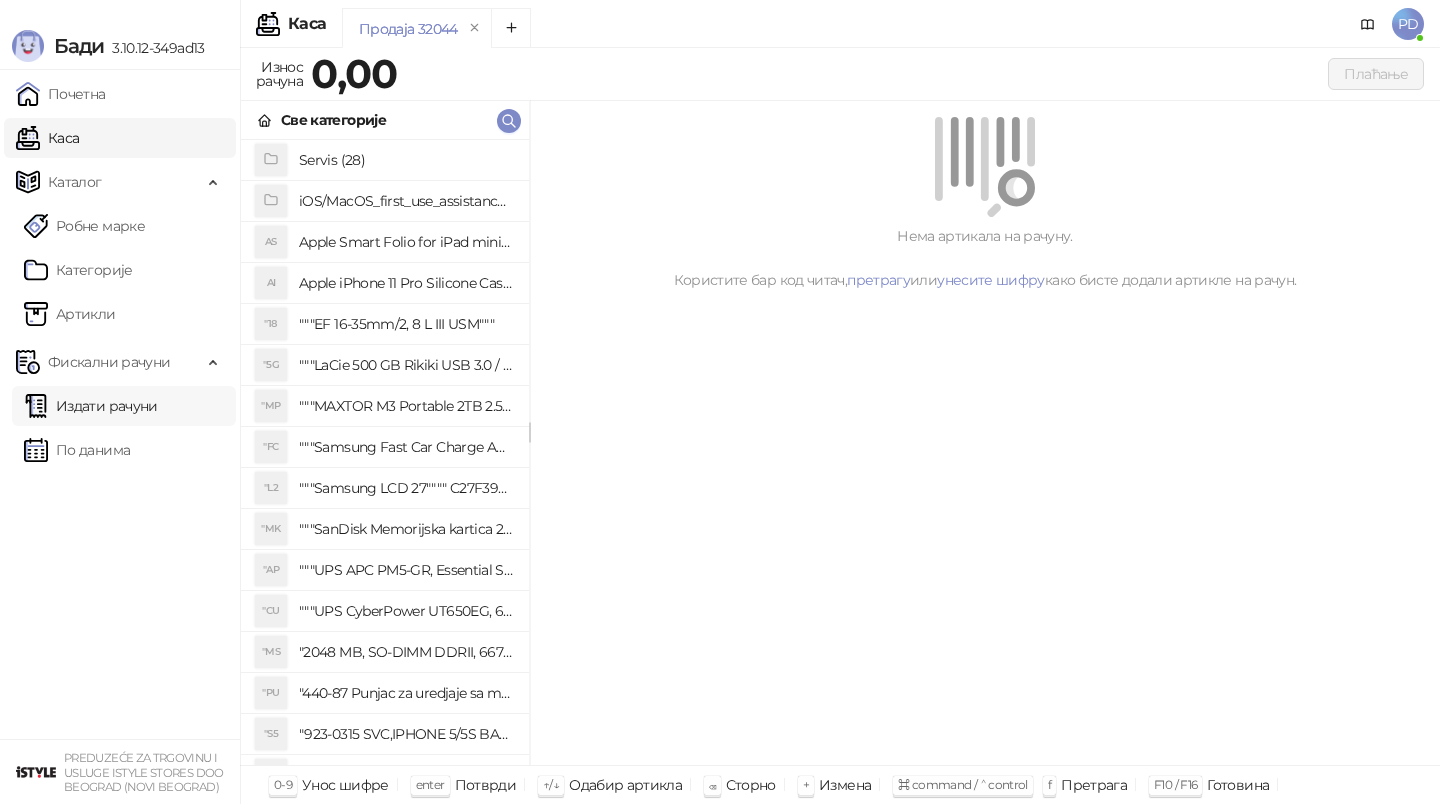 click on "Издати рачуни" at bounding box center (91, 406) 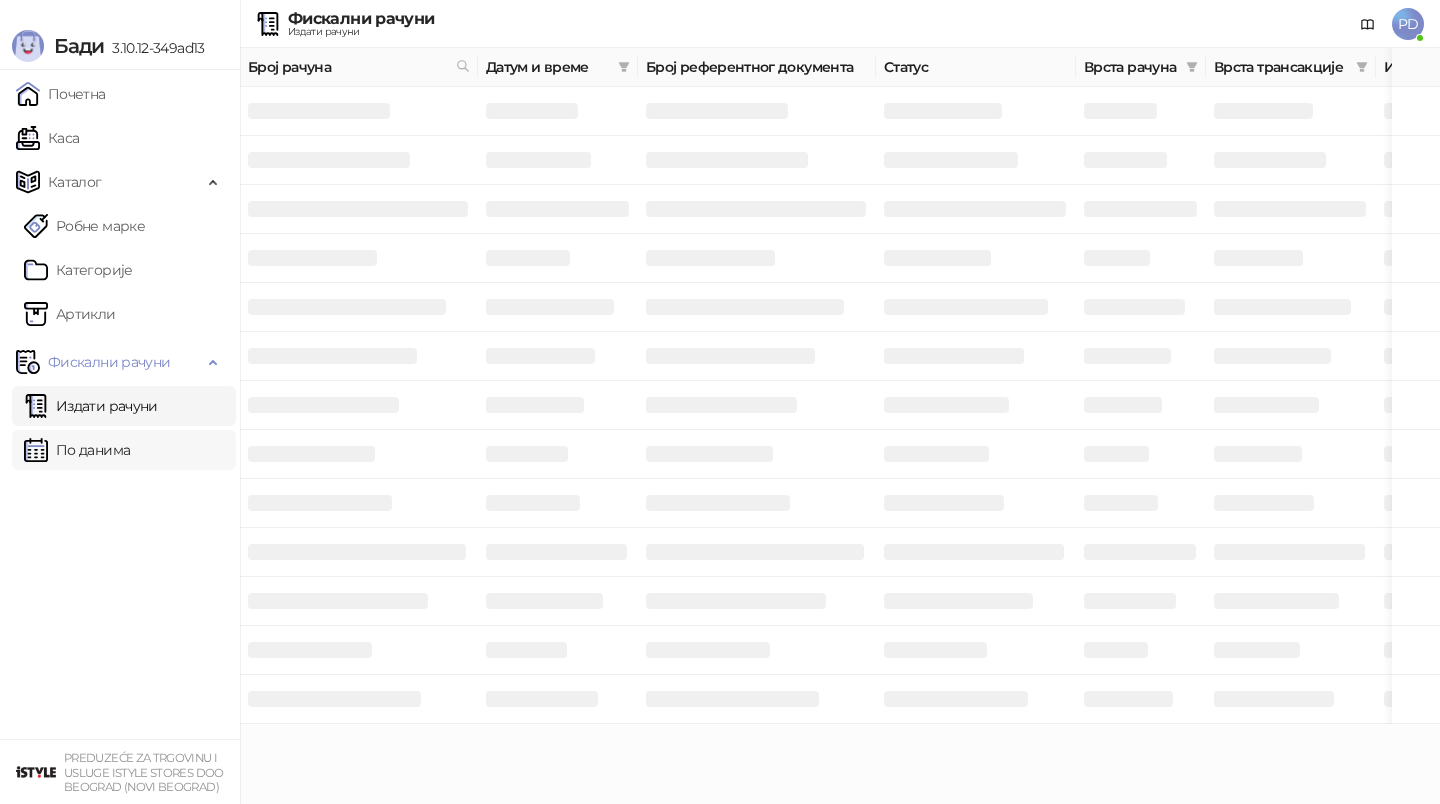 click on "По данима" at bounding box center [77, 450] 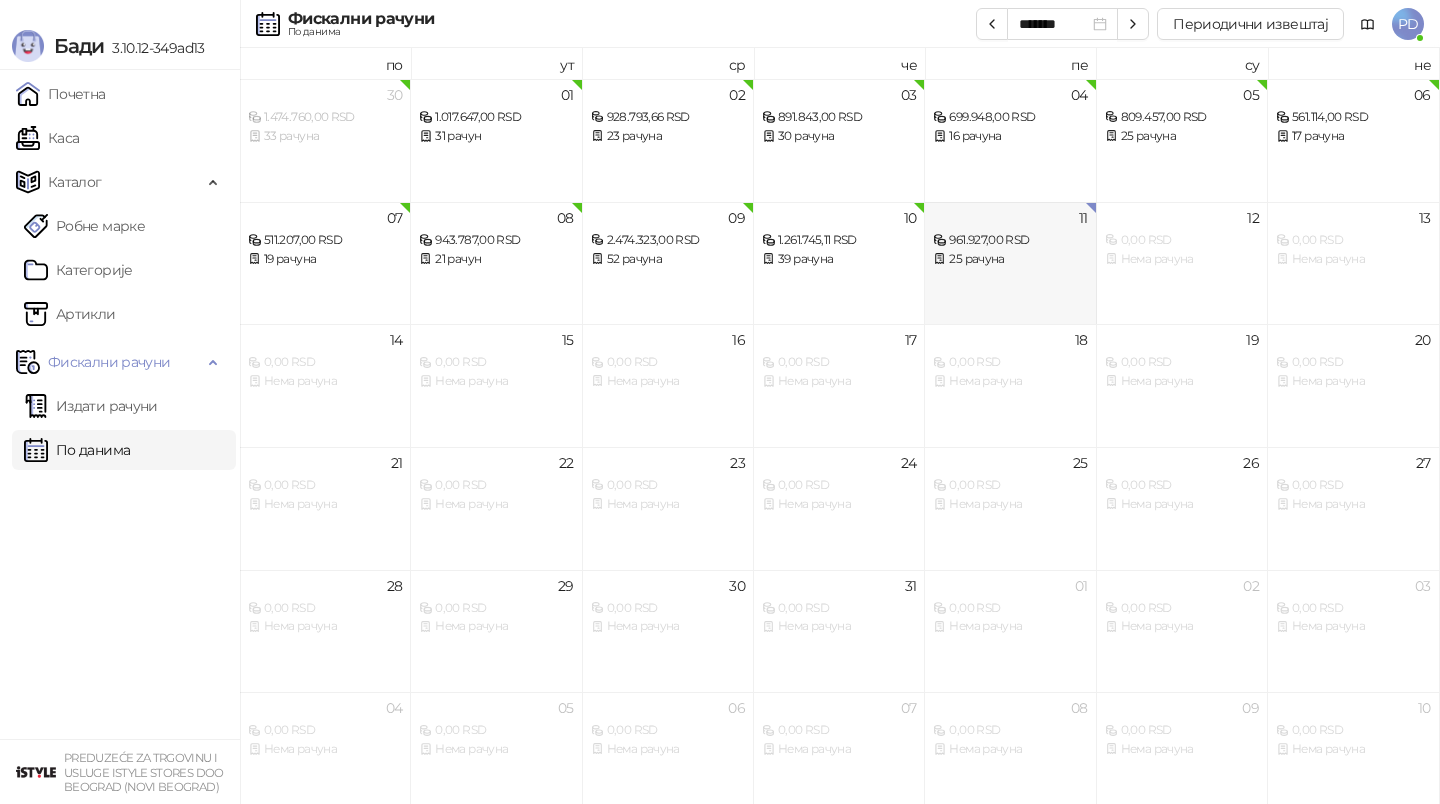 click on "11   961.927,00 RSD   25 рачуна" at bounding box center [1010, 263] 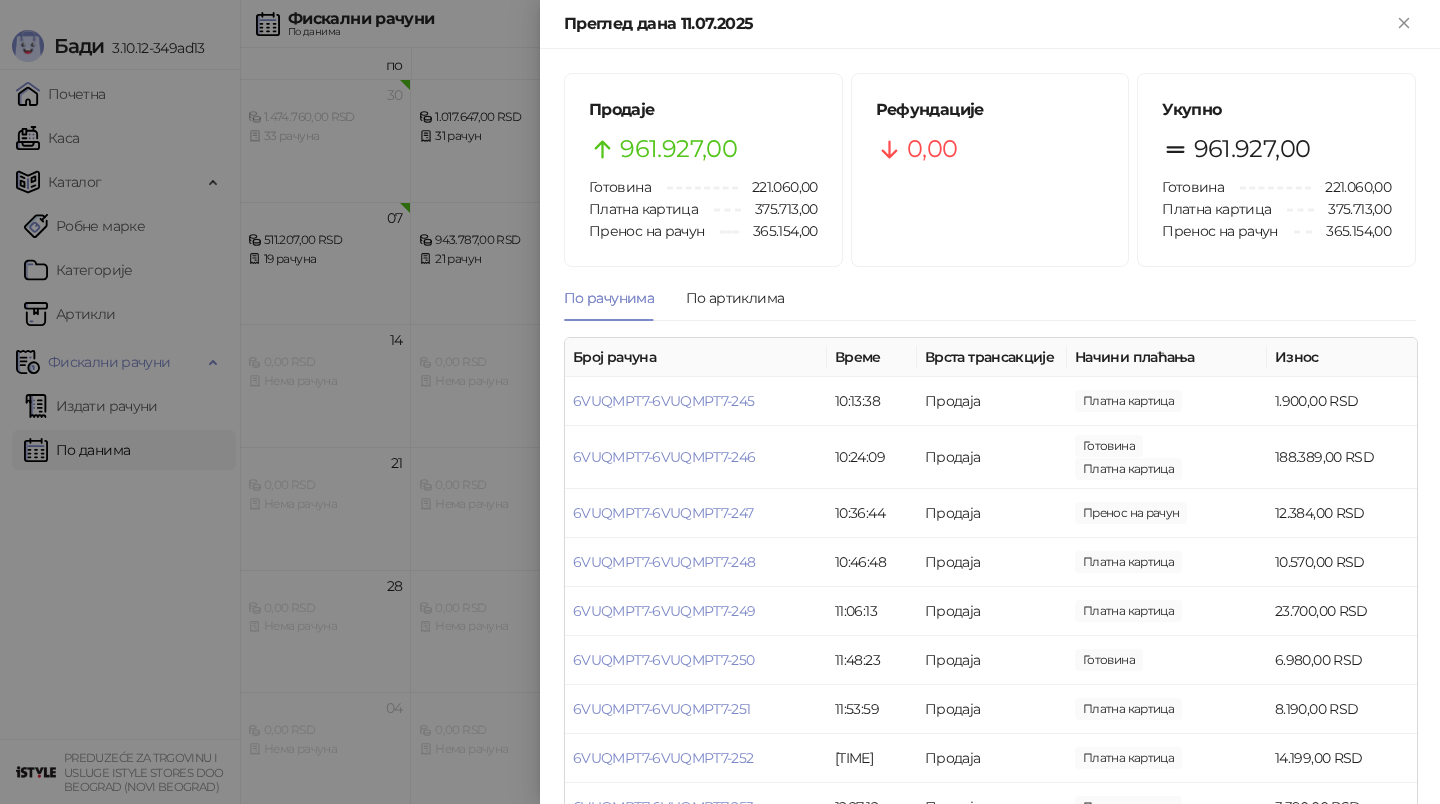click at bounding box center [720, 402] 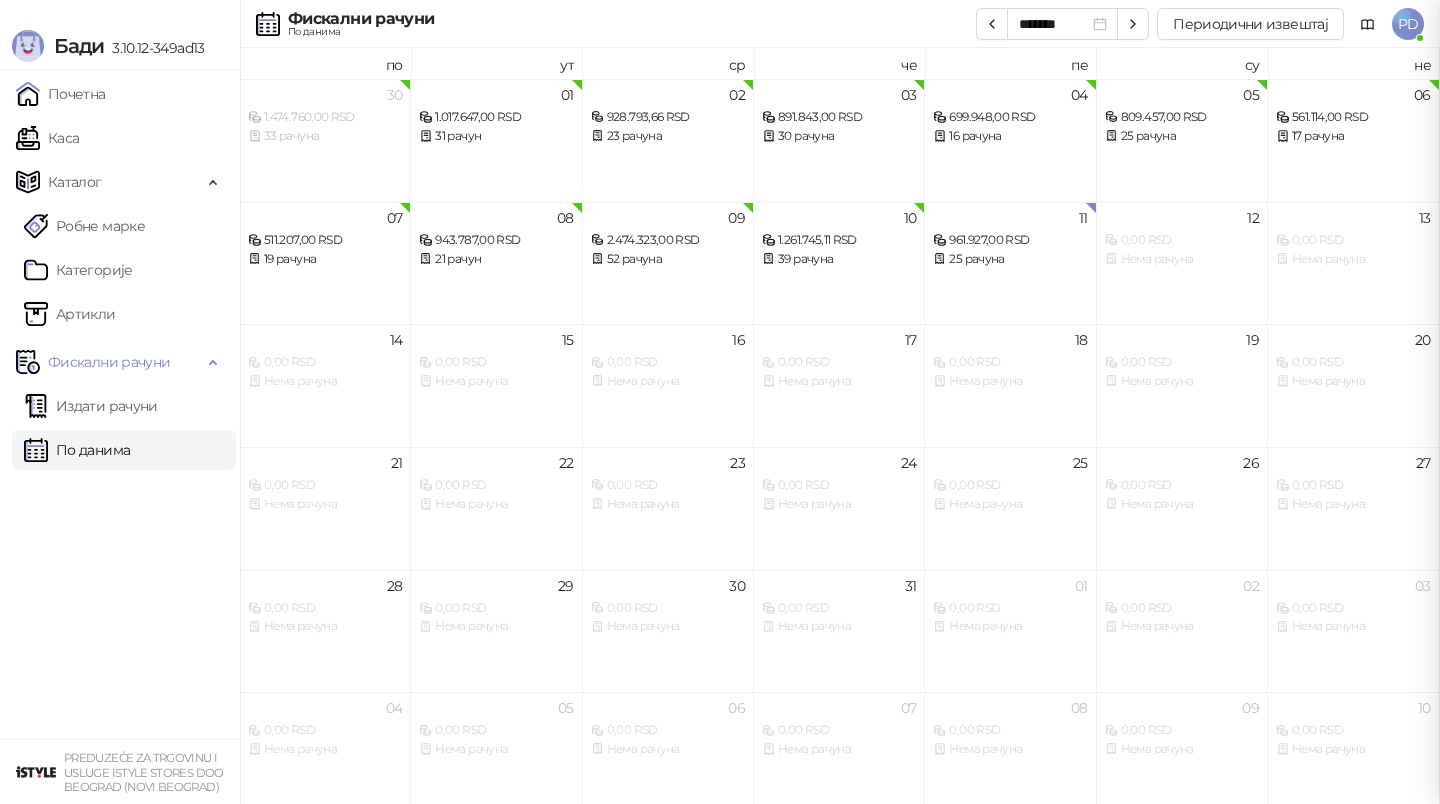 click at bounding box center [720, 402] 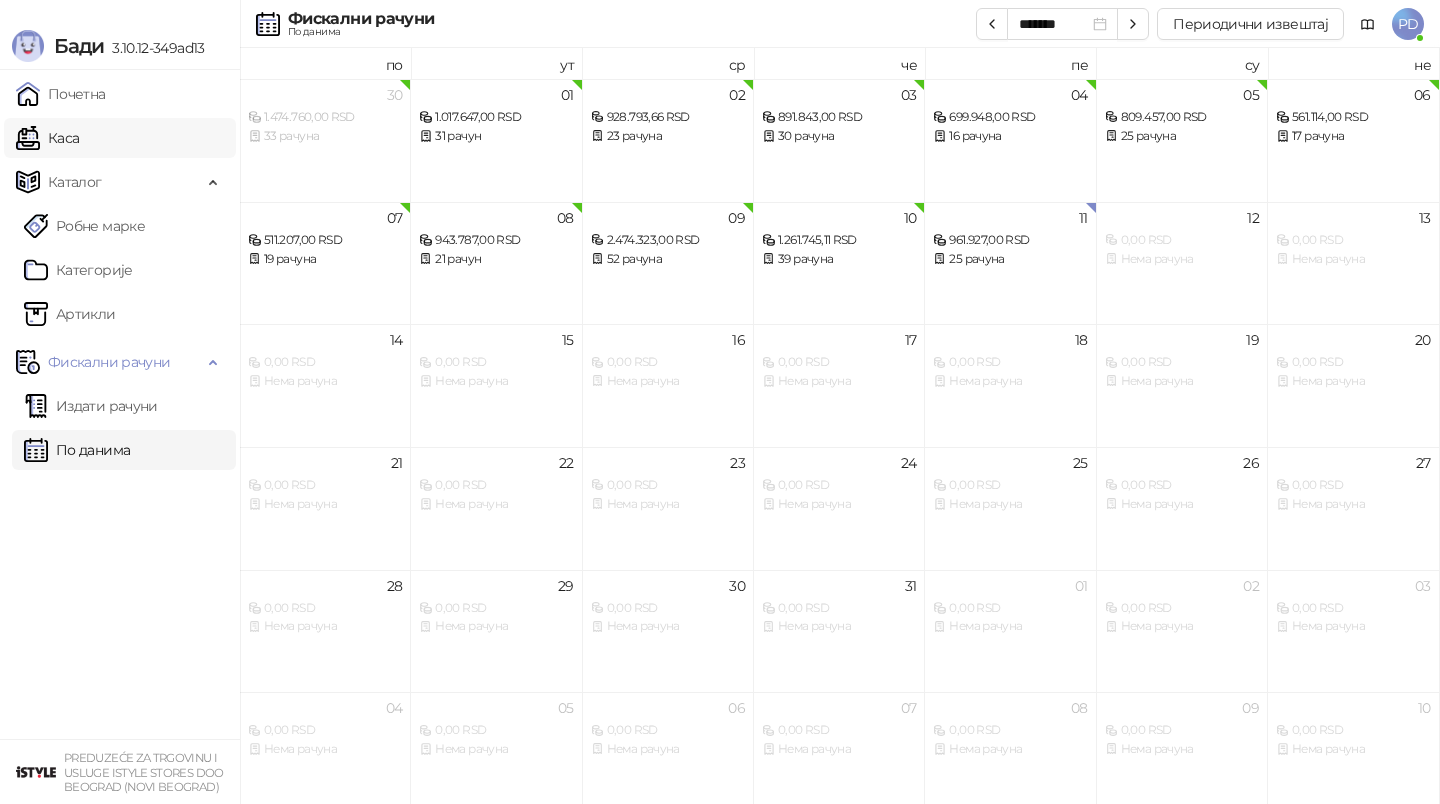 click on "Каса" at bounding box center (47, 138) 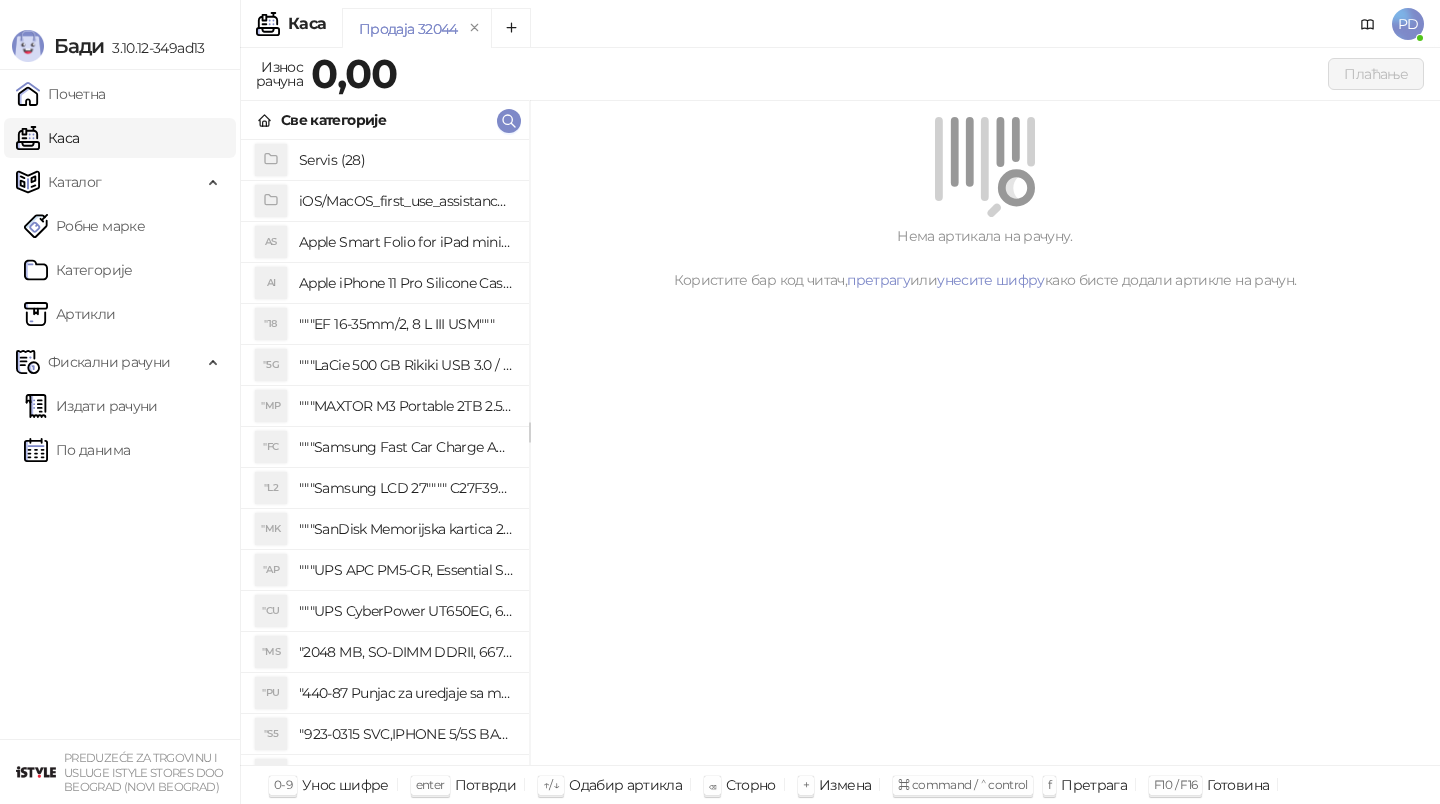 click on "Све категорије" at bounding box center (385, 120) 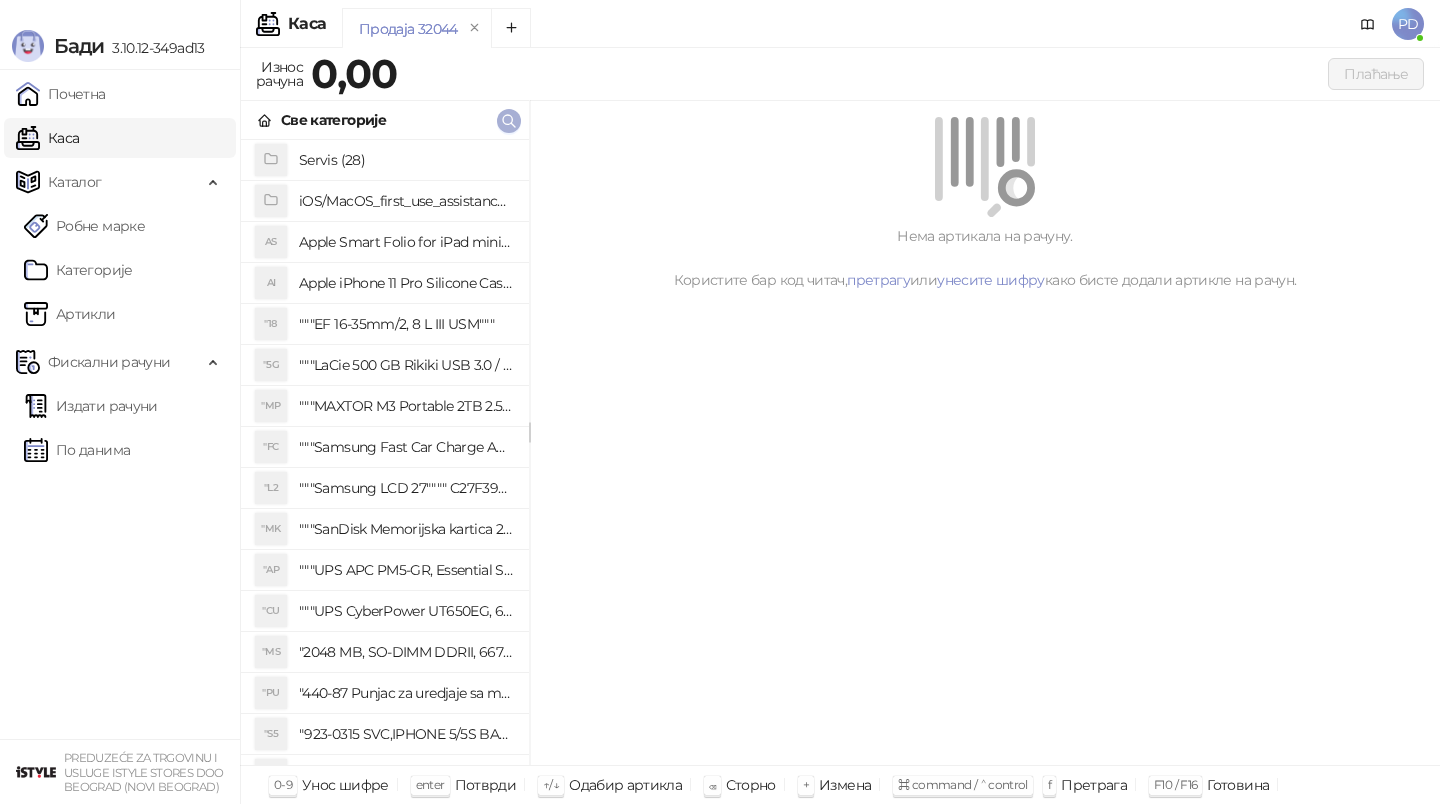 click 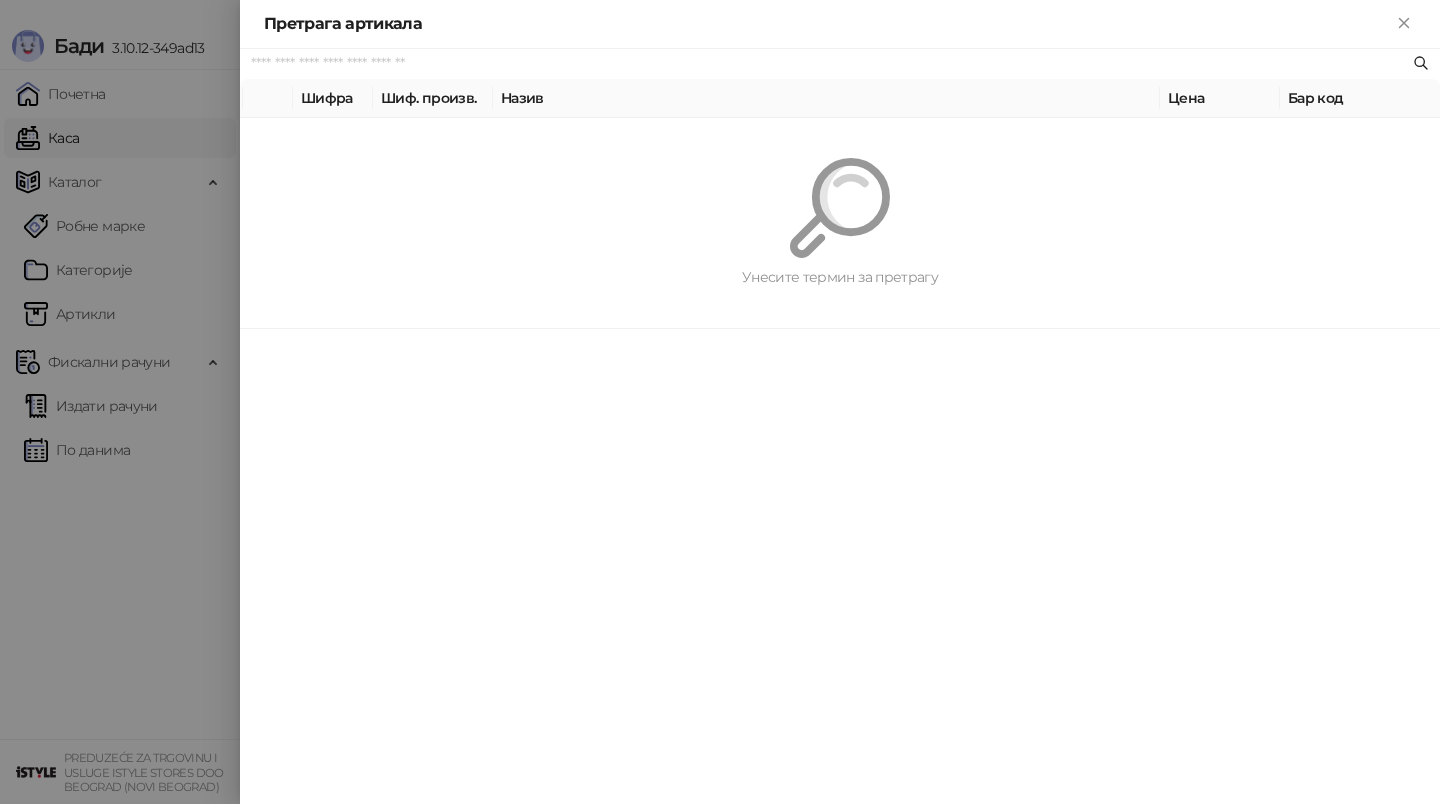 paste on "*********" 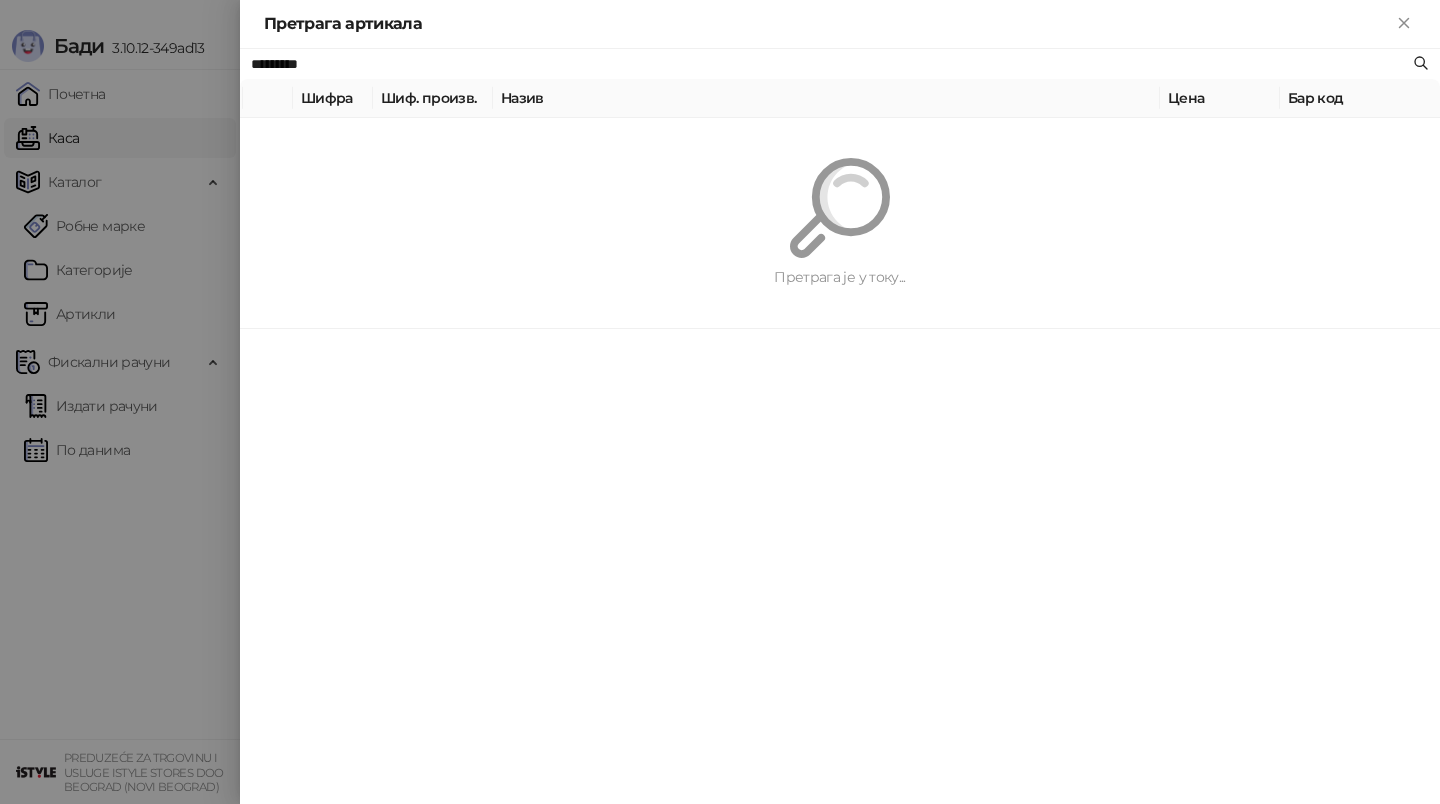type on "*********" 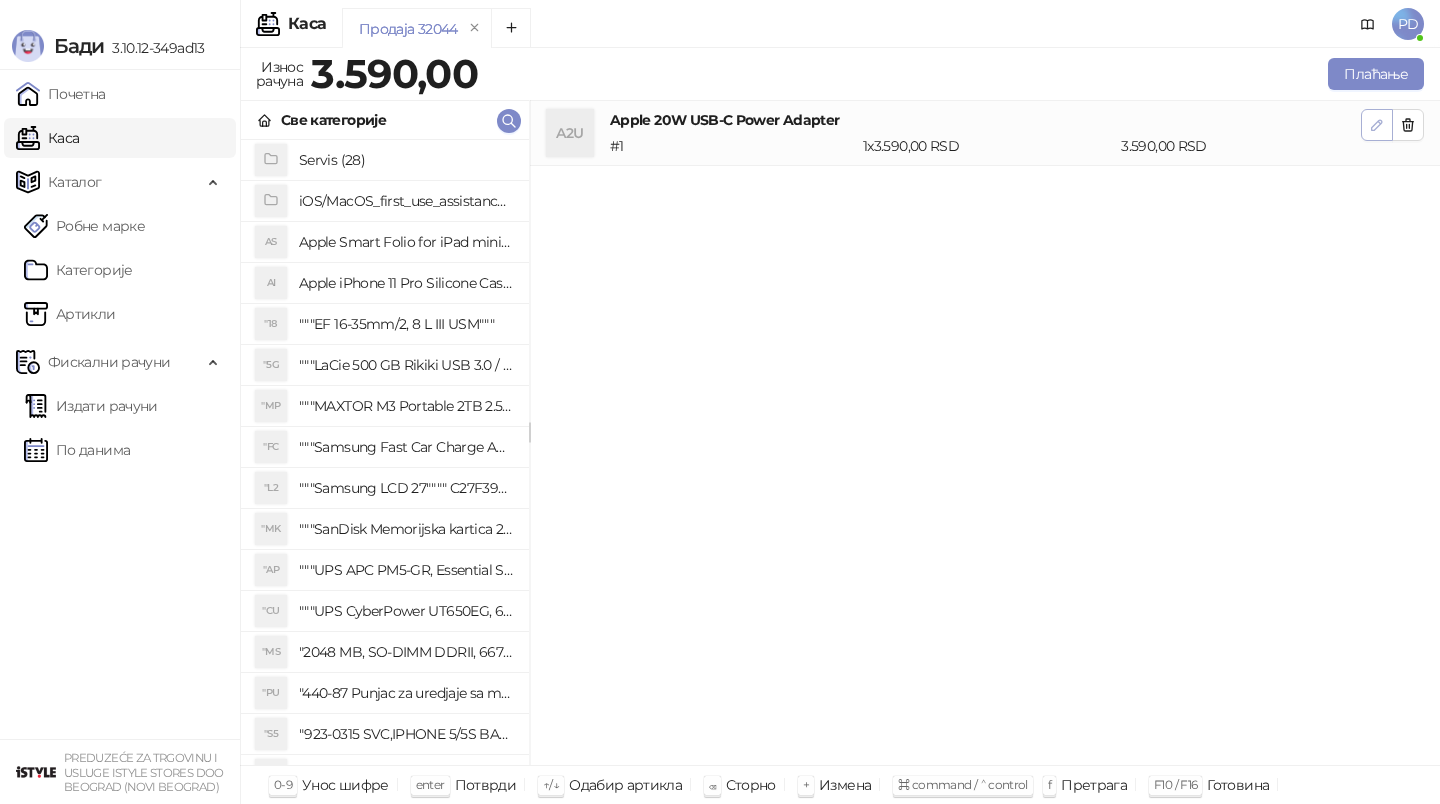 click 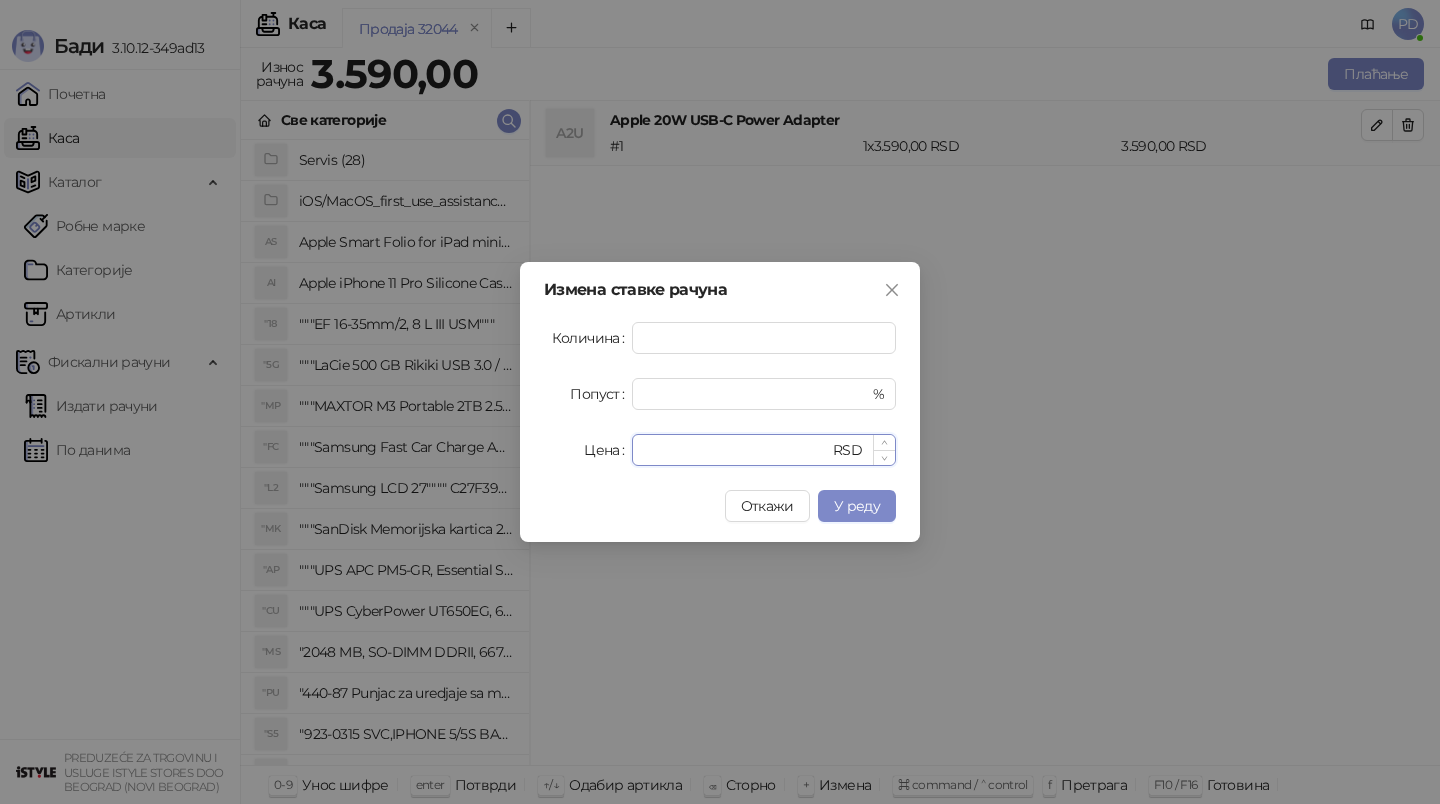 click on "****" at bounding box center (736, 450) 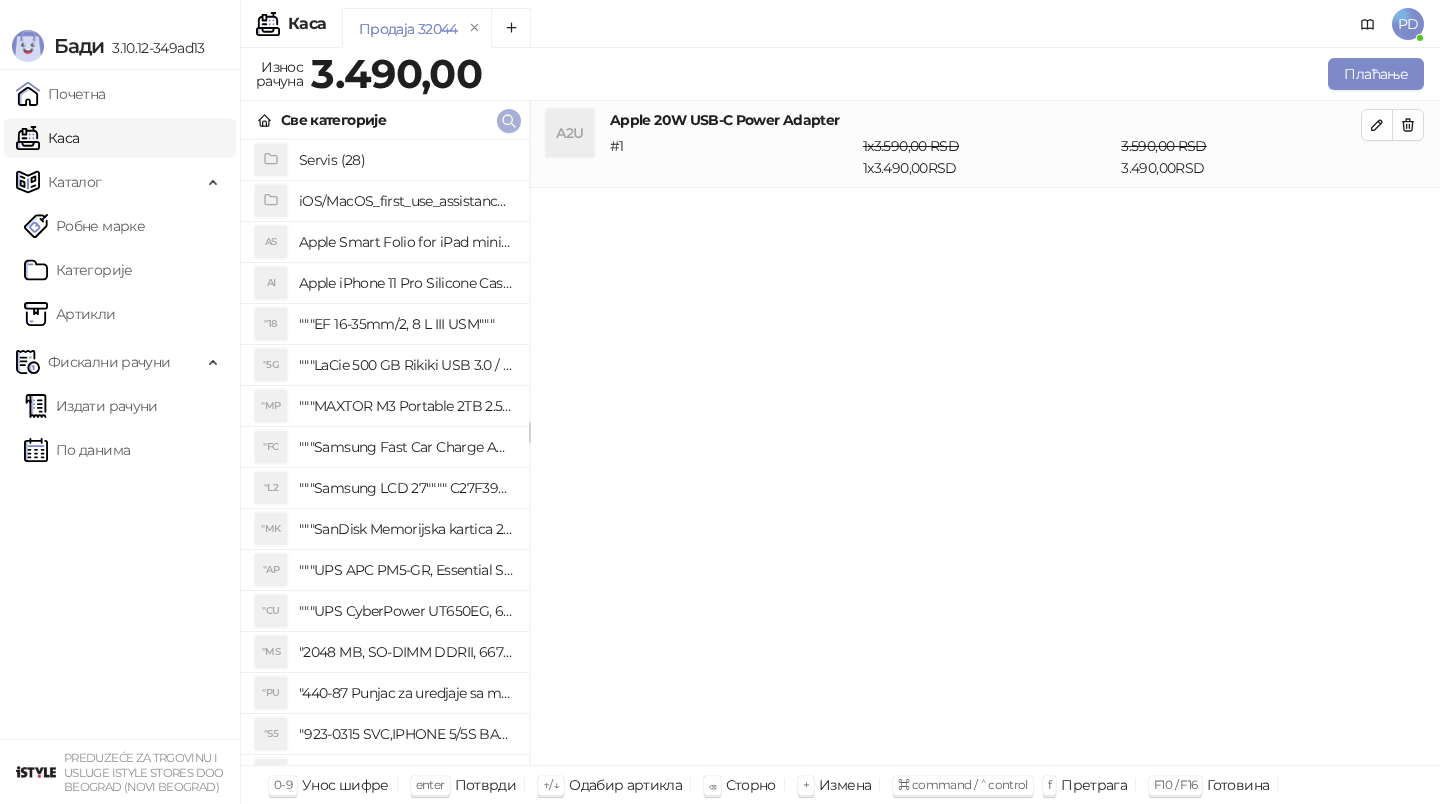 click 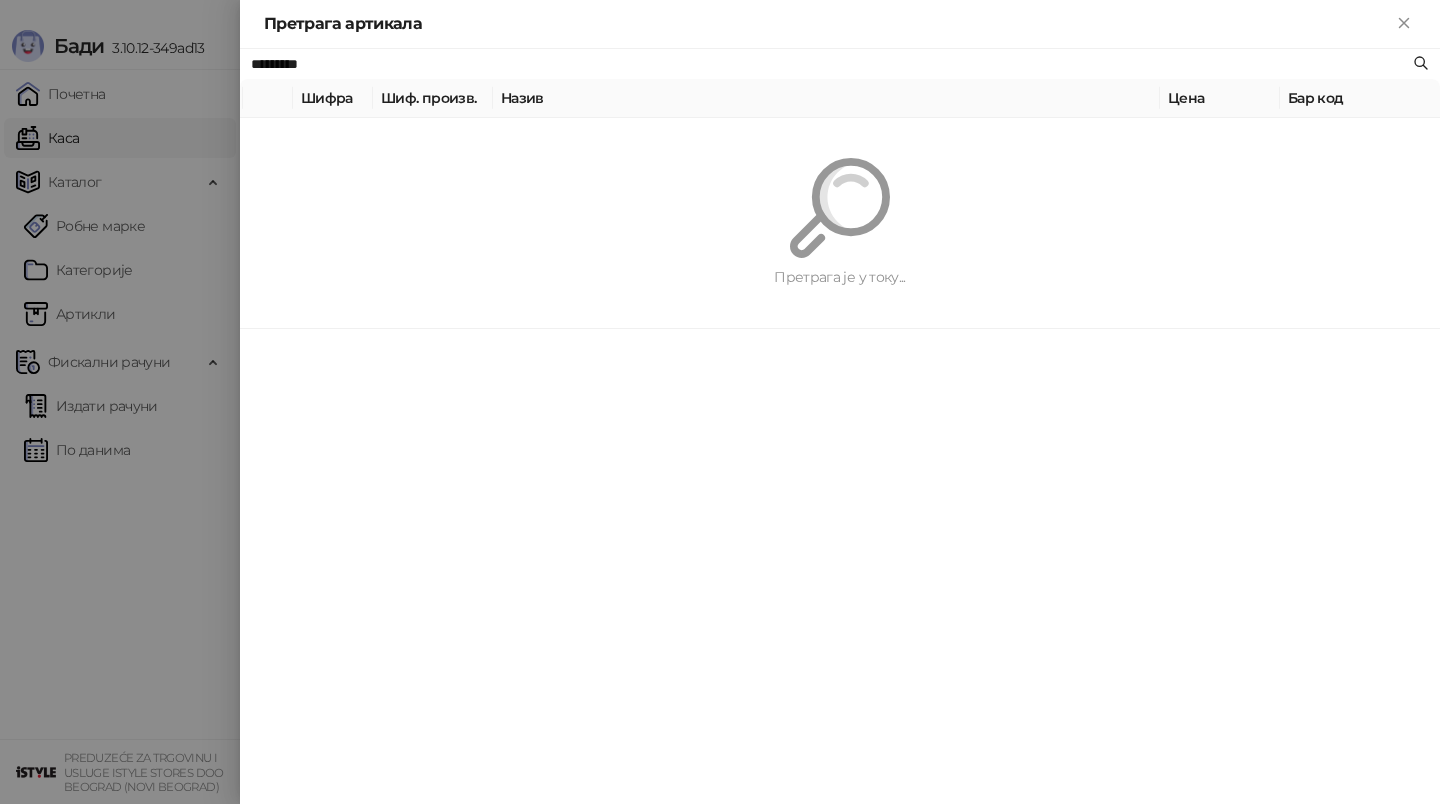 paste on "**********" 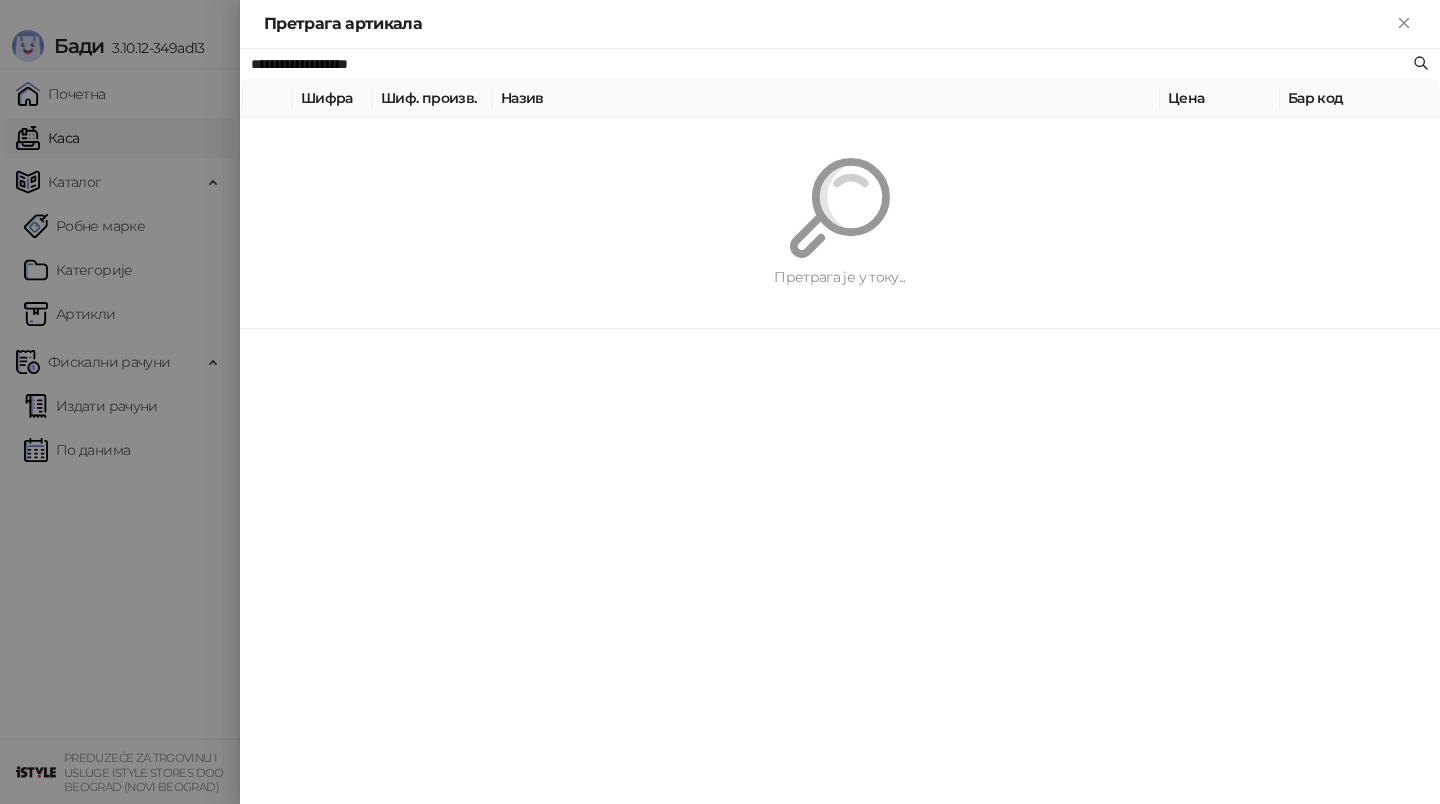 type on "**********" 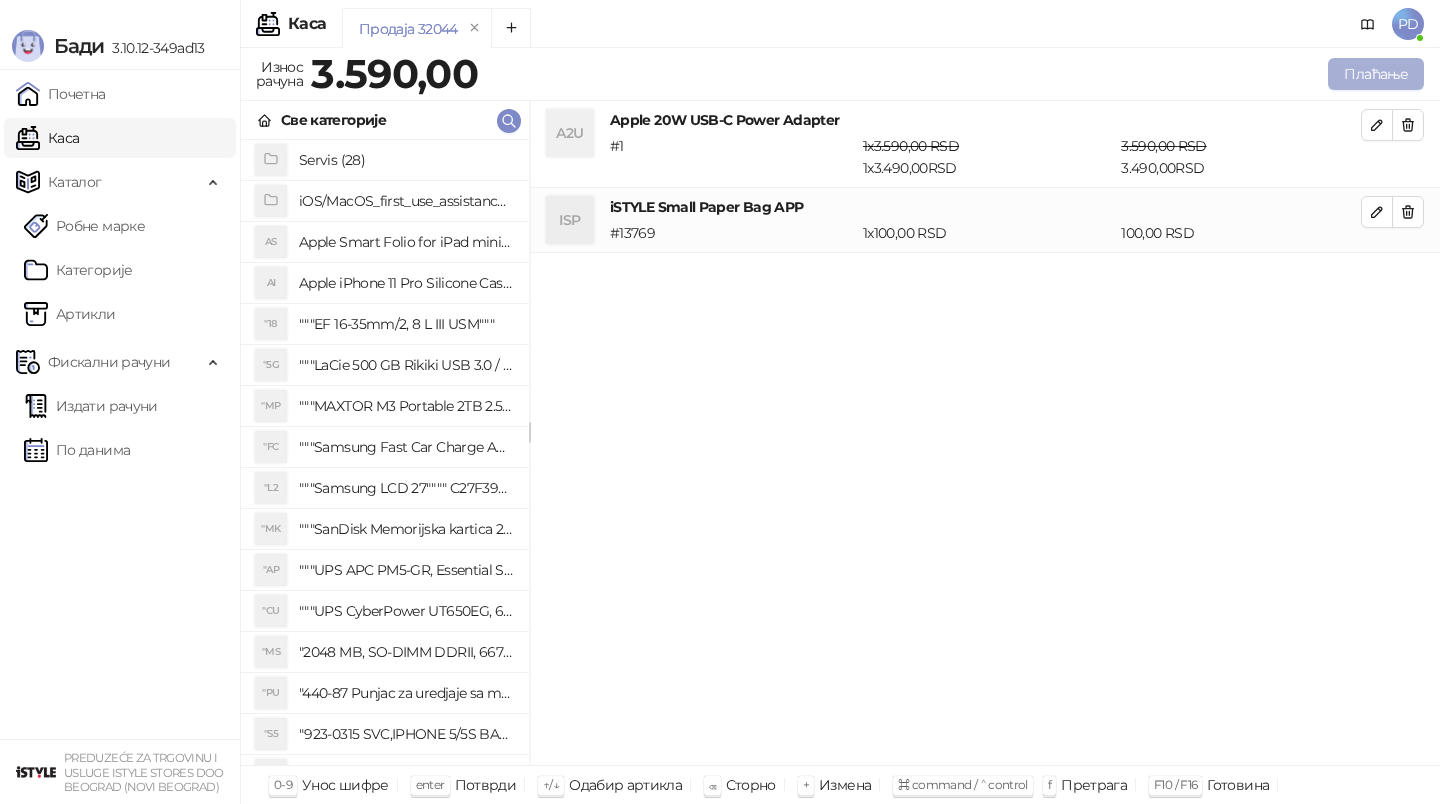click on "Плаћање" at bounding box center [1376, 74] 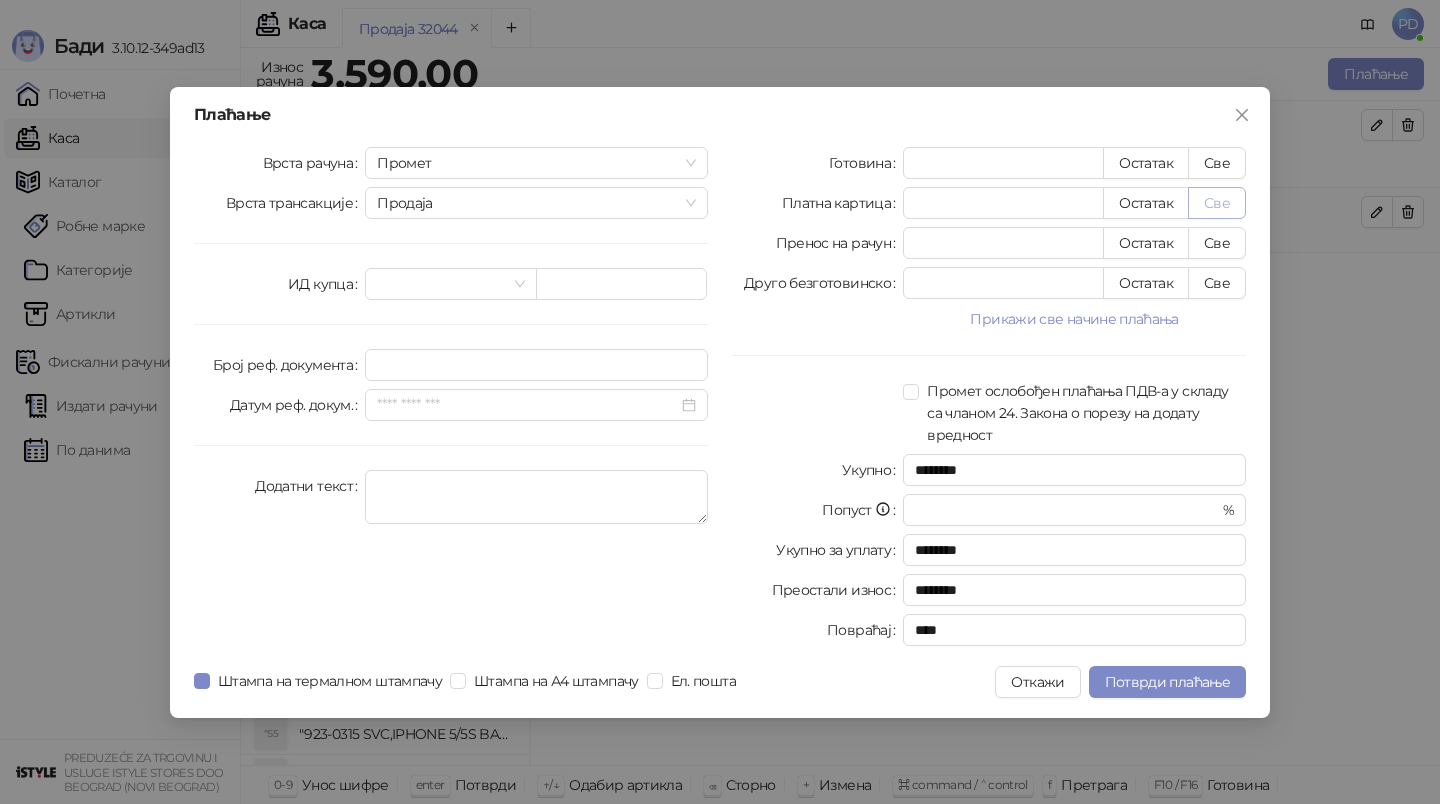 click on "Све" at bounding box center [1217, 203] 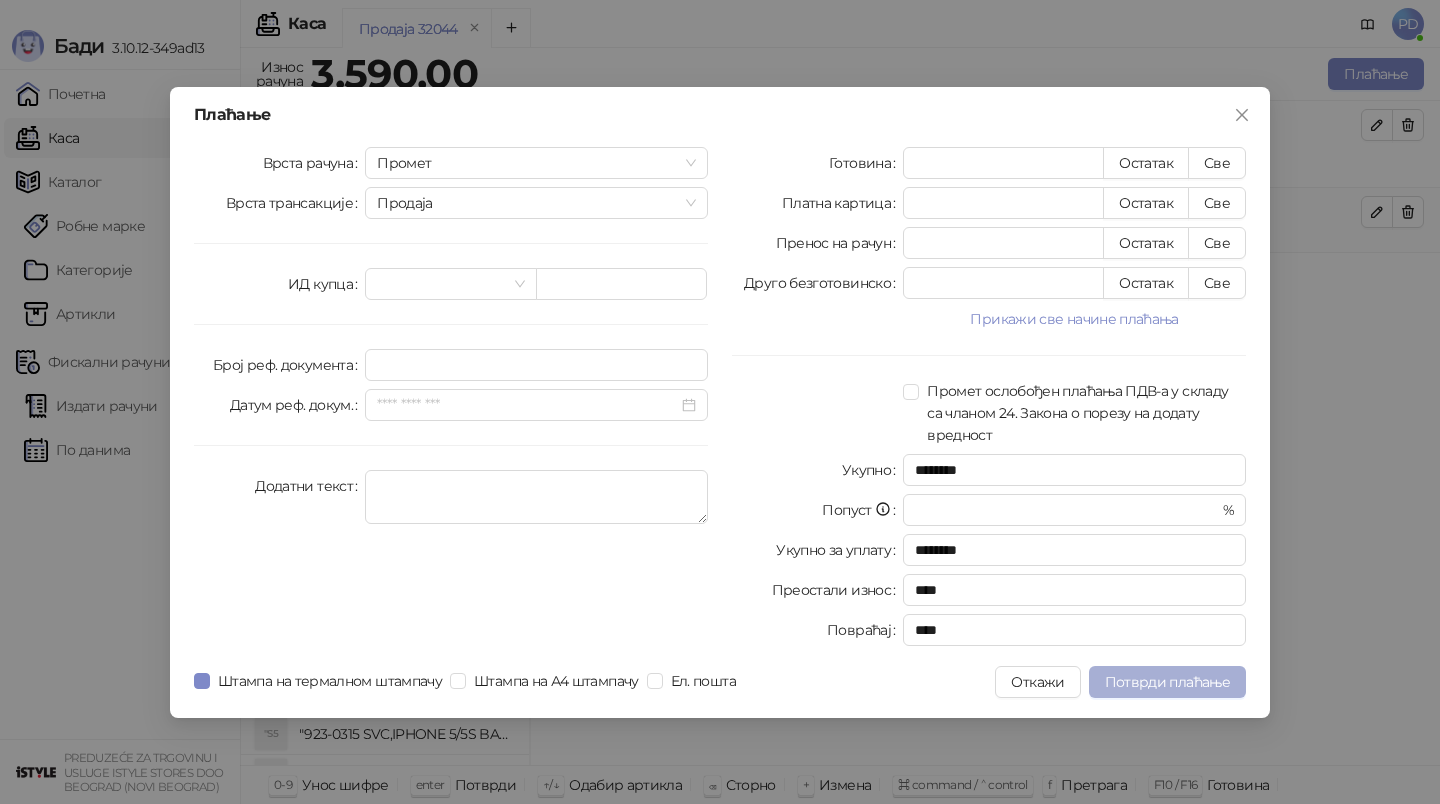 click on "Потврди плаћање" at bounding box center [1167, 682] 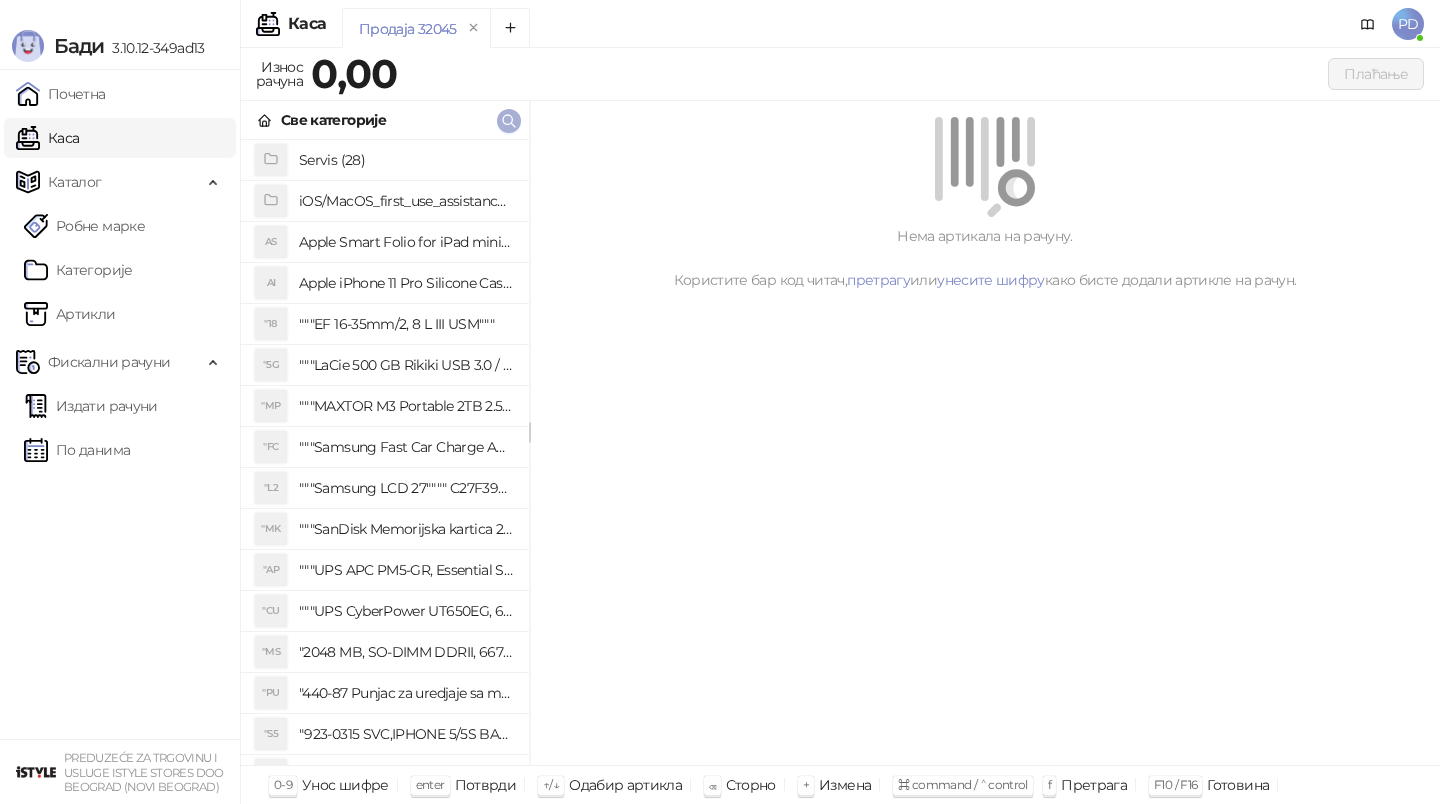 click 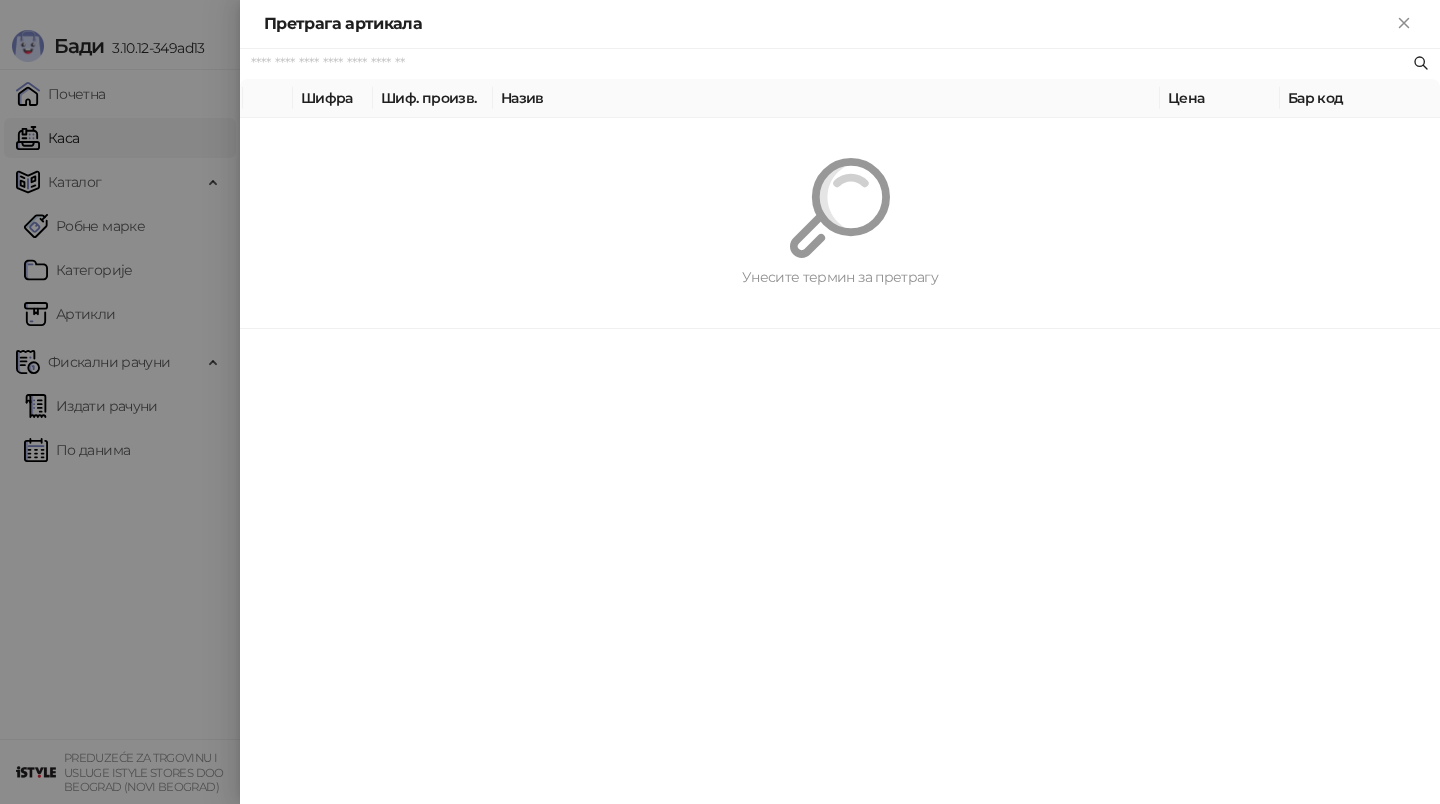 paste on "*********" 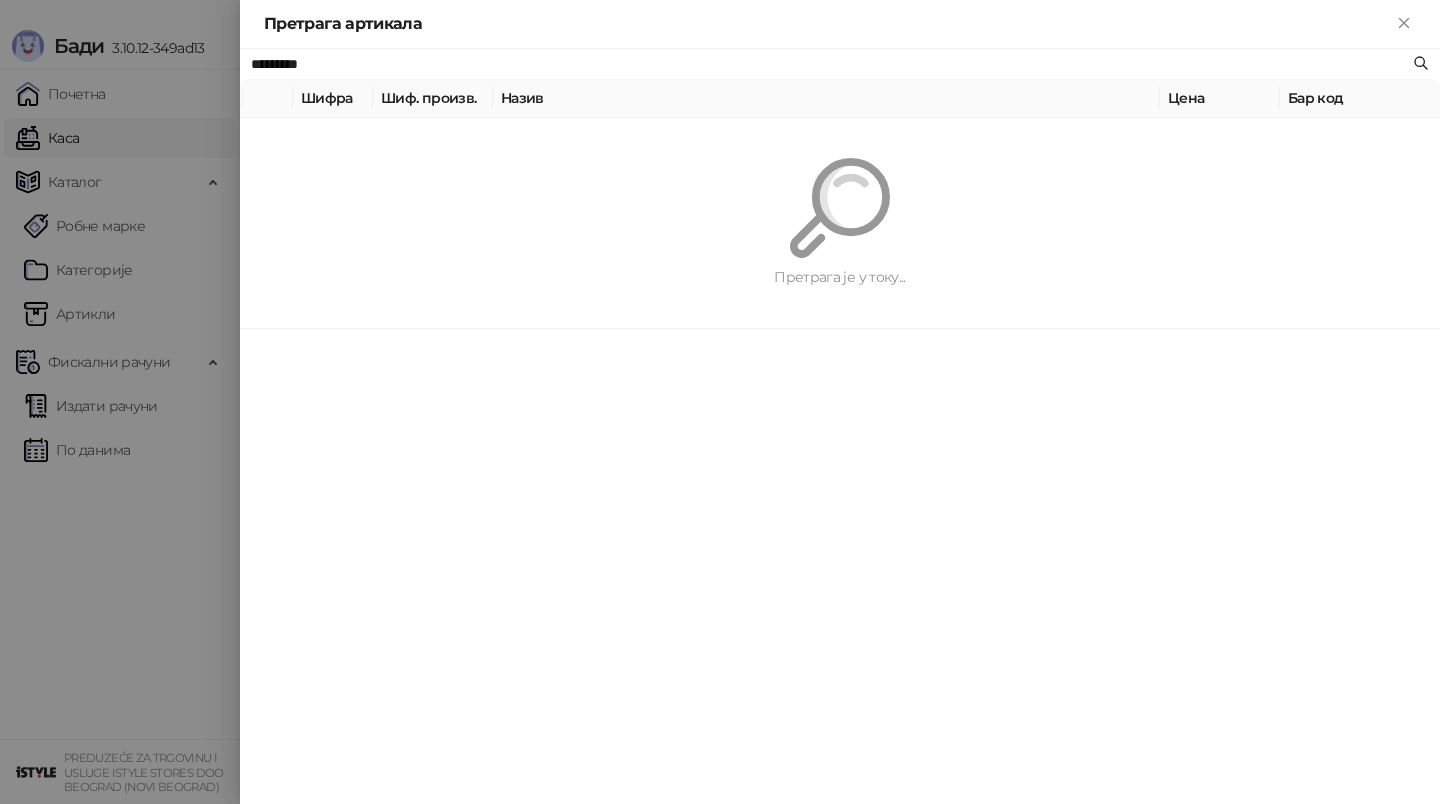 type on "*********" 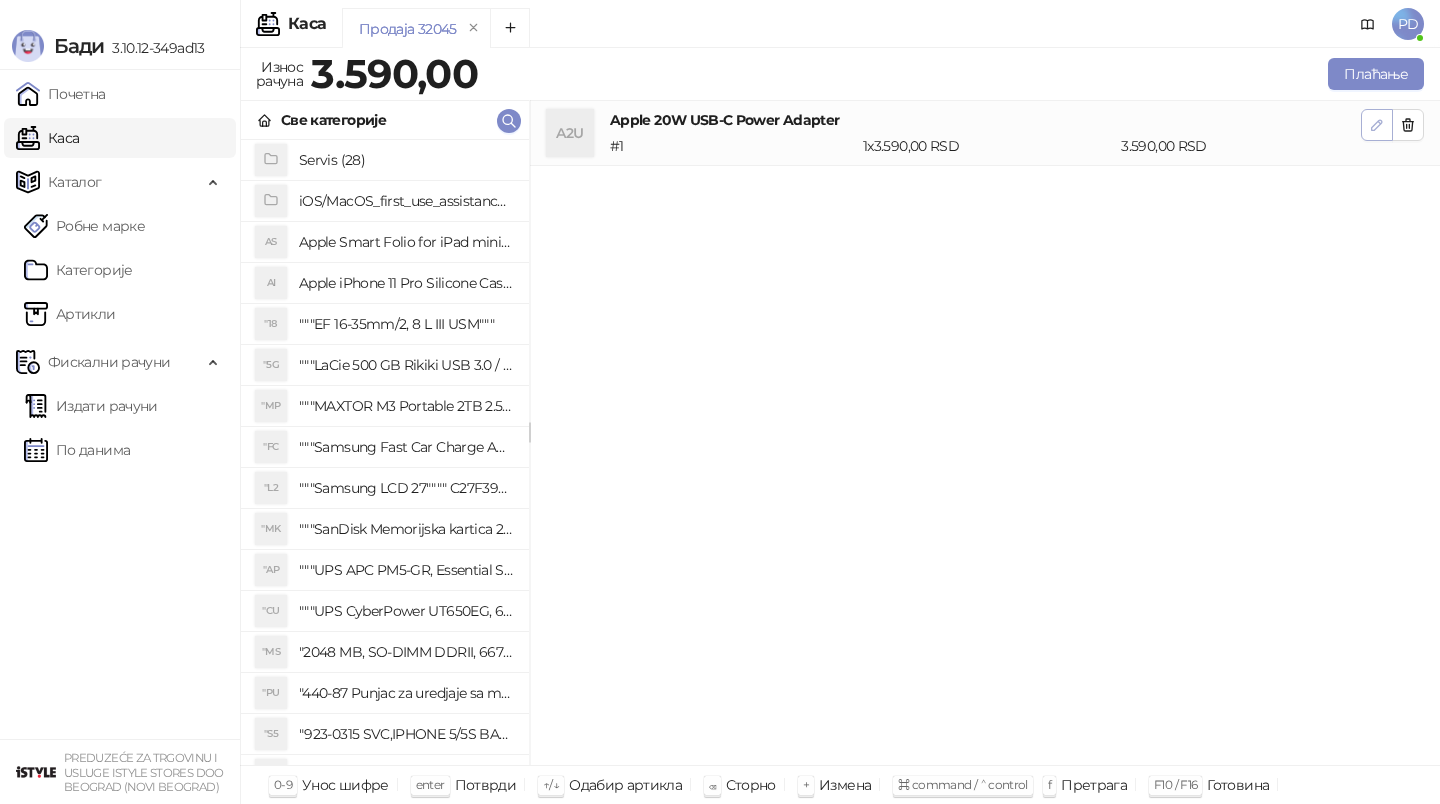 click 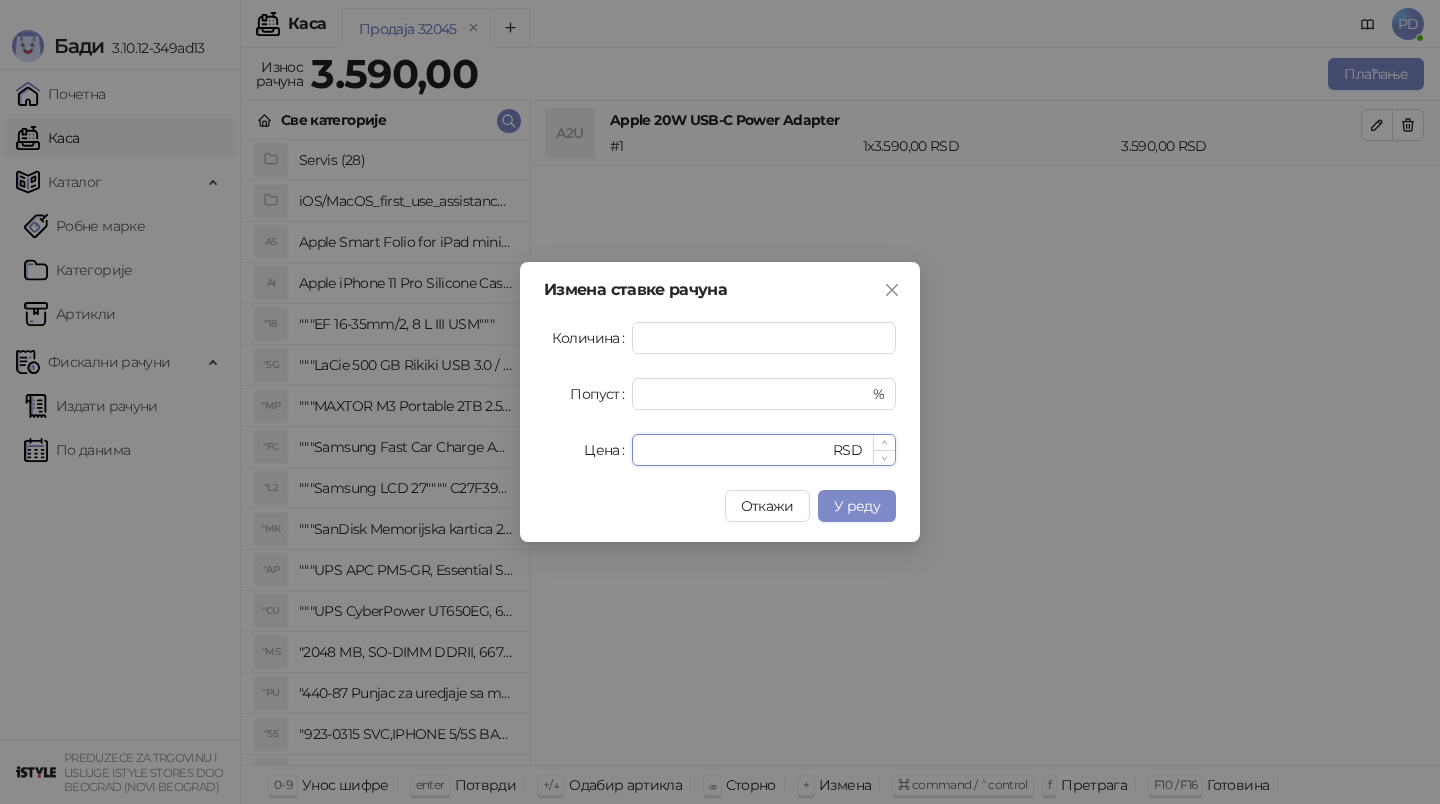click on "****" at bounding box center (736, 450) 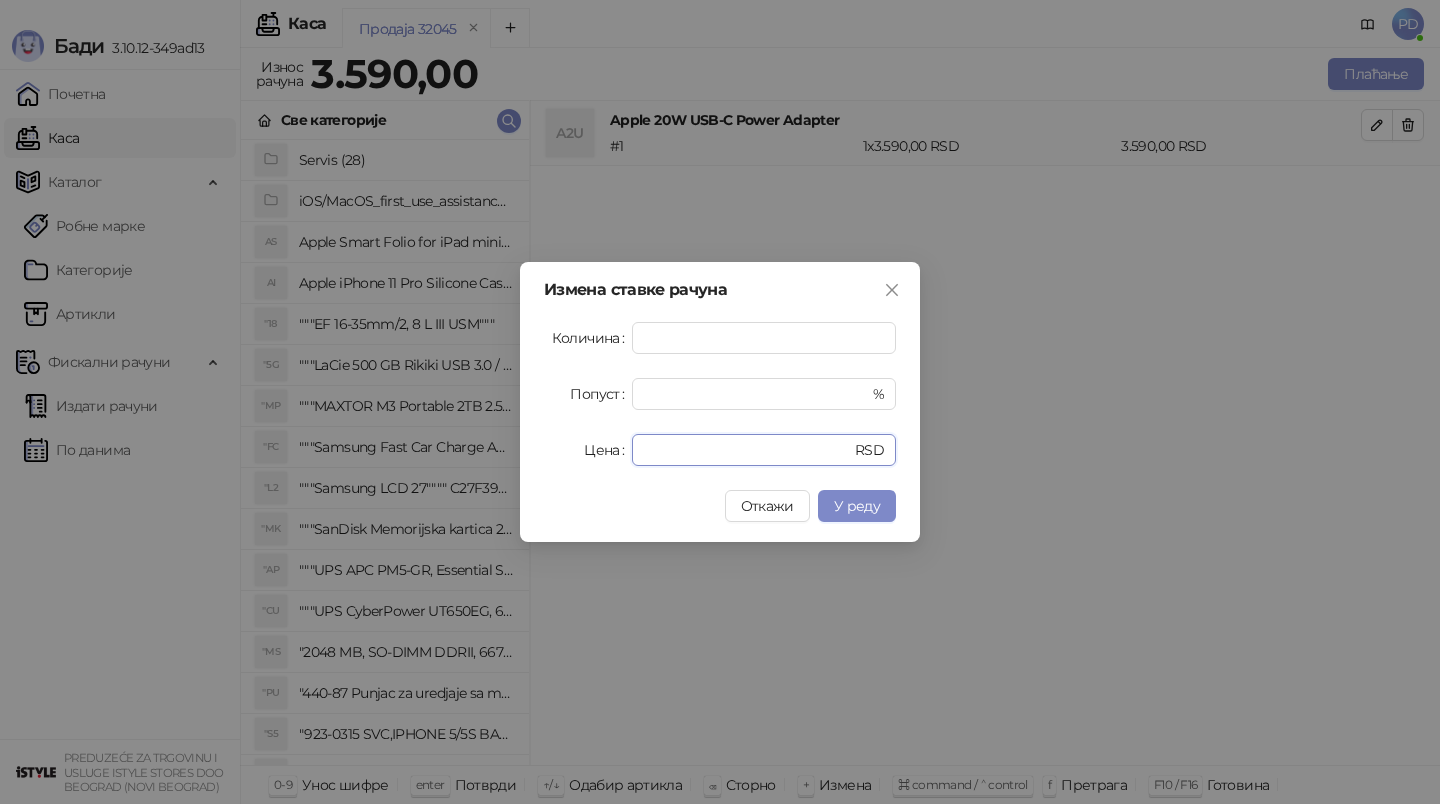 type on "****" 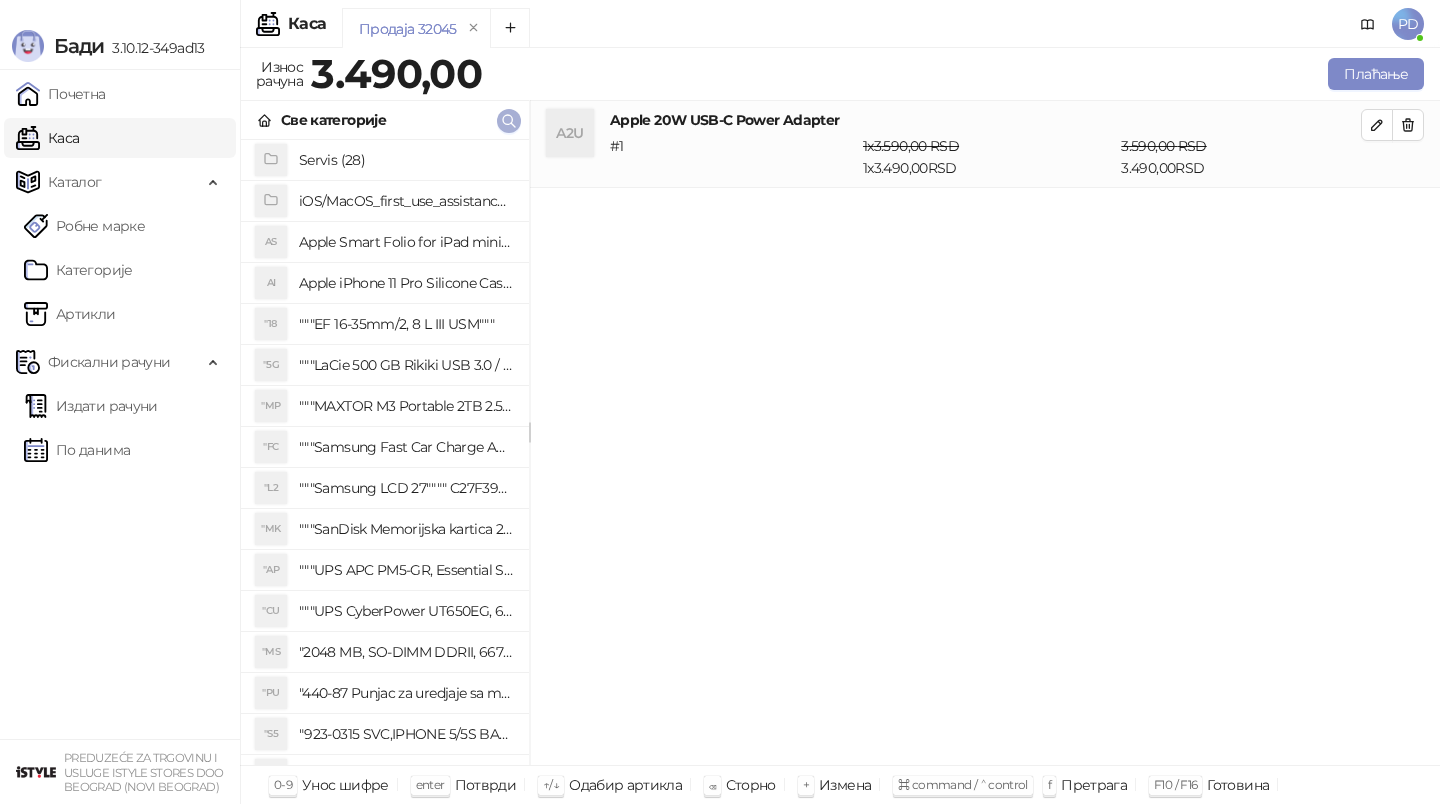 click at bounding box center (509, 120) 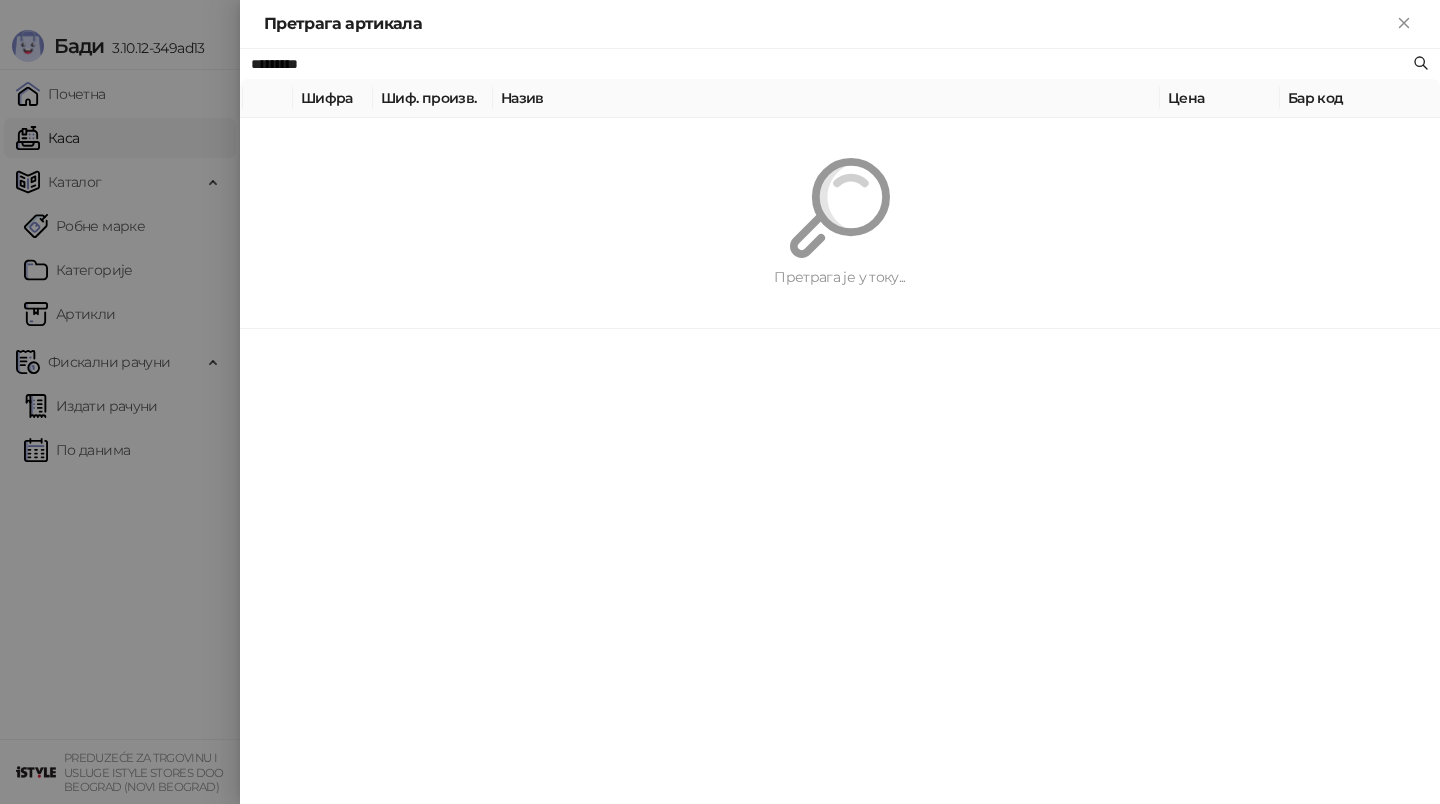 paste on "**********" 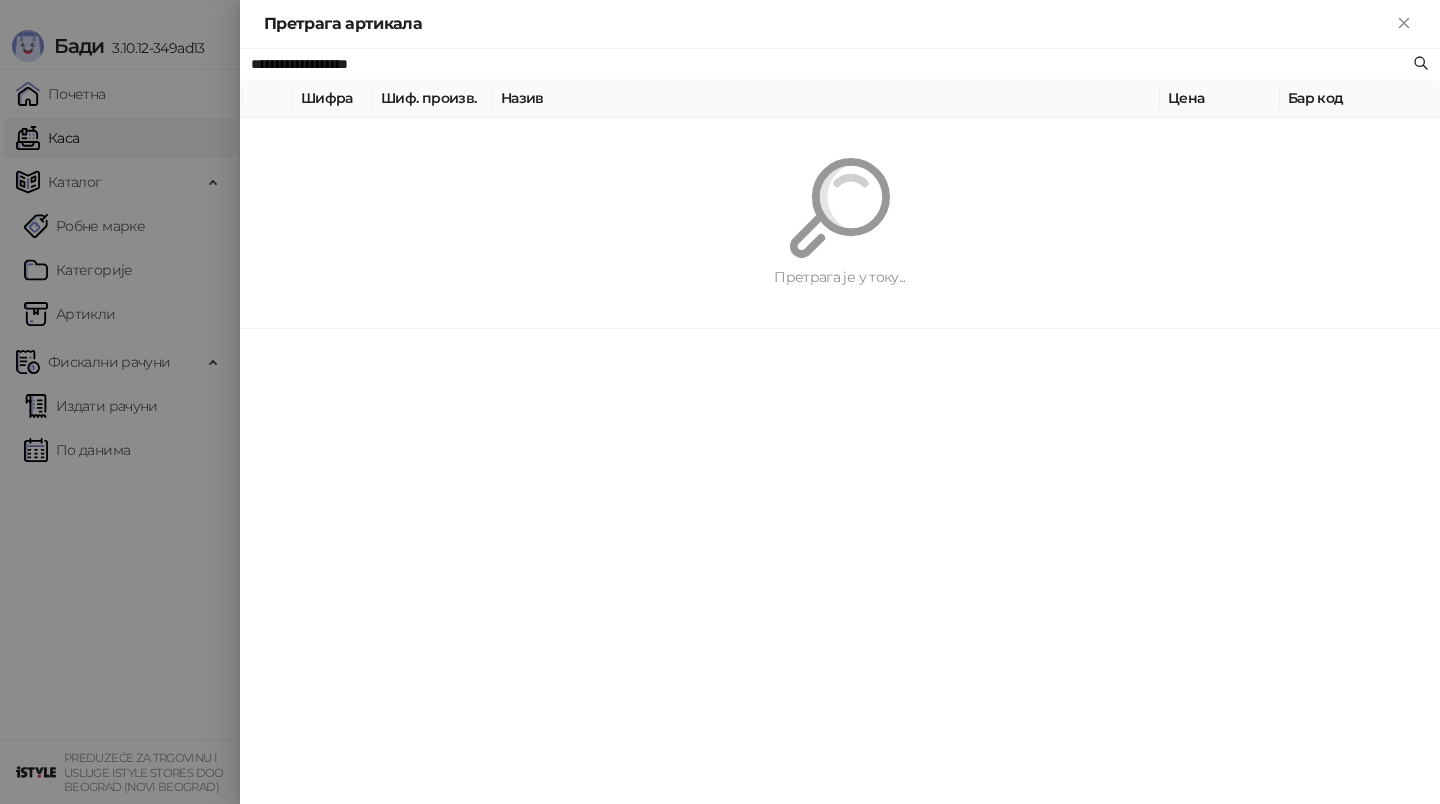type on "**********" 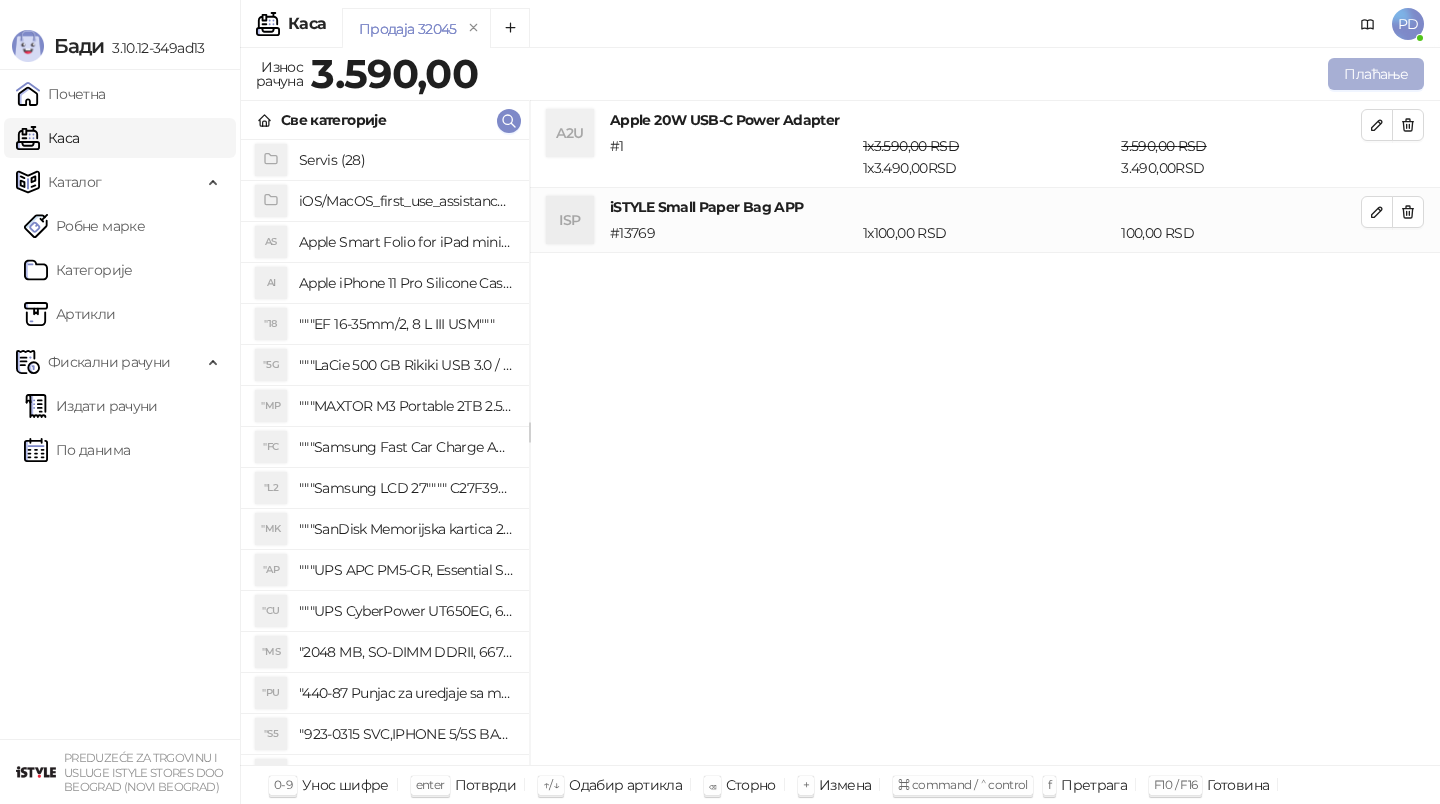 click on "Плаћање" at bounding box center [1376, 74] 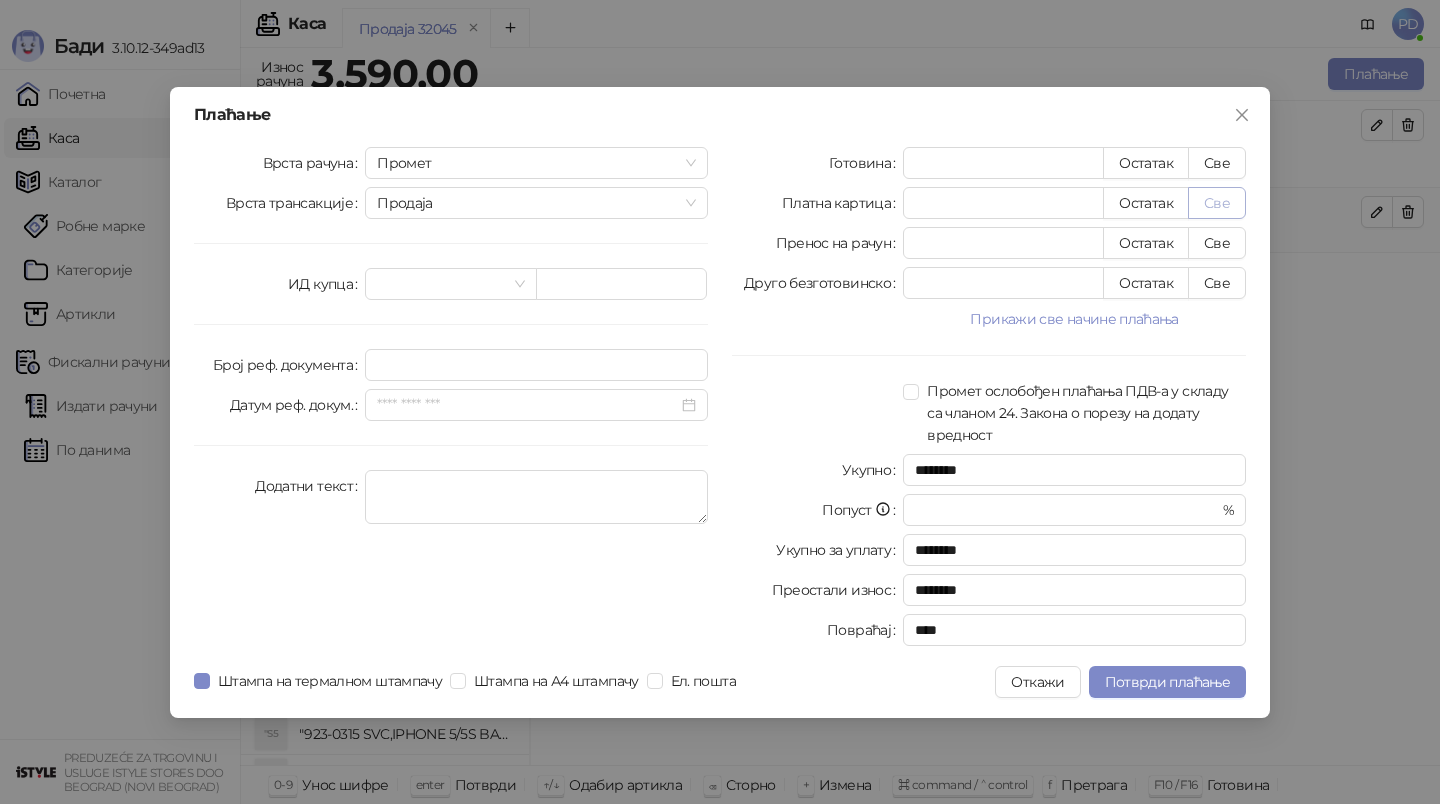 click on "Све" at bounding box center [1217, 203] 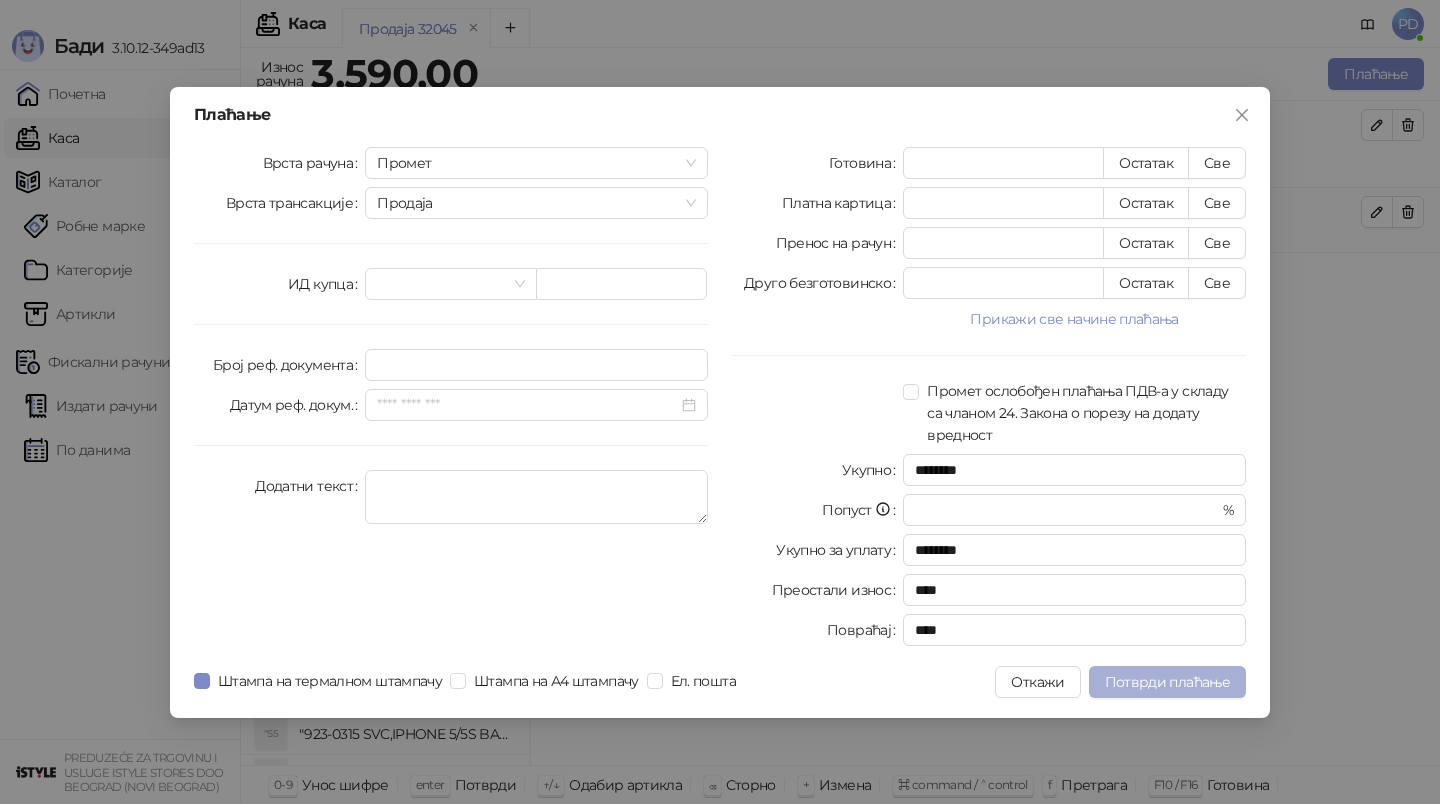 click on "Потврди плаћање" at bounding box center (1167, 682) 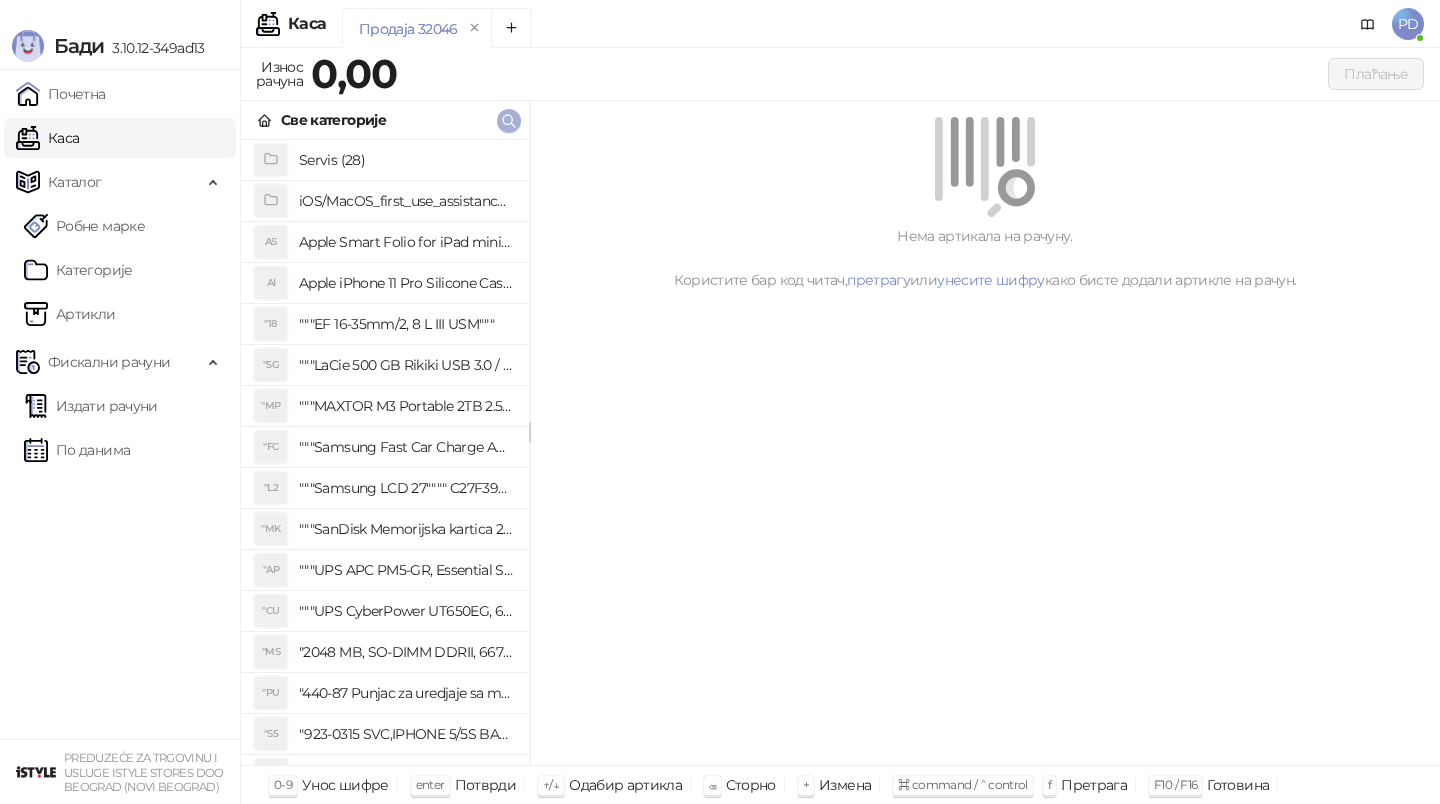 click at bounding box center [509, 121] 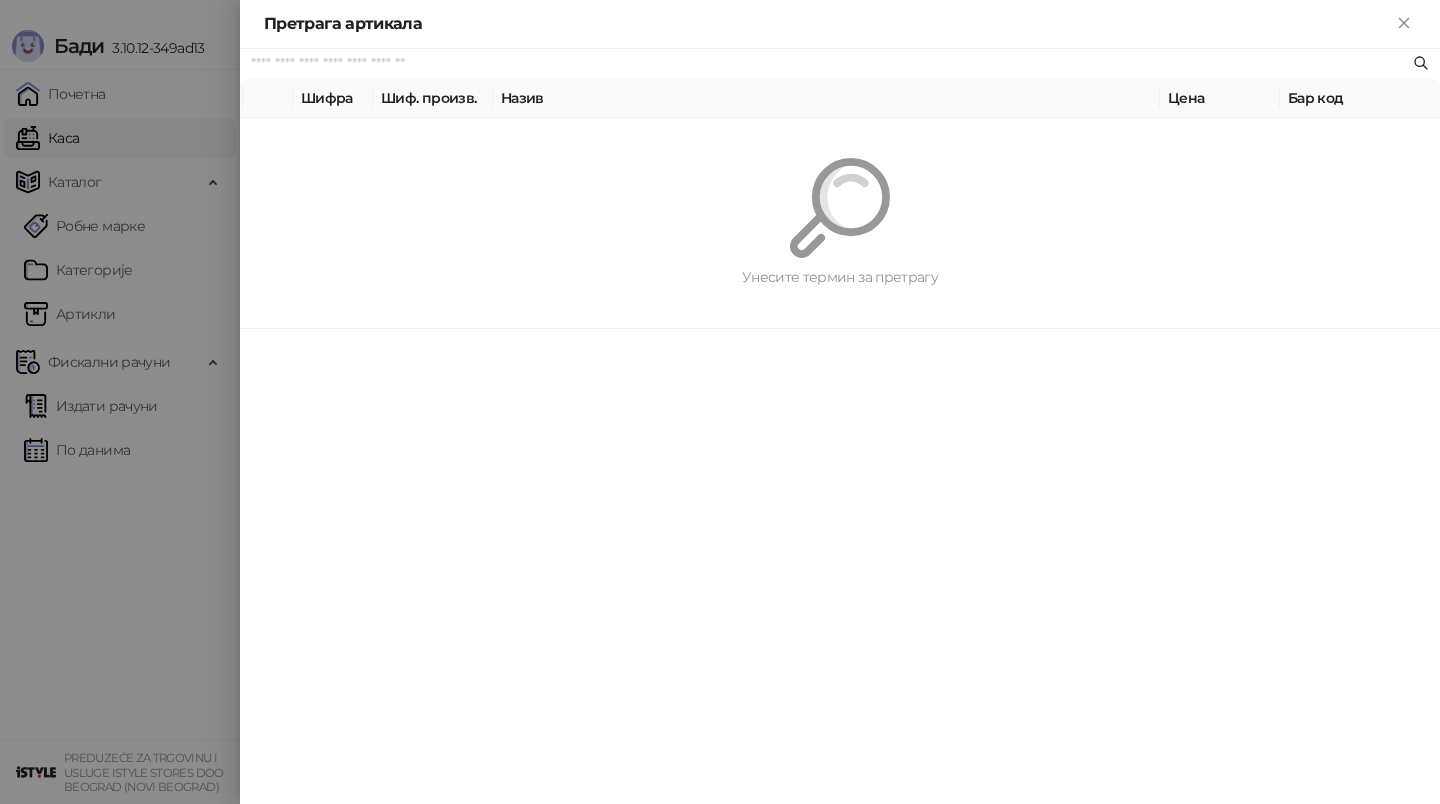 paste on "*********" 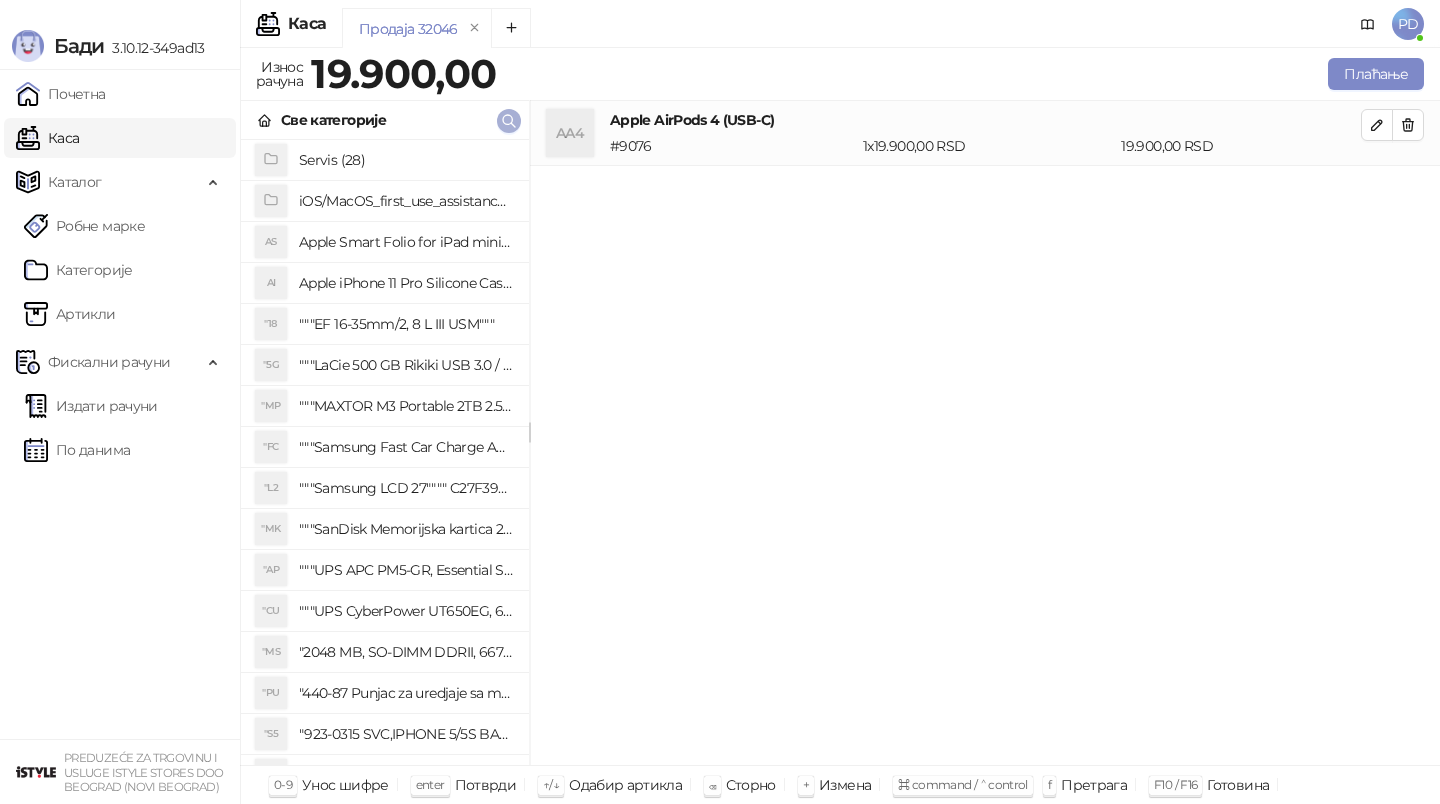 click 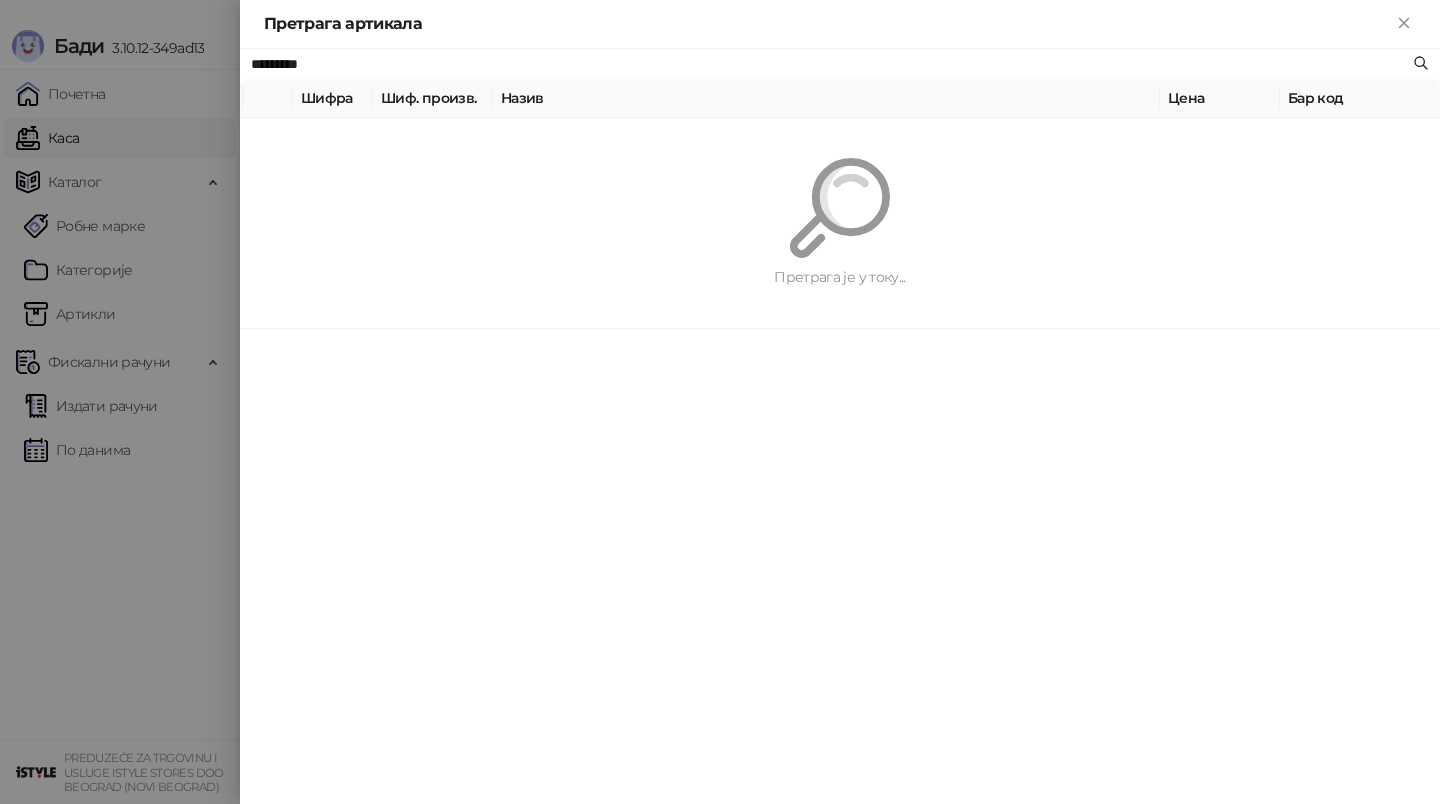 paste on "**********" 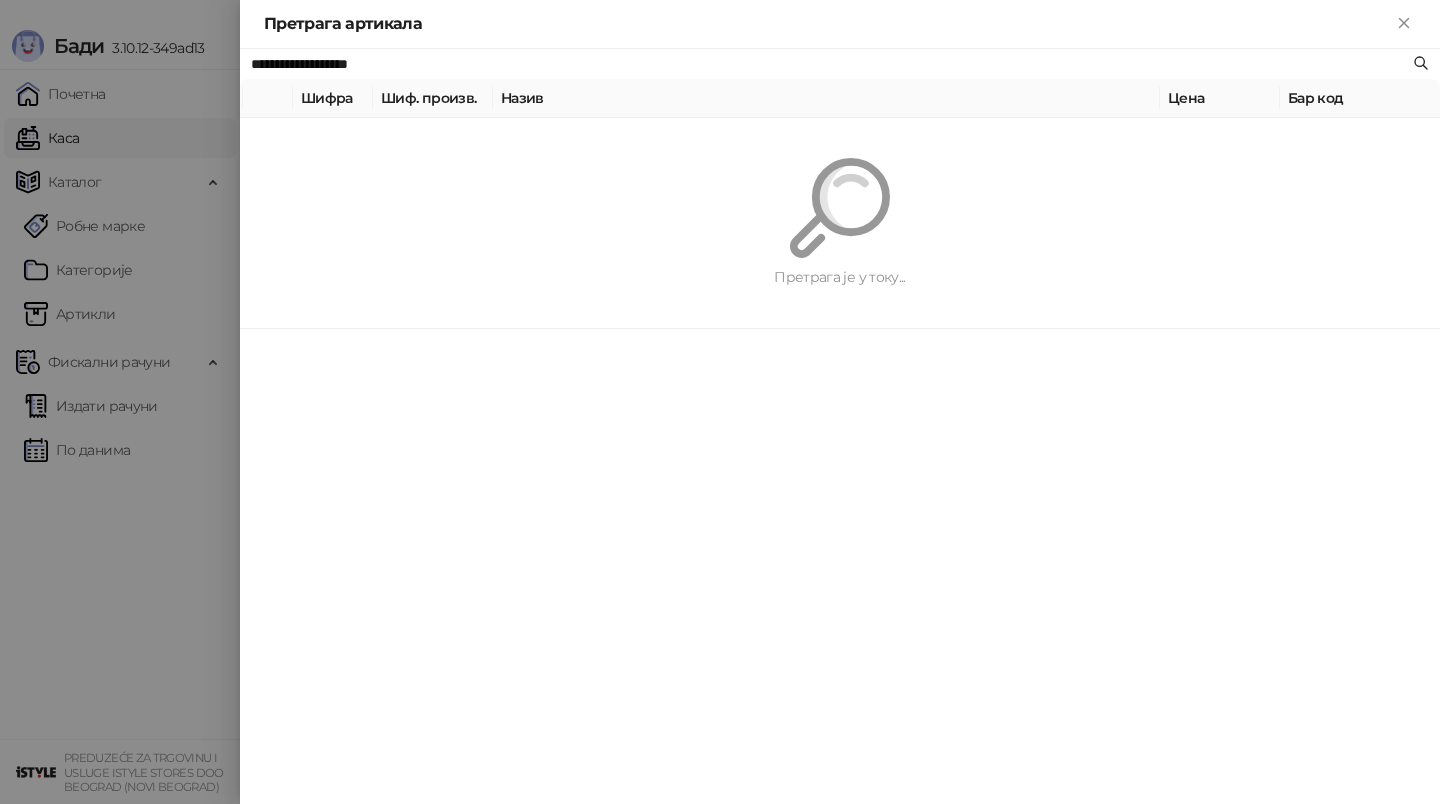 type on "**********" 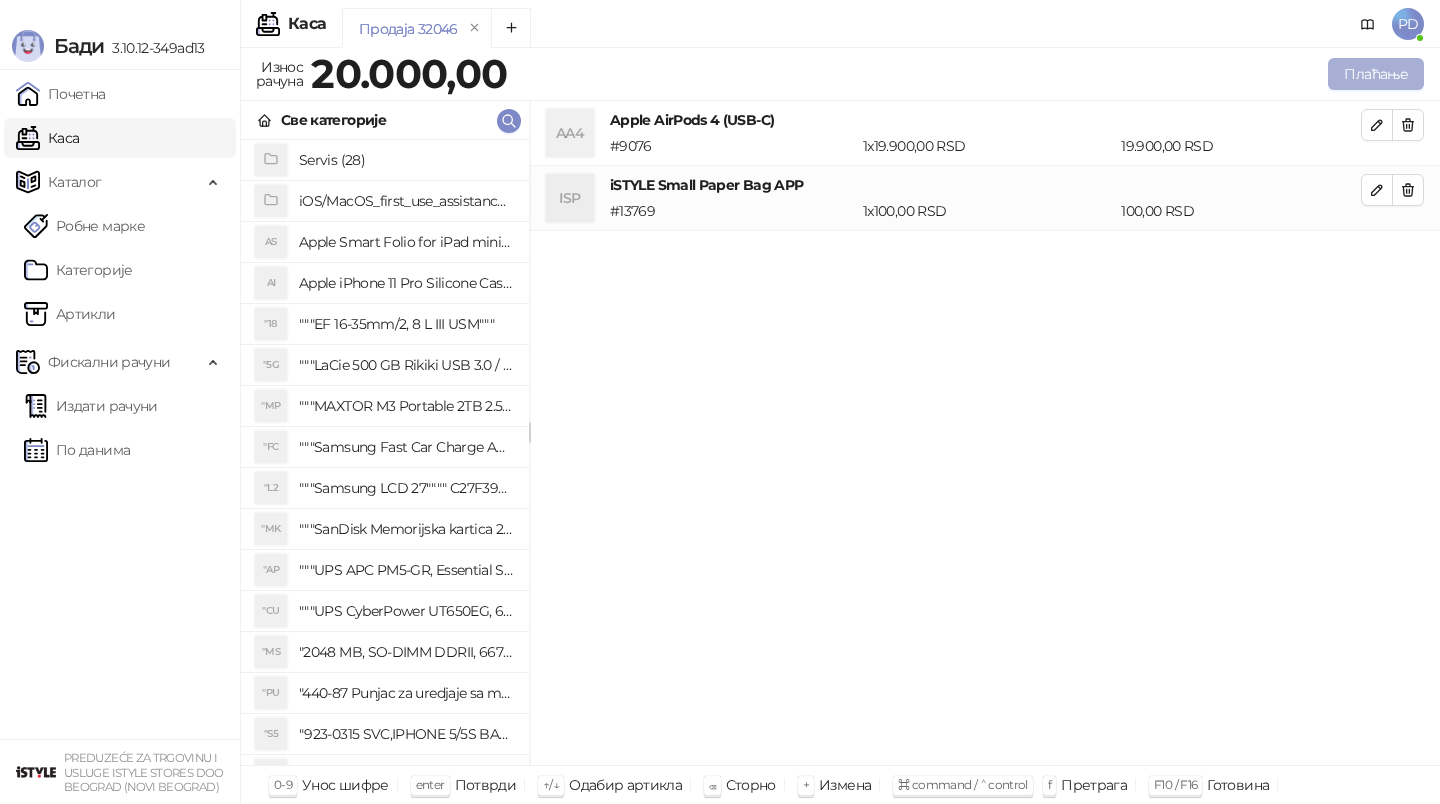 click on "Плаћање" at bounding box center [1376, 74] 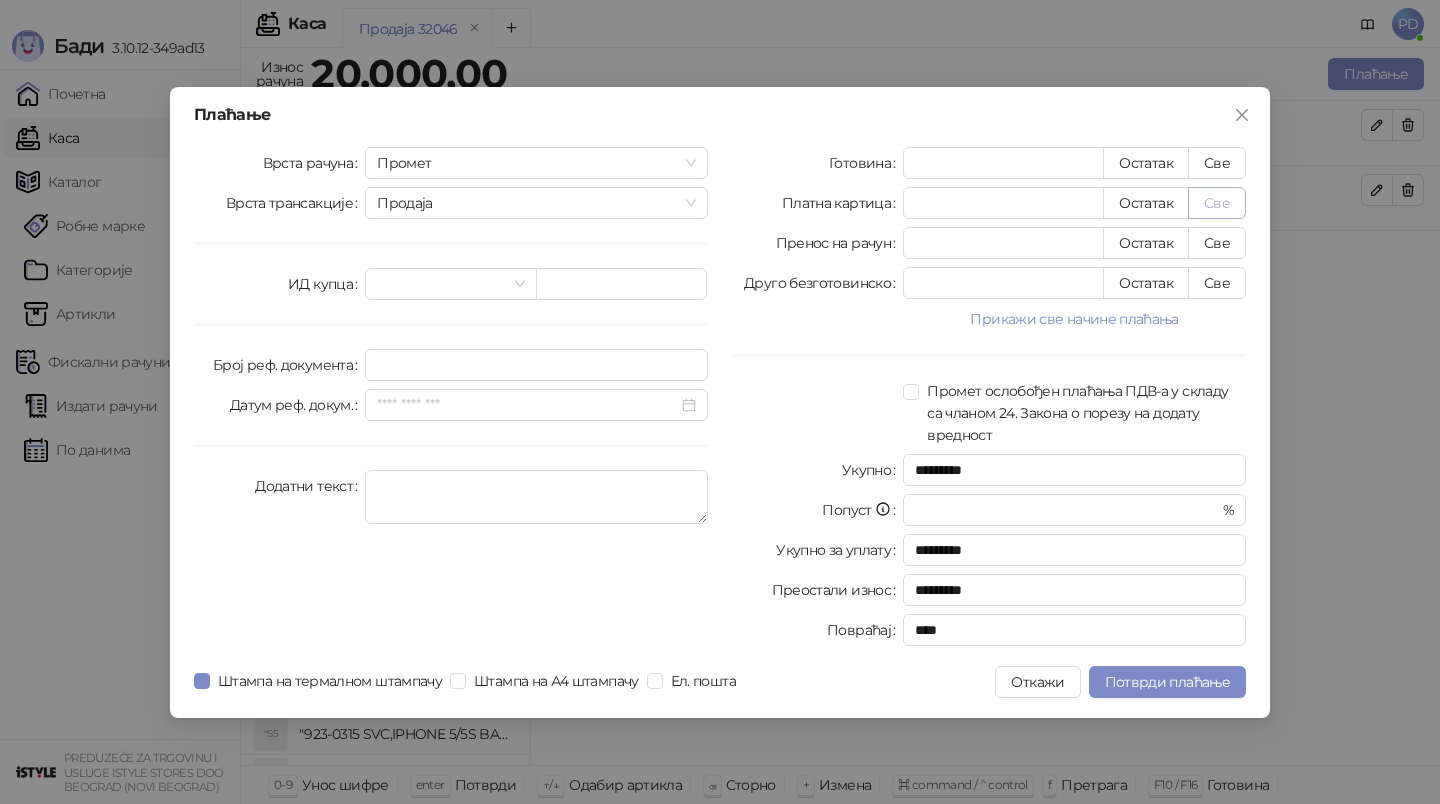 click on "Све" at bounding box center [1217, 203] 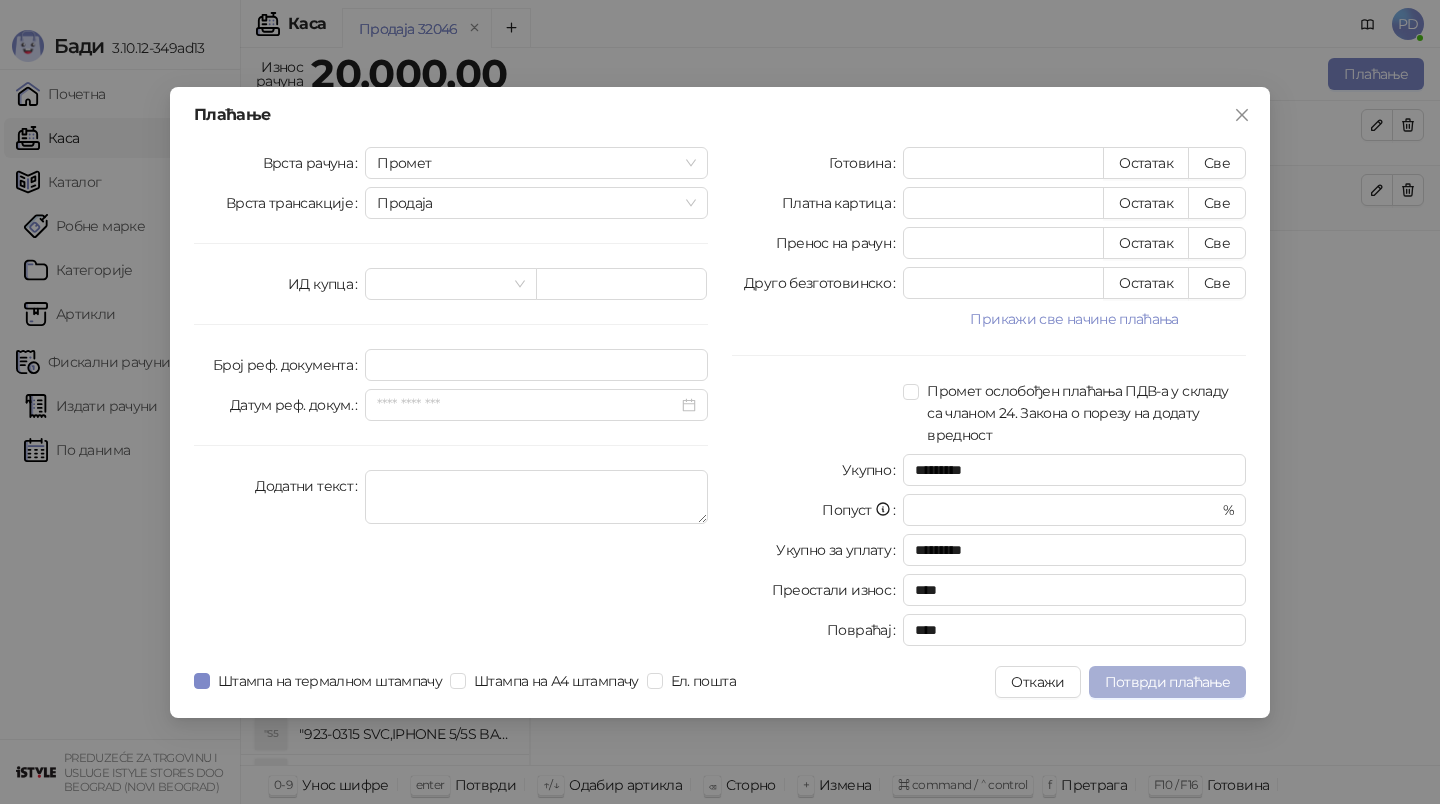 click on "Потврди плаћање" at bounding box center [1167, 682] 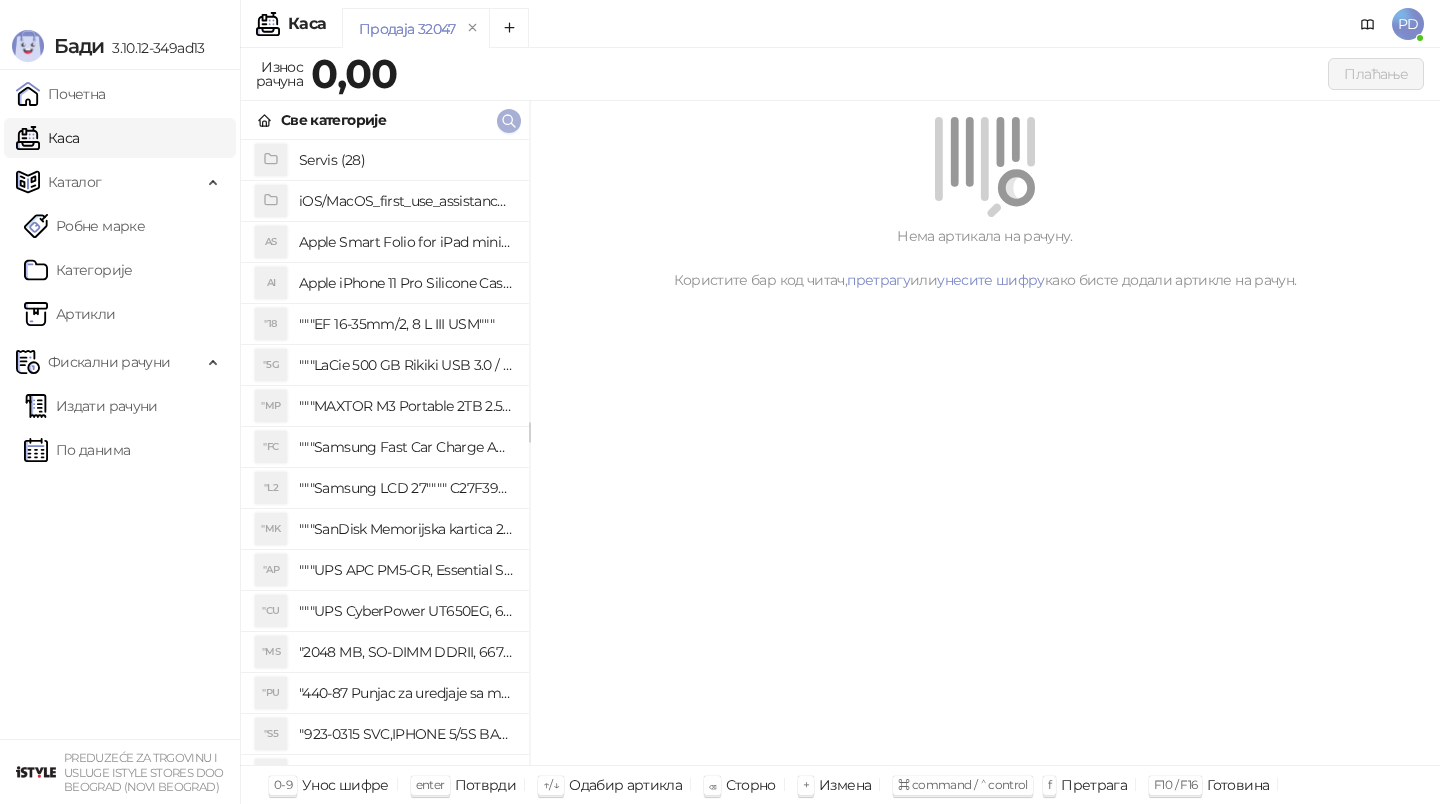 click 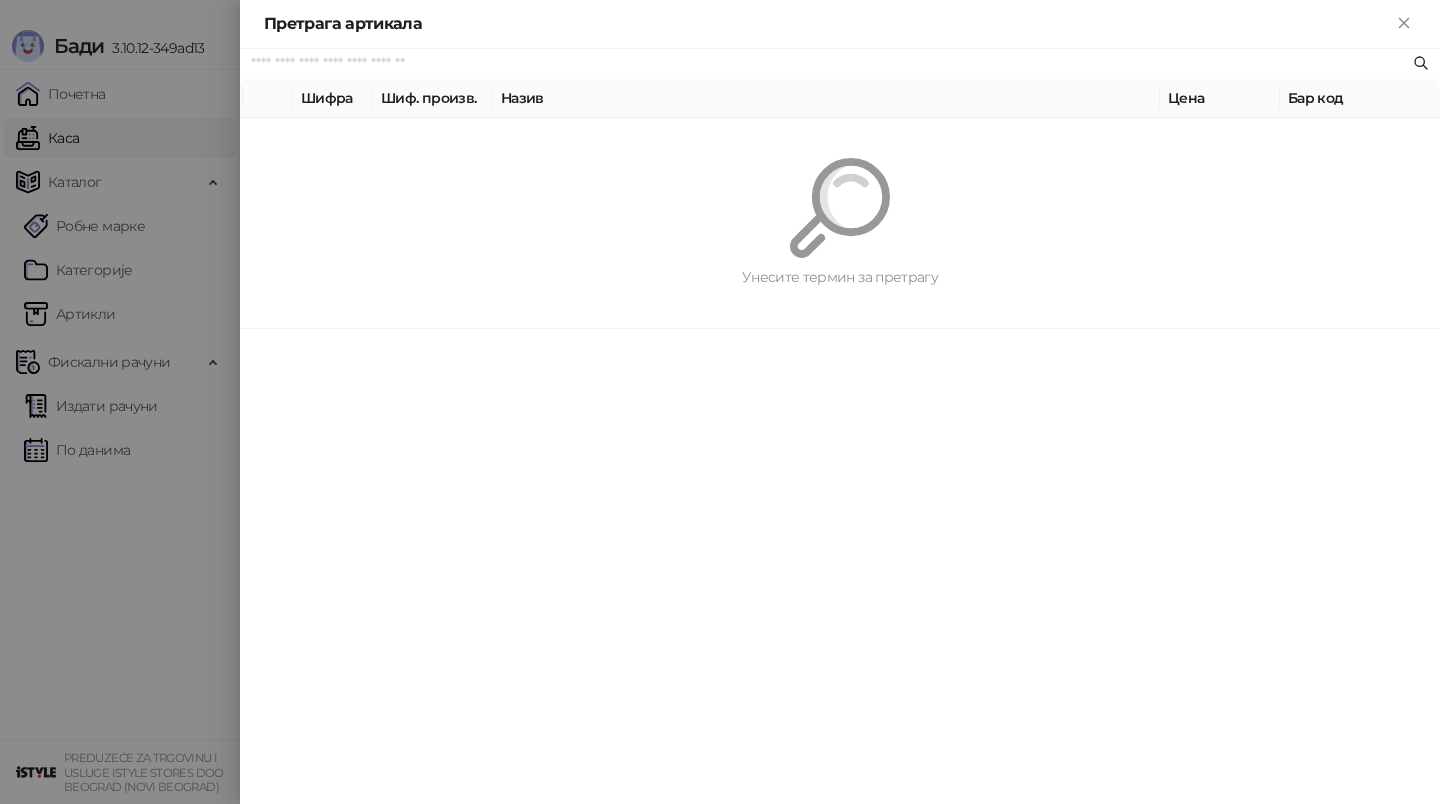 paste on "*********" 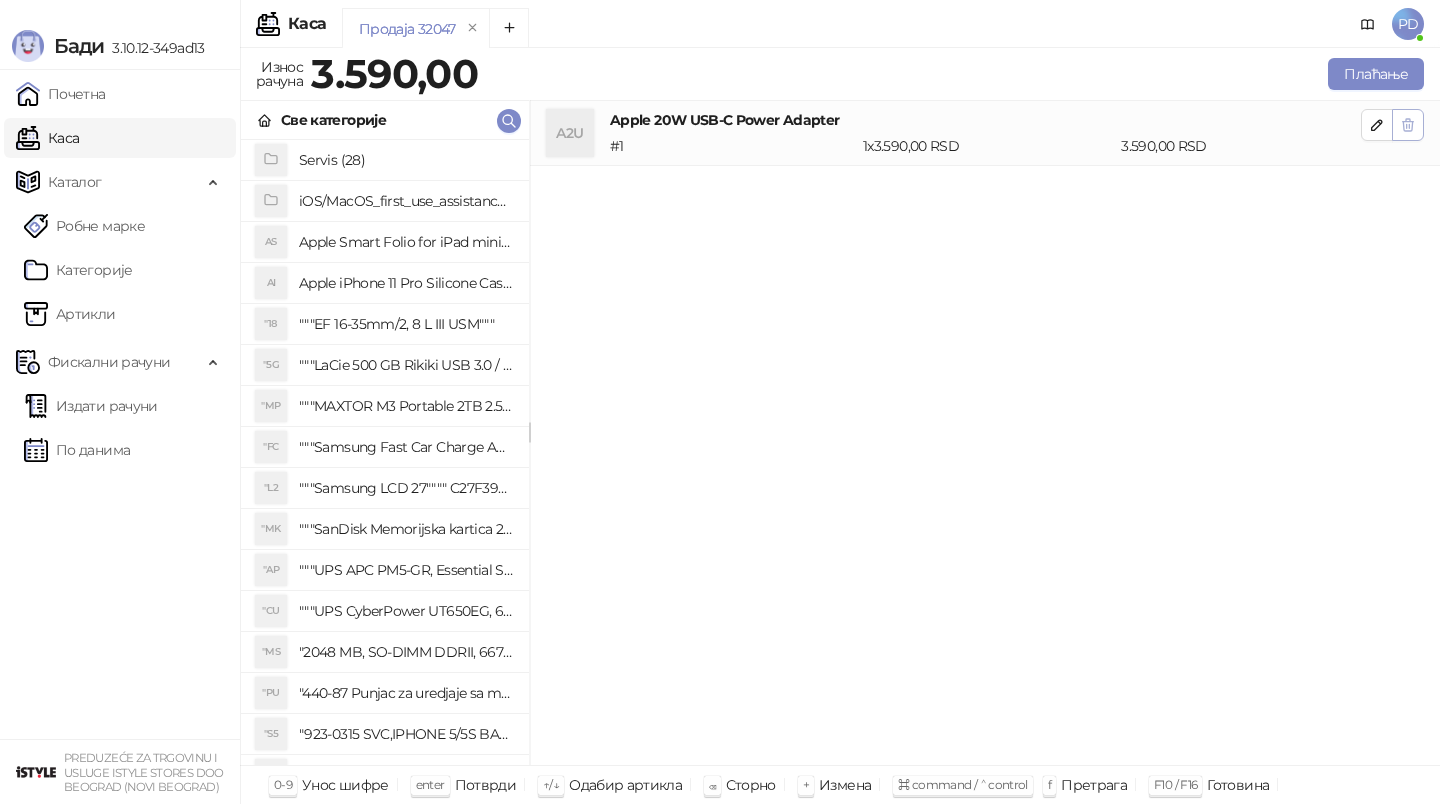 click 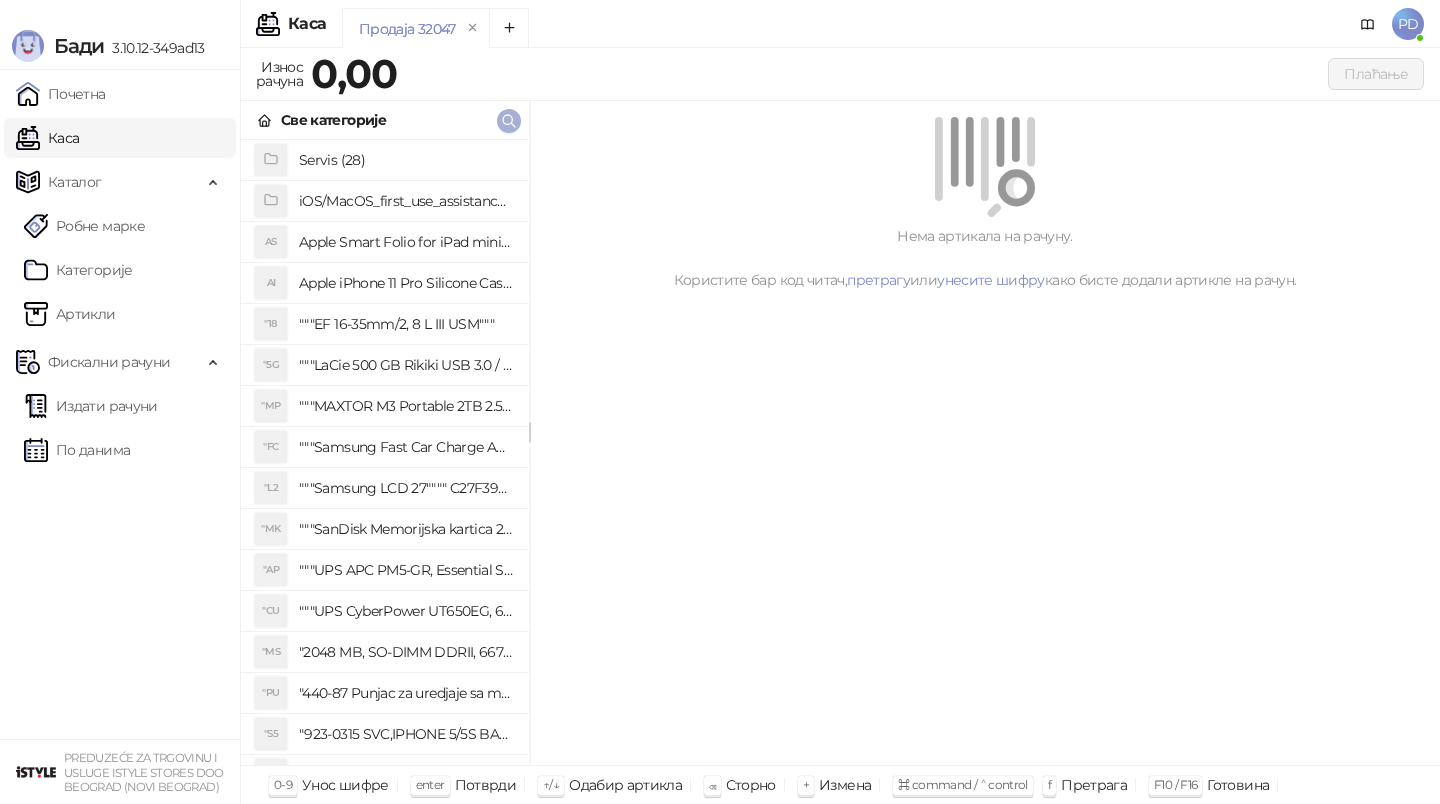 click 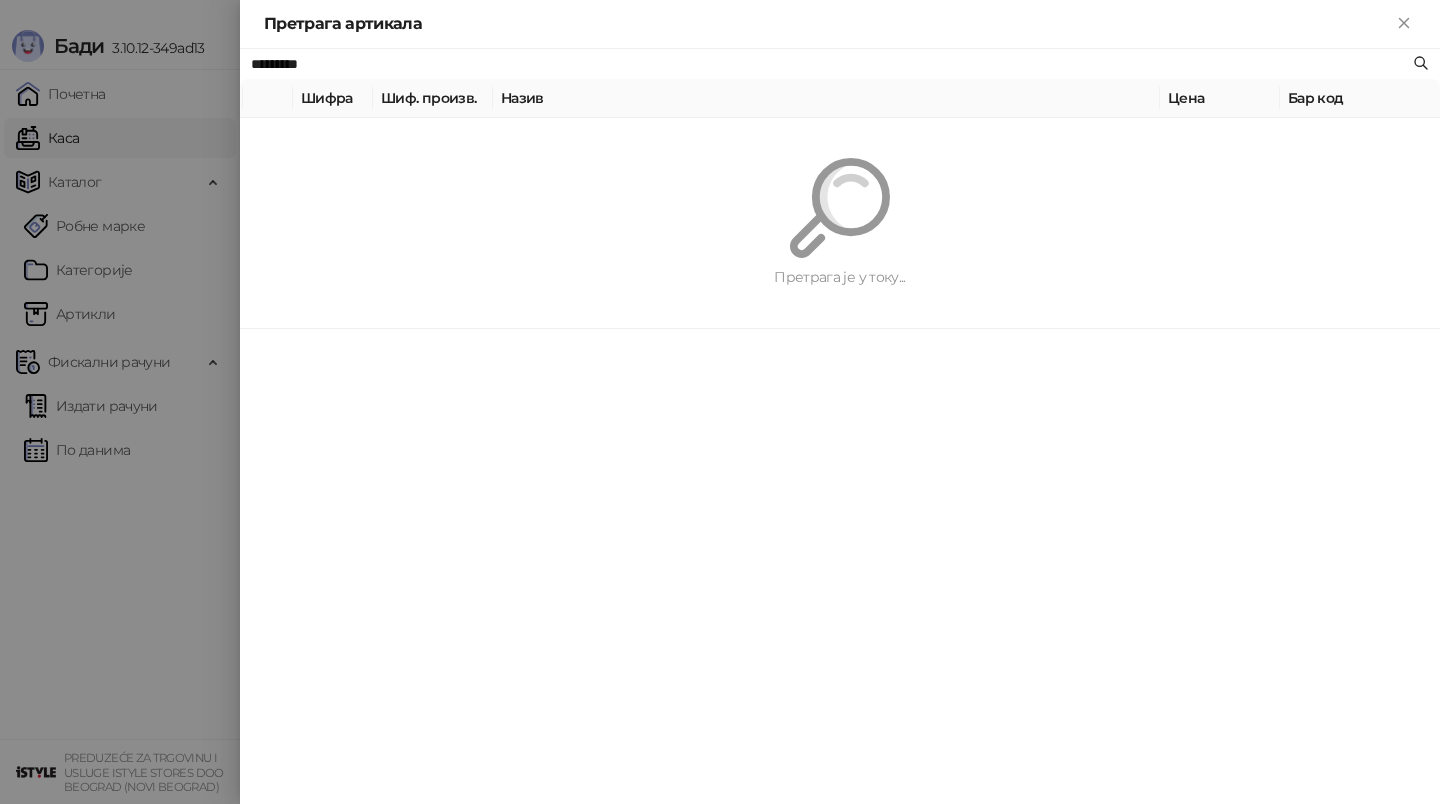 paste on "********" 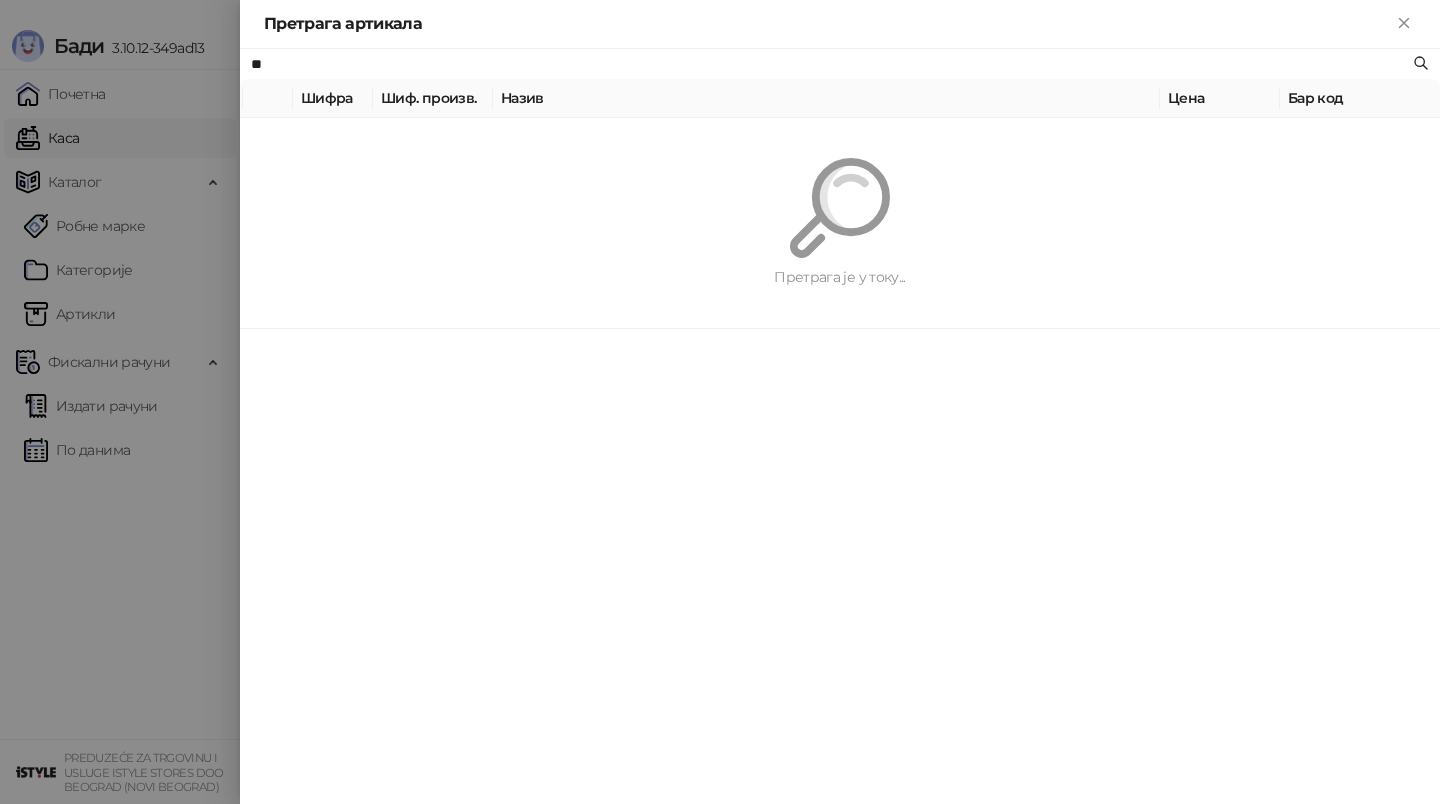 type on "*" 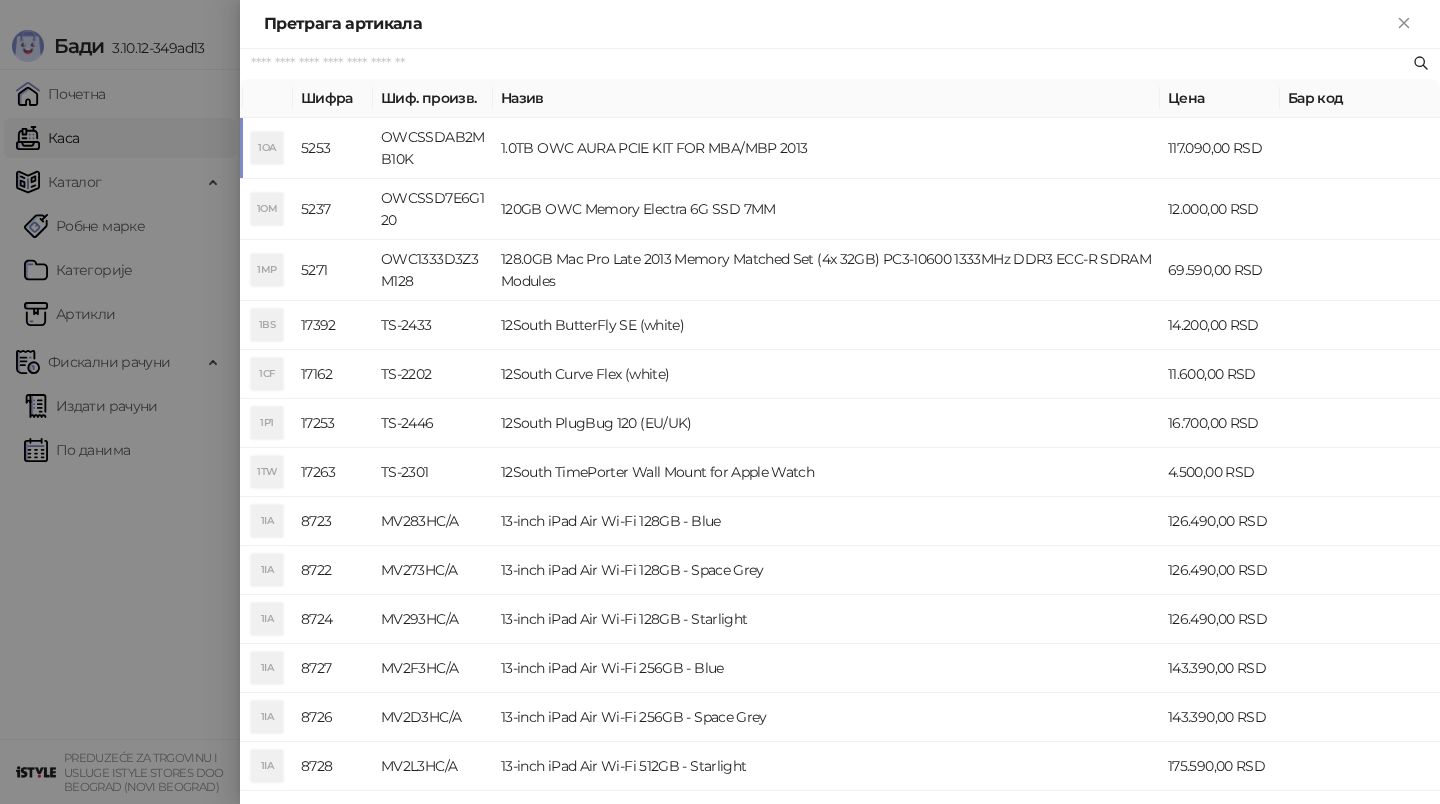 paste on "*********" 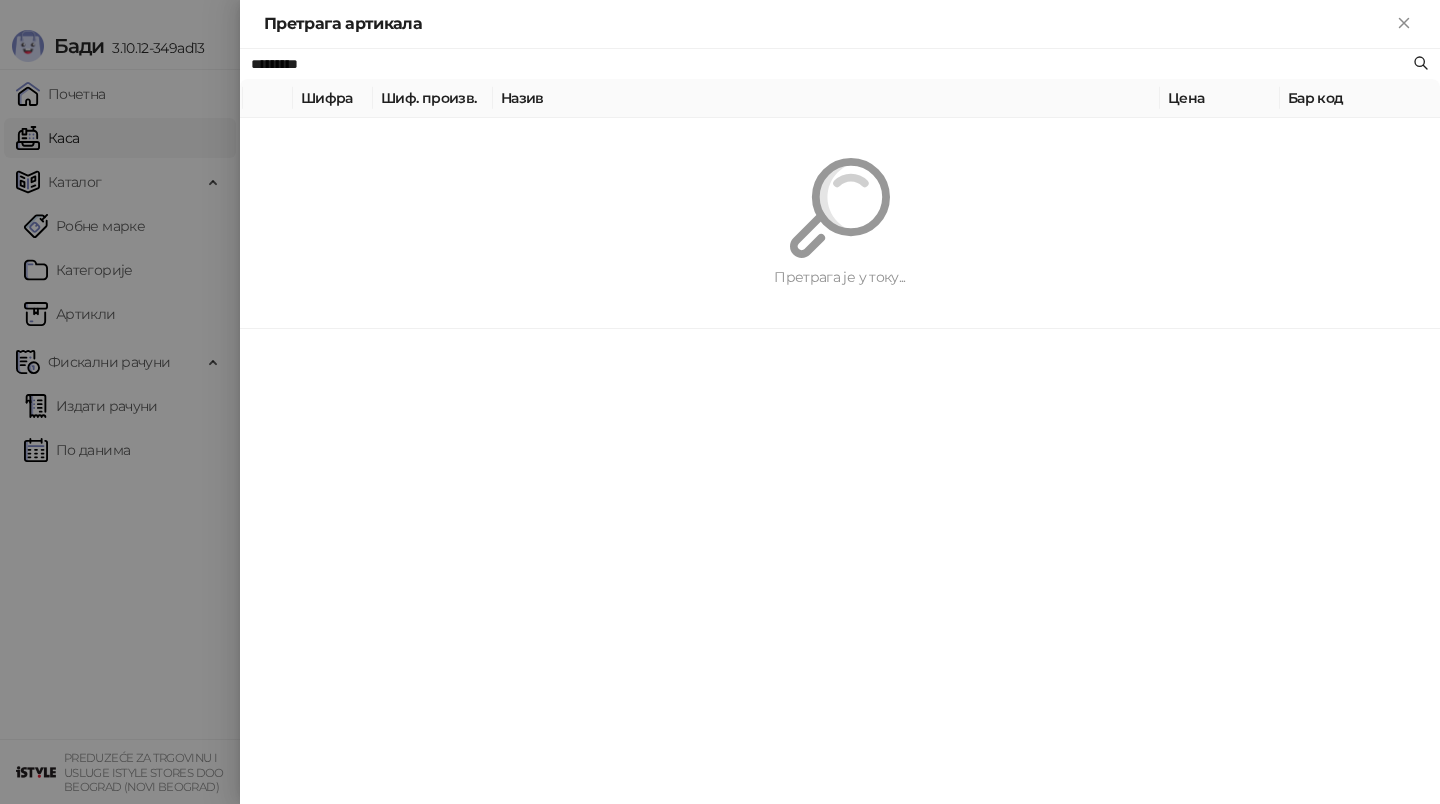 type on "*********" 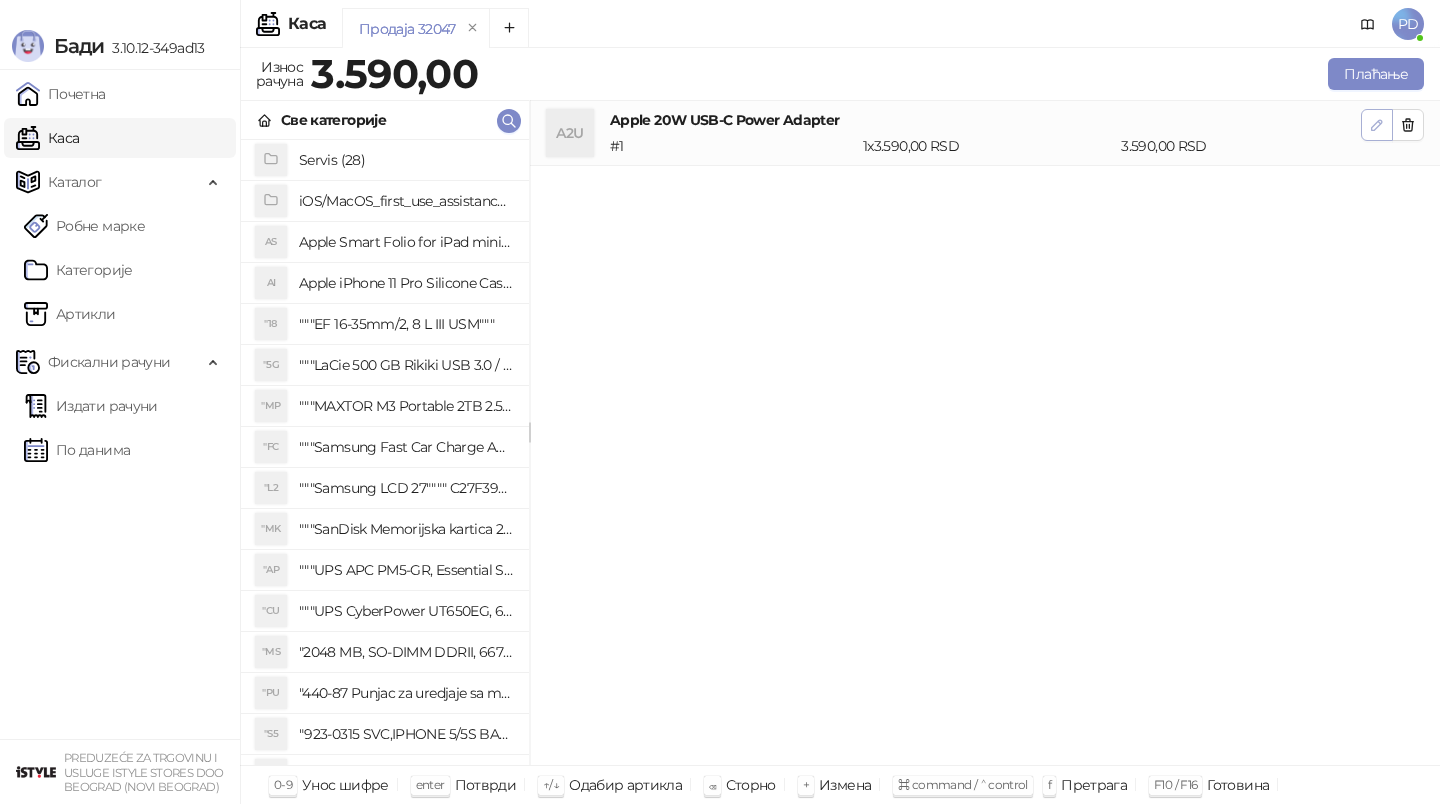 click 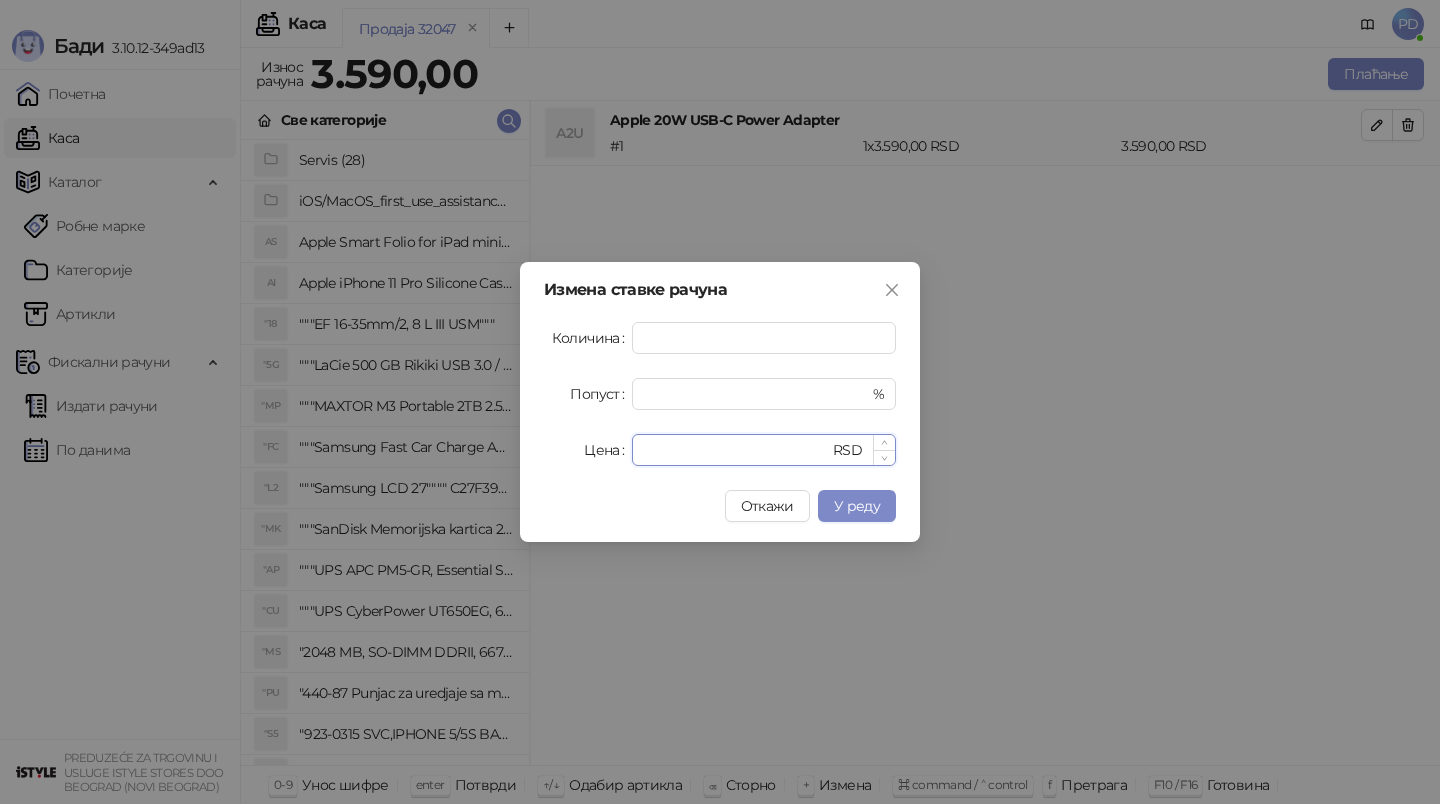 click on "****" at bounding box center [736, 450] 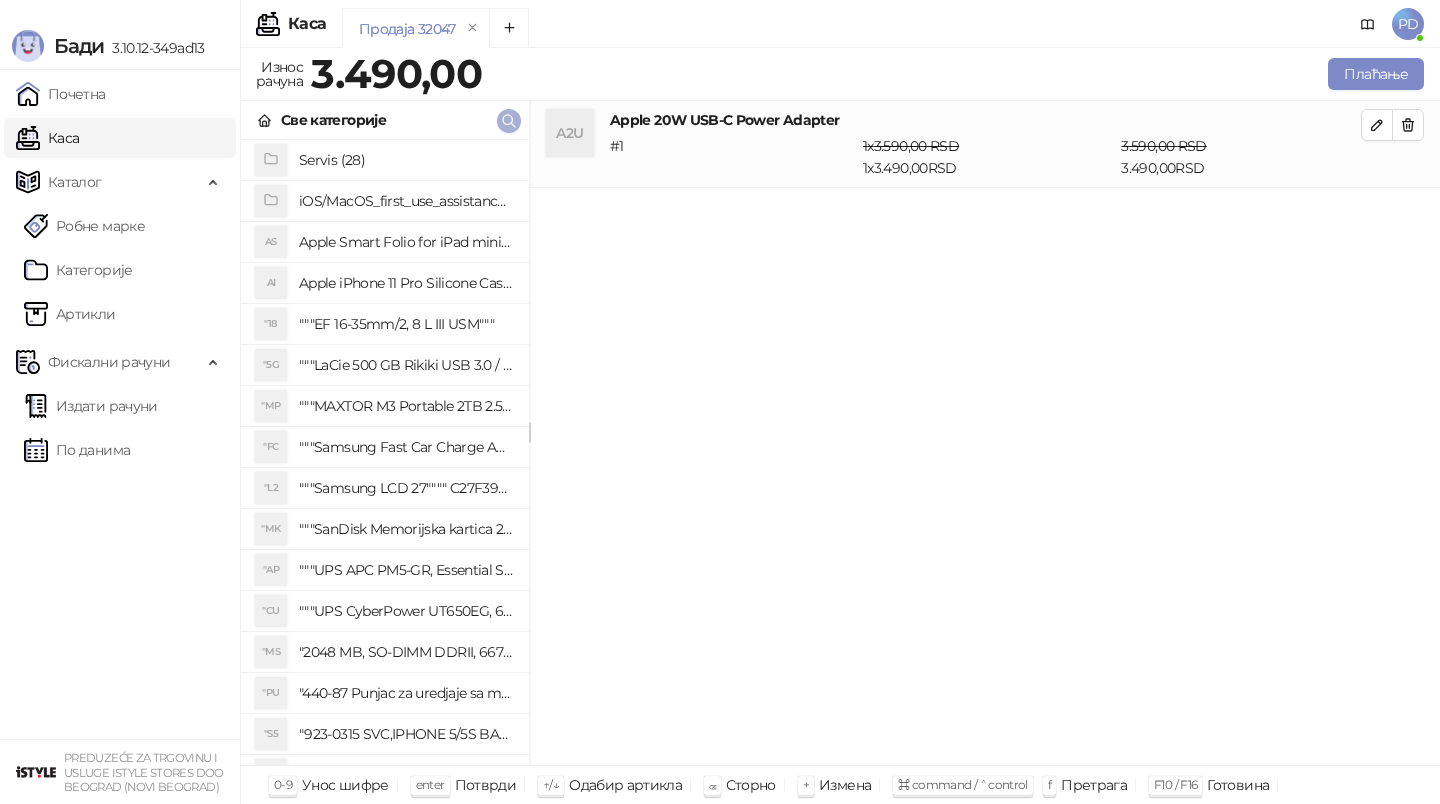 click at bounding box center [509, 120] 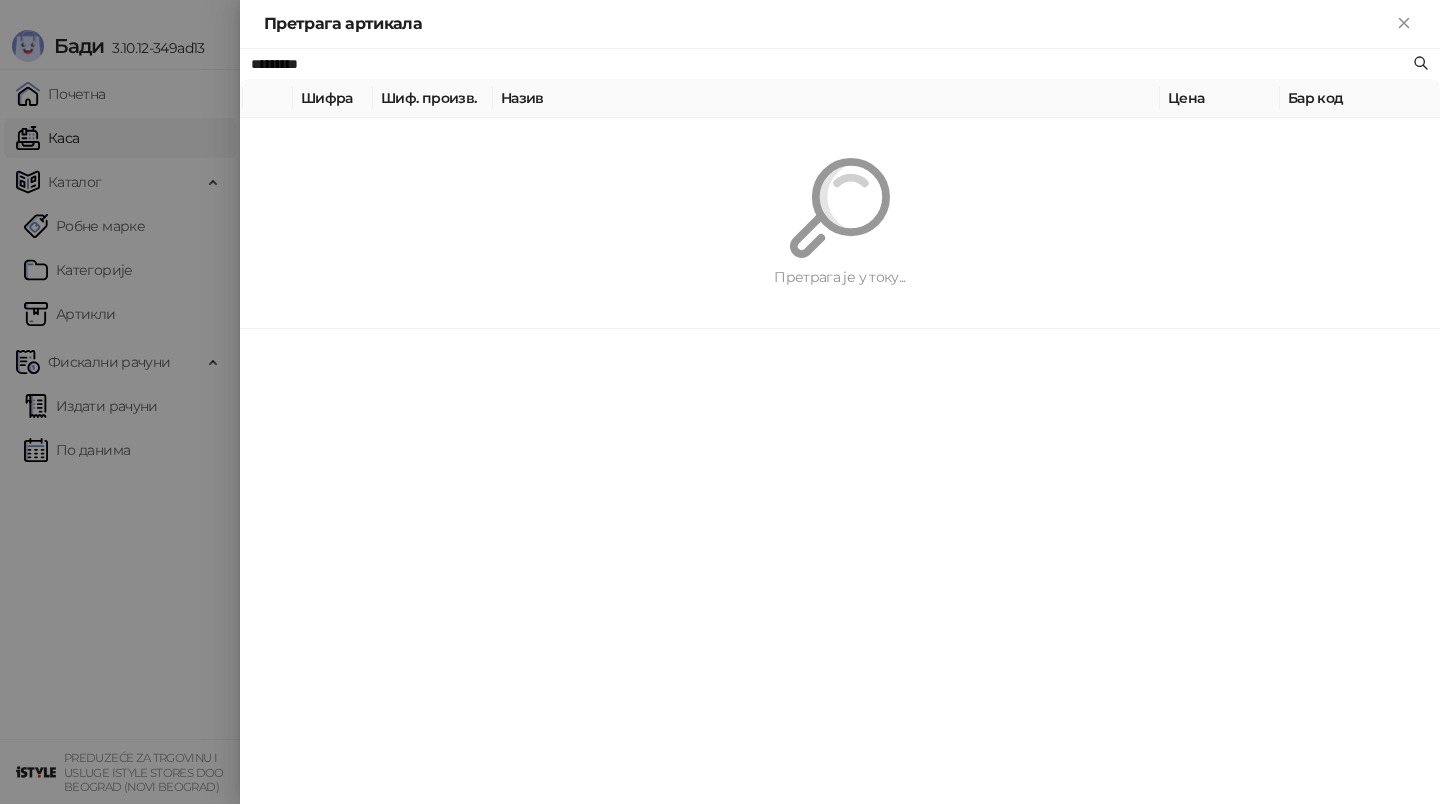 paste on "**********" 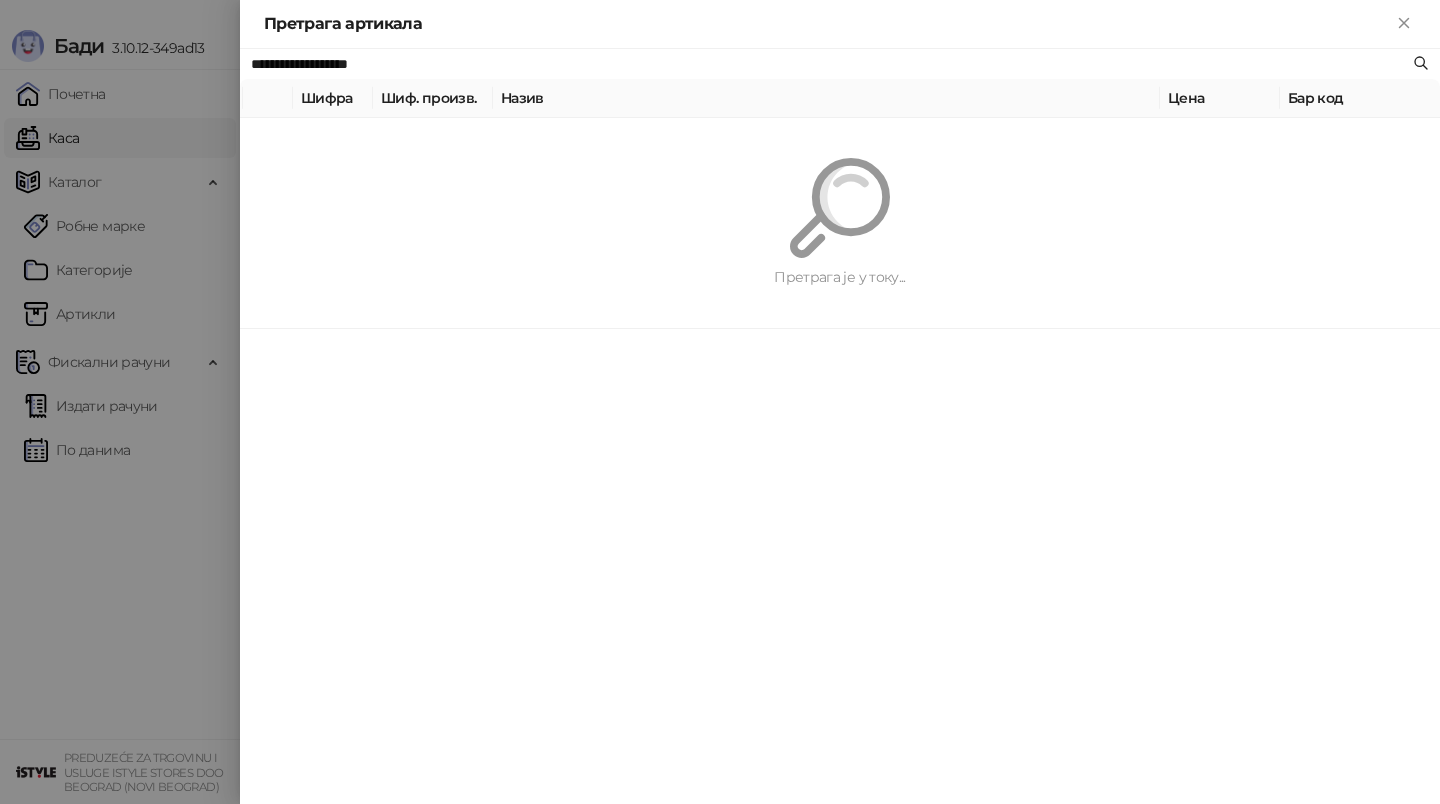 type on "**********" 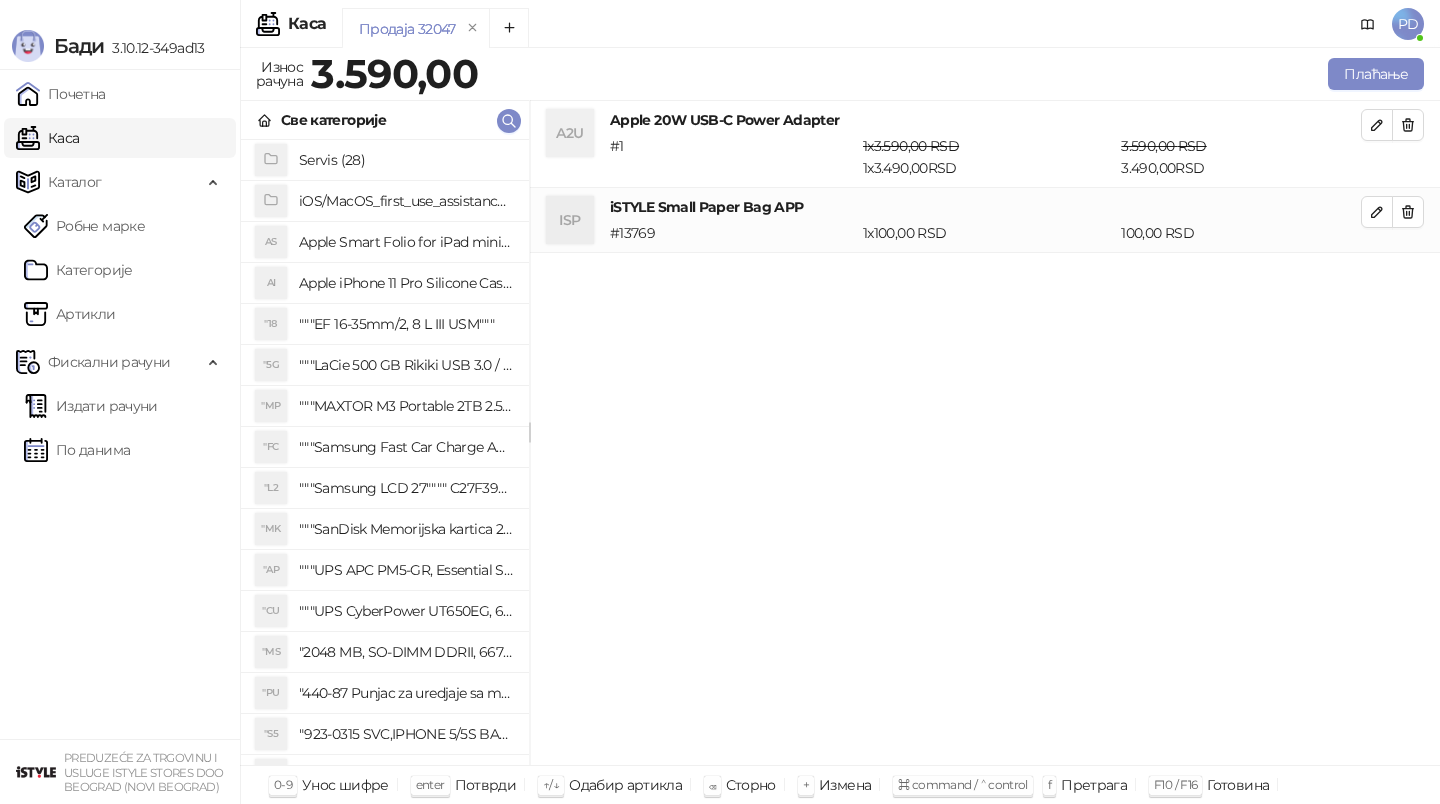 click on "Плаћање" at bounding box center (955, 74) 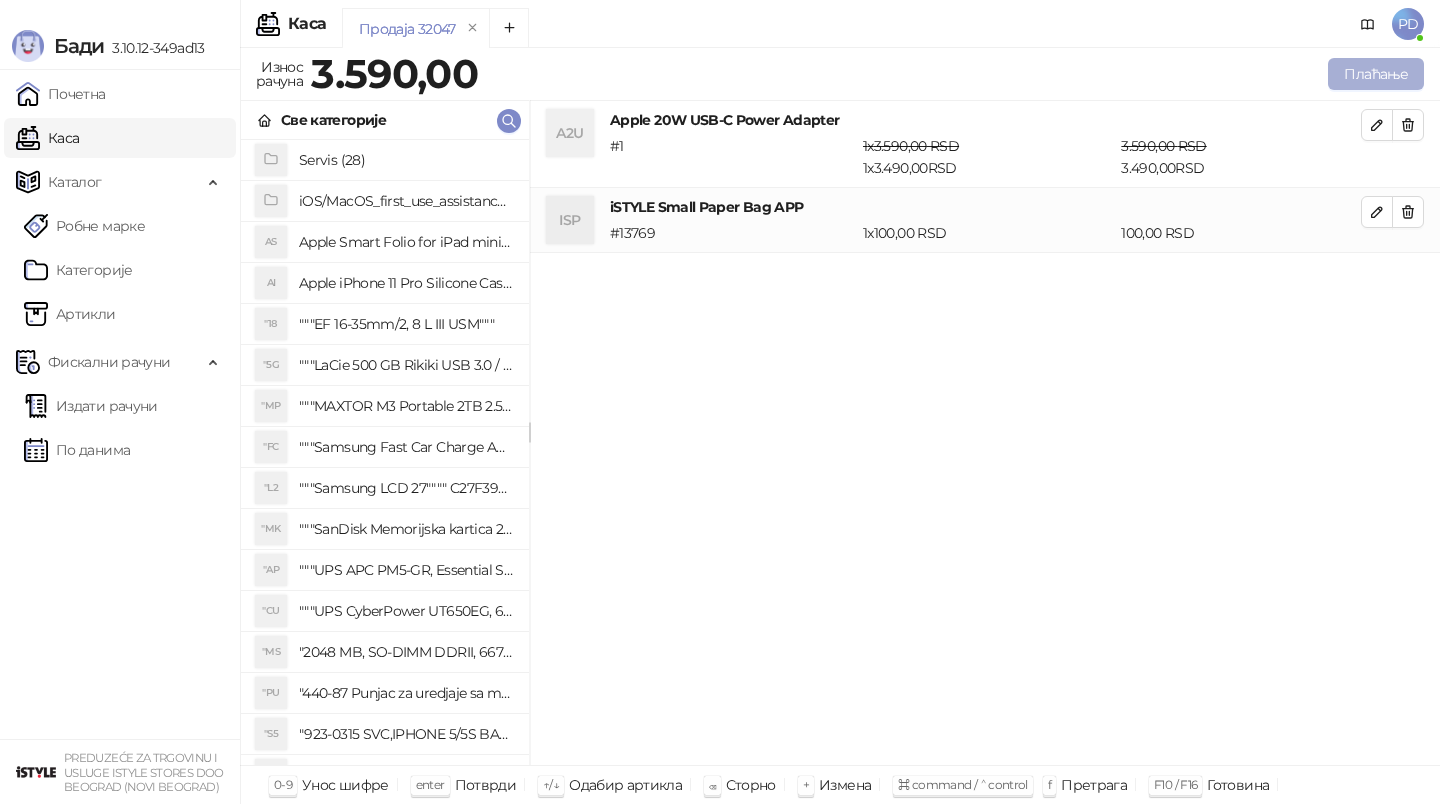 click on "Плаћање" at bounding box center [1376, 74] 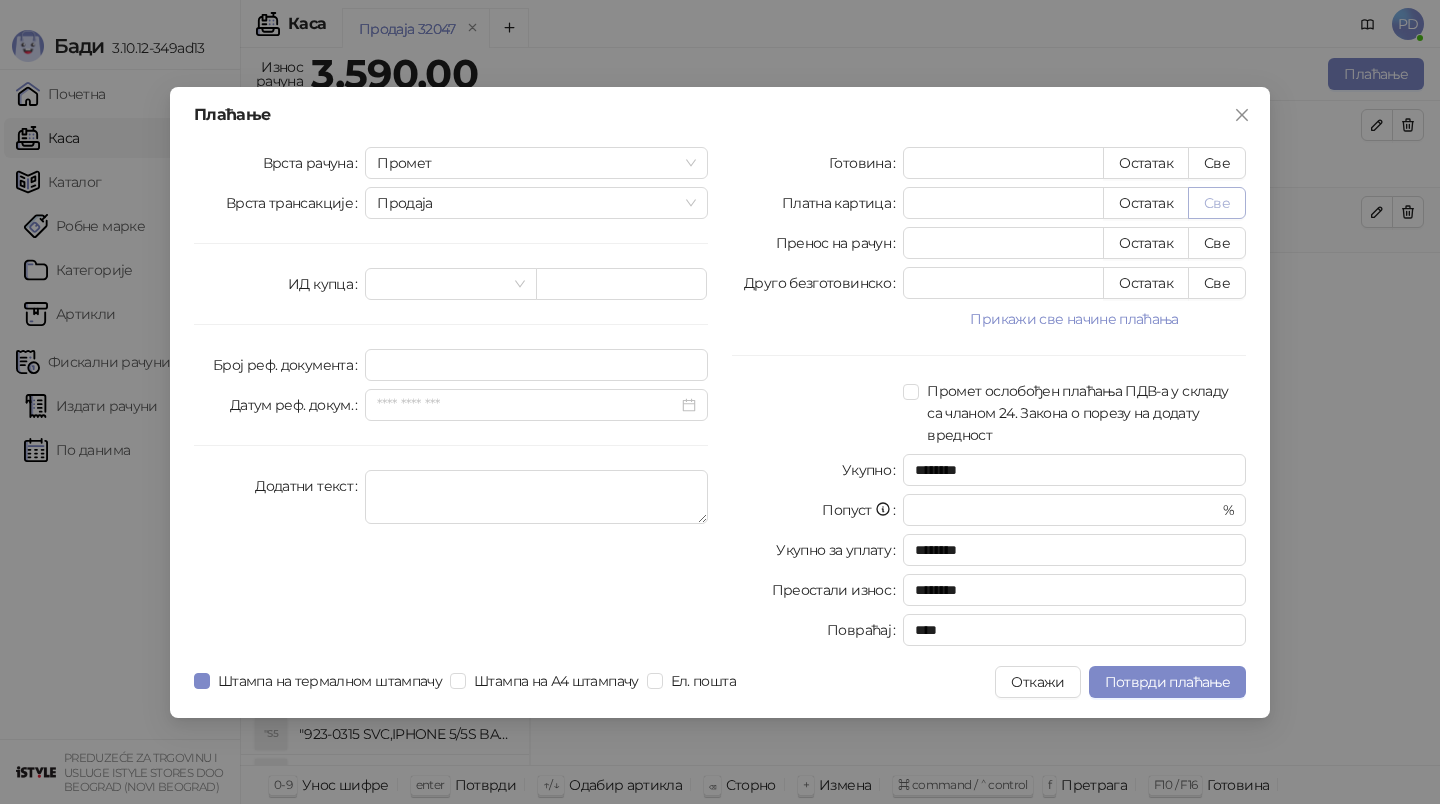 click on "Све" at bounding box center [1217, 203] 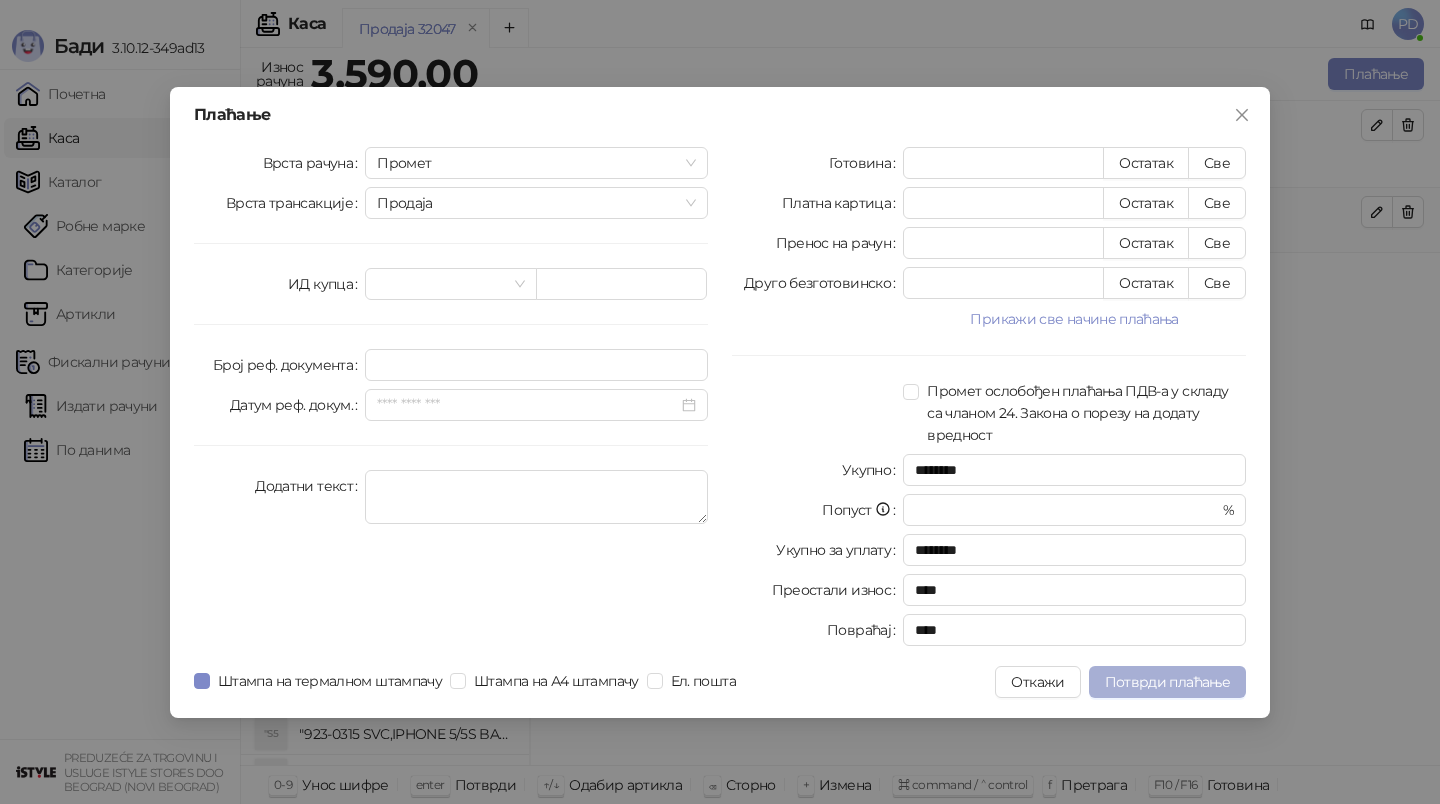 click on "Потврди плаћање" at bounding box center (1167, 682) 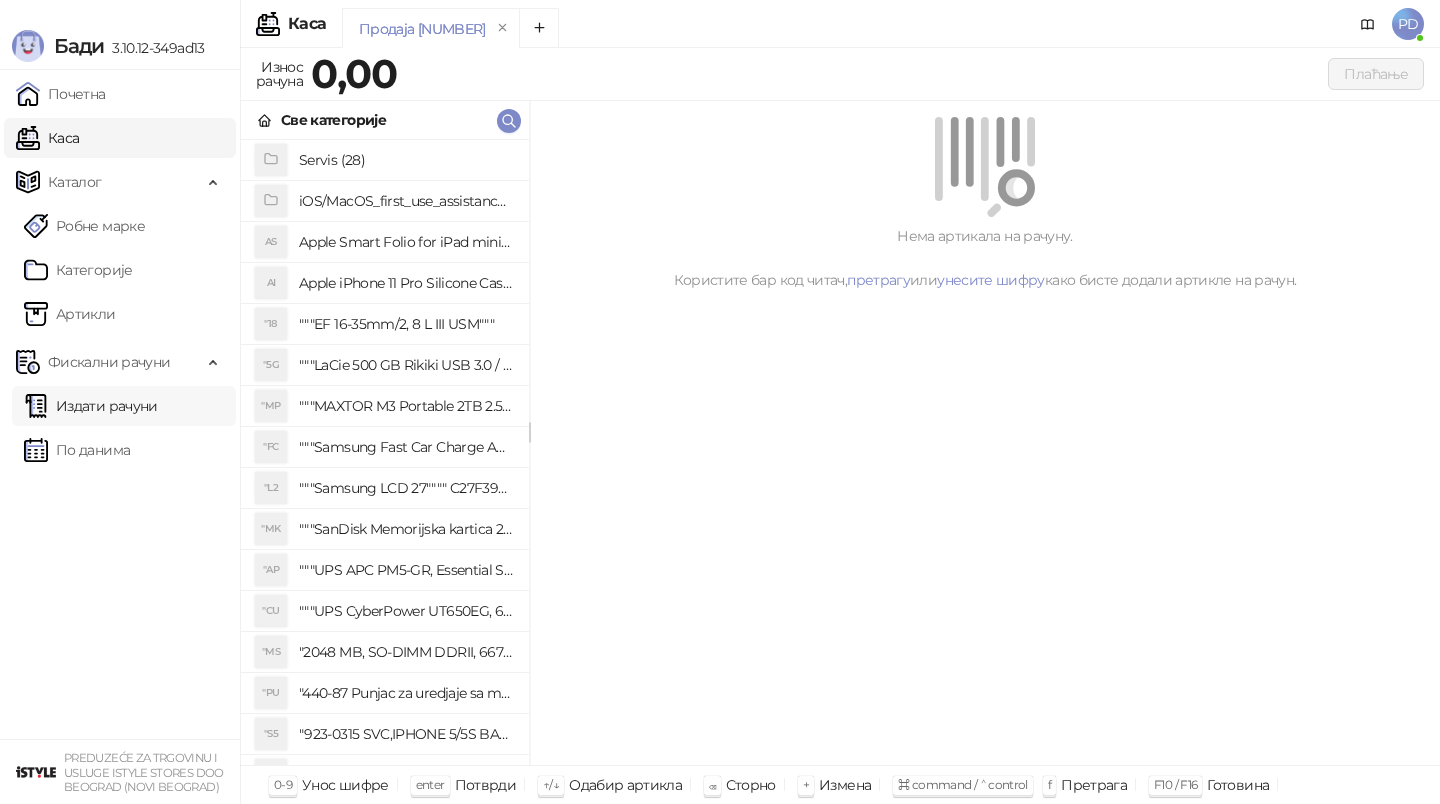 click on "Издати рачуни" at bounding box center [91, 406] 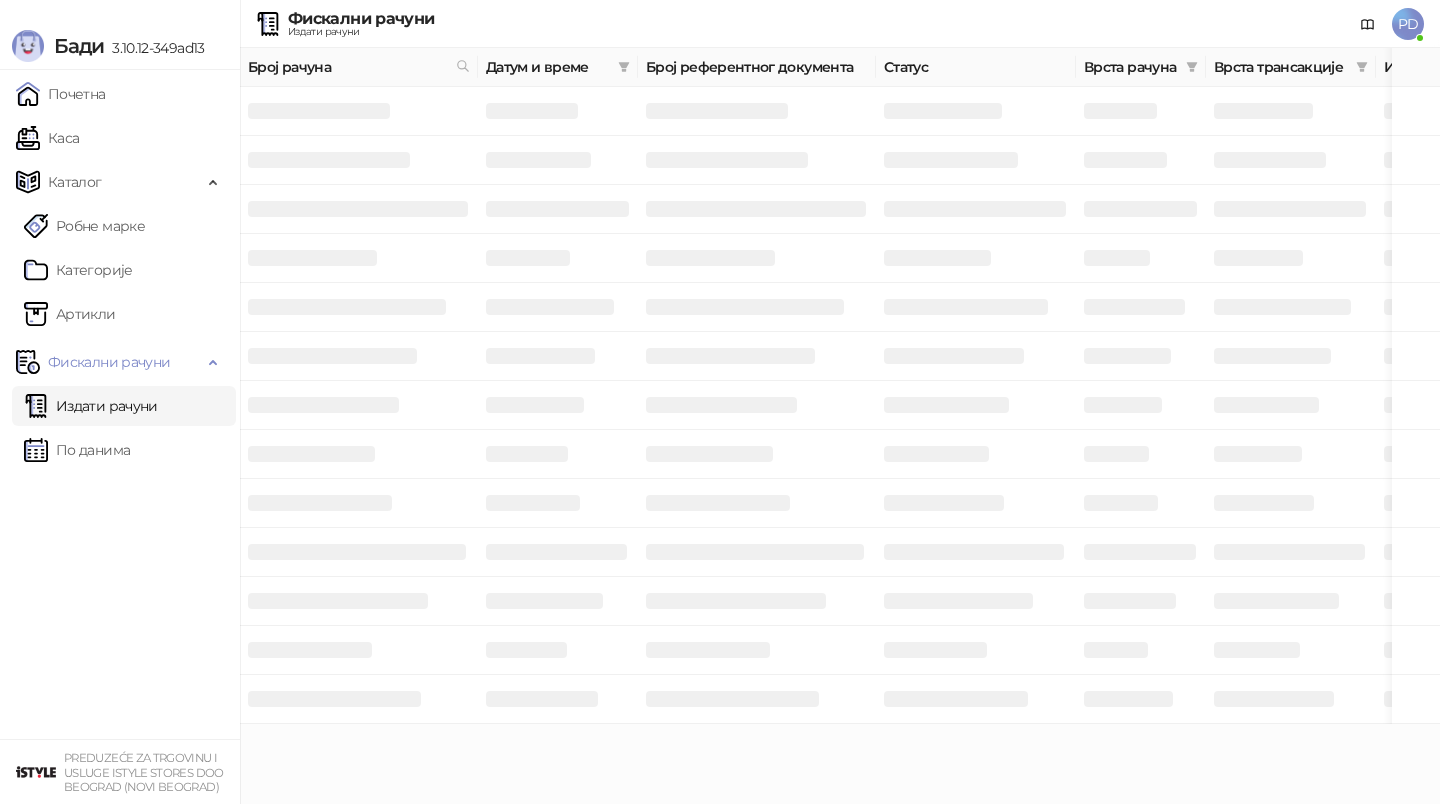 click on "Почетна Каса Каталог Робне марке Категорије Артикли Фискални рачуни Издати рачуни По данима" at bounding box center (120, 404) 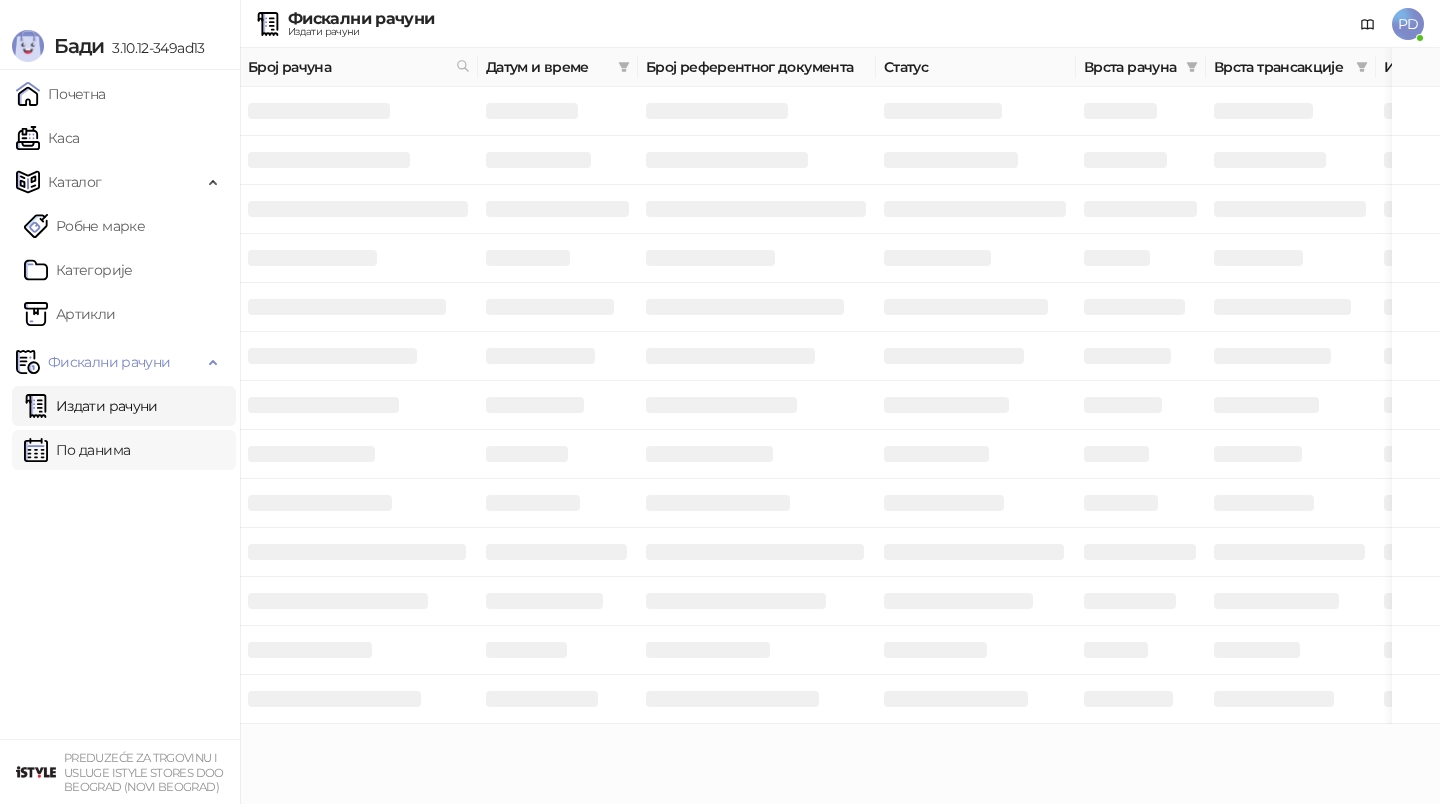 click on "По данима" at bounding box center (77, 450) 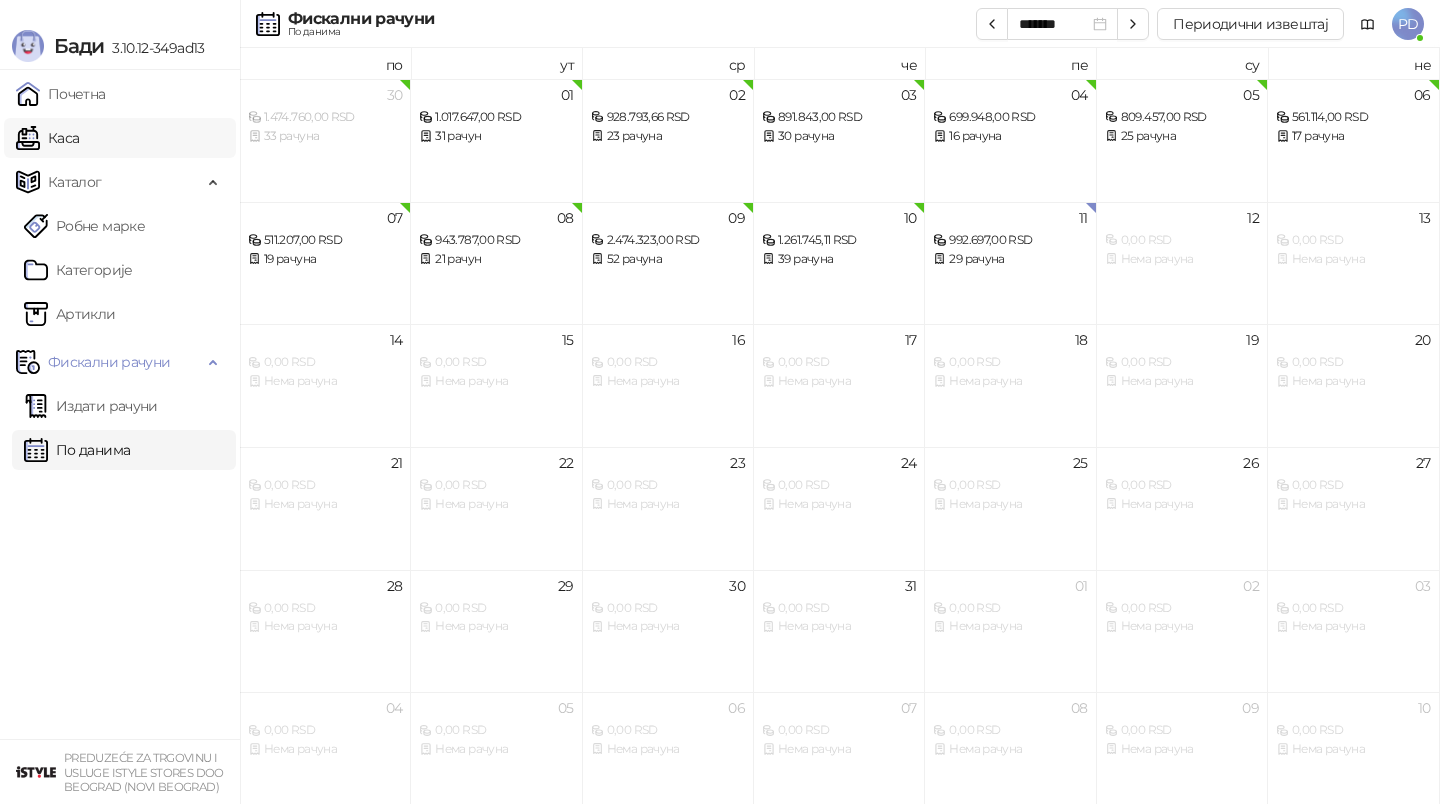 click on "Каса" at bounding box center [47, 138] 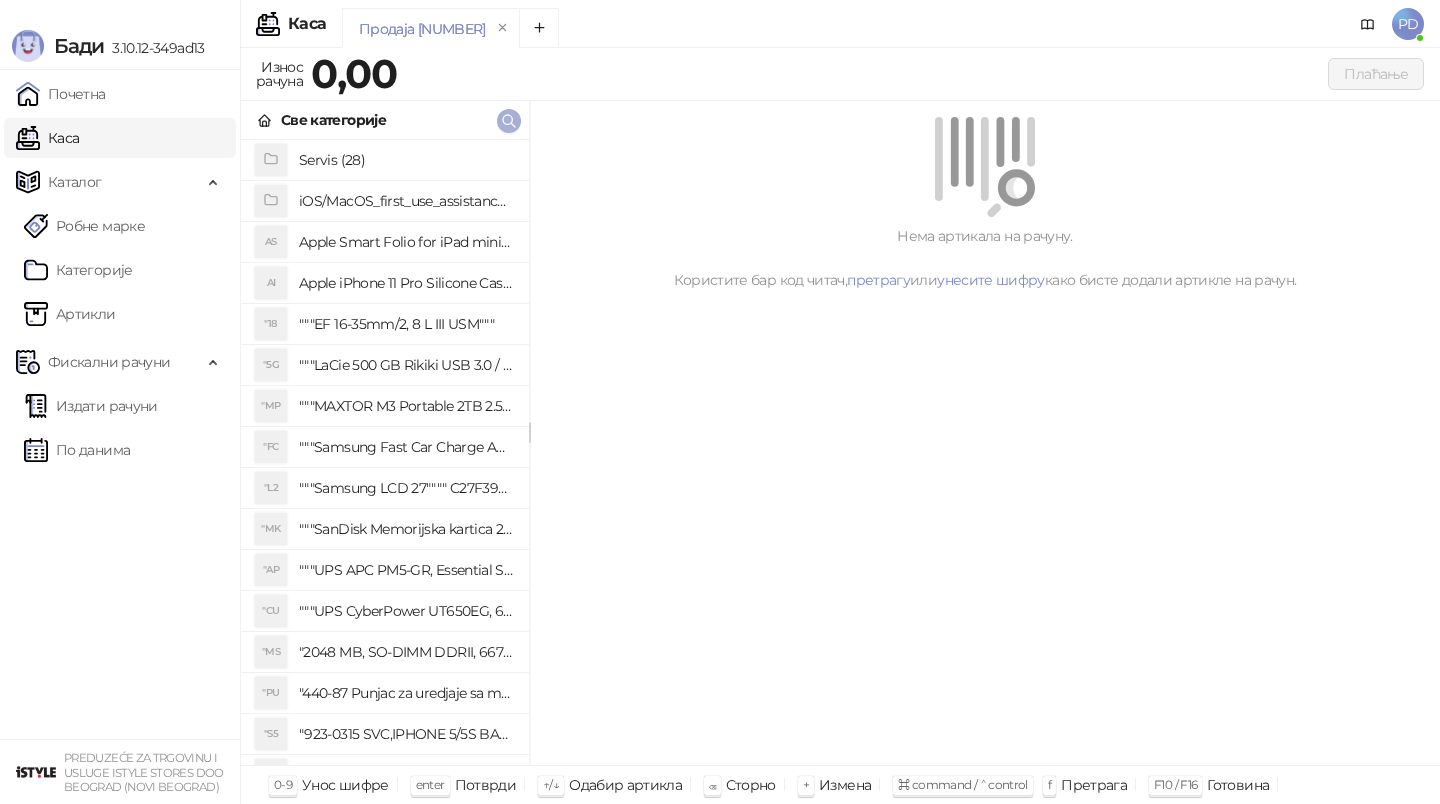 click 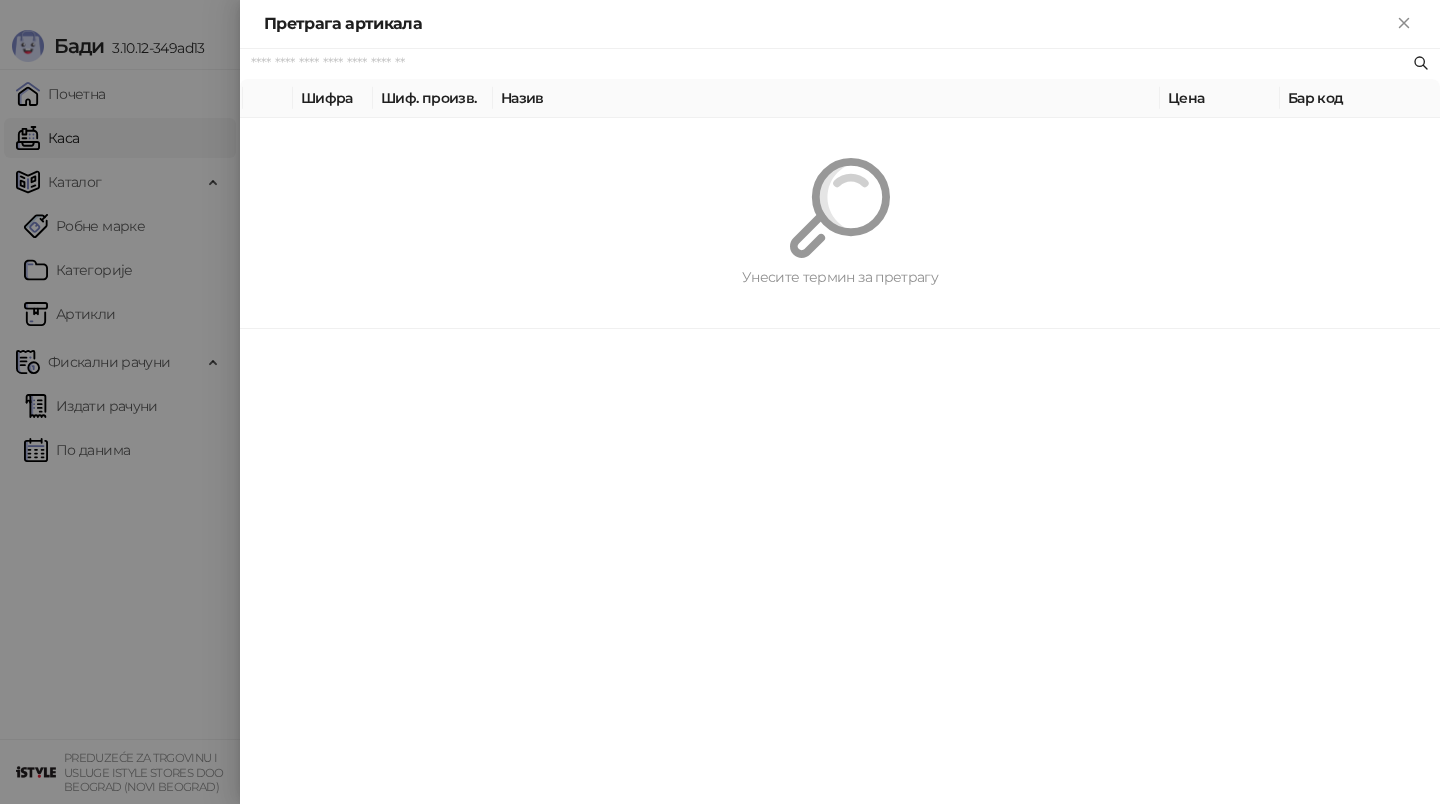 paste on "*********" 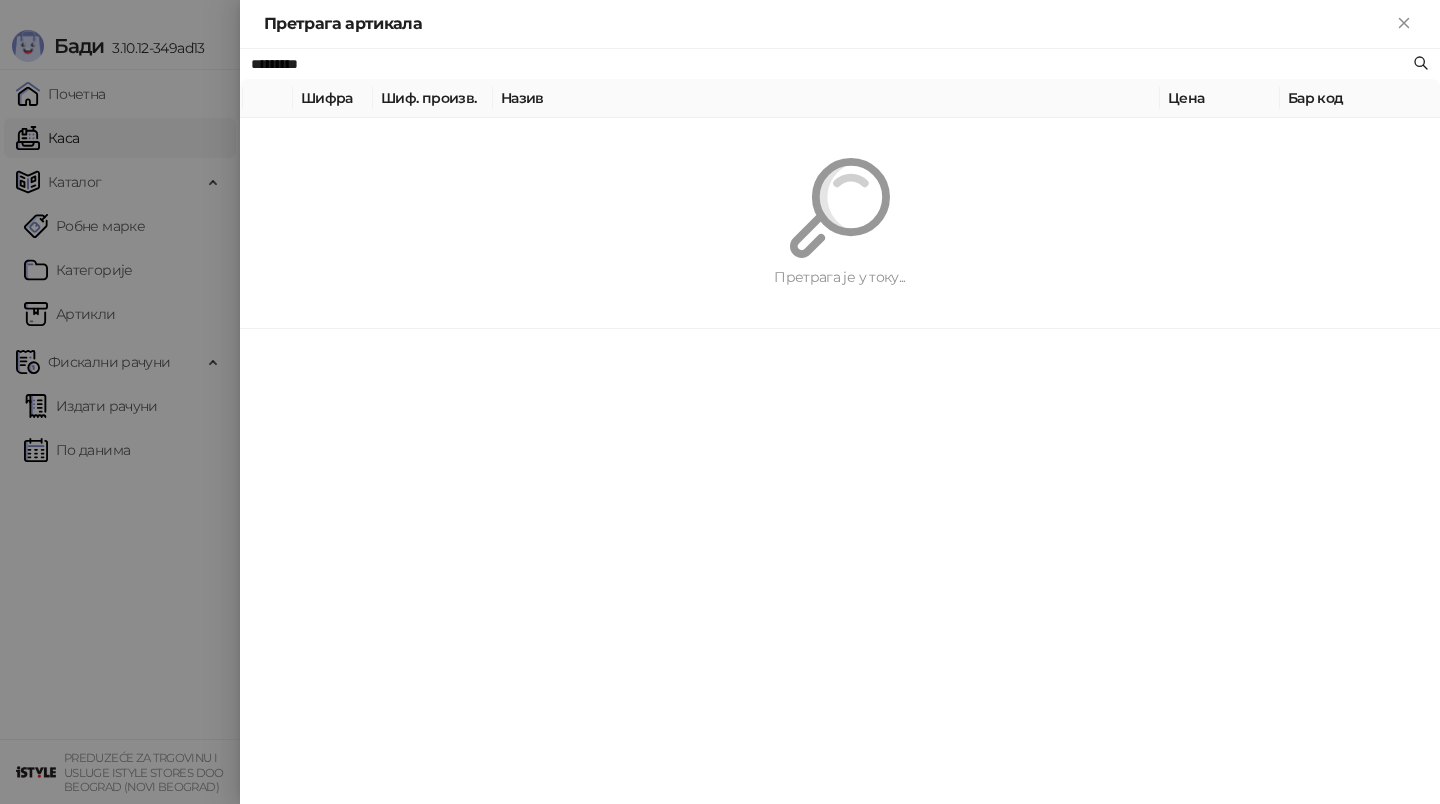 type on "*********" 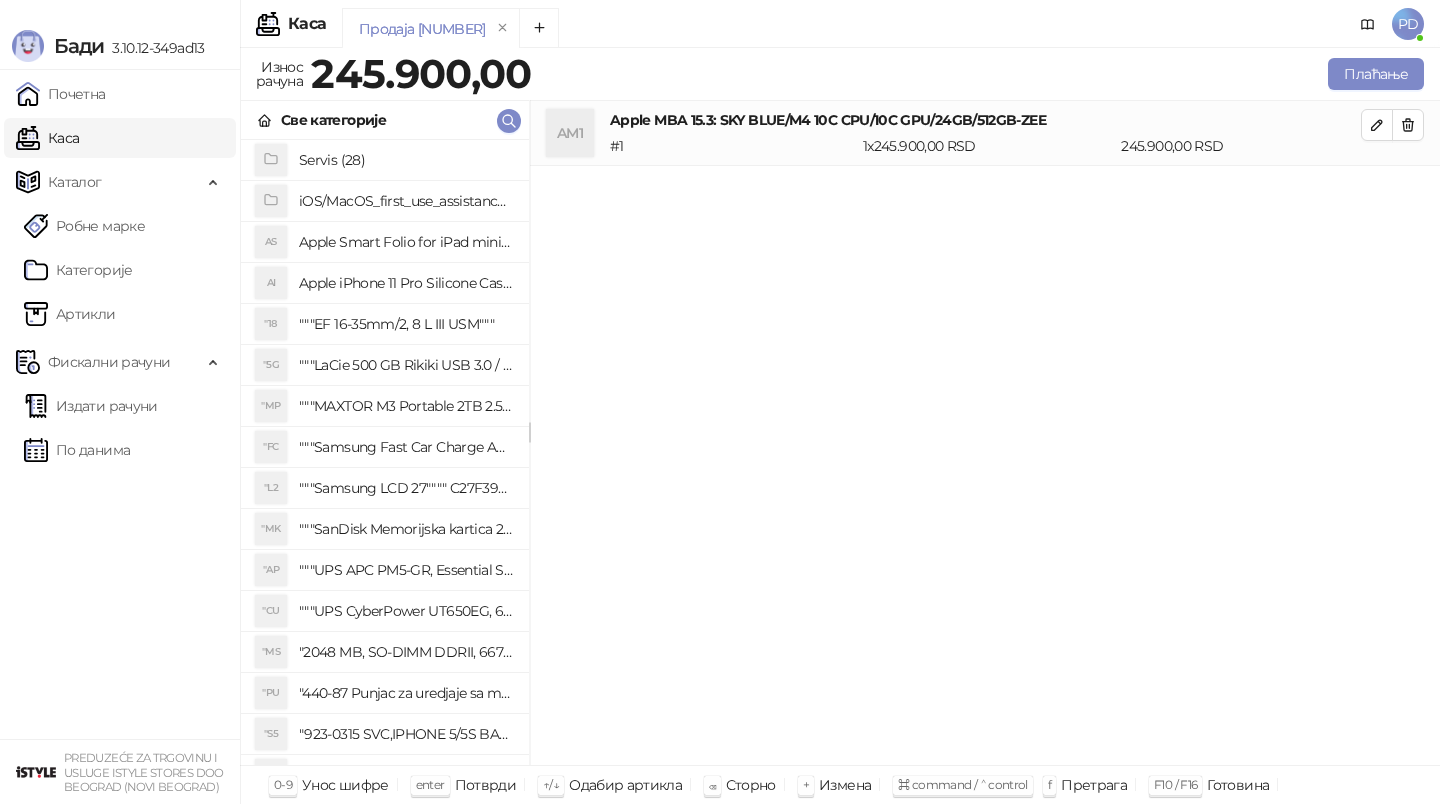 click on "Apple MBA 15.3: SKY BLUE/M4 10C CPU/10C GPU/24GB/512GB-ZEE" at bounding box center [985, 120] 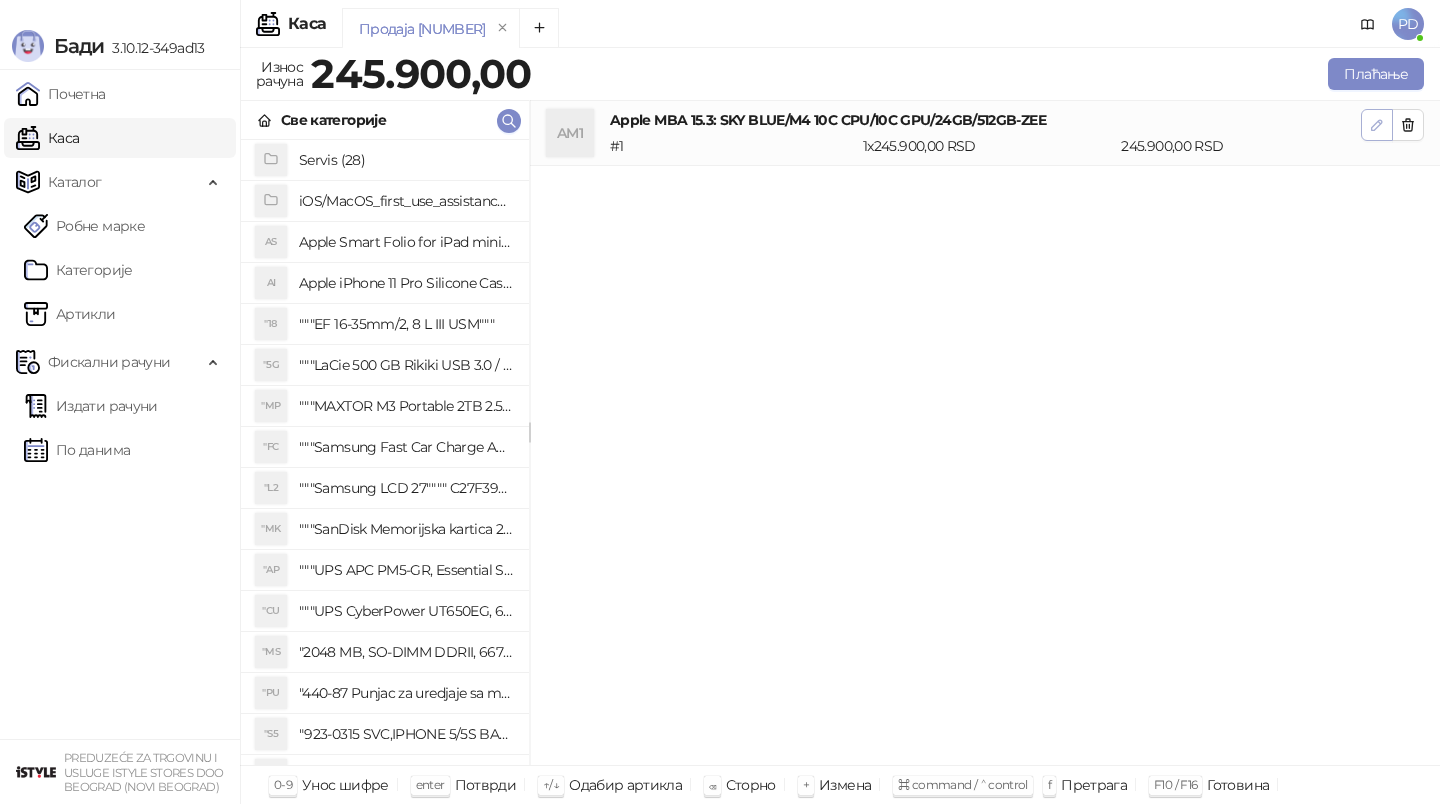 click at bounding box center (1377, 125) 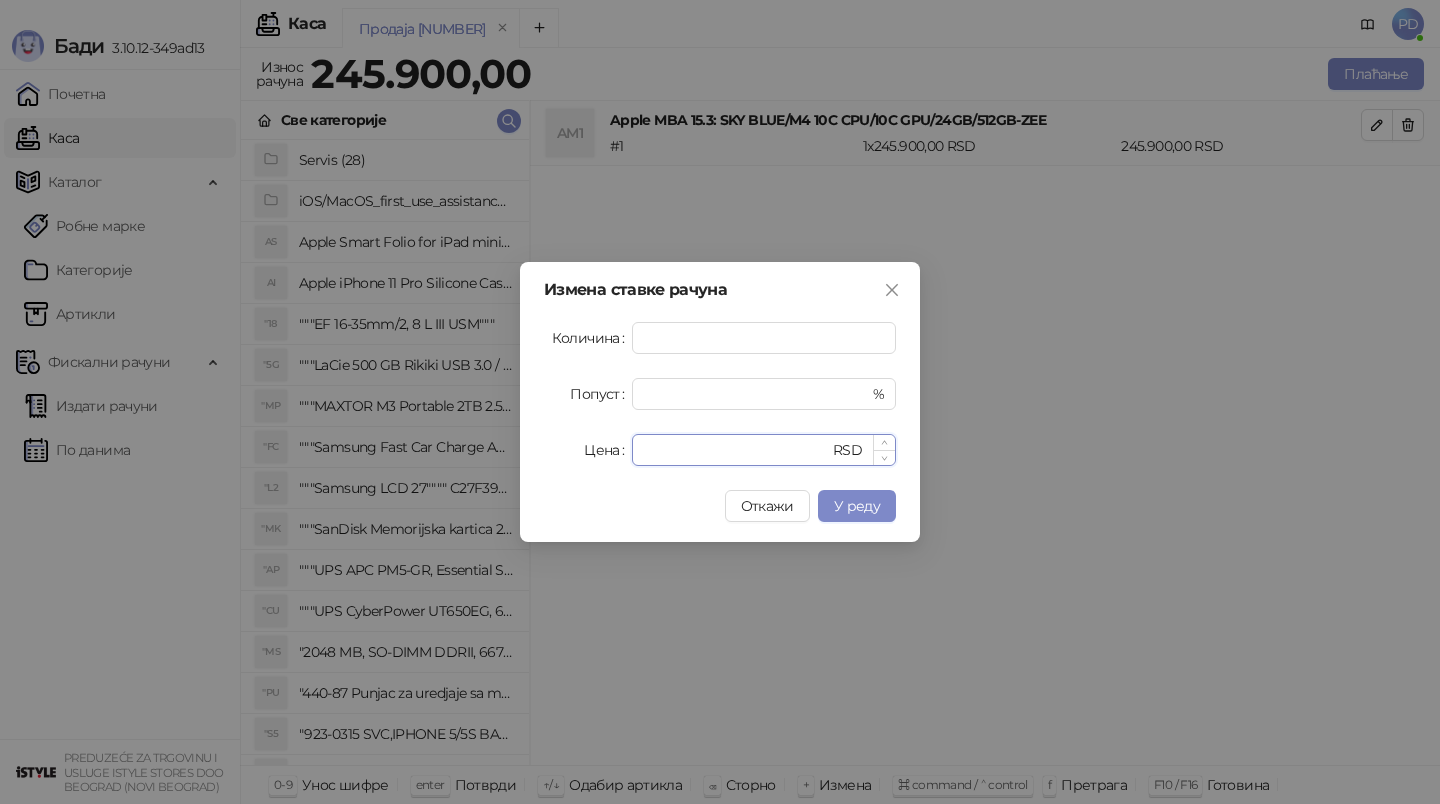 click on "******" at bounding box center (736, 450) 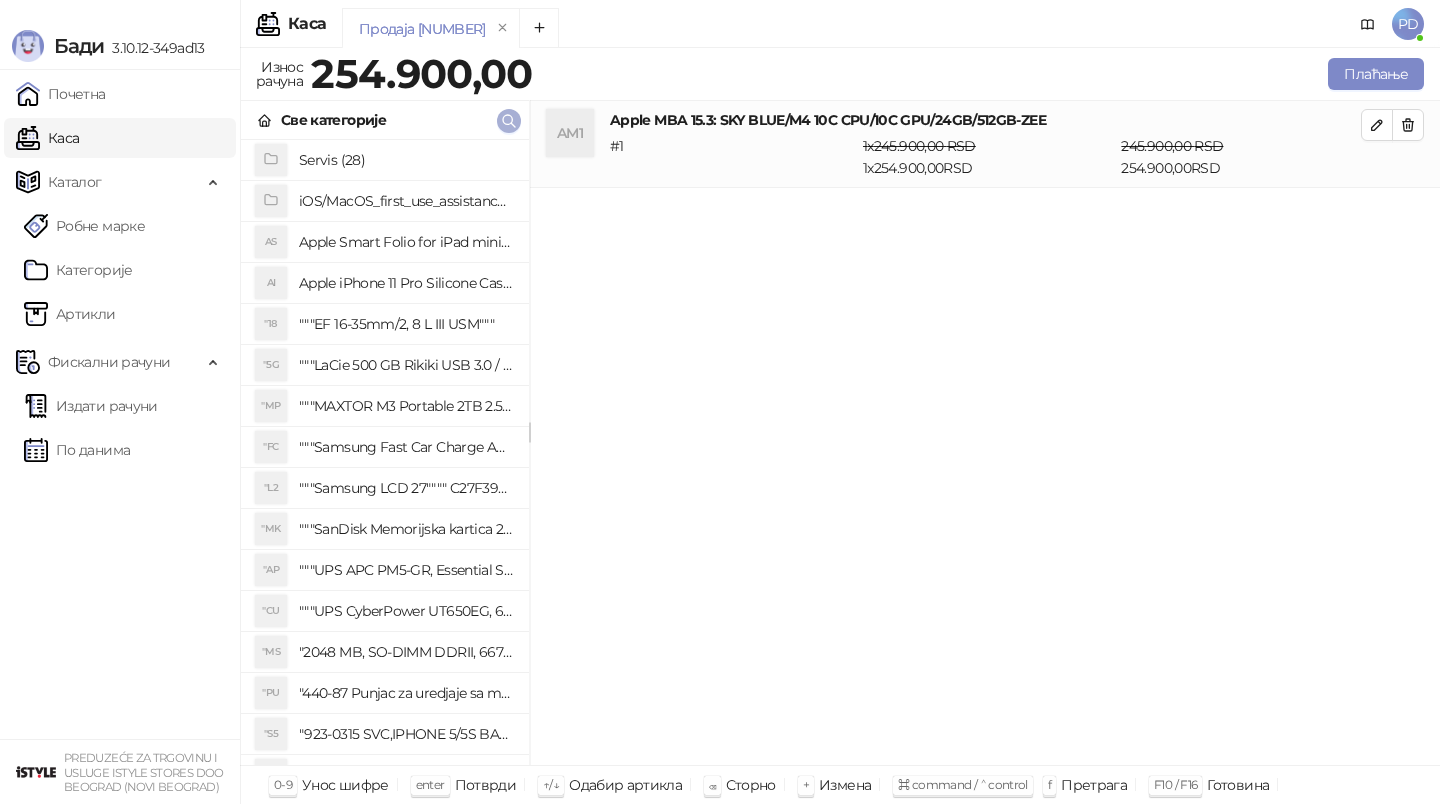click 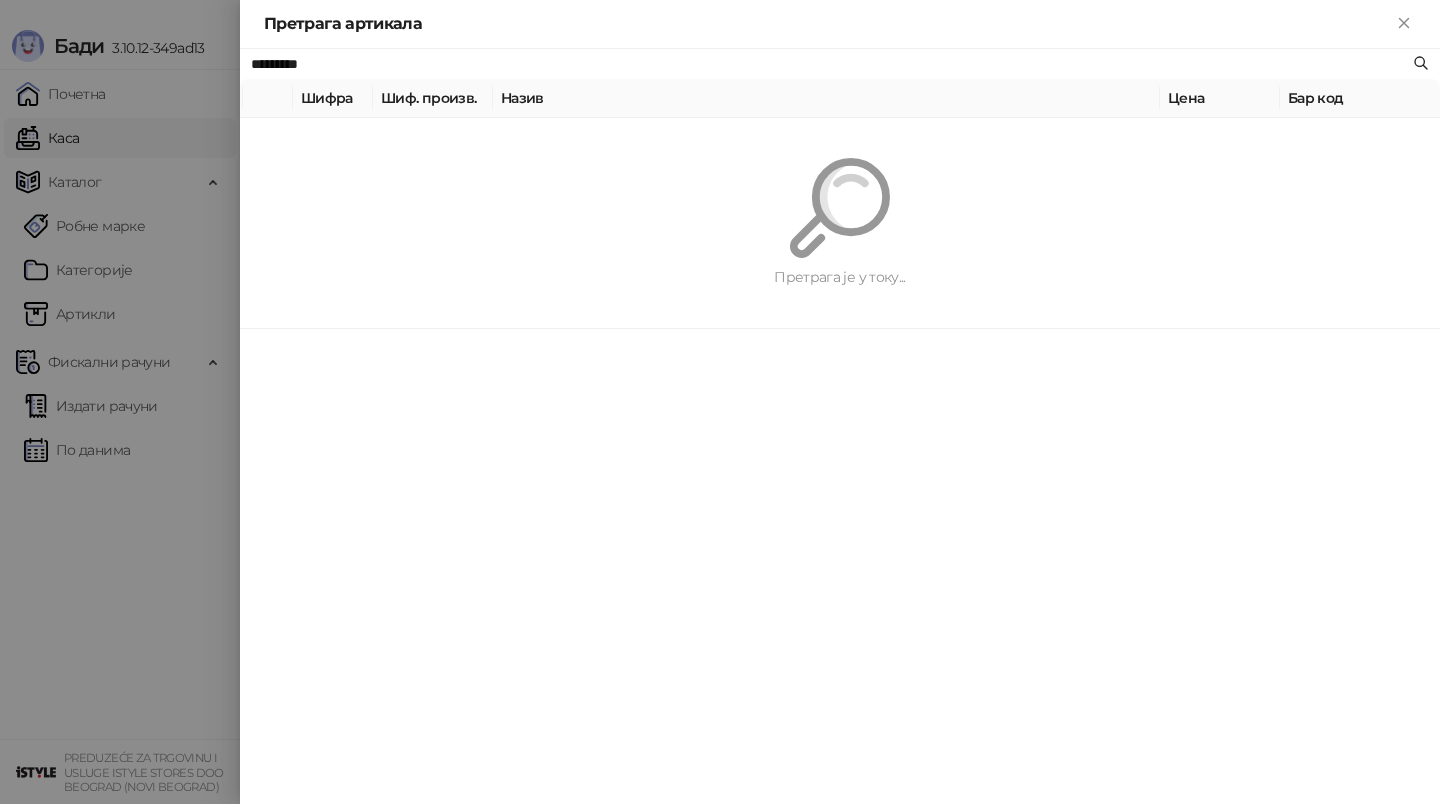 paste 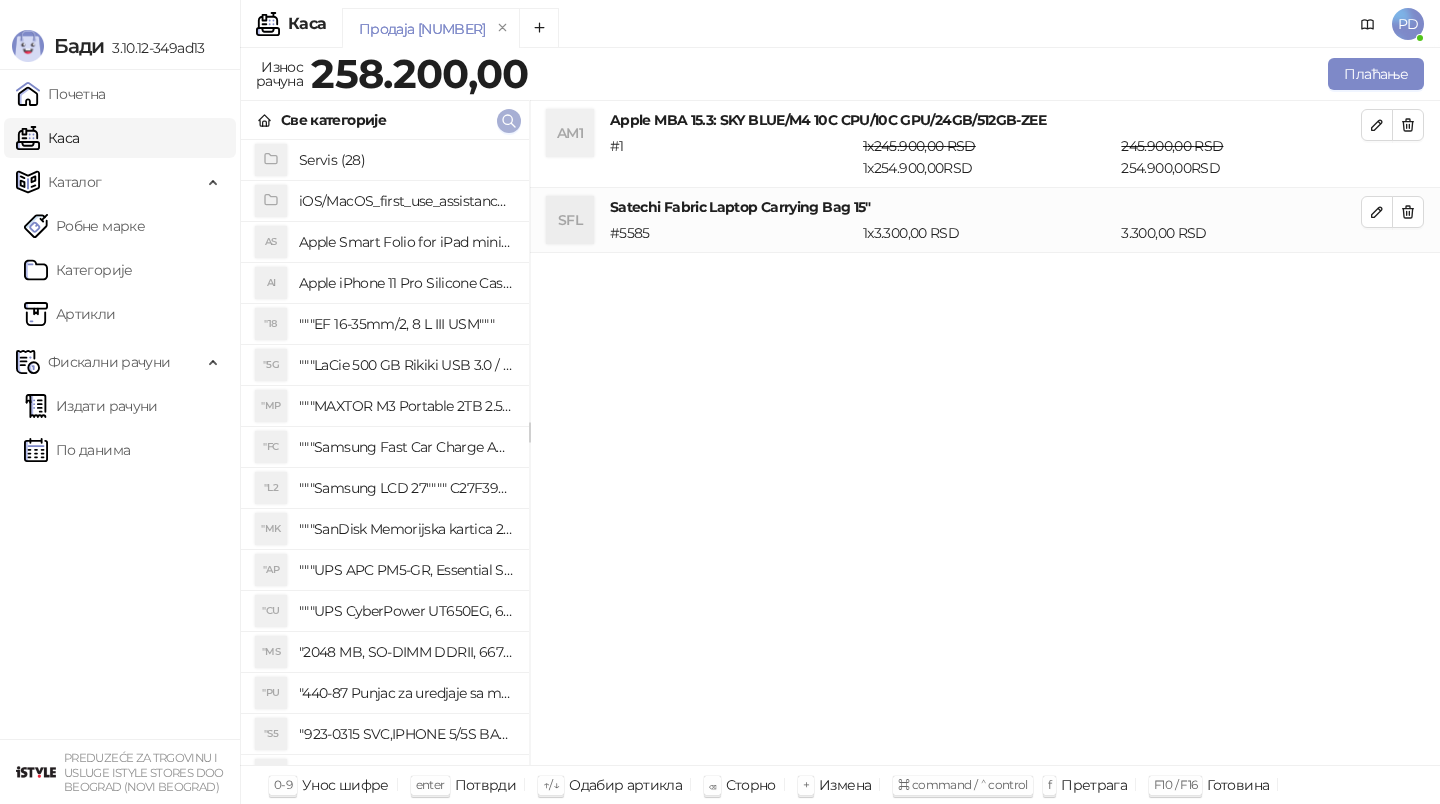 click 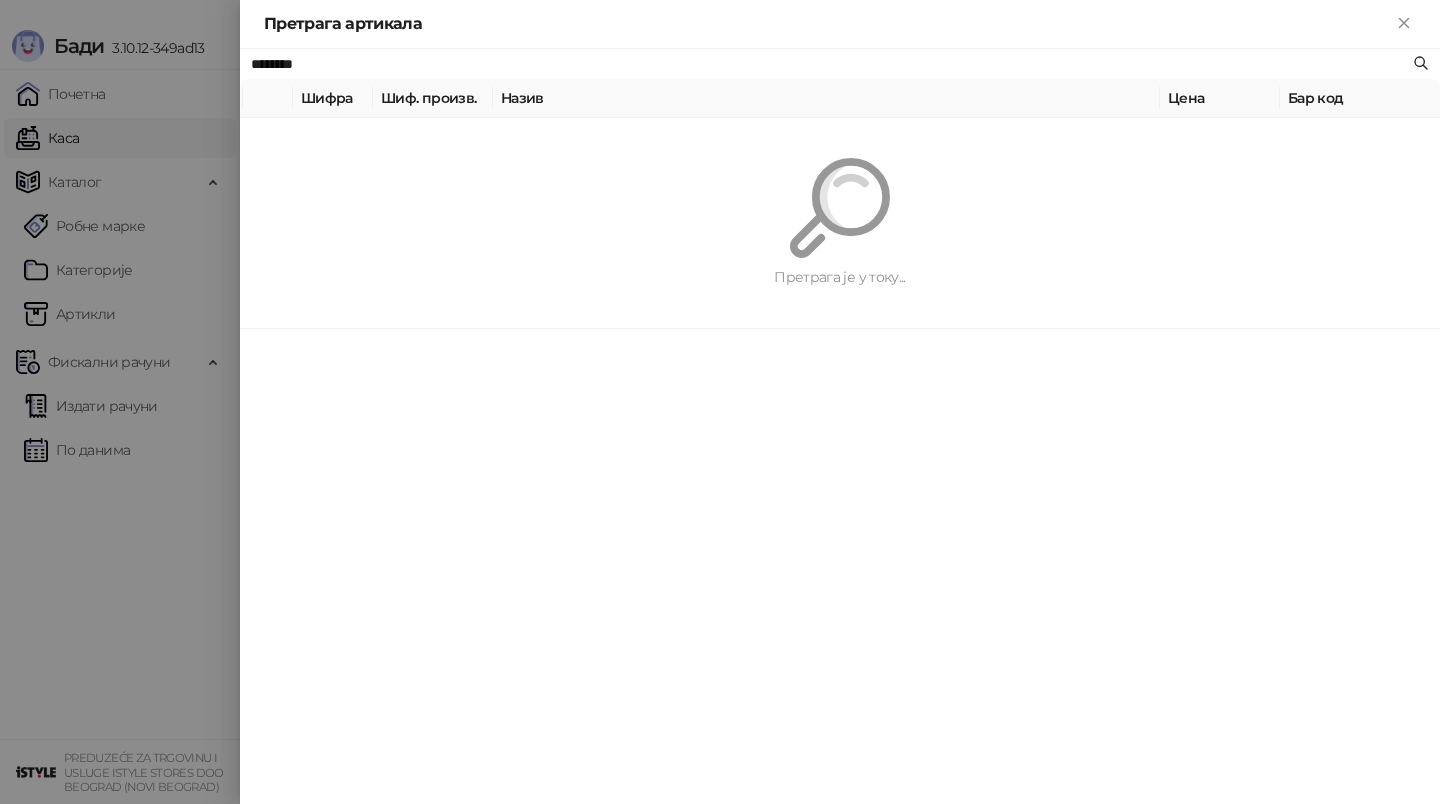 paste on "**********" 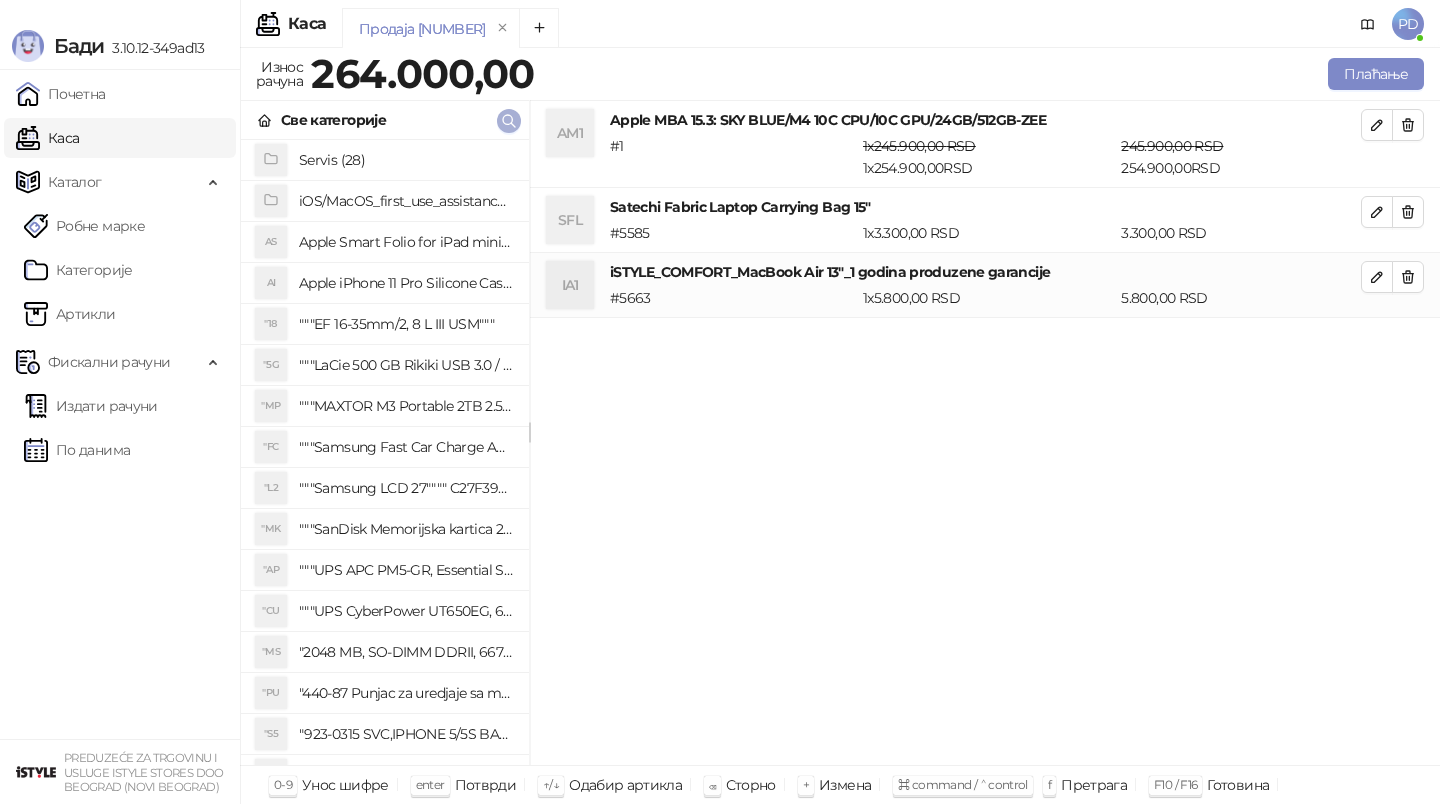 click 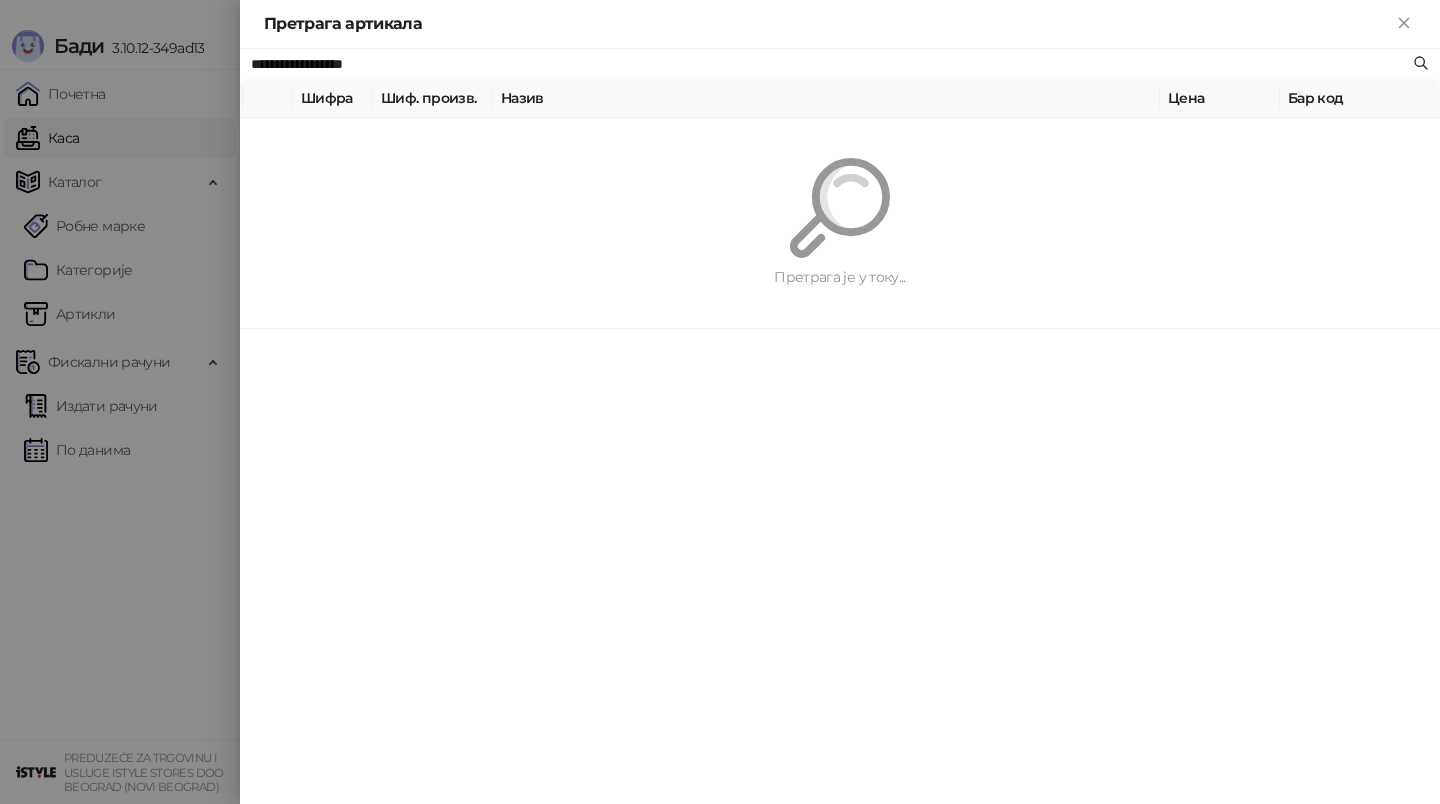 paste on "****" 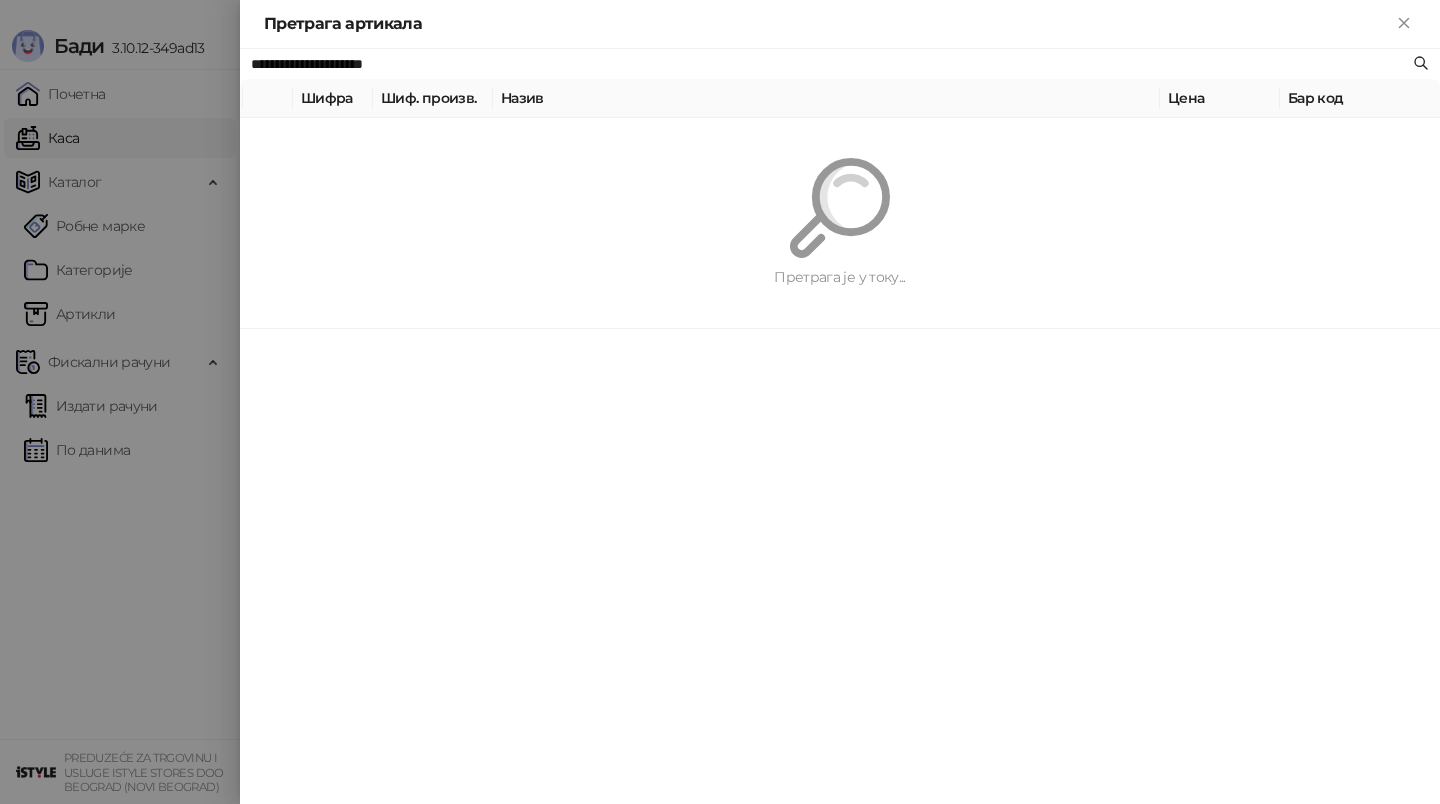 type on "**********" 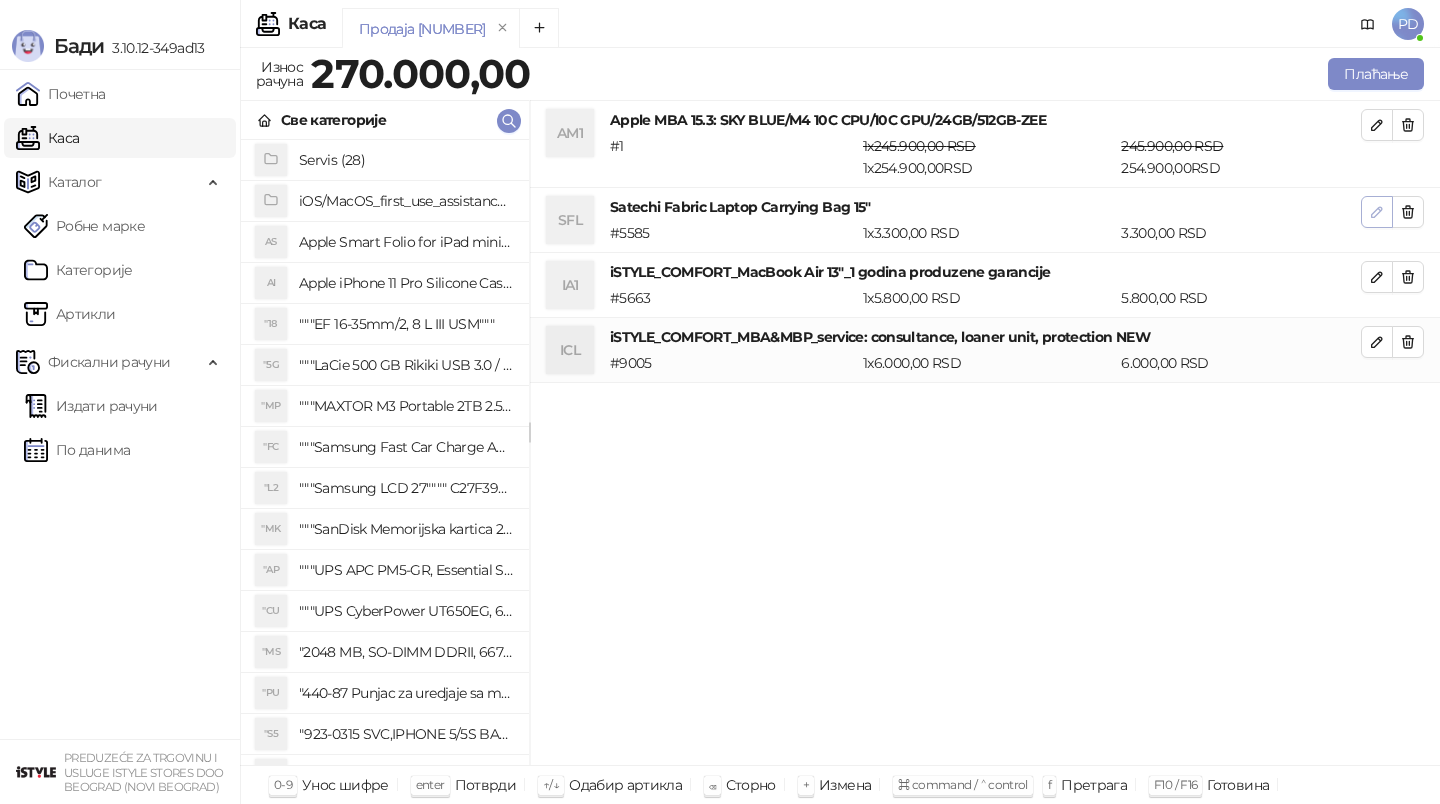 click at bounding box center (1377, 212) 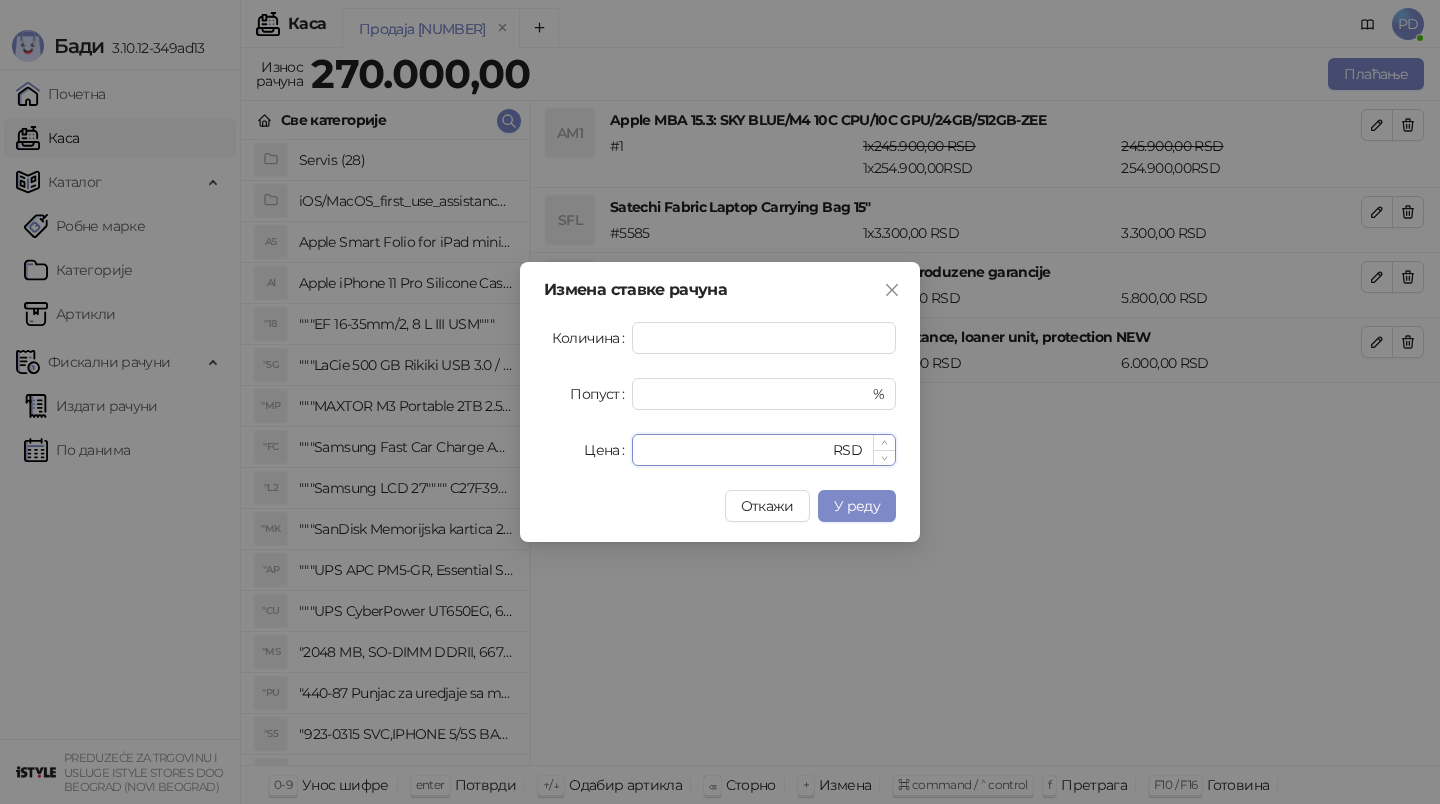 click on "****" at bounding box center (736, 450) 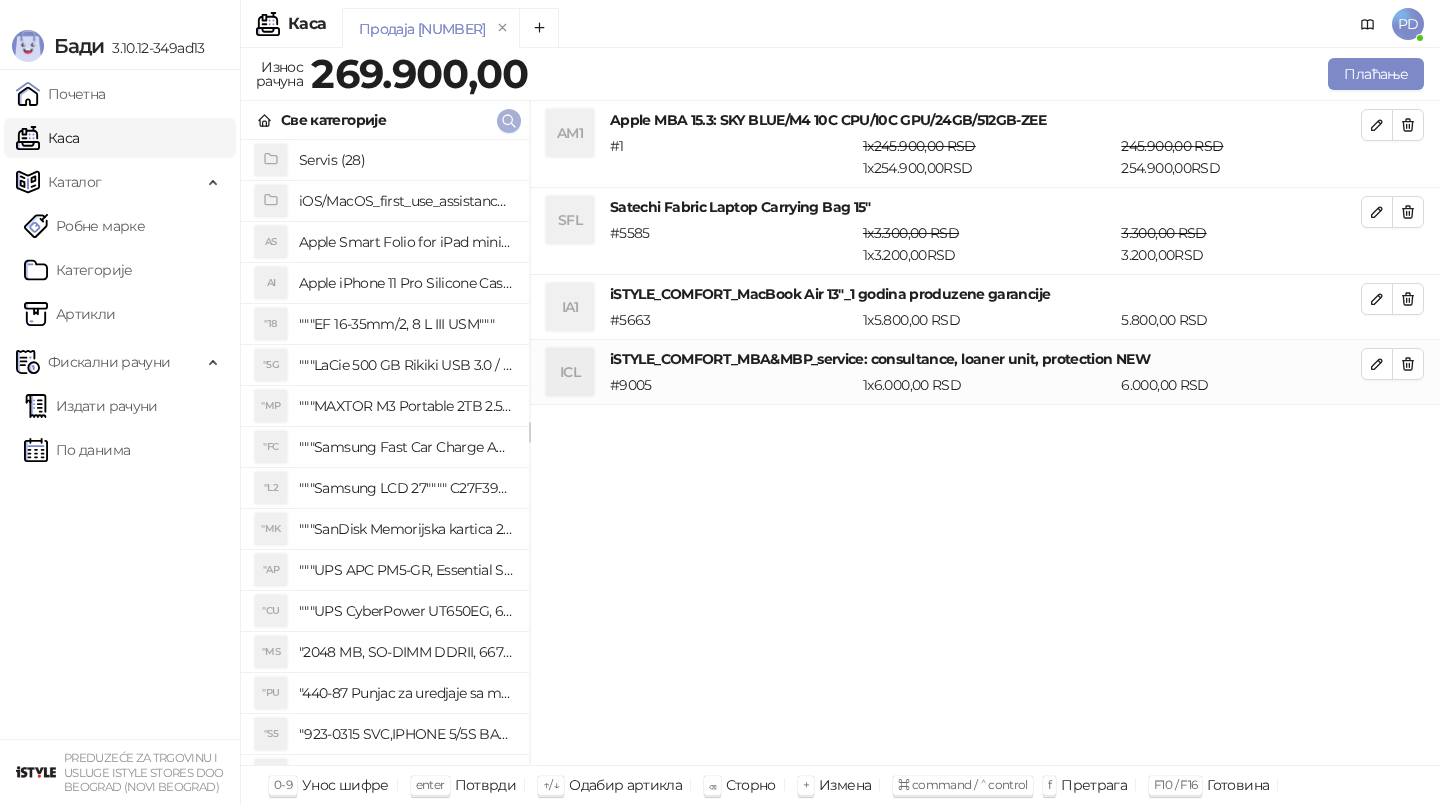 click 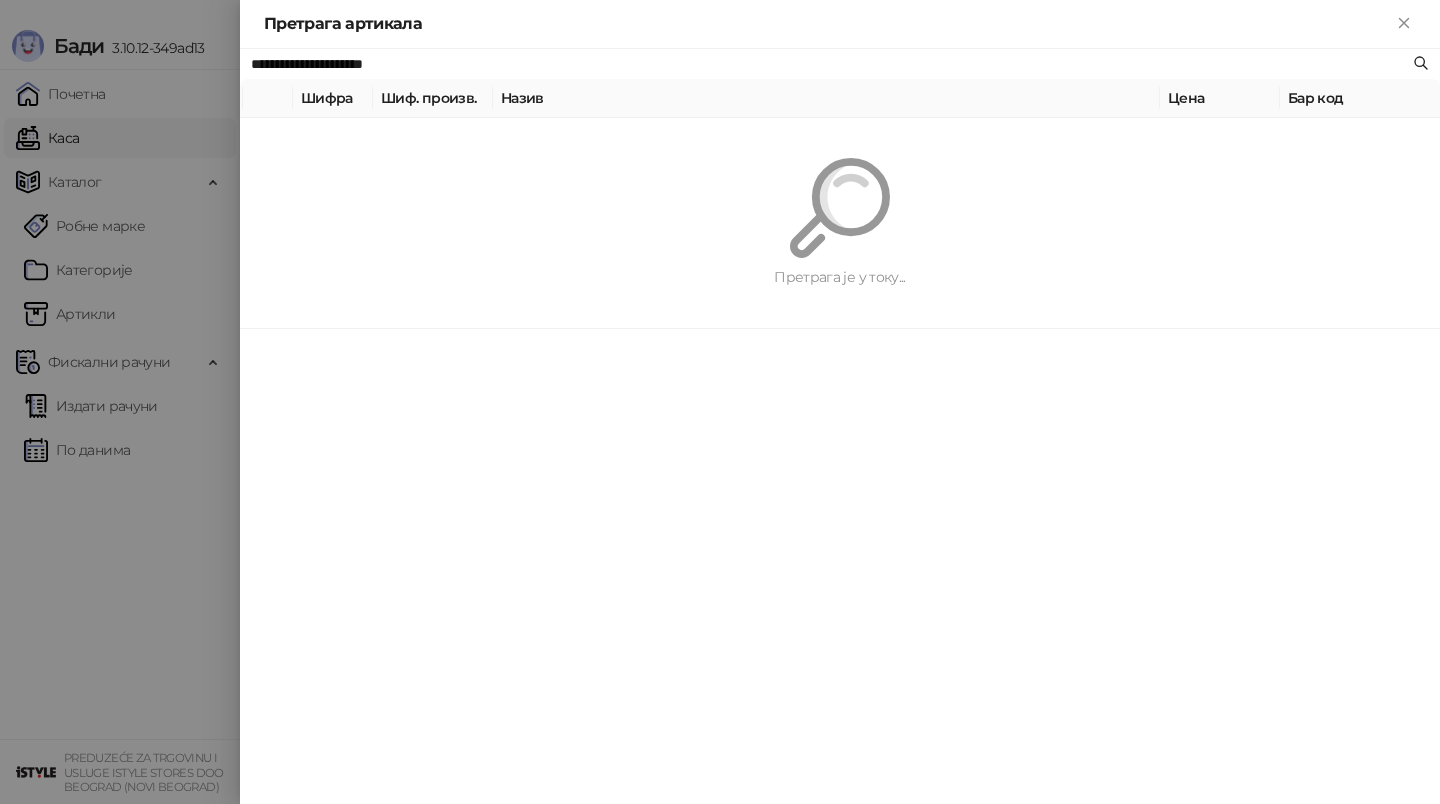 paste 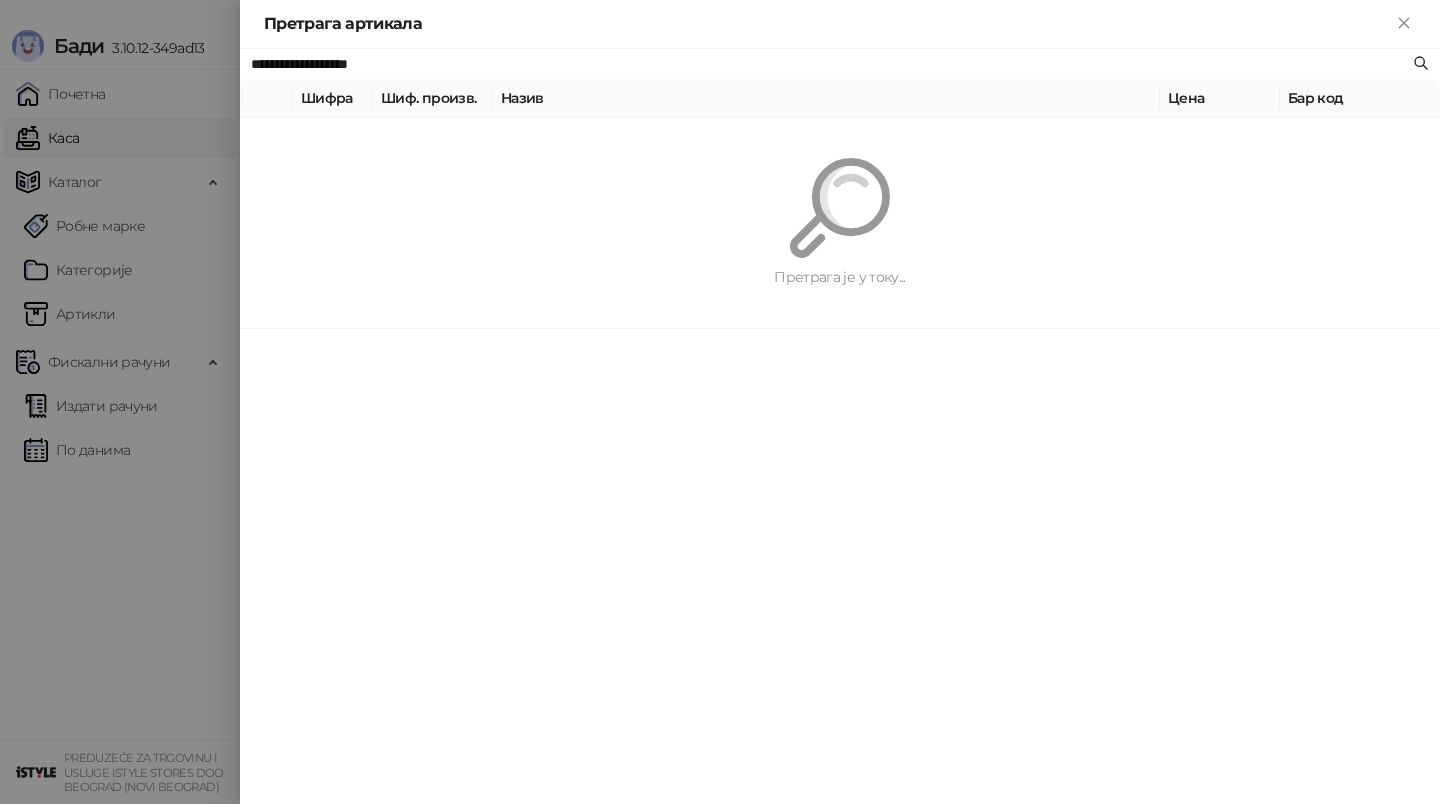 type on "**********" 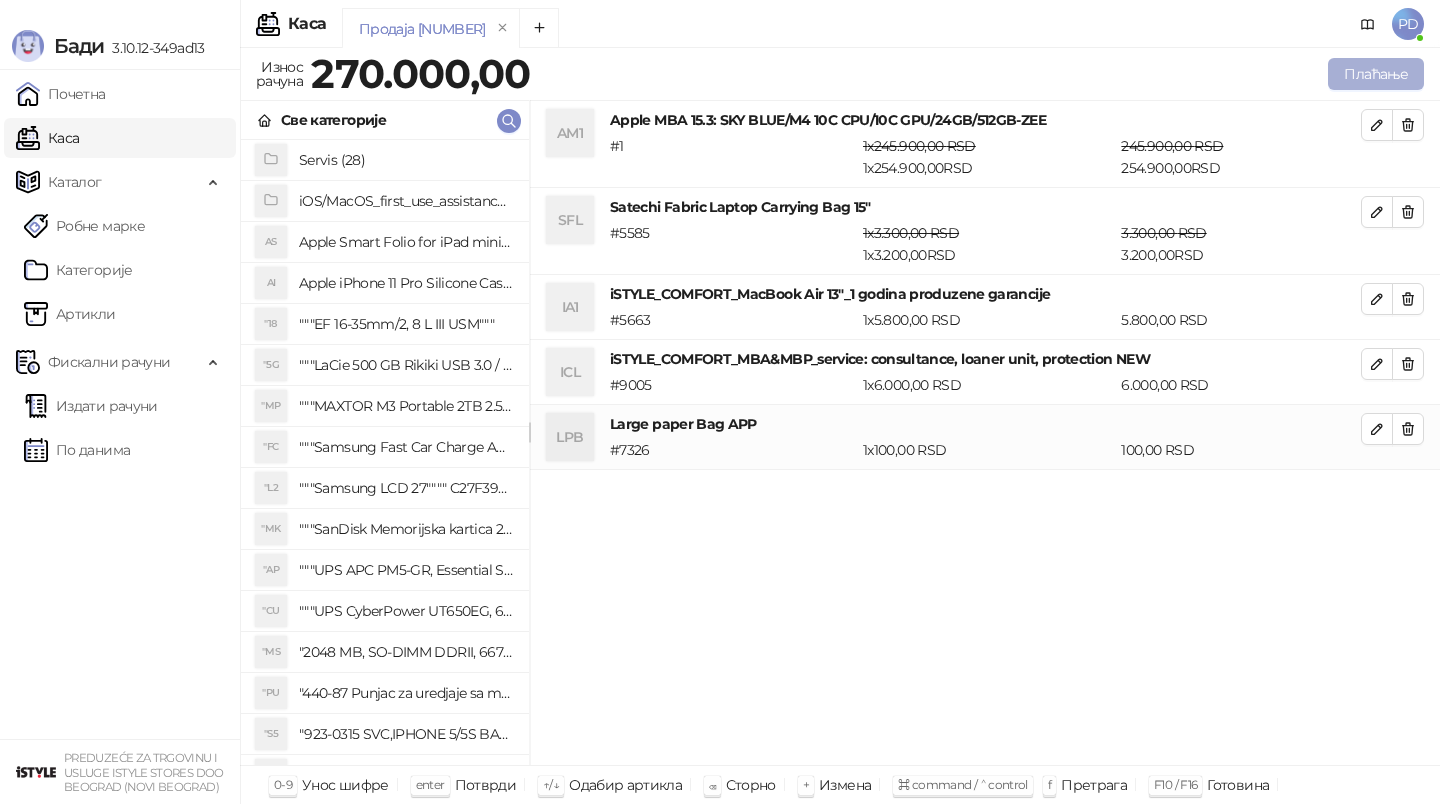 click on "Плаћање" at bounding box center (1376, 74) 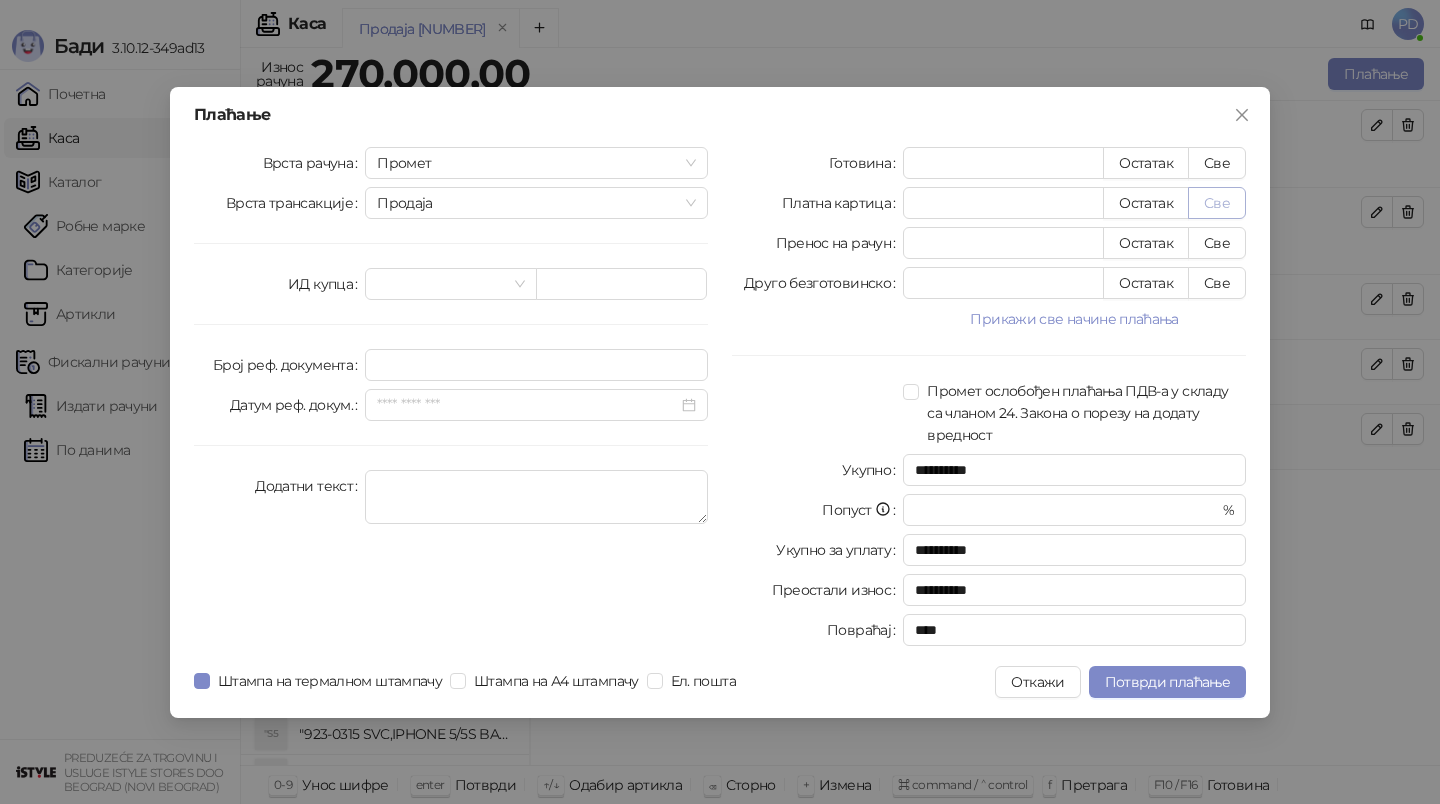 click on "Све" at bounding box center [1217, 203] 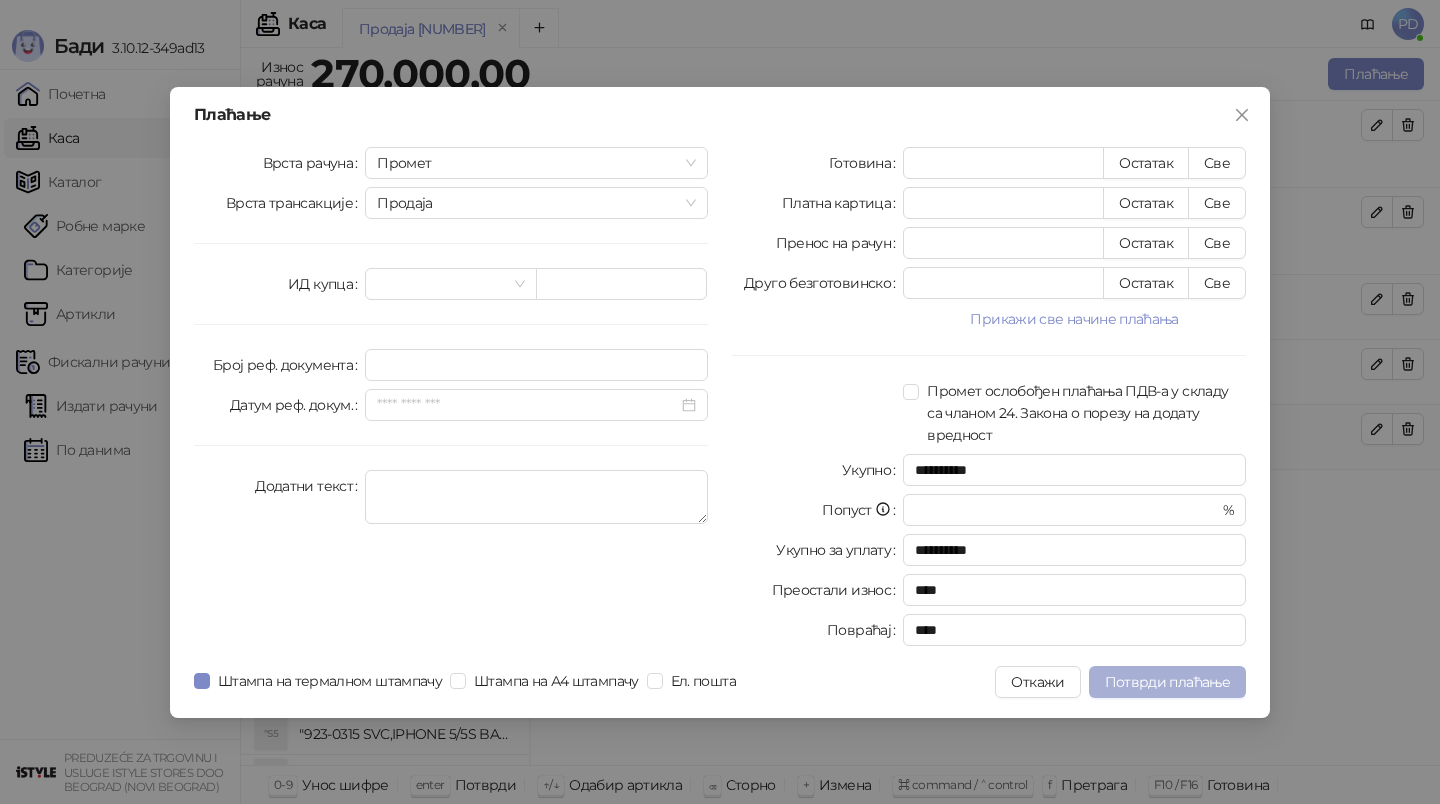 click on "Потврди плаћање" at bounding box center (1167, 682) 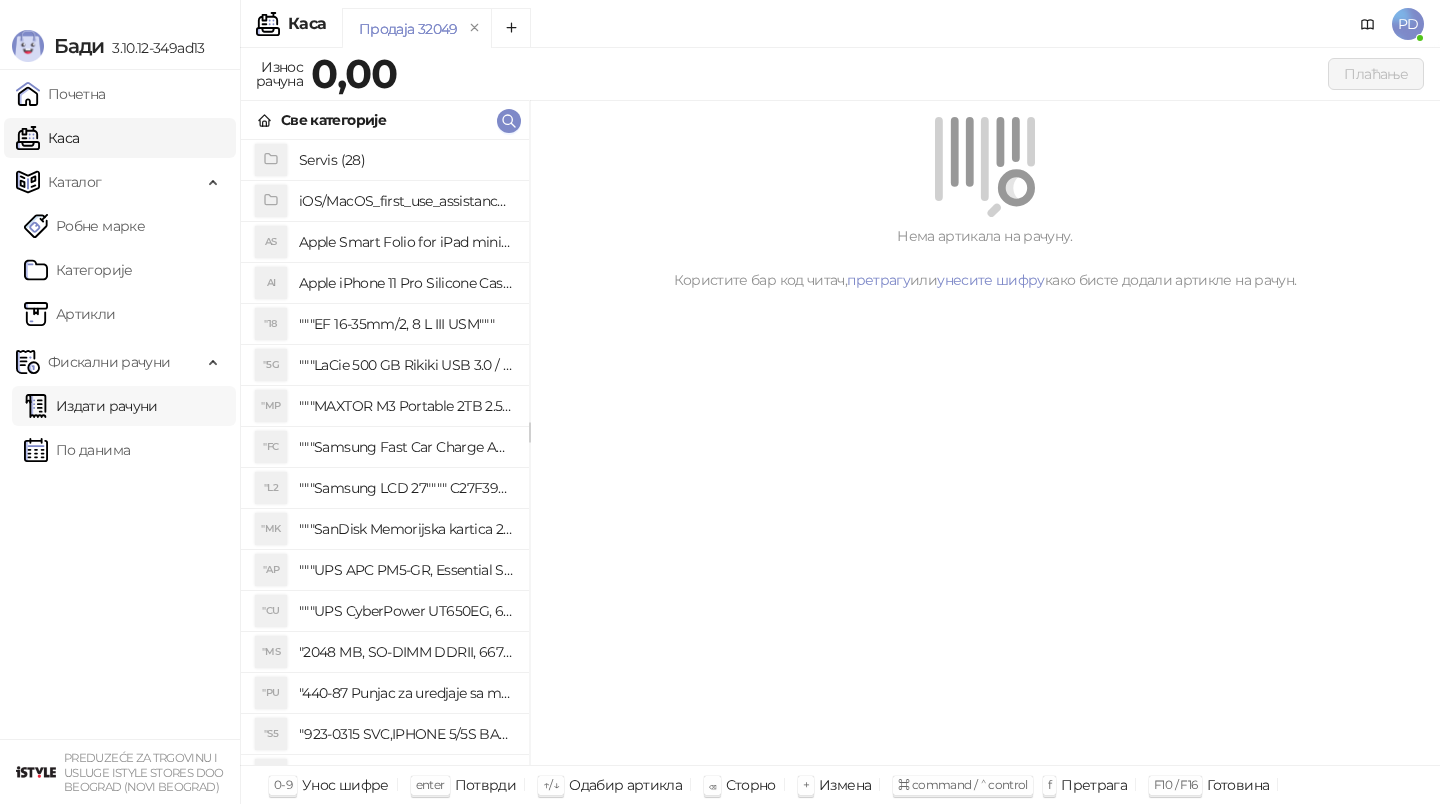 click on "Издати рачуни" at bounding box center [91, 406] 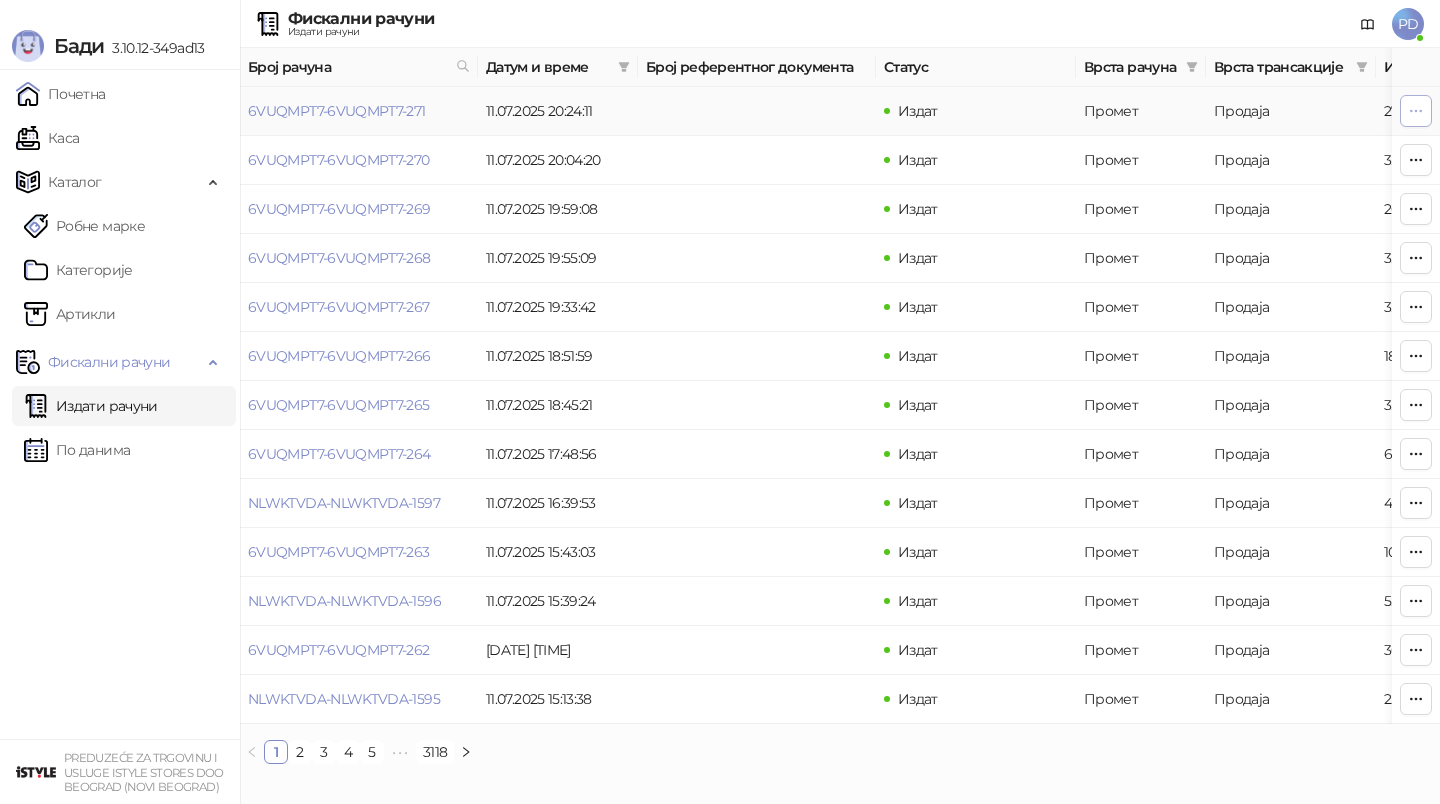 click 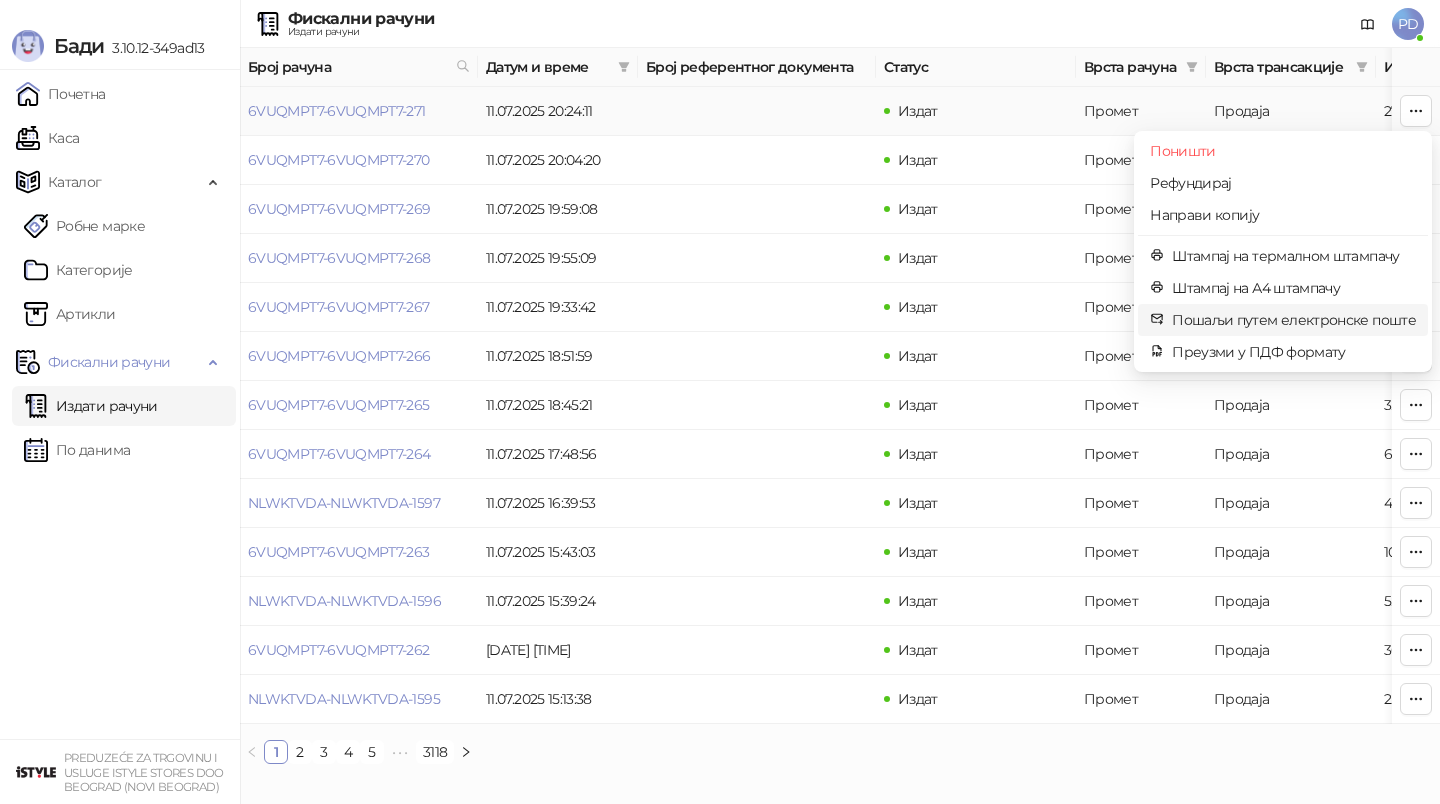 click on "Пошаљи путем електронске поште" at bounding box center (1294, 320) 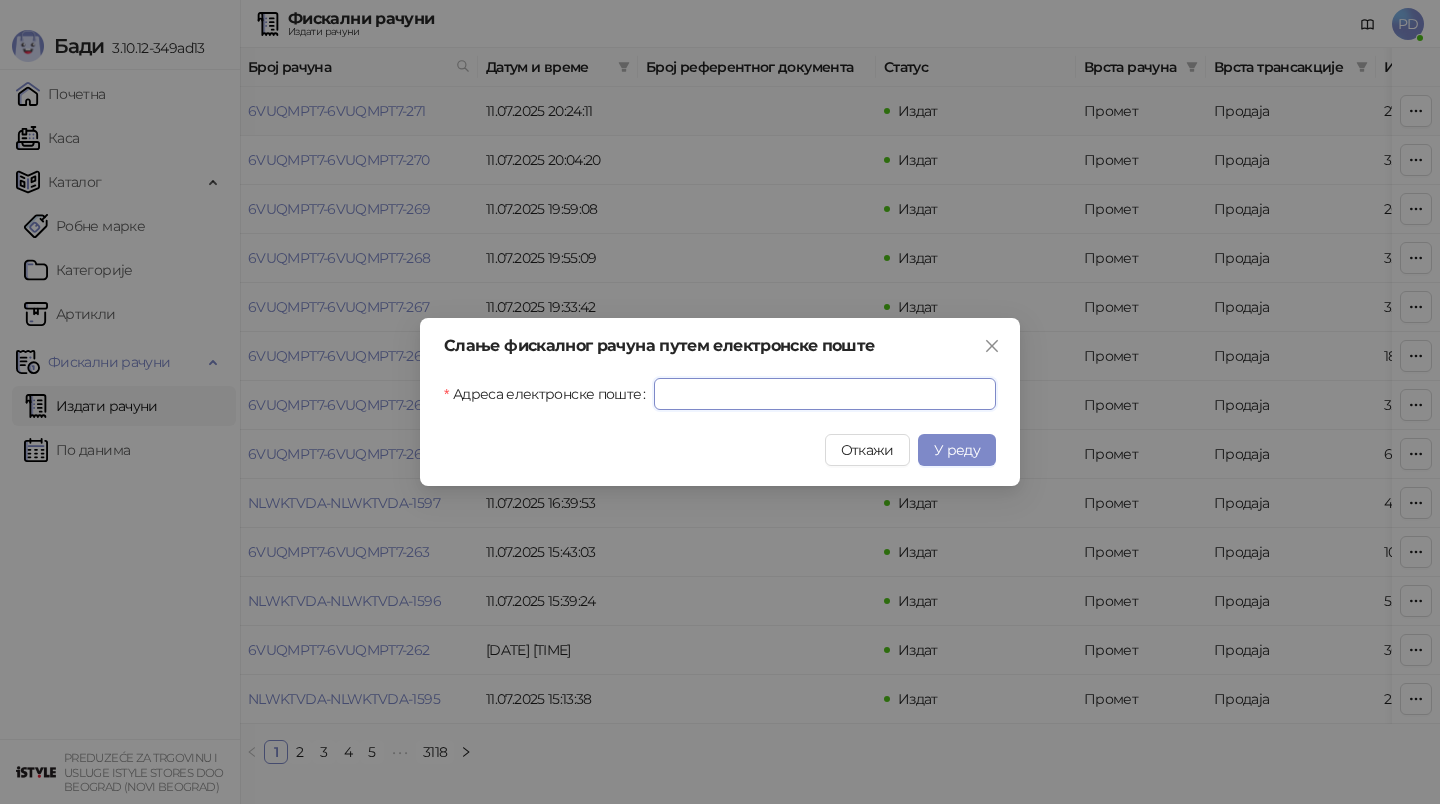 click on "Адреса електронске поште" at bounding box center [825, 394] 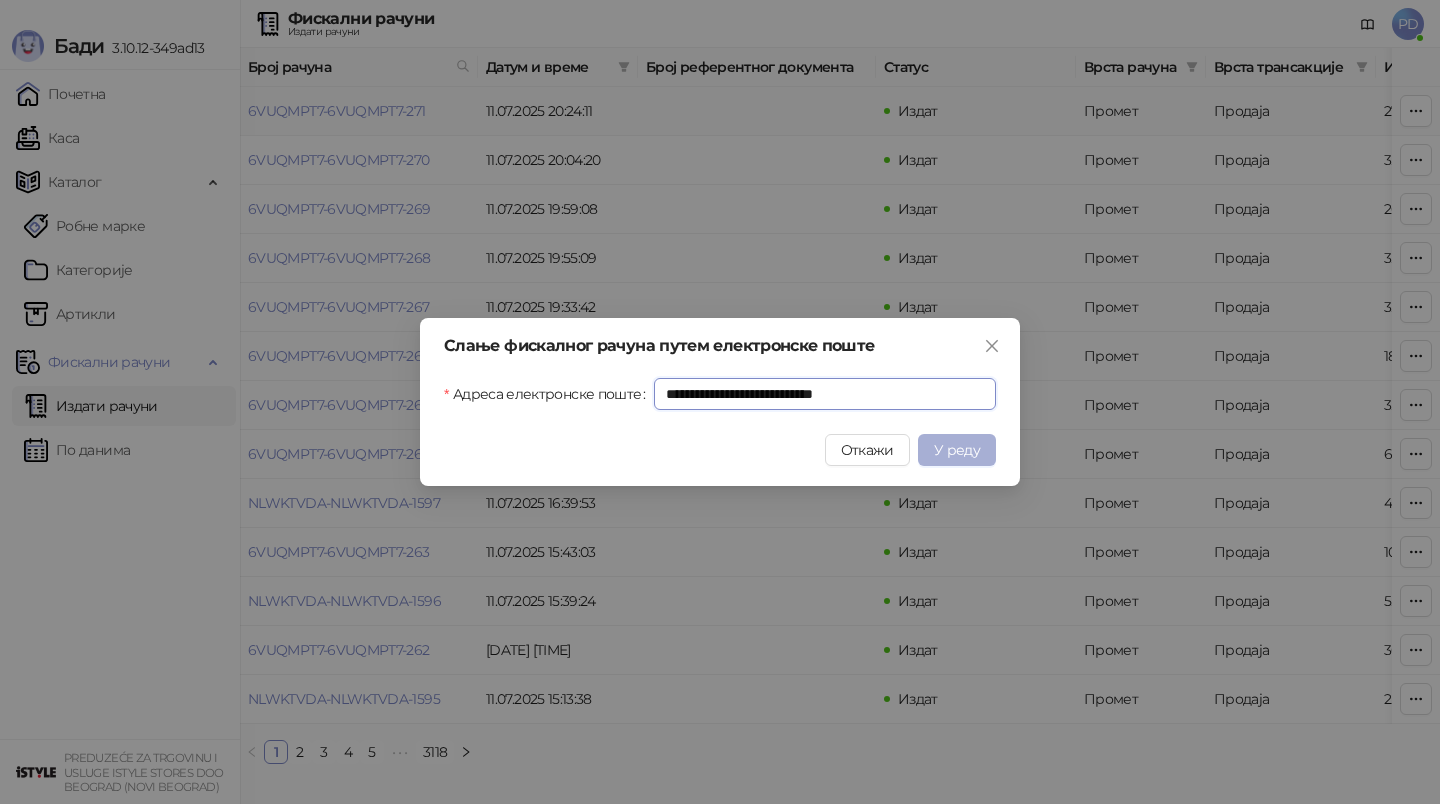 type on "**********" 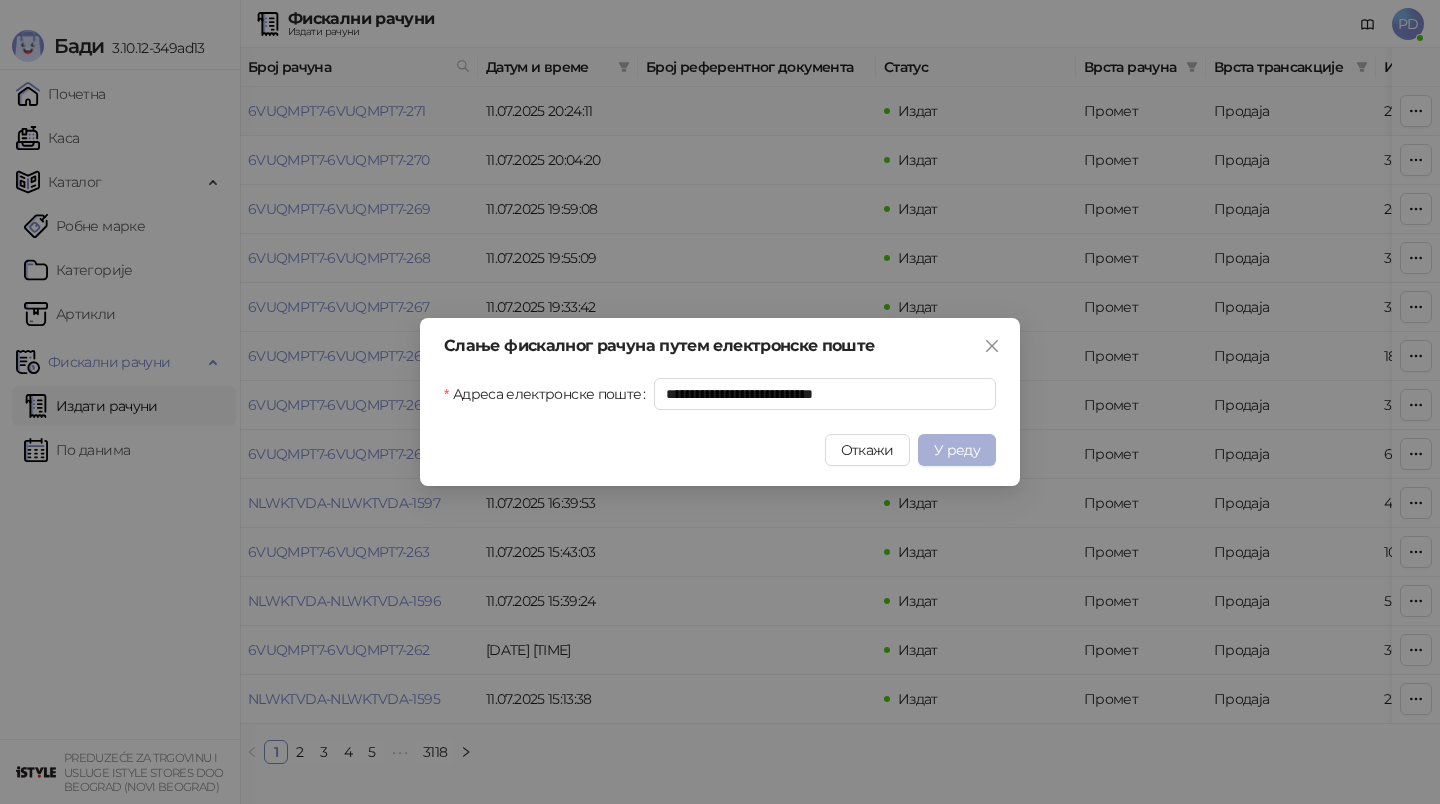 click on "У реду" at bounding box center (957, 450) 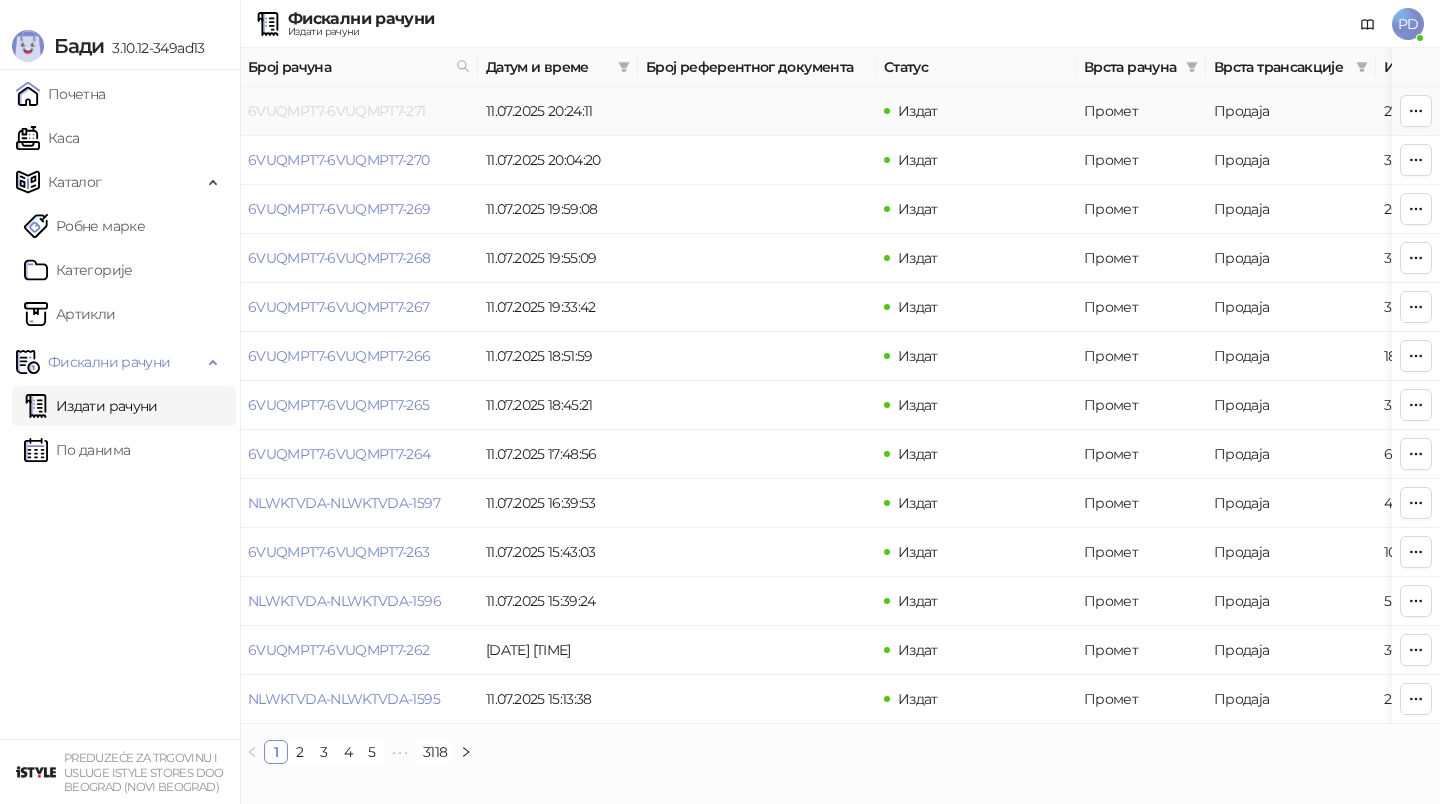 click on "6VUQMPT7-6VUQMPT7-271" at bounding box center (337, 111) 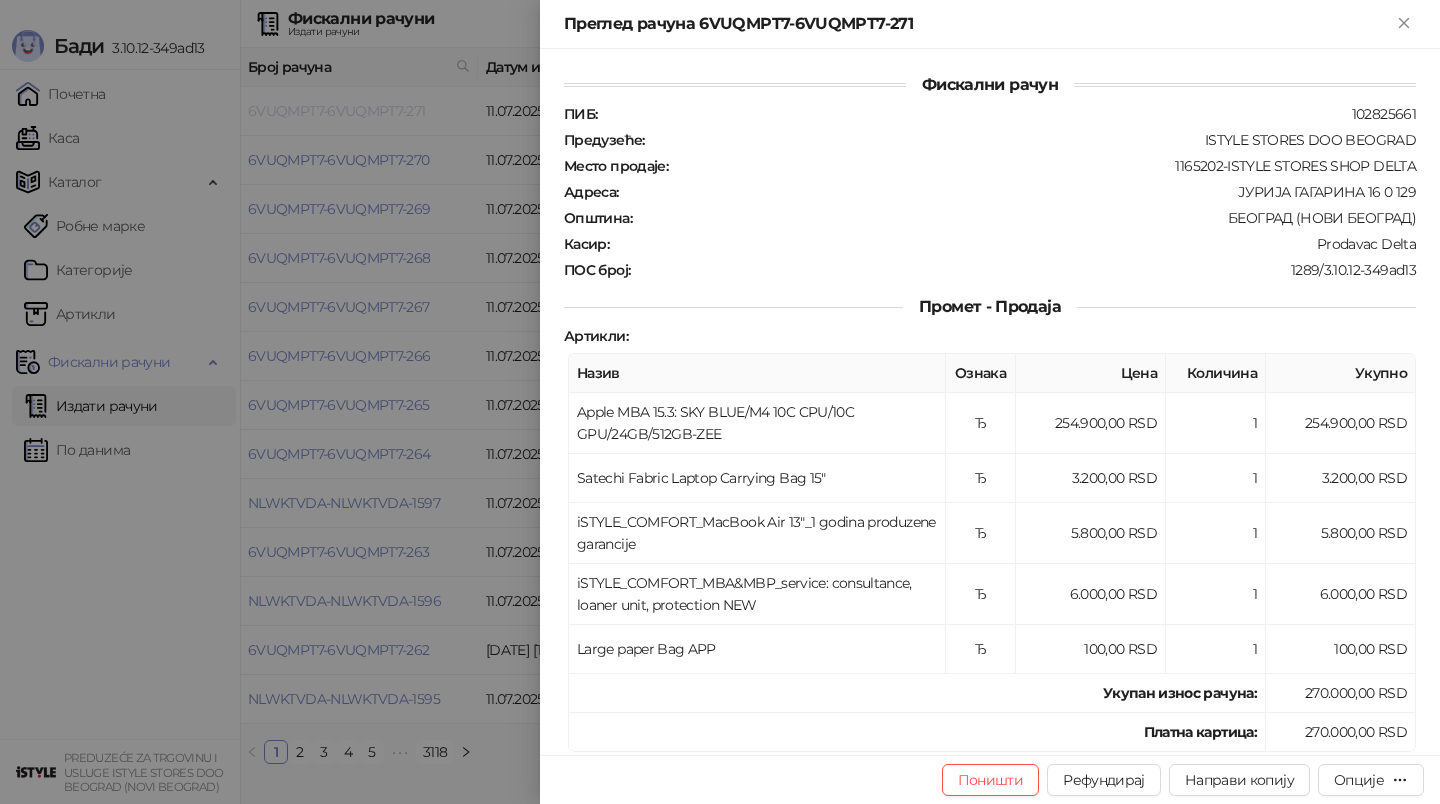 click at bounding box center [720, 402] 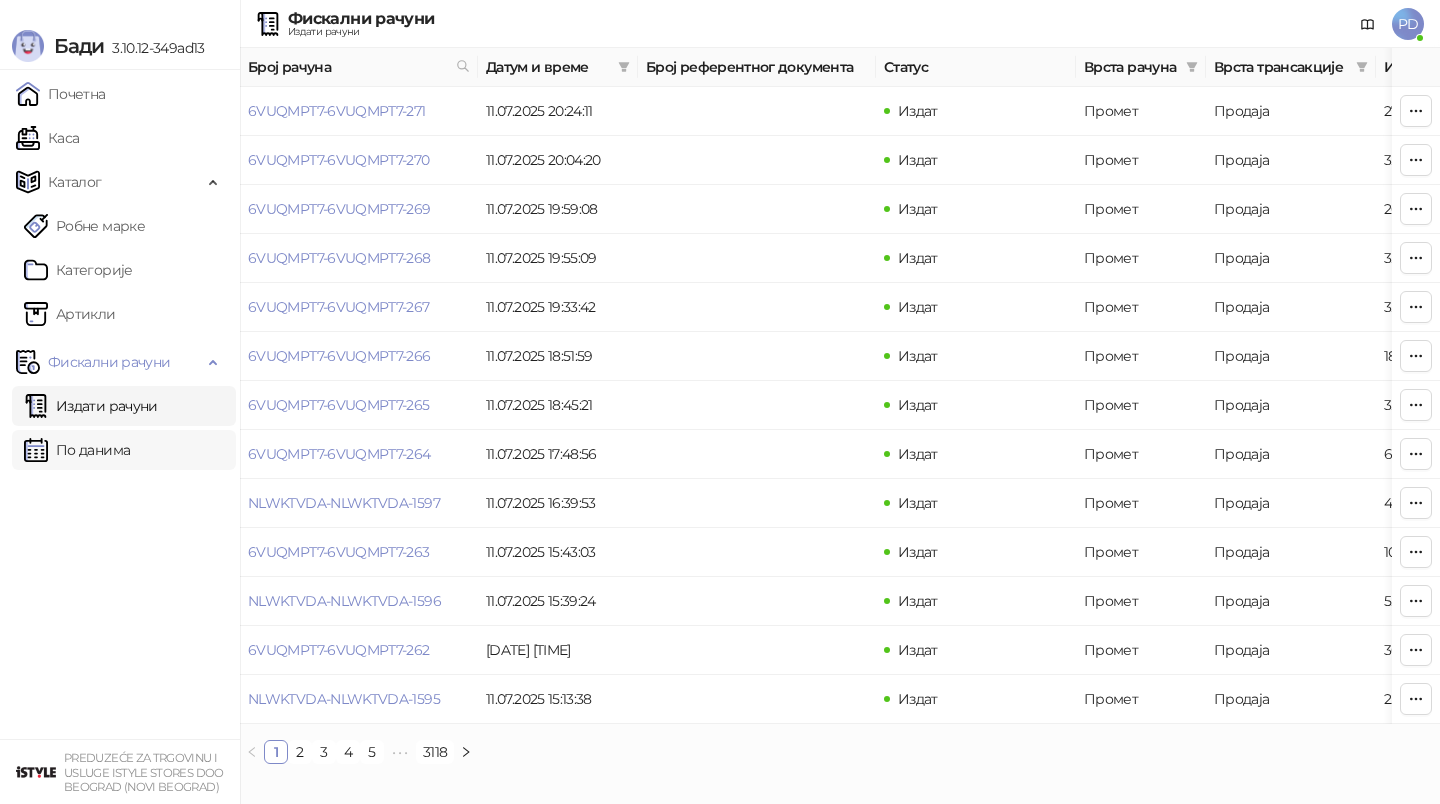 click on "По данима" at bounding box center [77, 450] 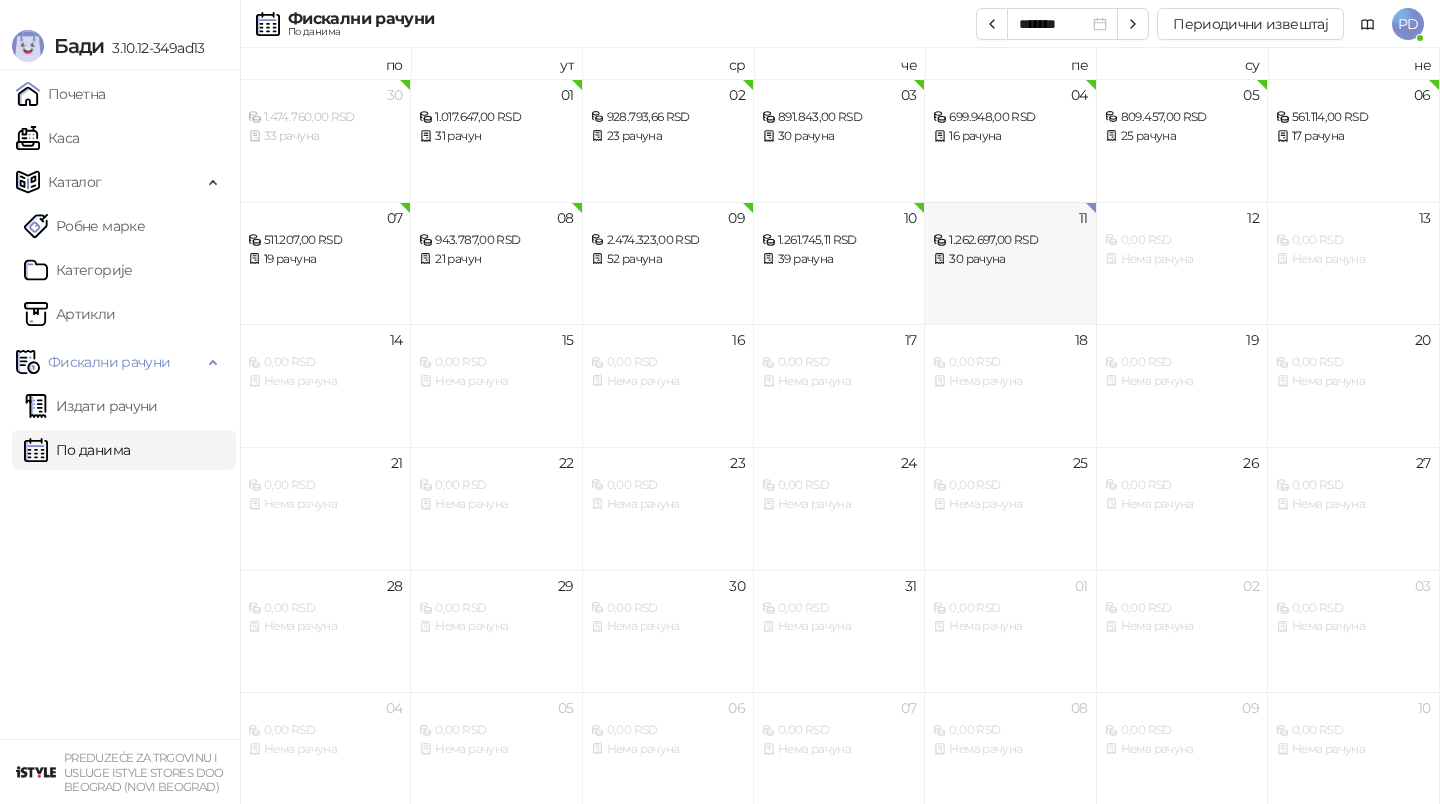 click on "11   1.262.697,00 RSD   30 рачуна" at bounding box center [1010, 263] 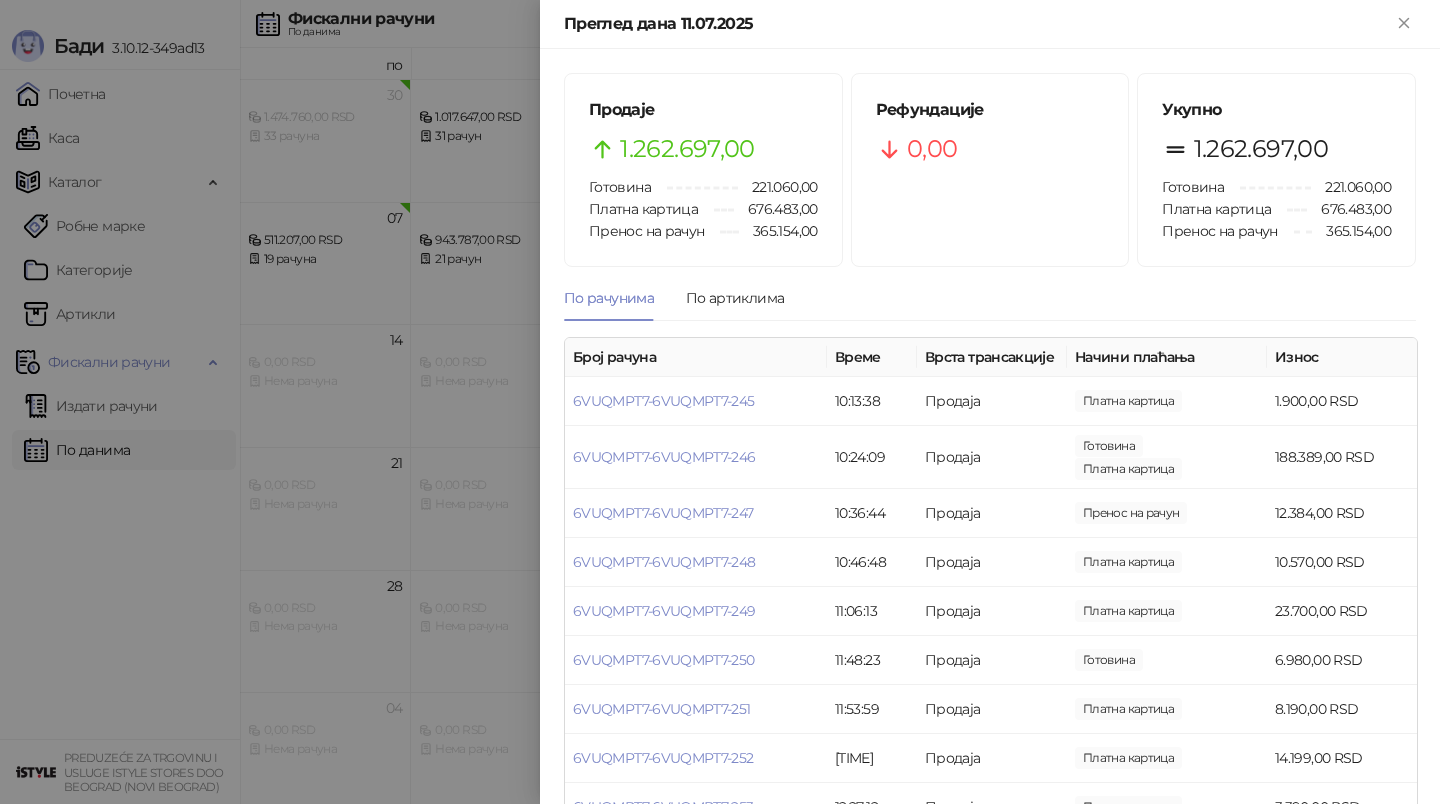 click at bounding box center [720, 402] 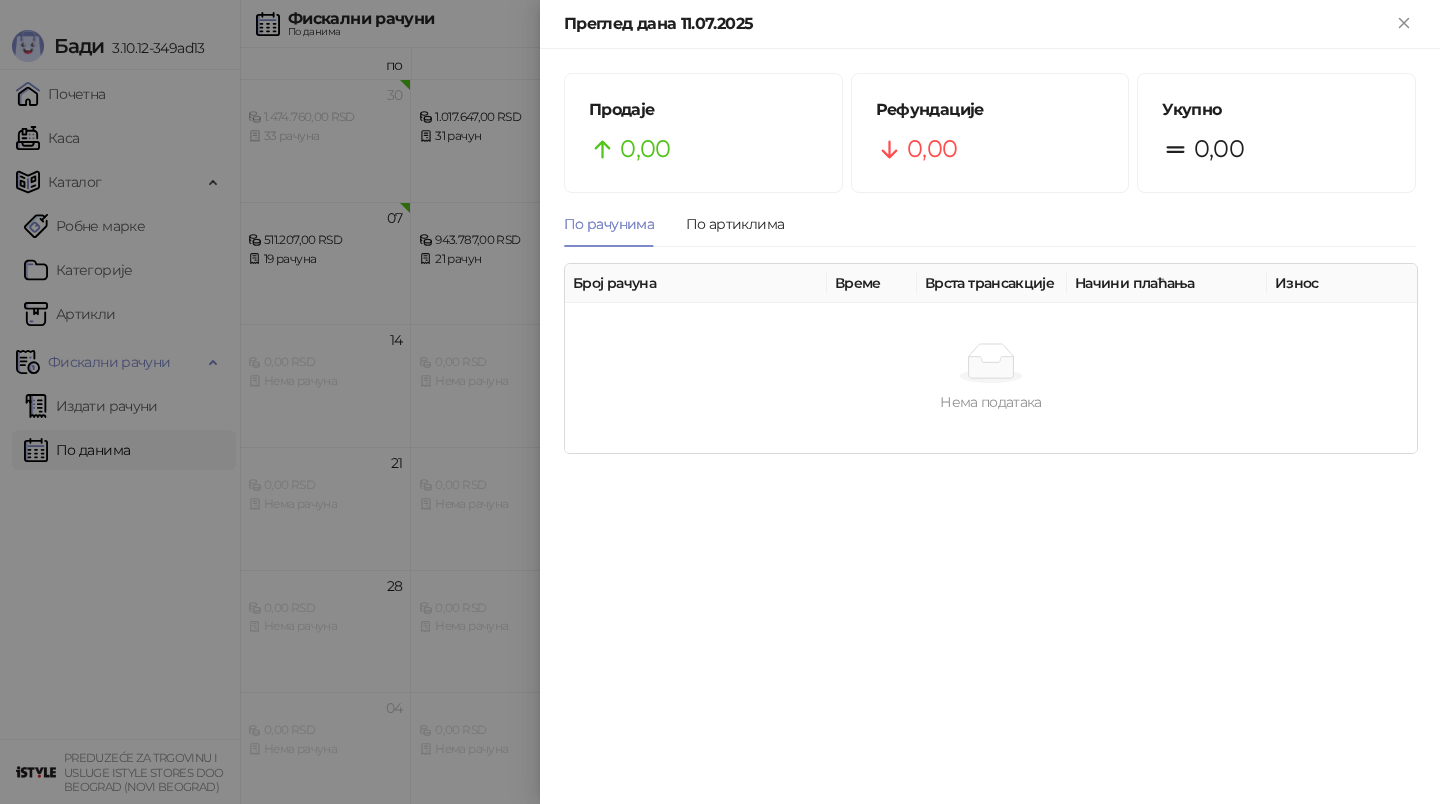 click at bounding box center (720, 402) 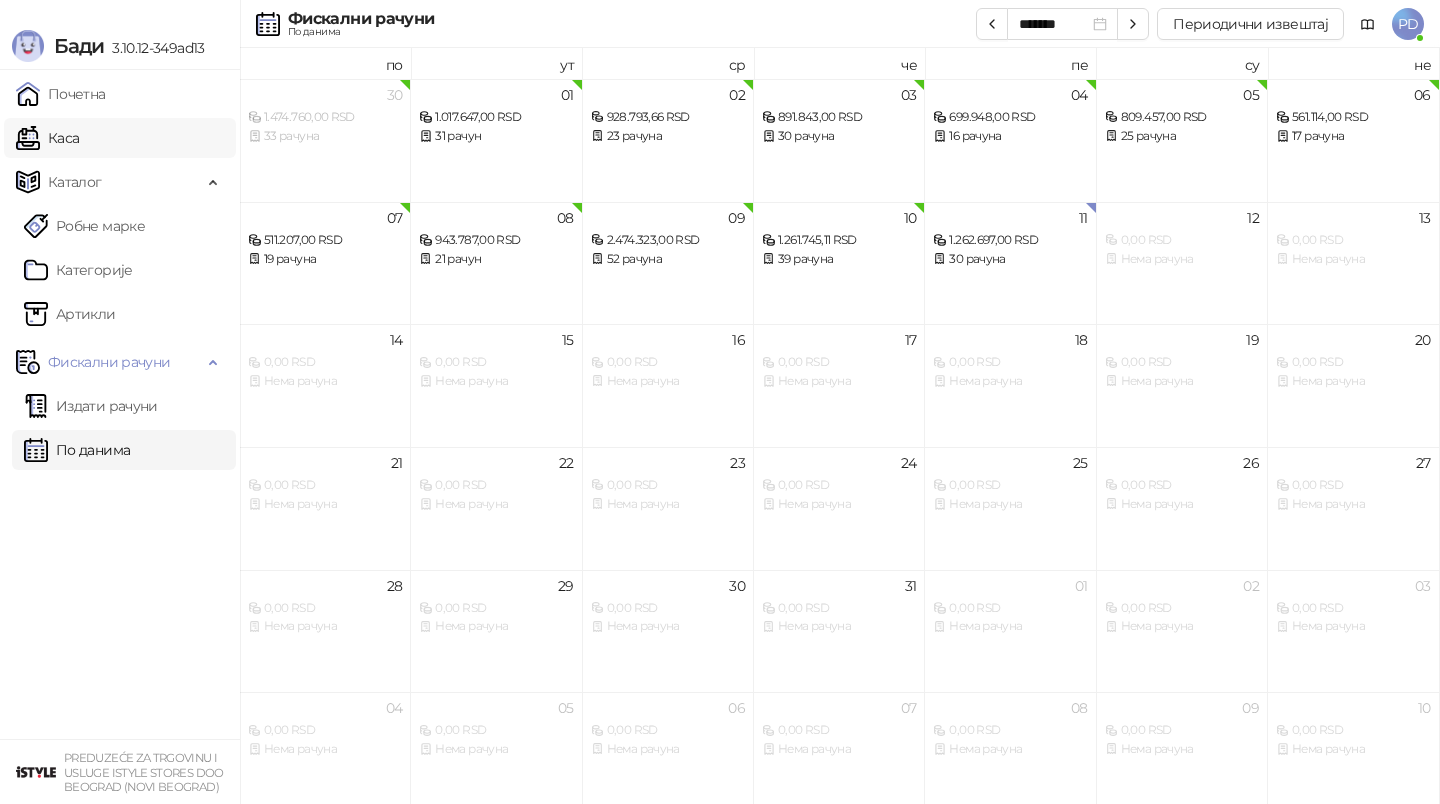 click on "Каса" at bounding box center [47, 138] 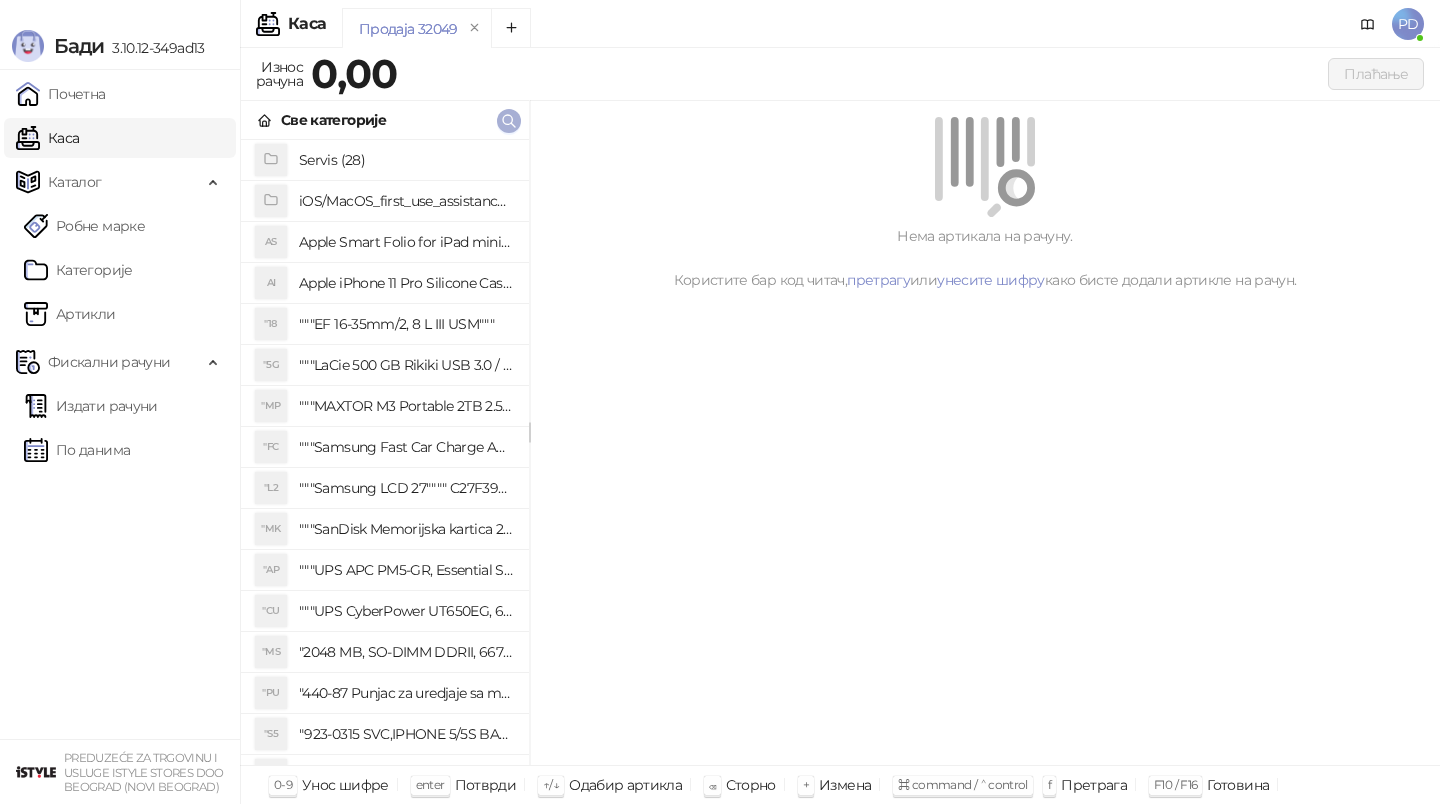click 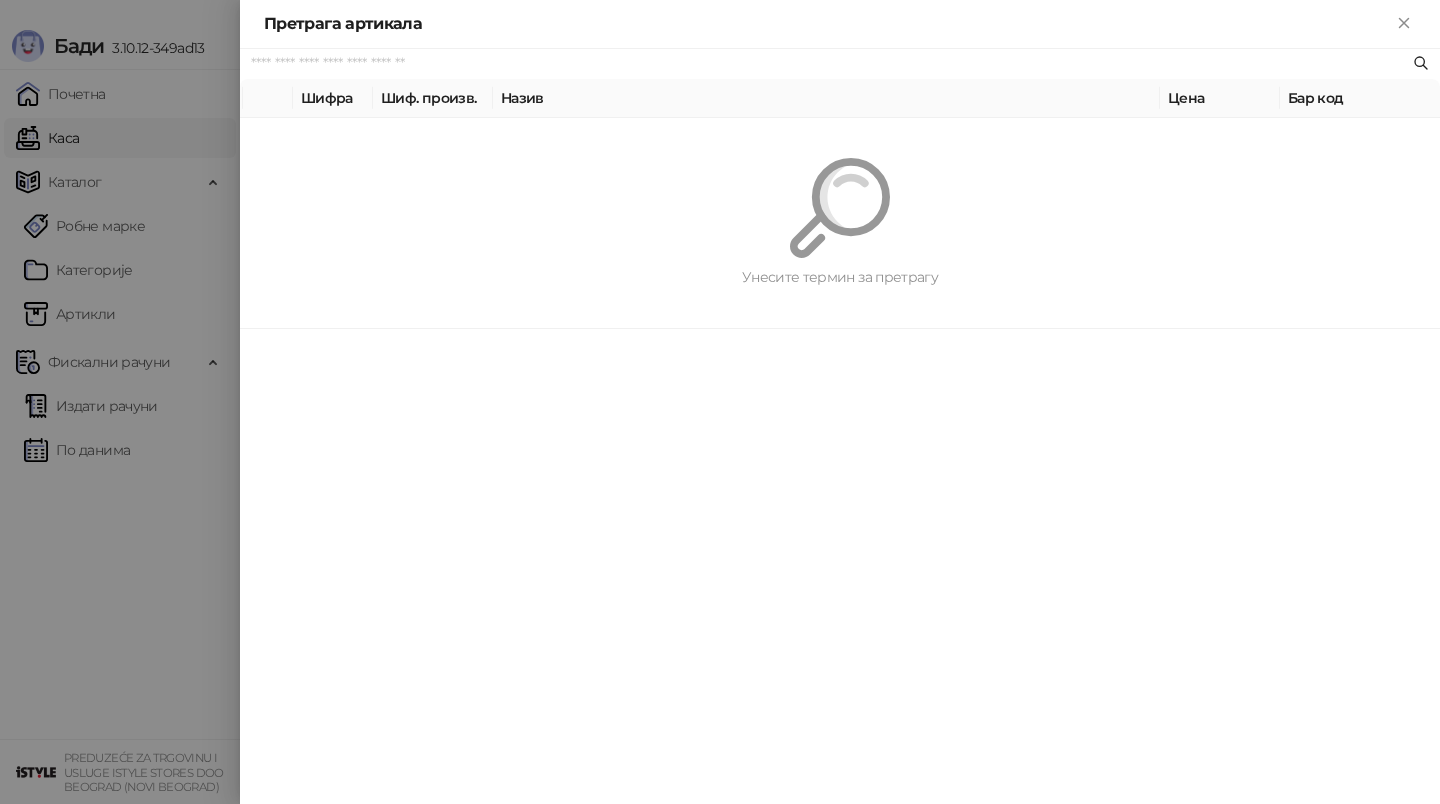 paste on "*********" 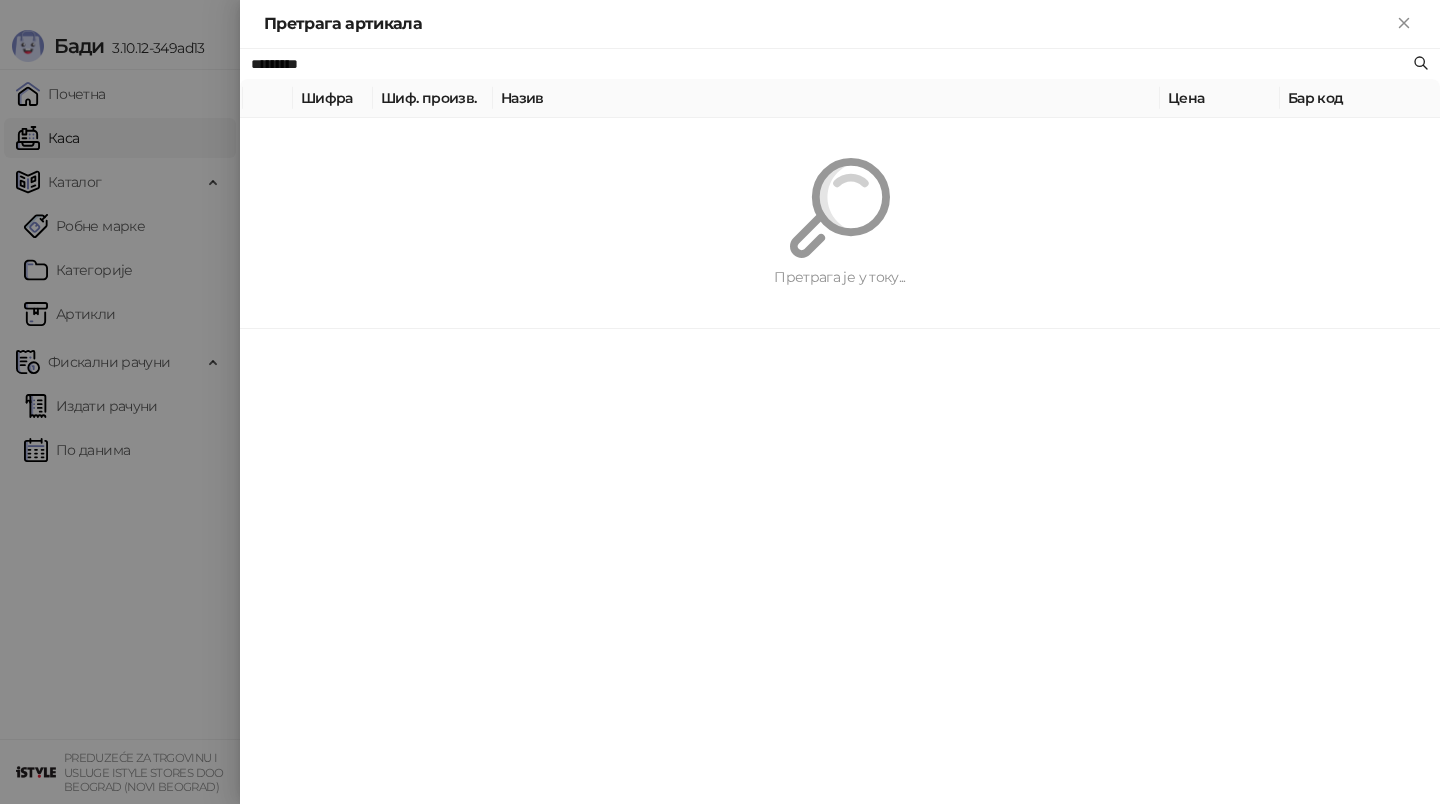 type on "*********" 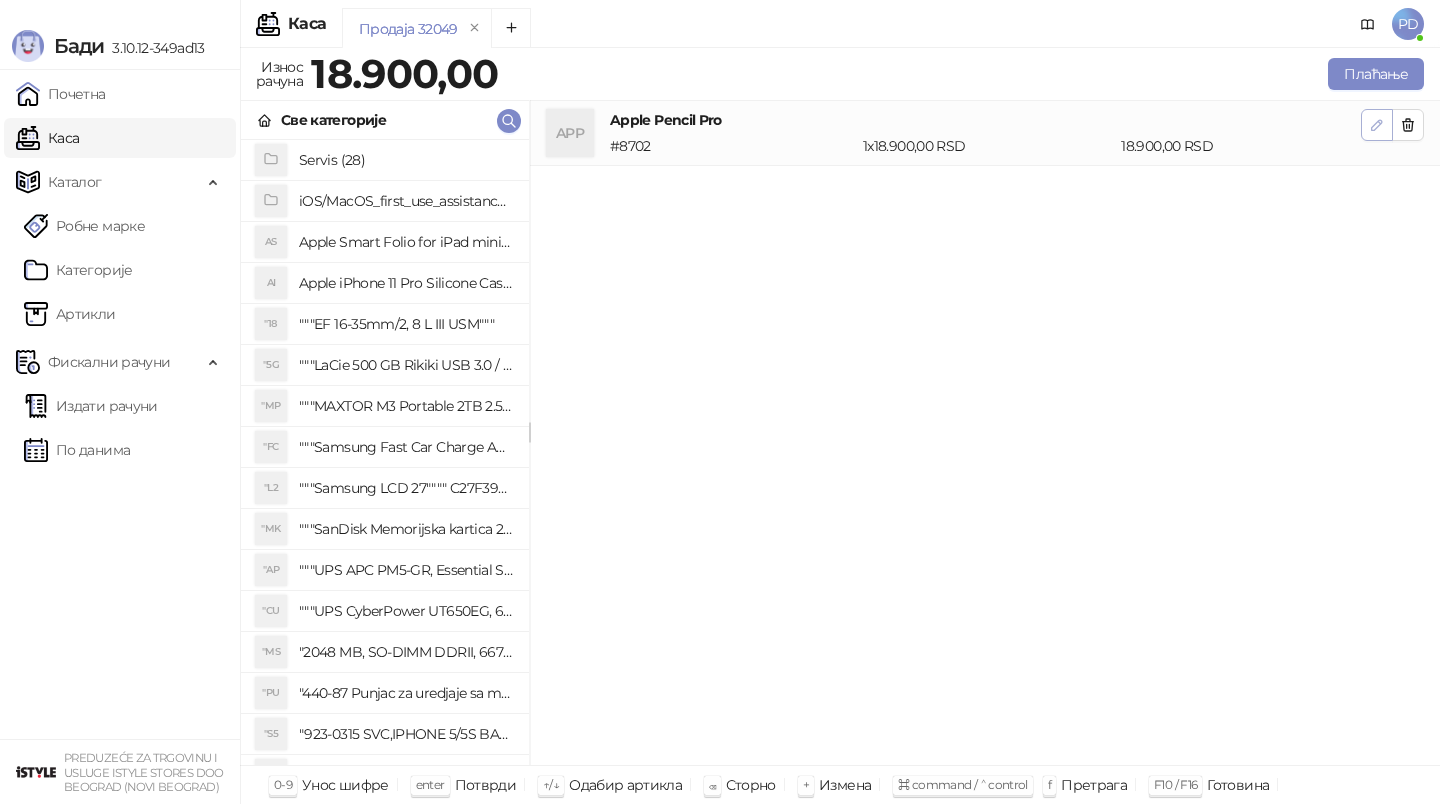 click at bounding box center (1377, 124) 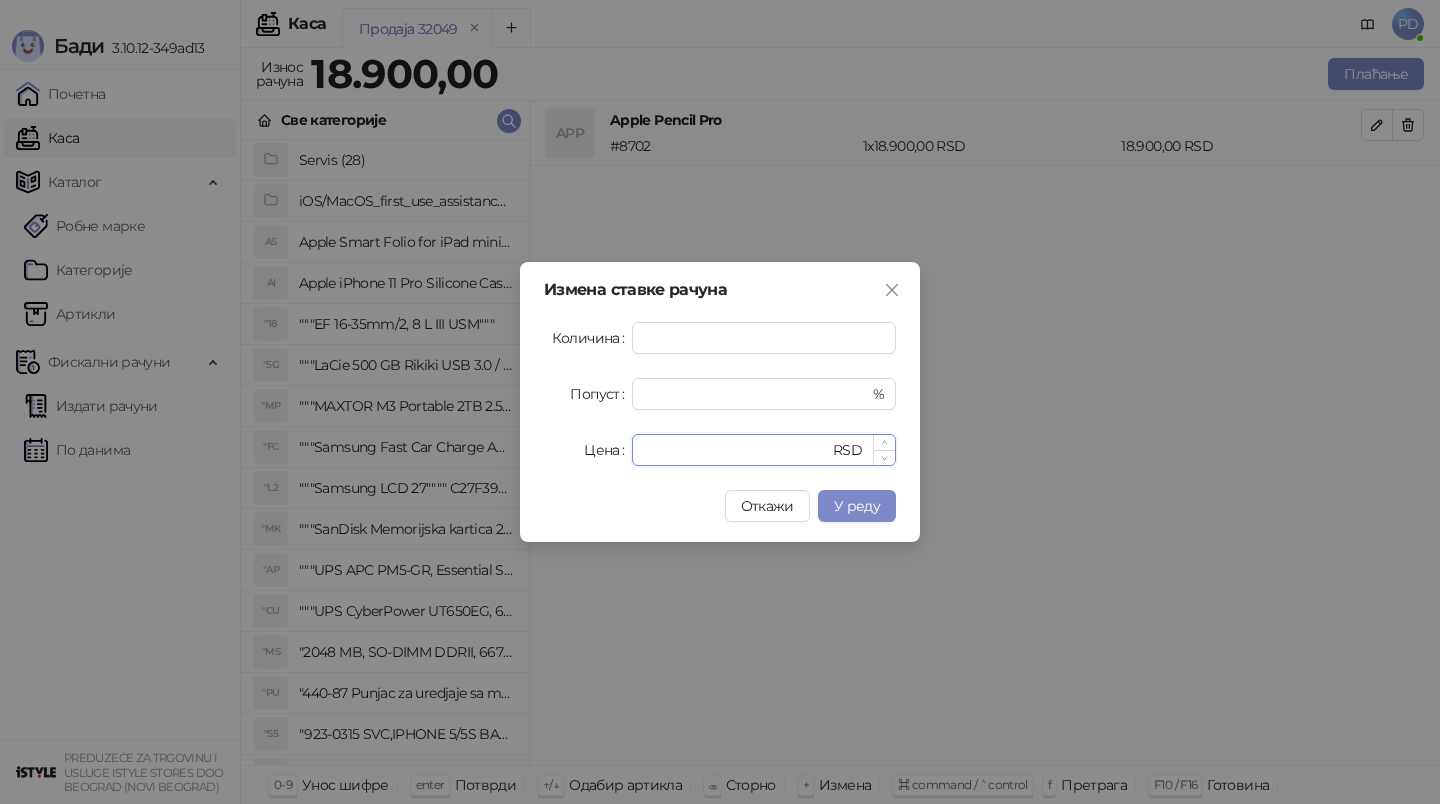 click on "*****" at bounding box center [736, 450] 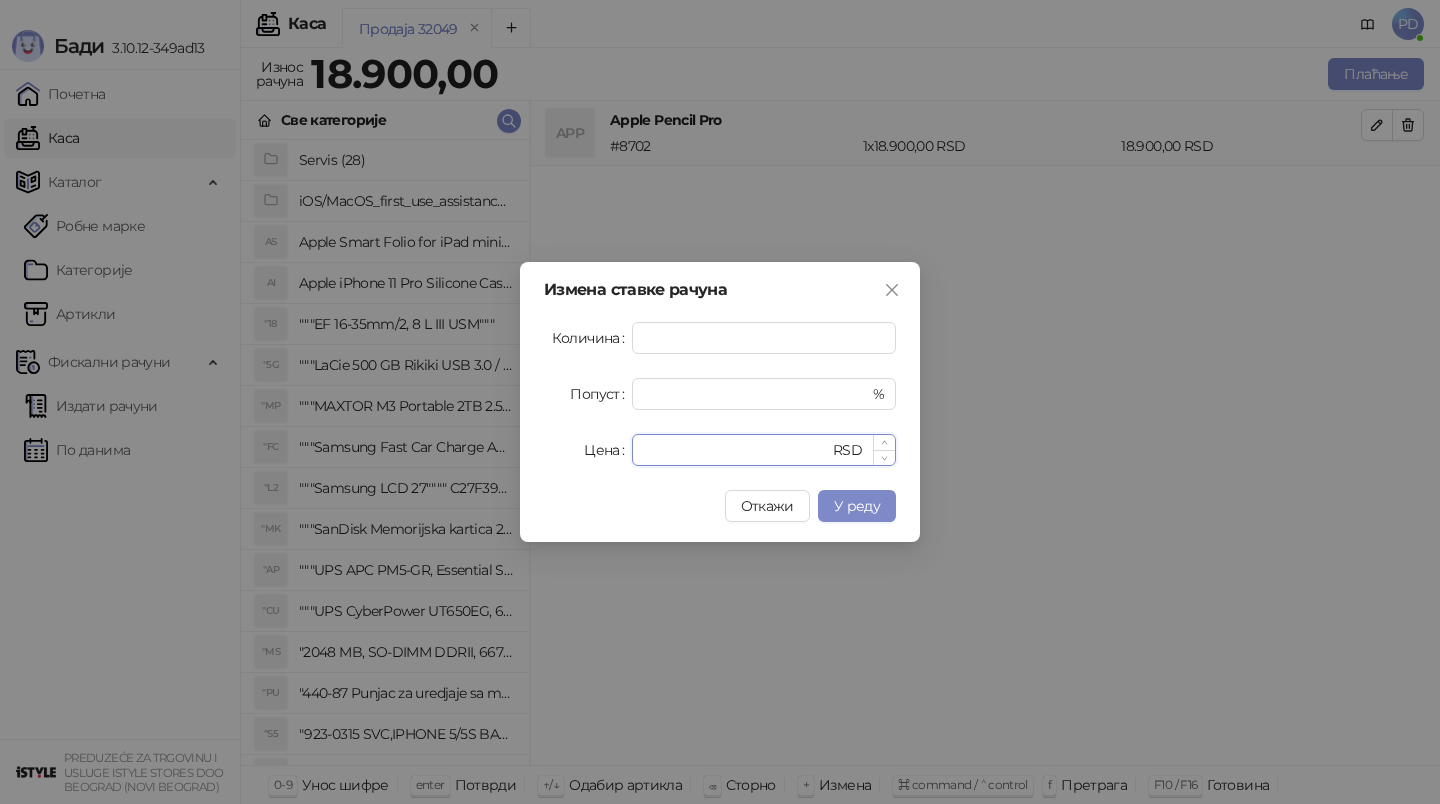 type on "*****" 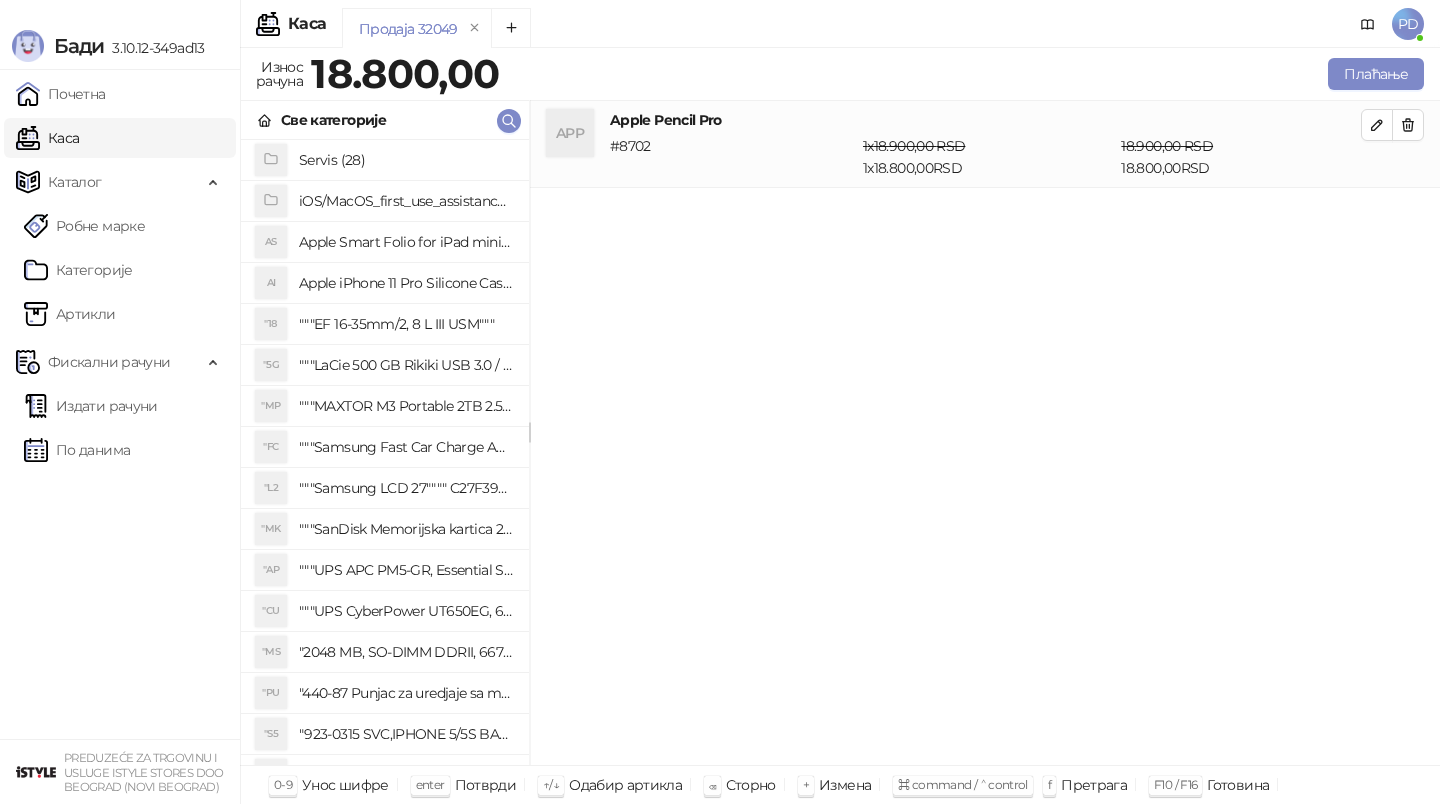 click on "APP Apple Pencil Pro    # 8702 1  x  18.900,00   RSD 1  x  18.800,00  RSD  18.900,00   RSD 18.800,00  RSD" at bounding box center [985, 433] 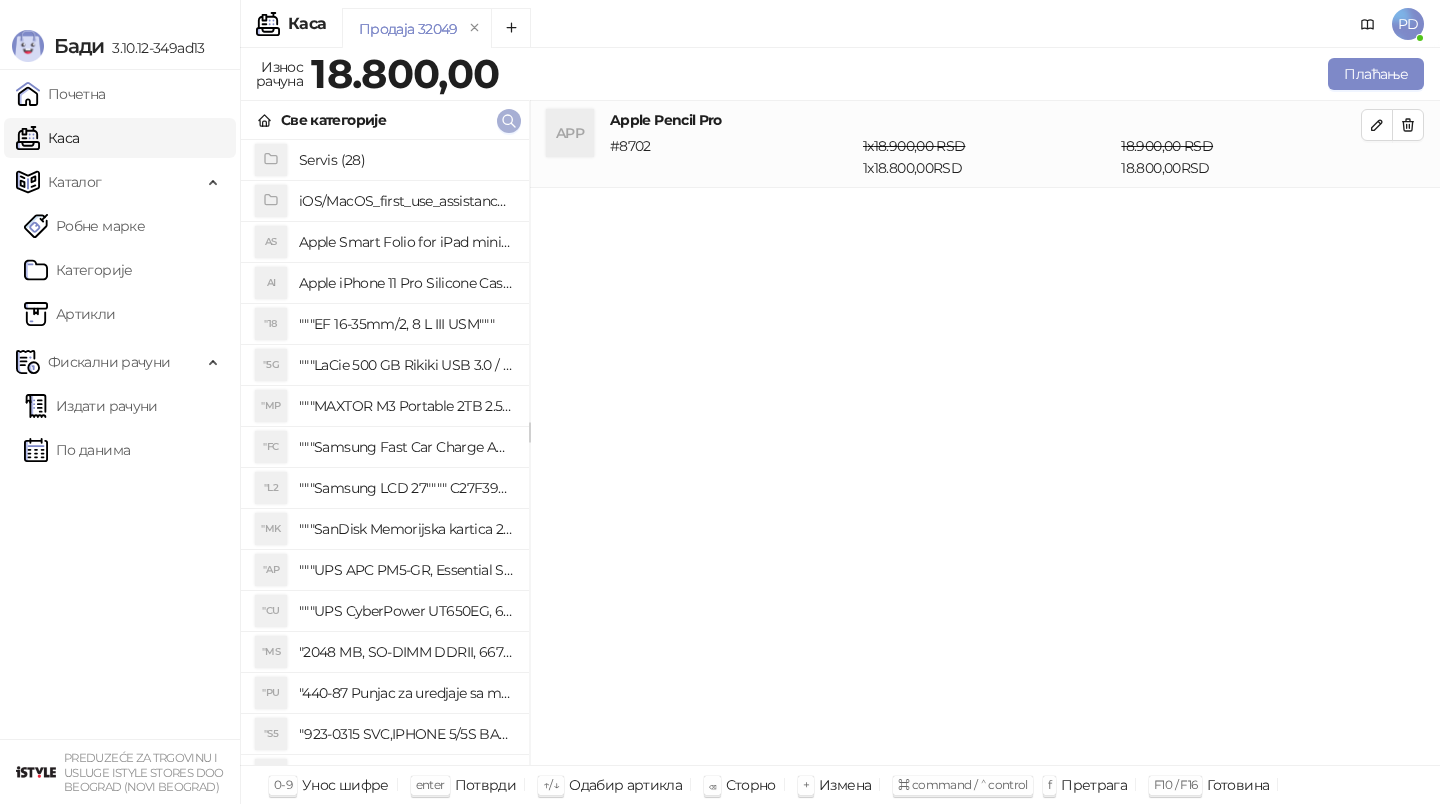 click 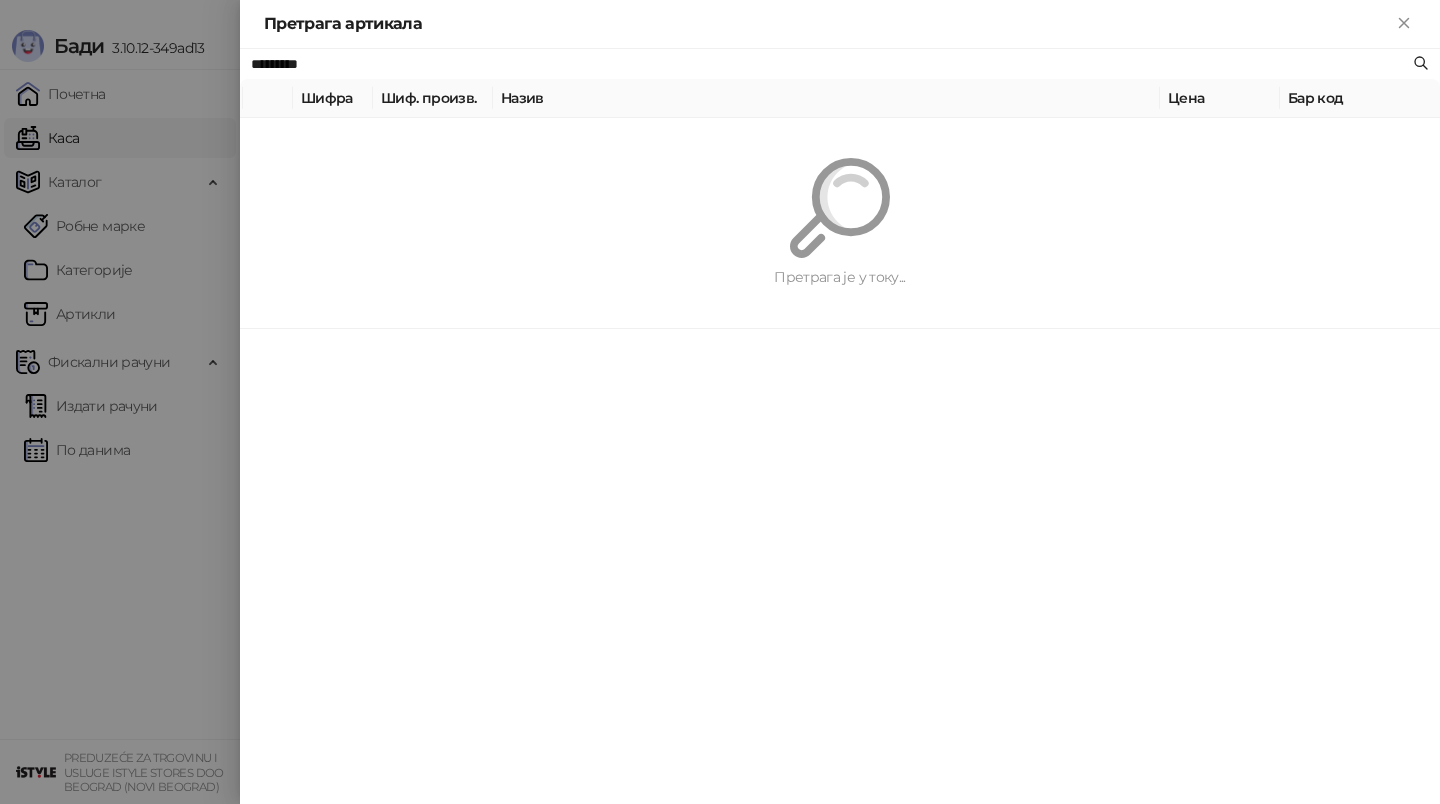 paste on "**********" 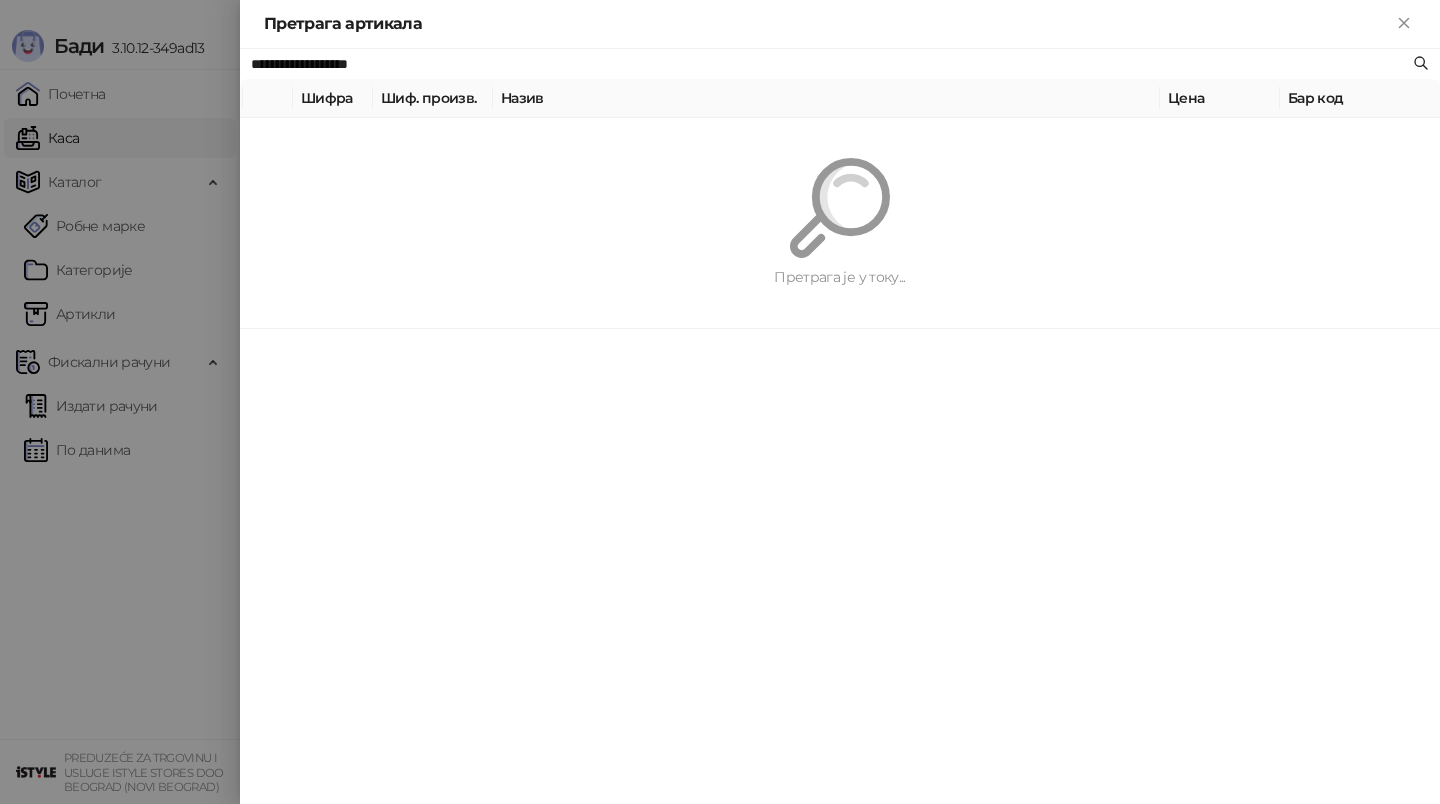 type on "**********" 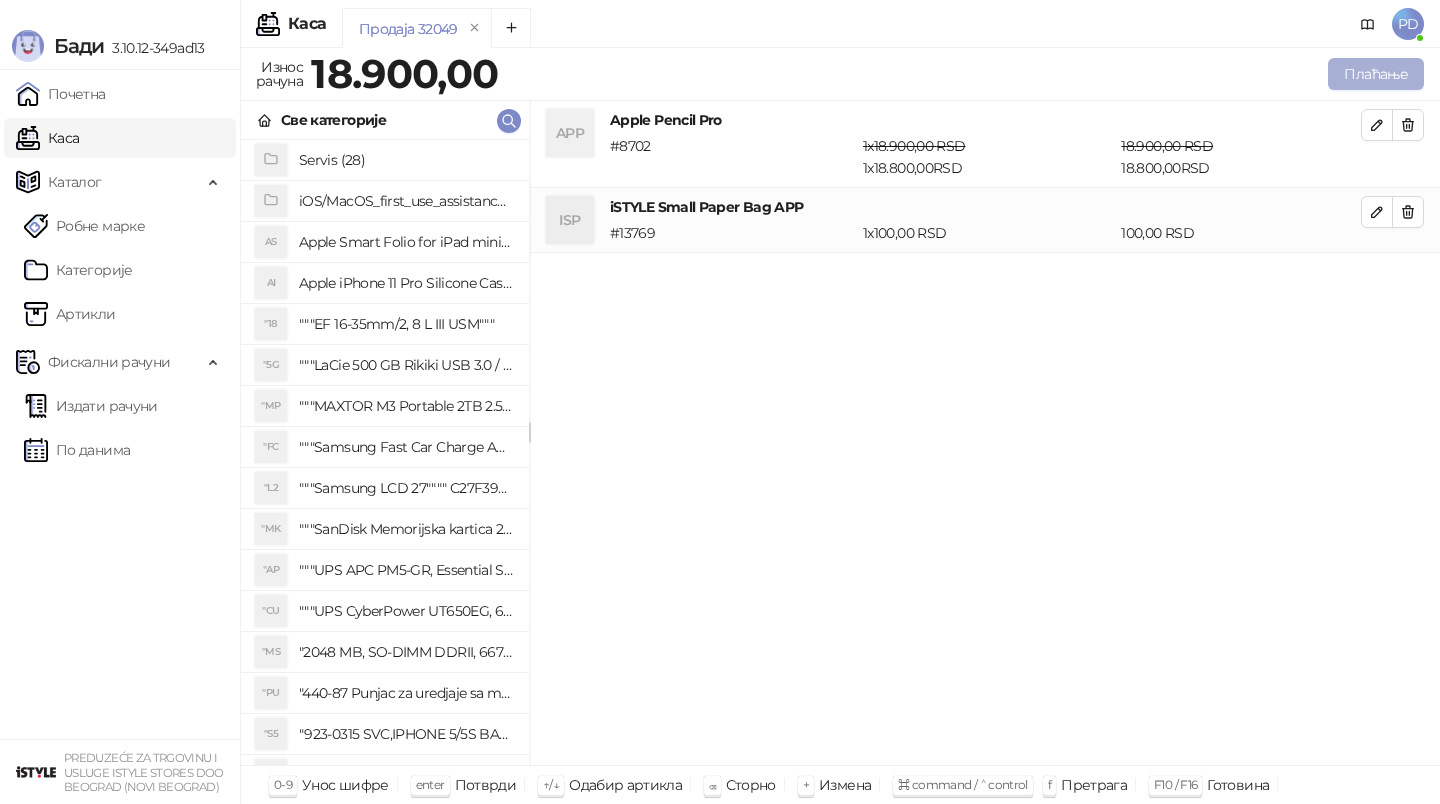click on "Плаћање" at bounding box center (1376, 74) 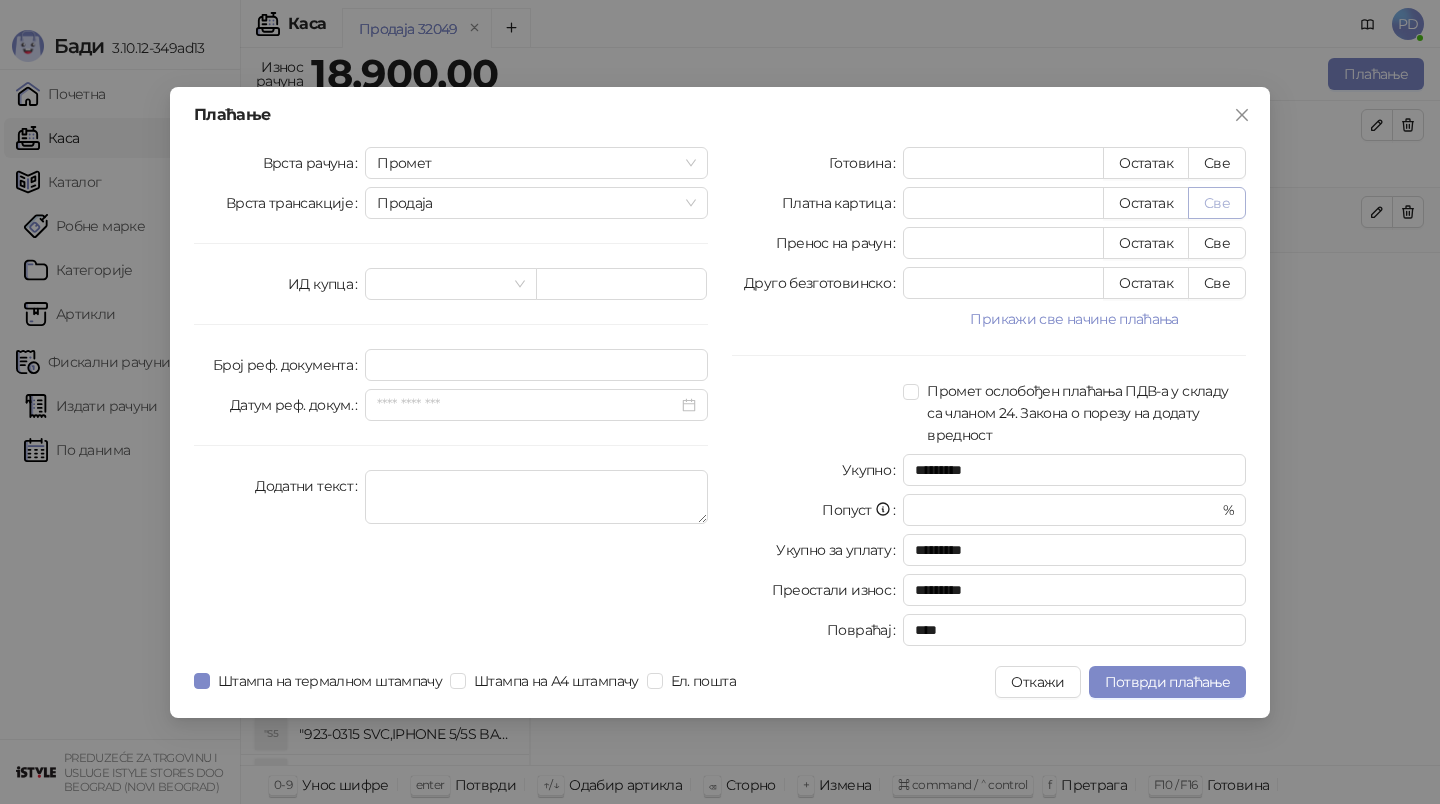 click on "Све" at bounding box center (1217, 203) 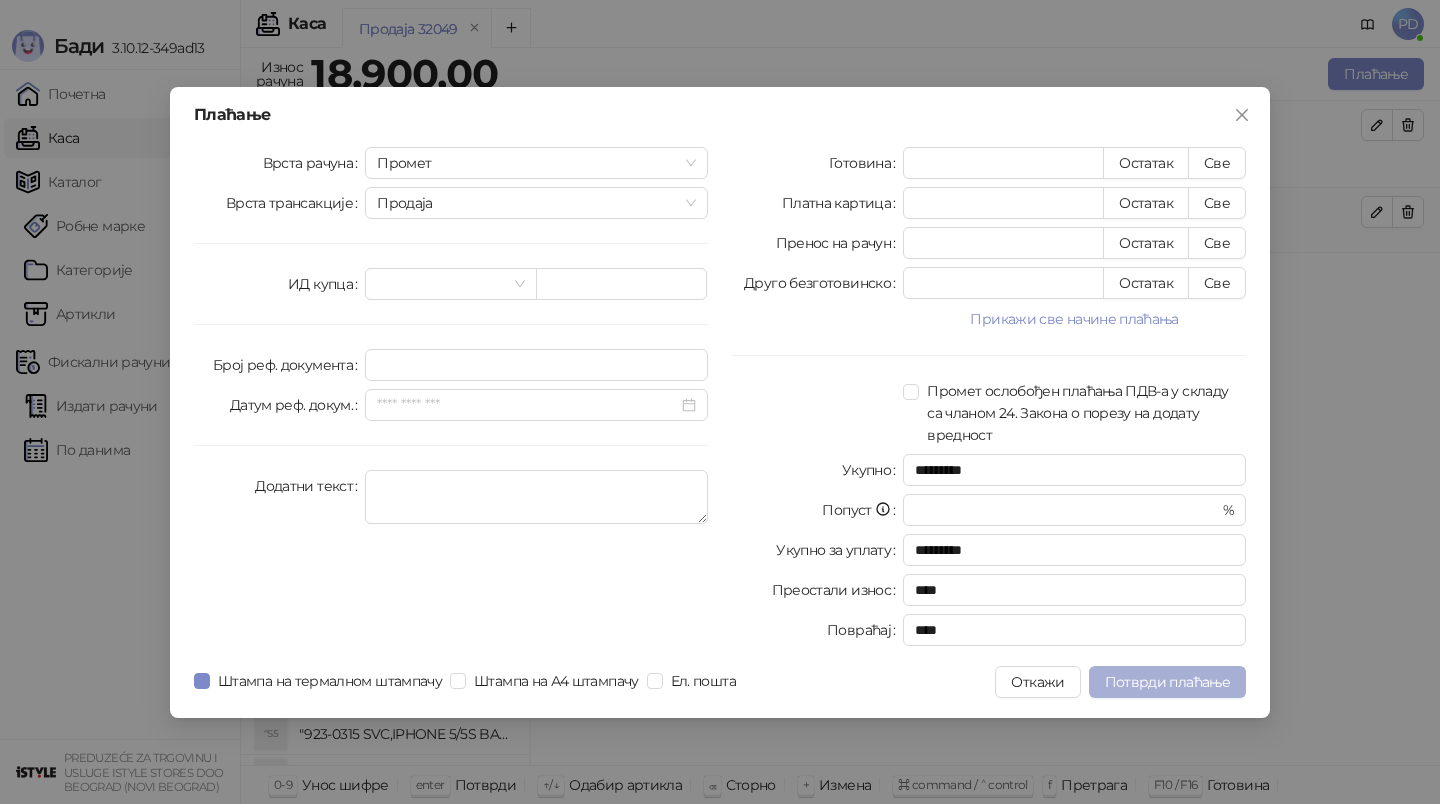 click on "Потврди плаћање" at bounding box center [1167, 682] 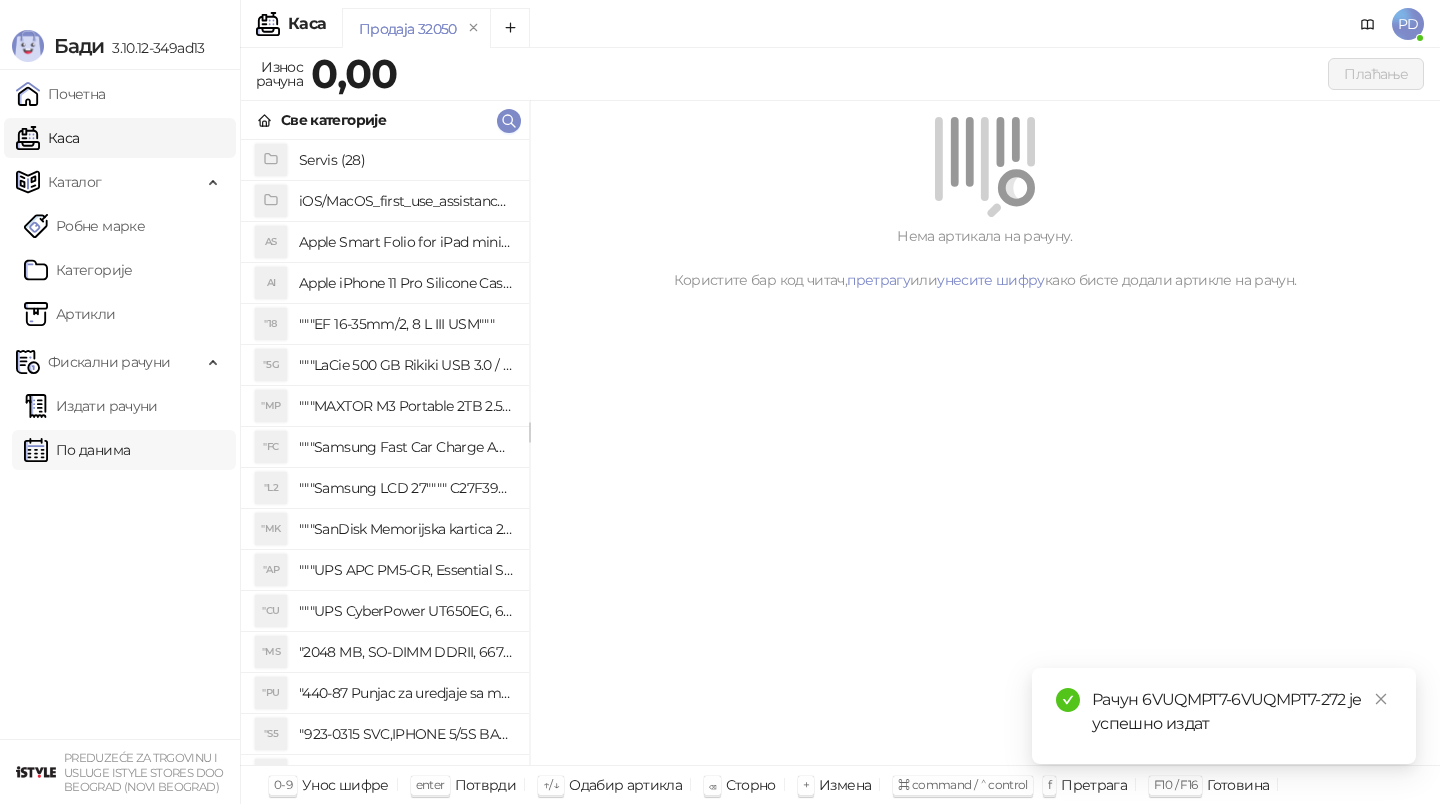 click on "По данима" at bounding box center (77, 450) 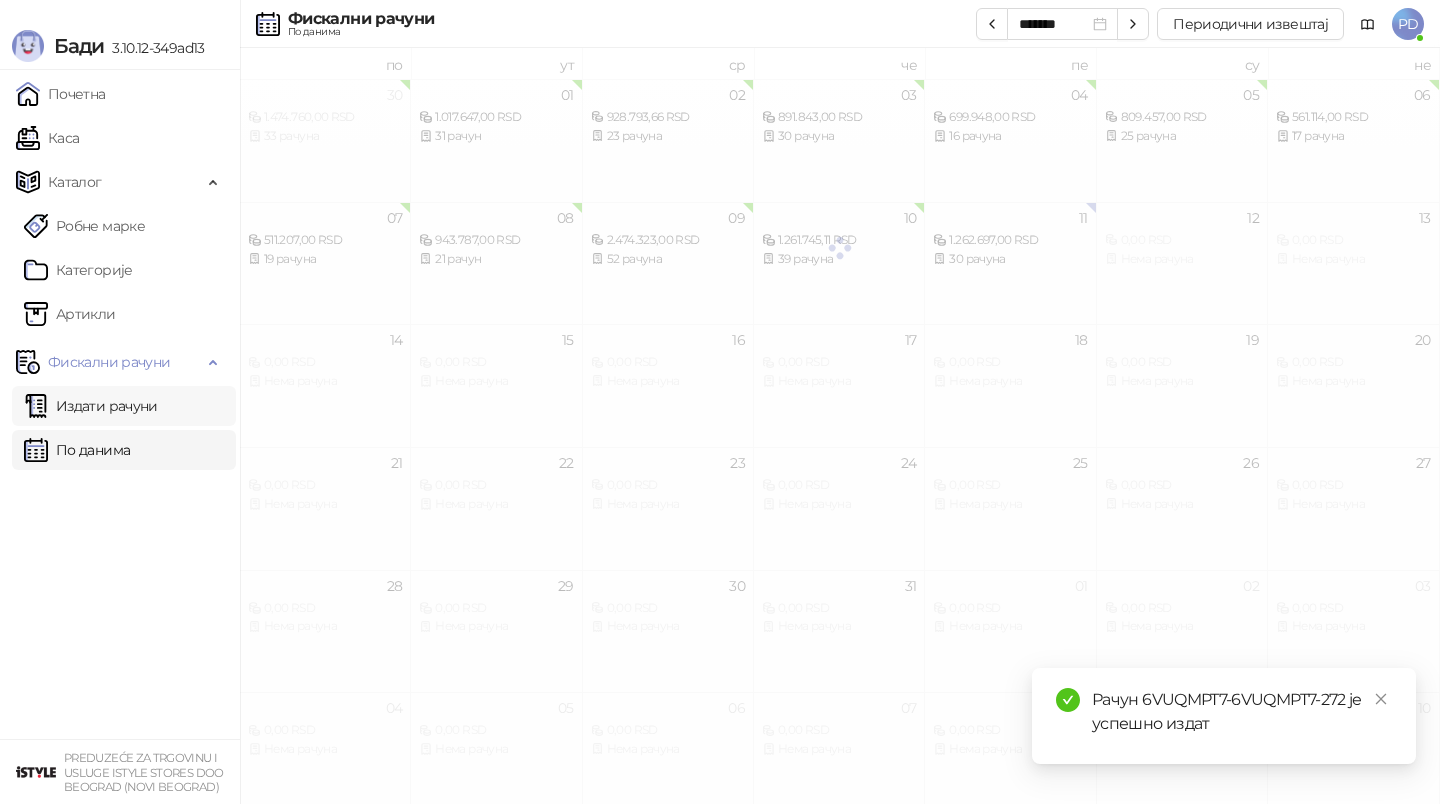 click on "Издати рачуни" at bounding box center (91, 406) 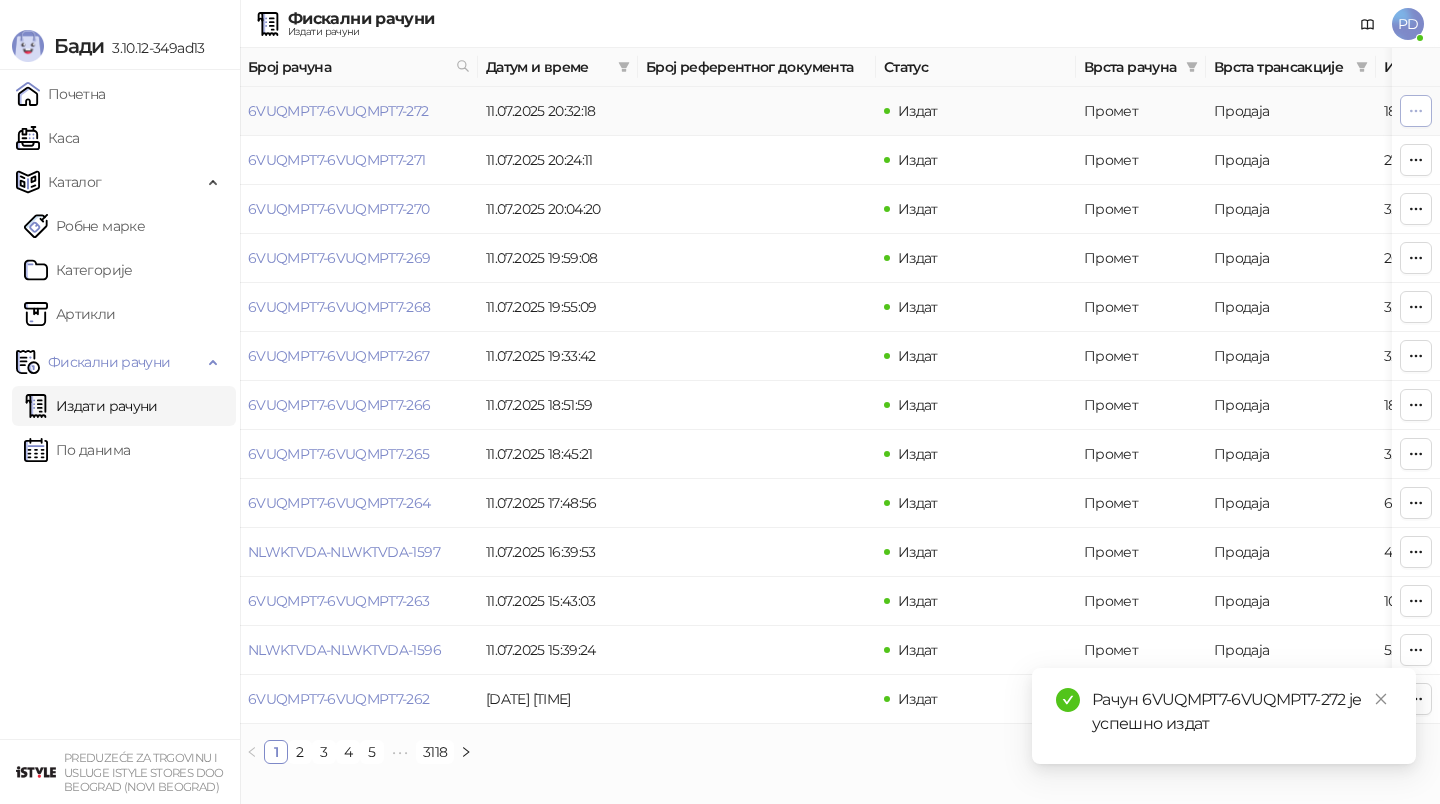 click 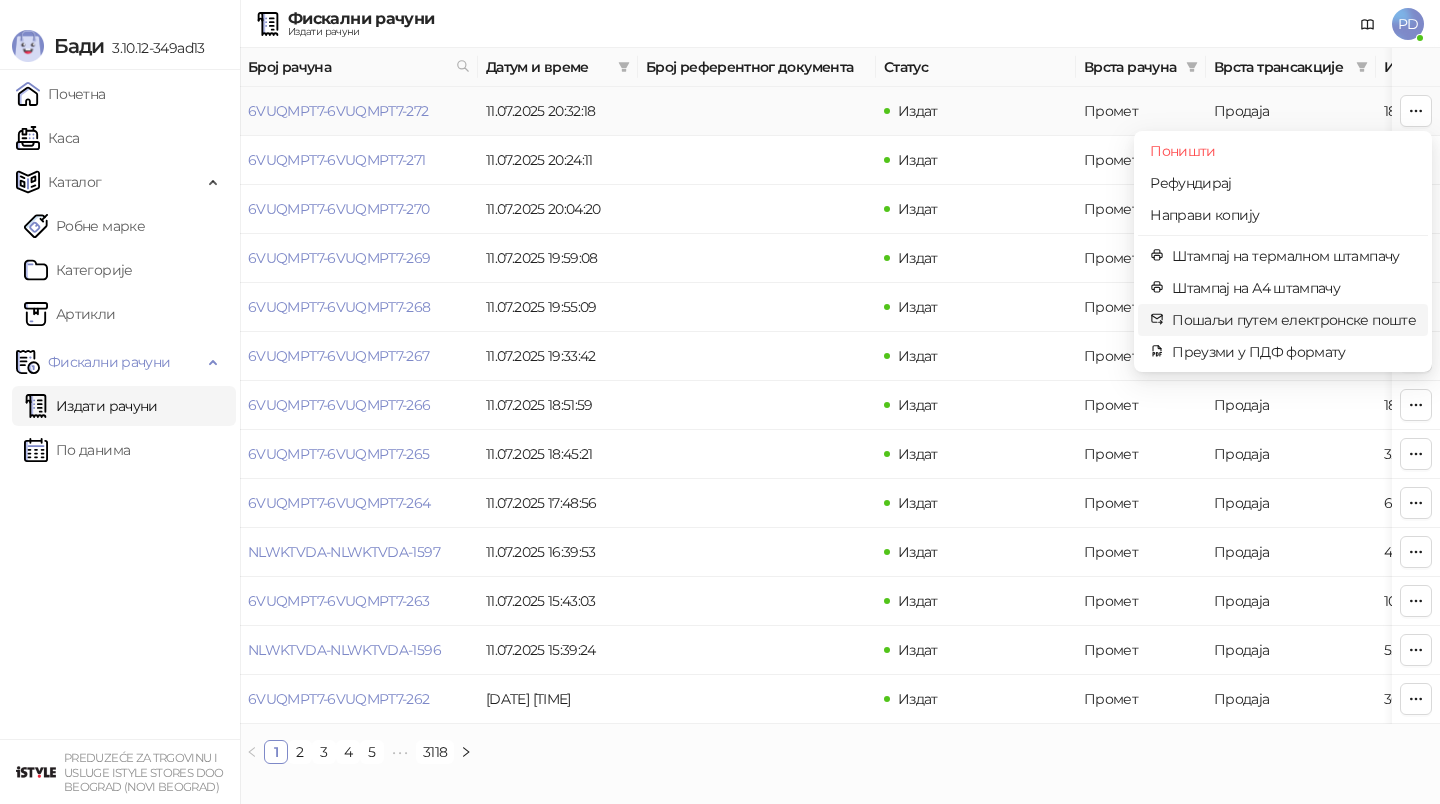 click on "Пошаљи путем електронске поште" at bounding box center [1294, 320] 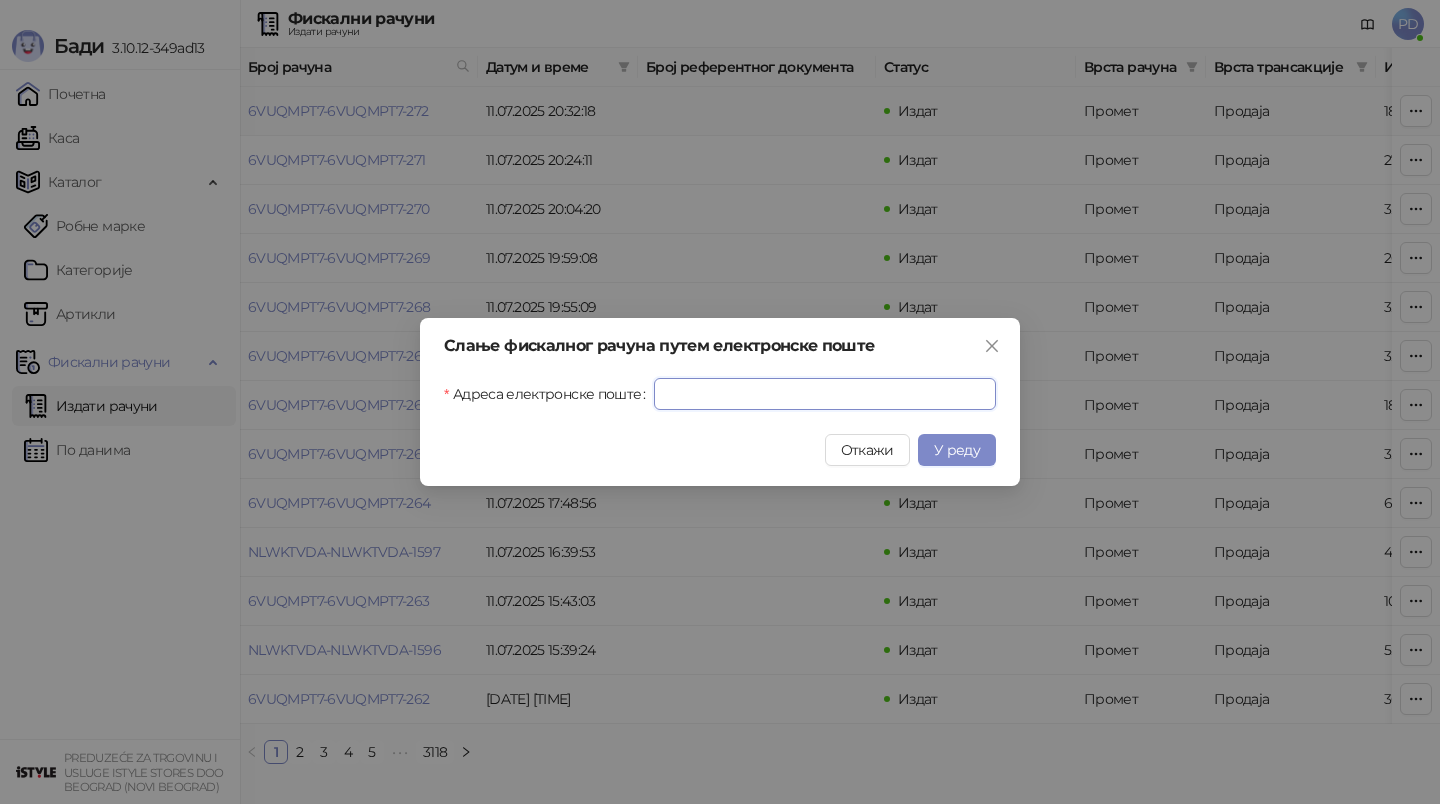 click on "Адреса електронске поште" at bounding box center (825, 394) 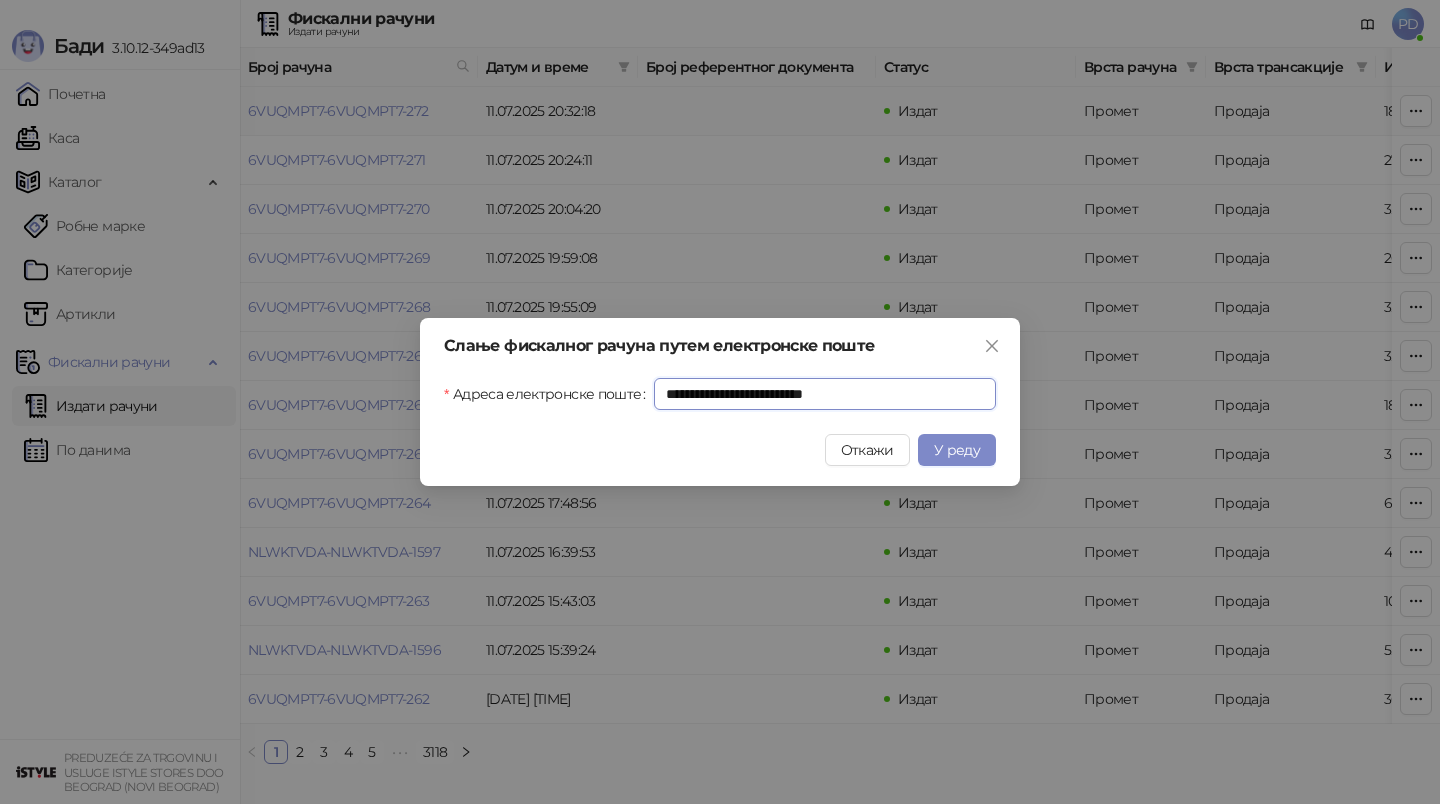 type on "**********" 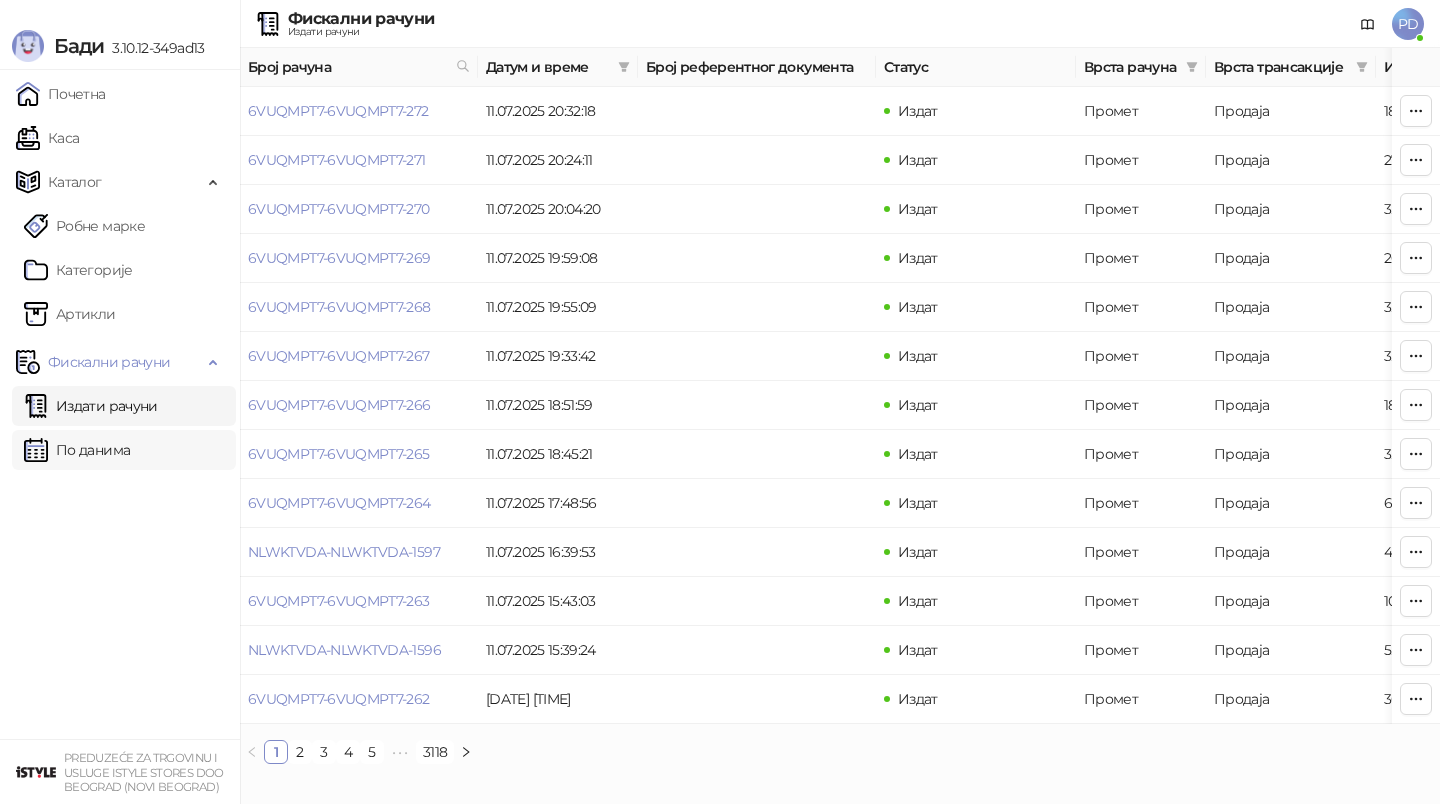 click on "По данима" at bounding box center (77, 450) 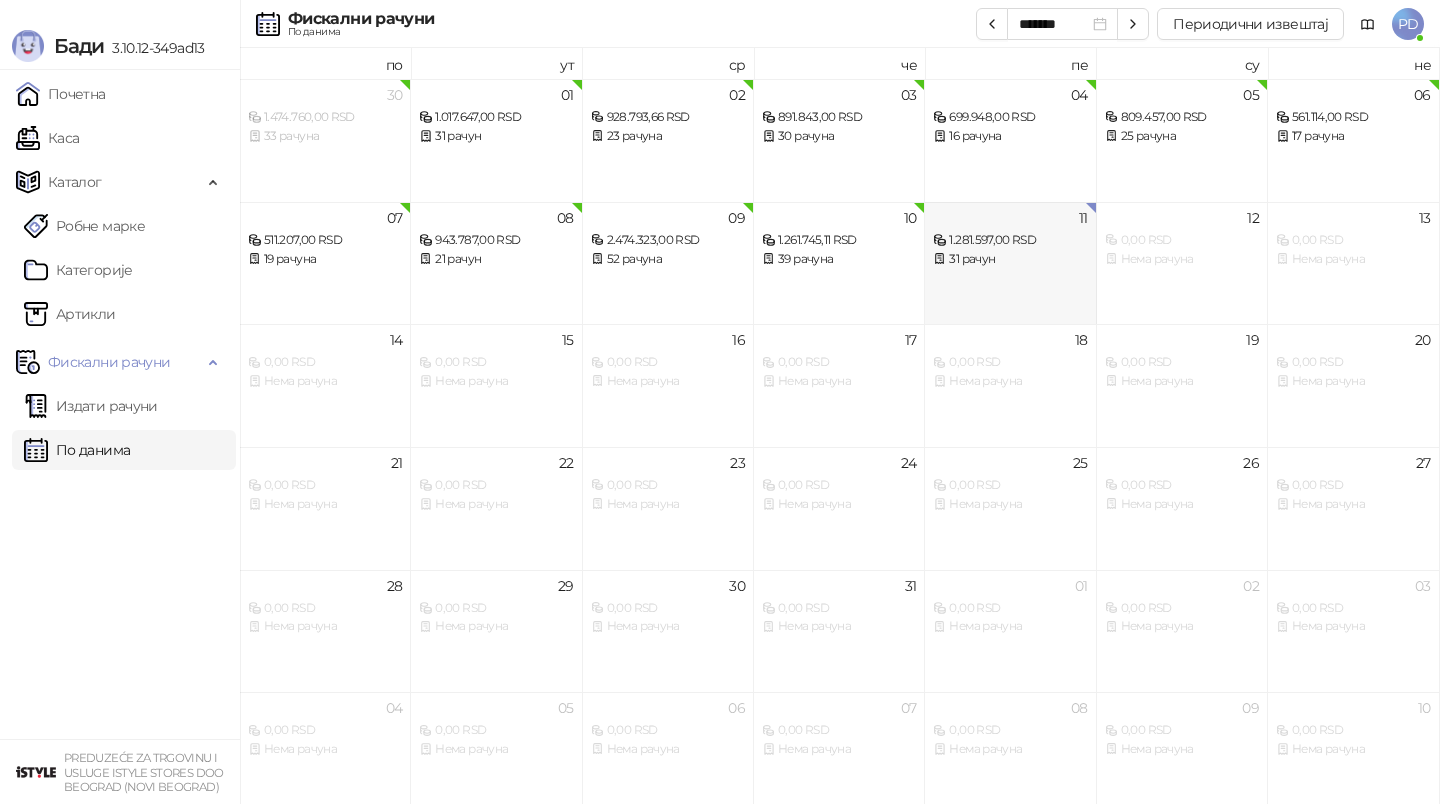 click on "11   1.281.597,00 RSD   31 рачун" at bounding box center (1010, 263) 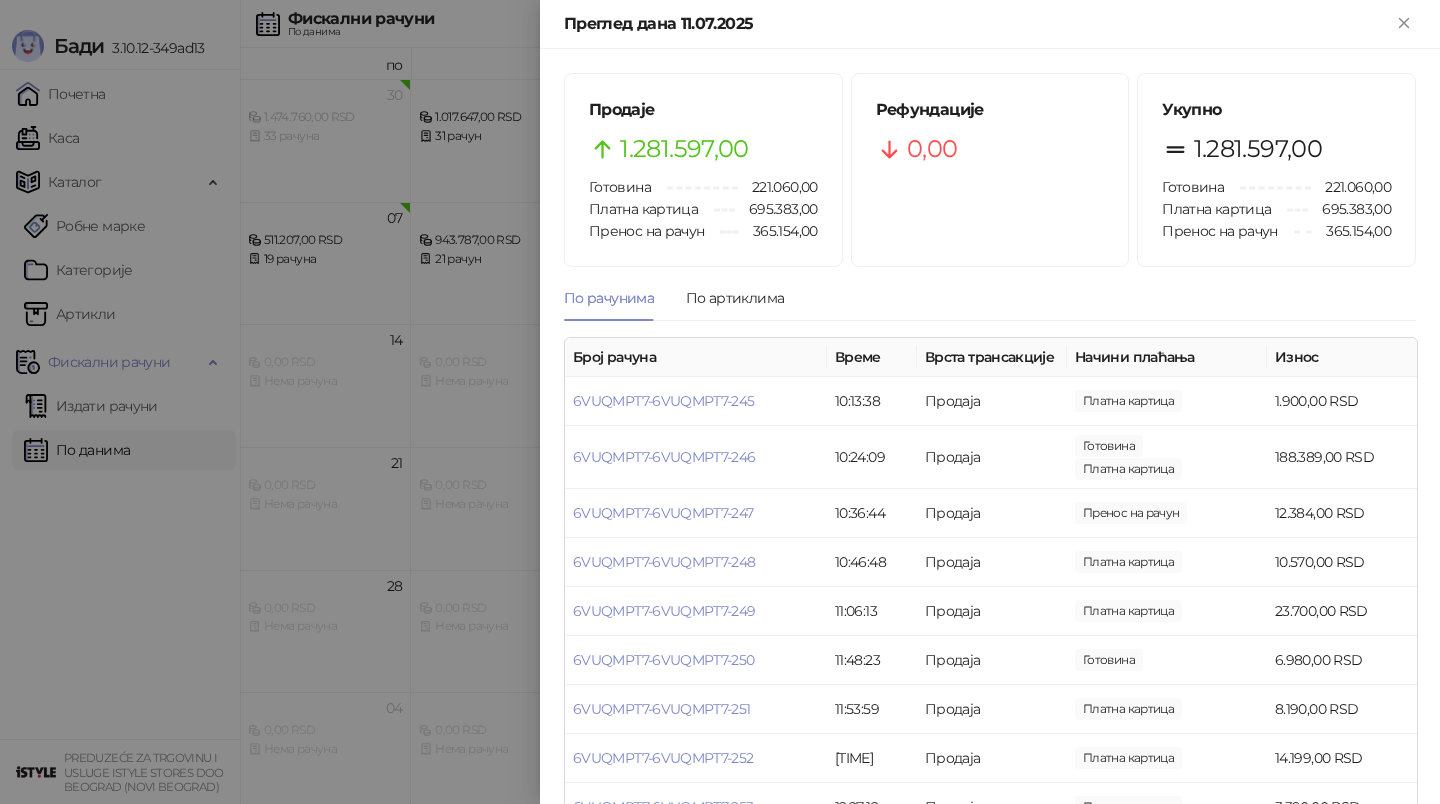 click at bounding box center [720, 402] 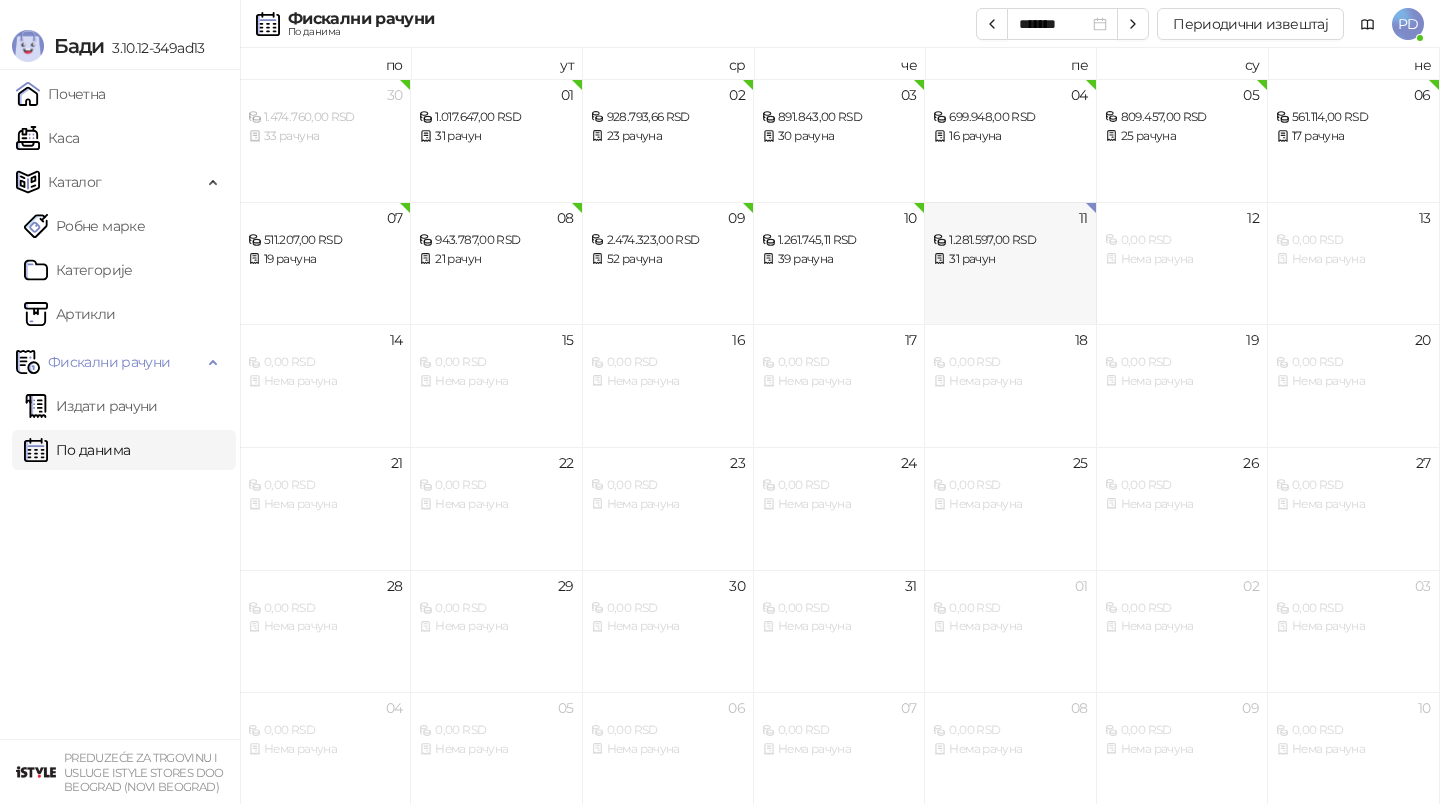 click on "11   1.281.597,00 RSD   31 рачун" at bounding box center [1010, 263] 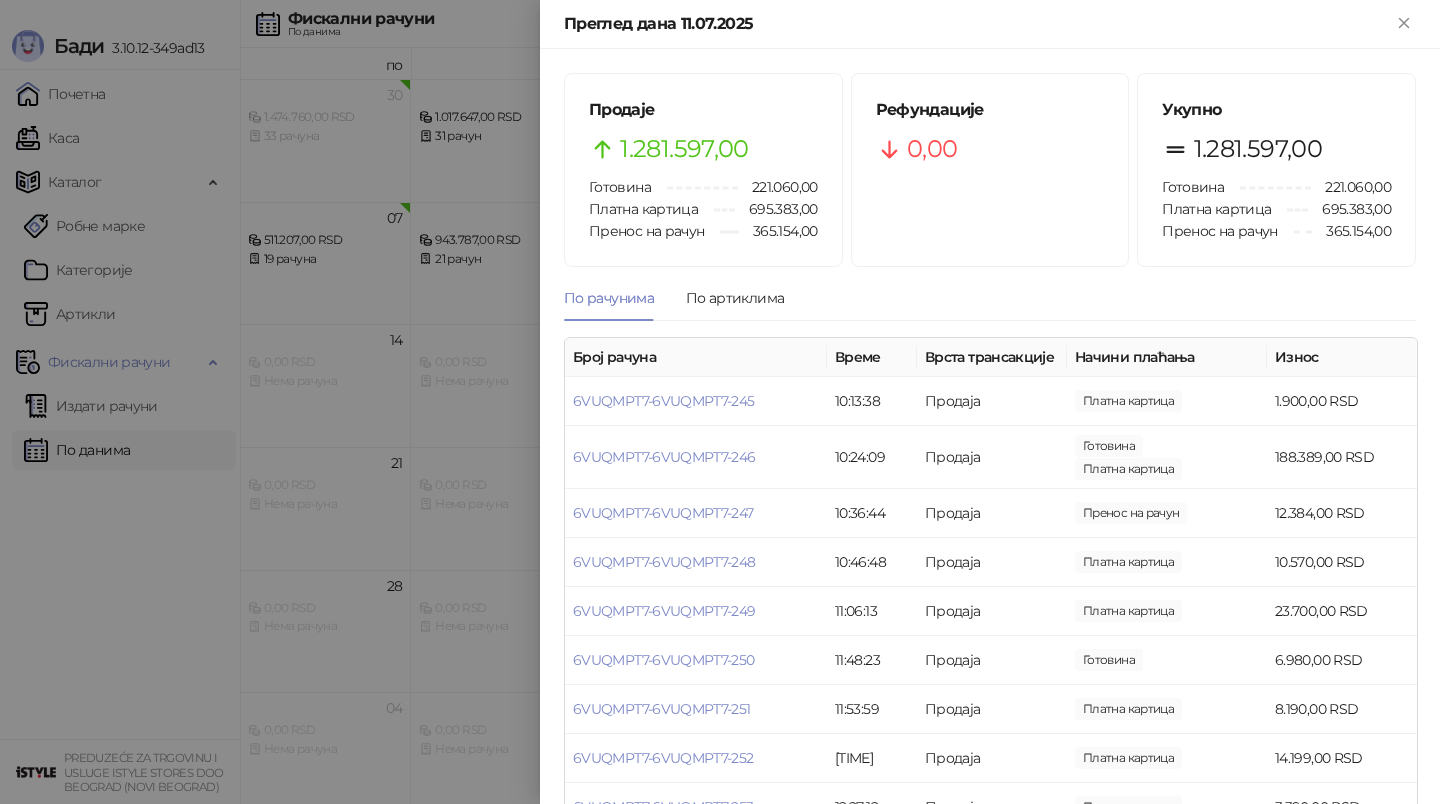 click at bounding box center [720, 402] 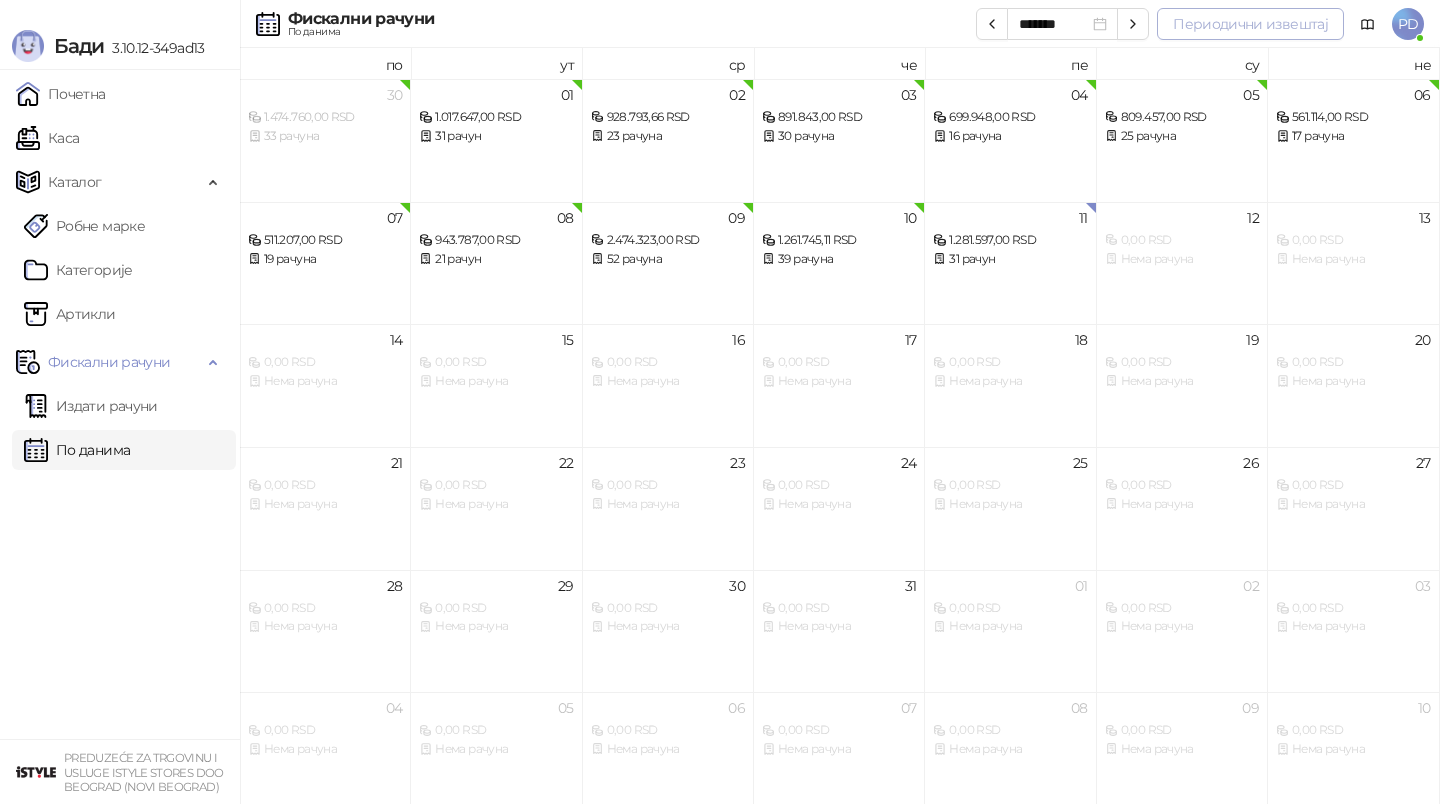 click on "Периодични извештај" at bounding box center [1250, 24] 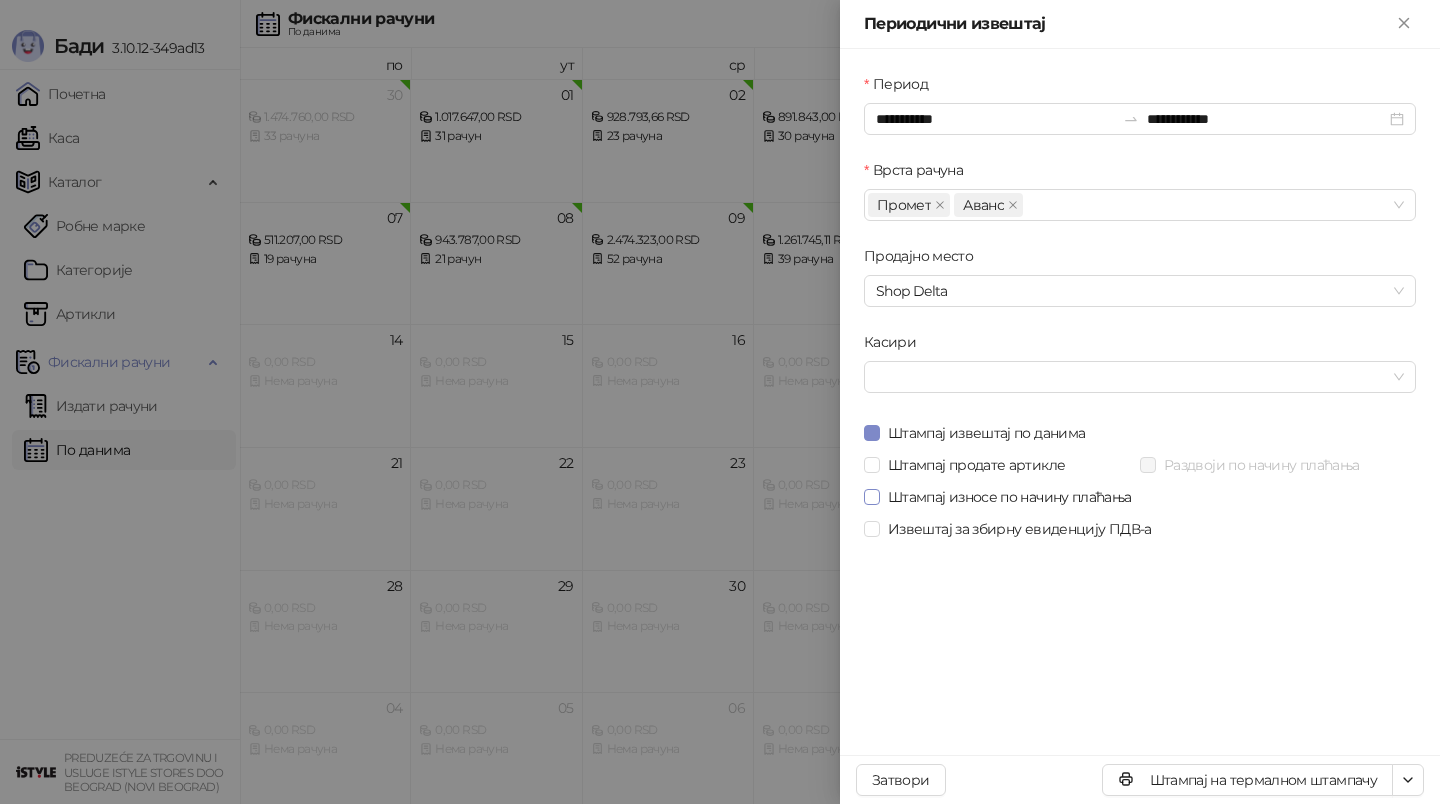 click on "Штампај износе по начину плаћања" at bounding box center (1010, 497) 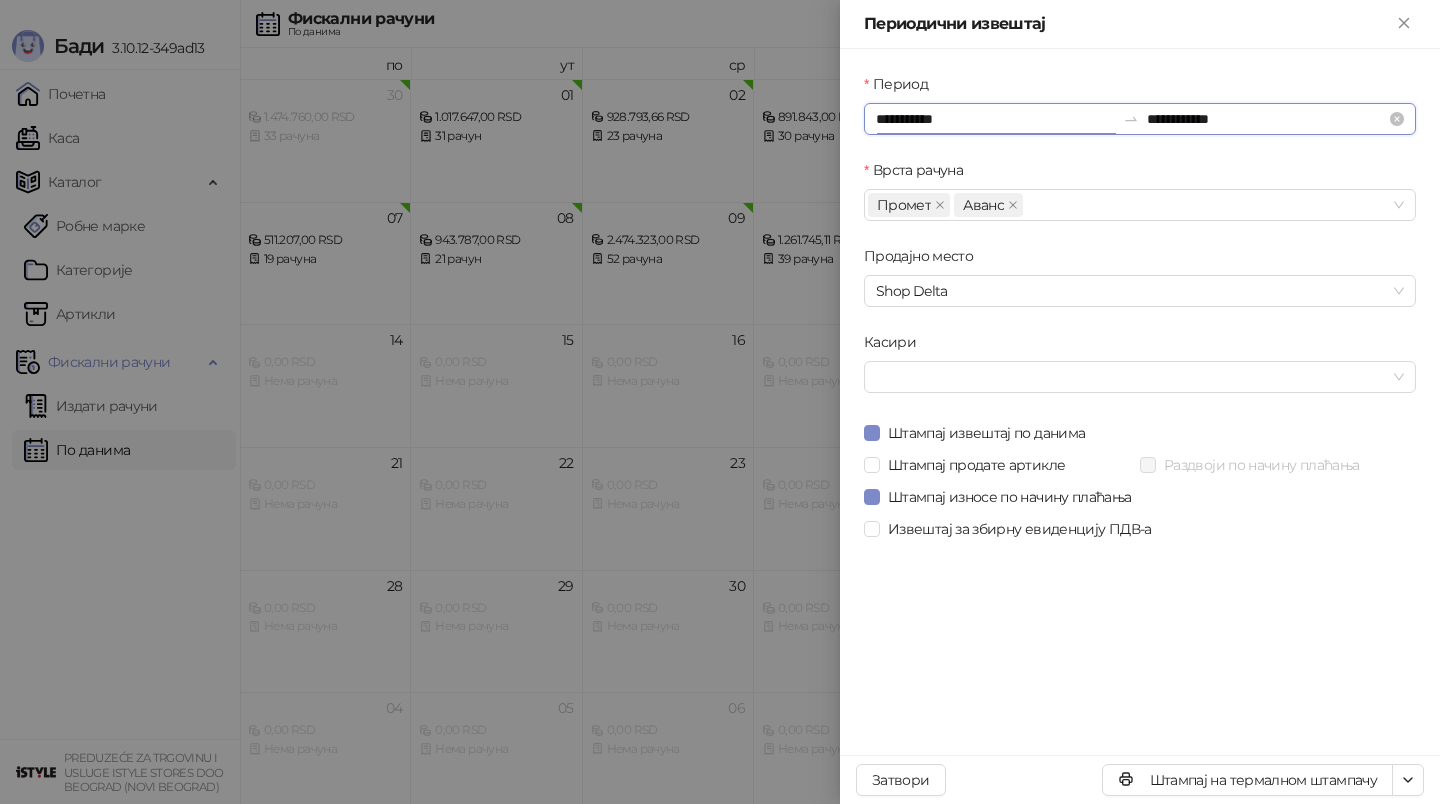 click on "**********" at bounding box center (995, 119) 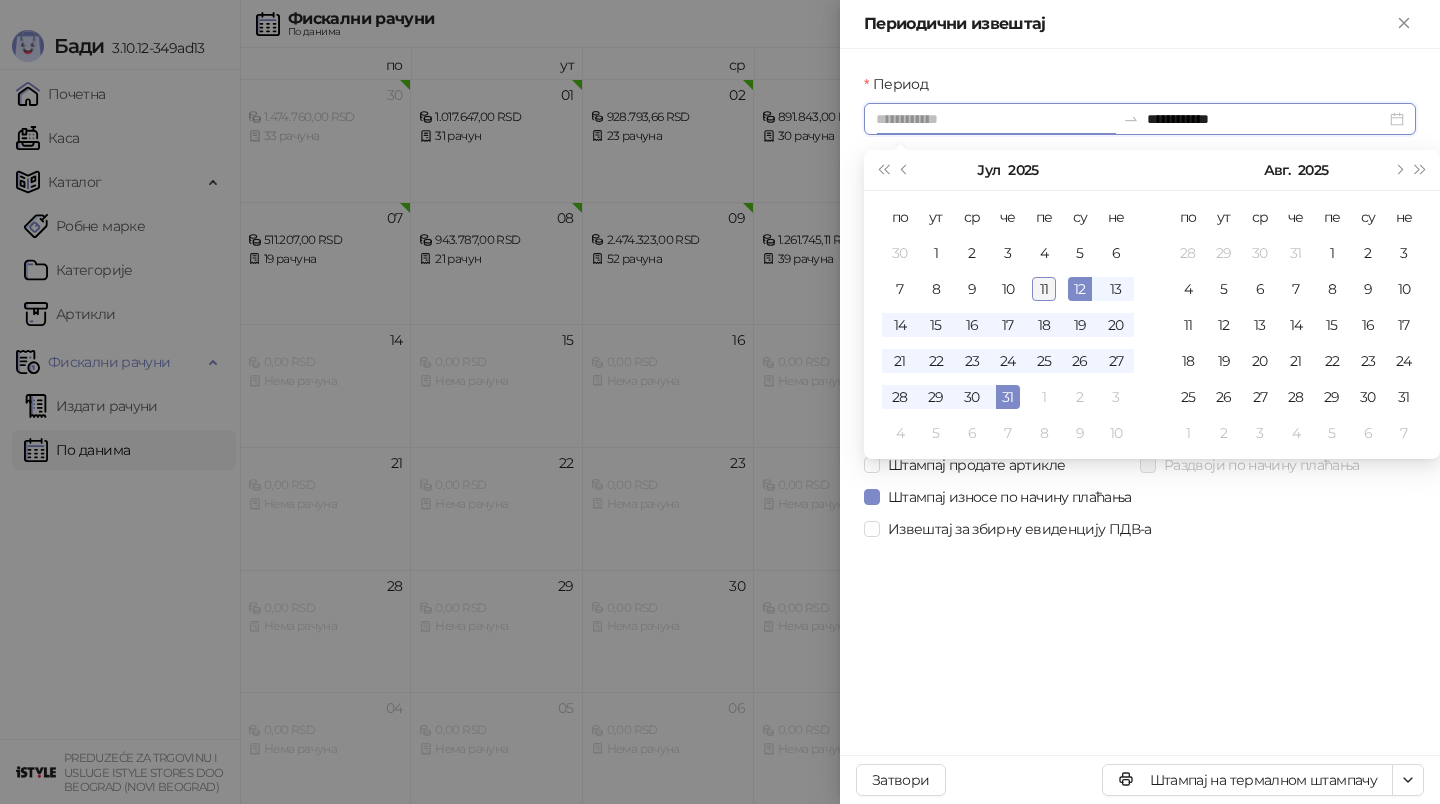 type on "**********" 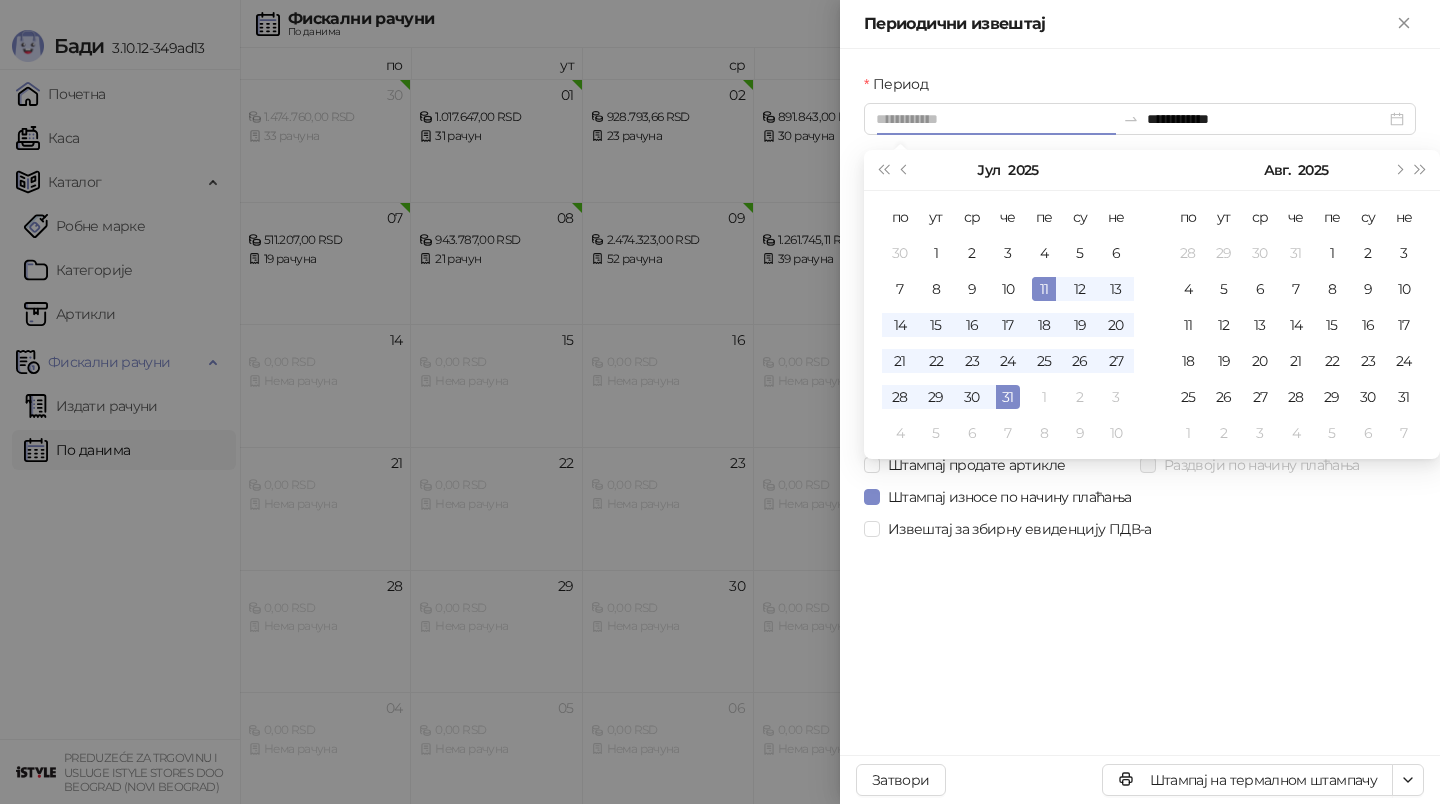 click on "11" at bounding box center [1044, 289] 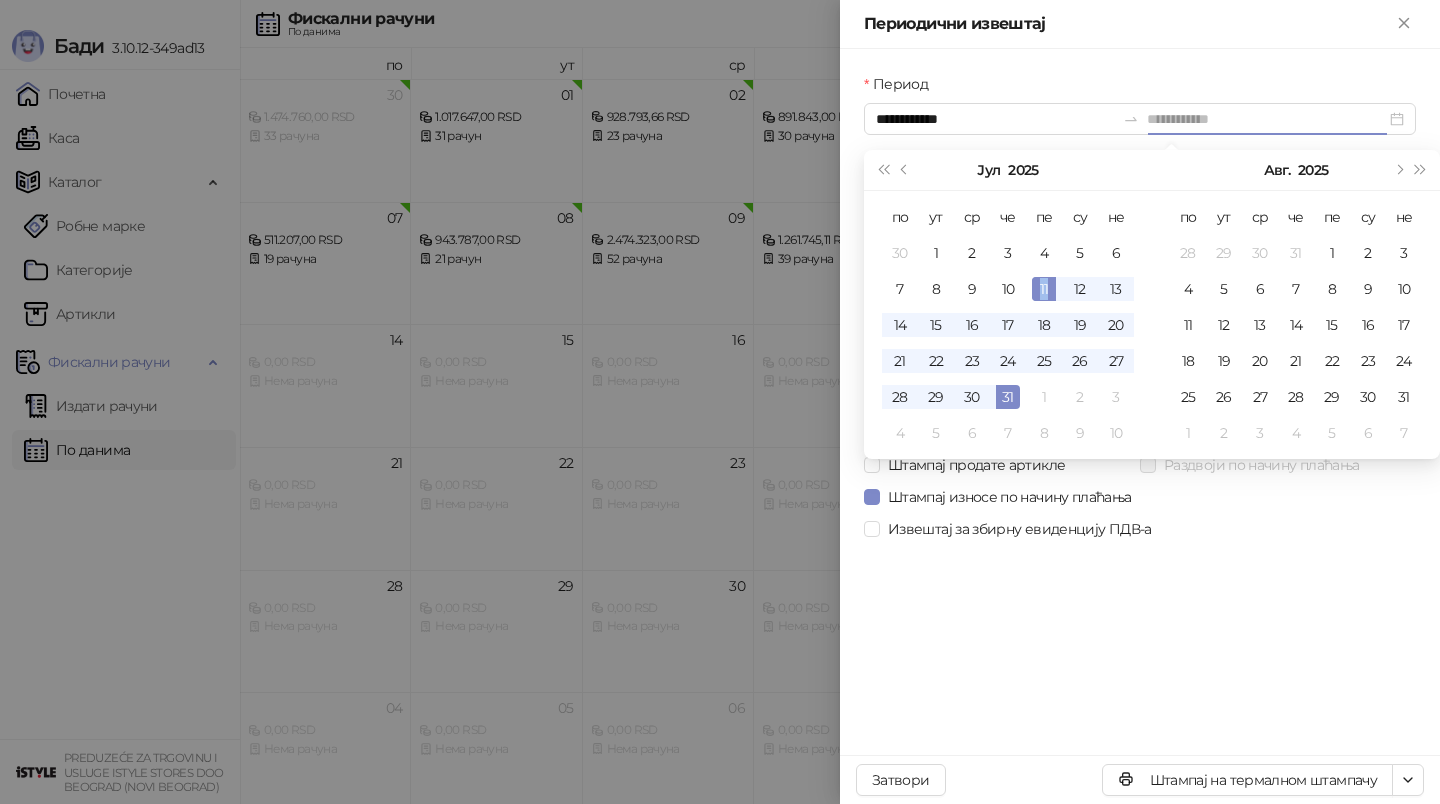 click on "11" at bounding box center [1044, 289] 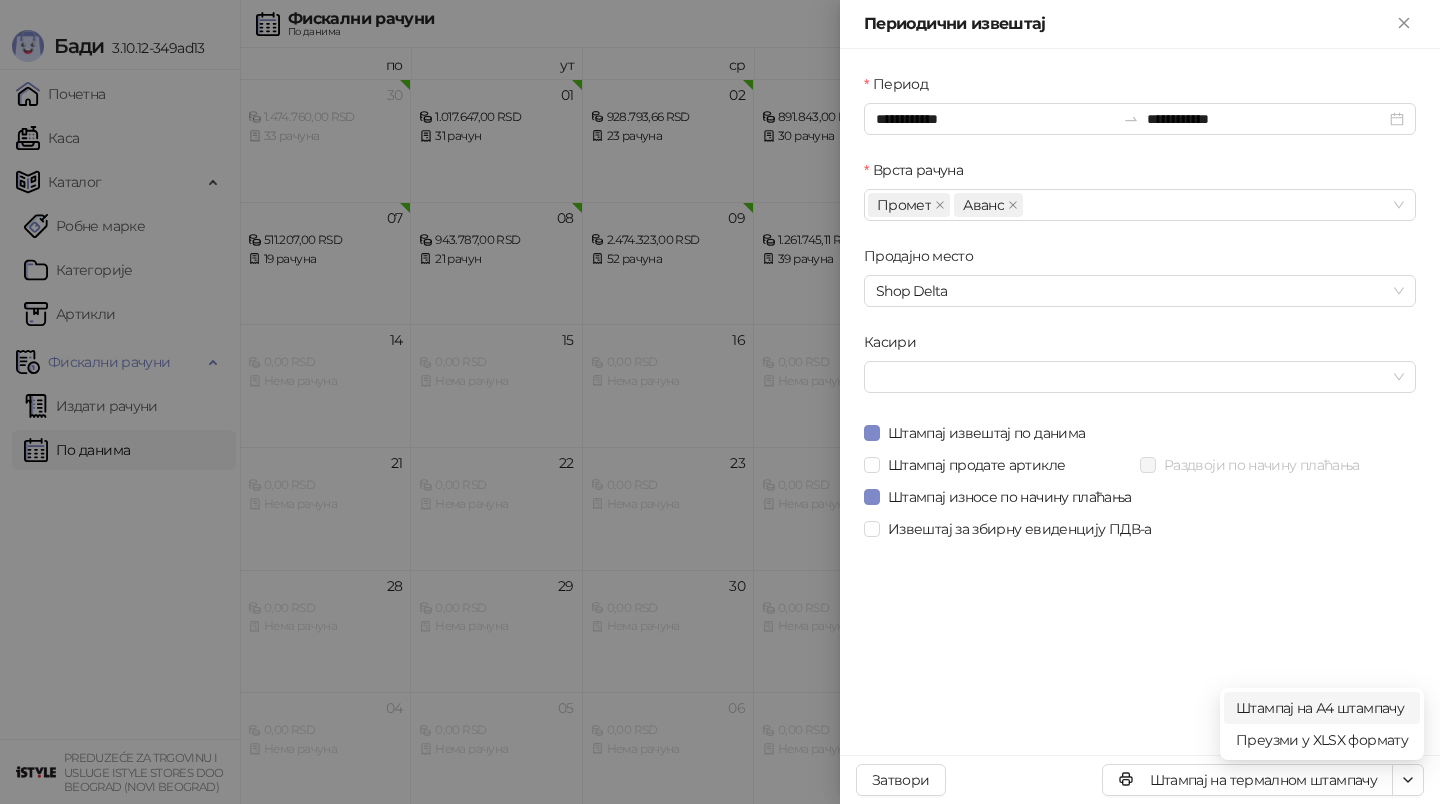 click on "Штампај на А4 штампачу" at bounding box center [1322, 708] 